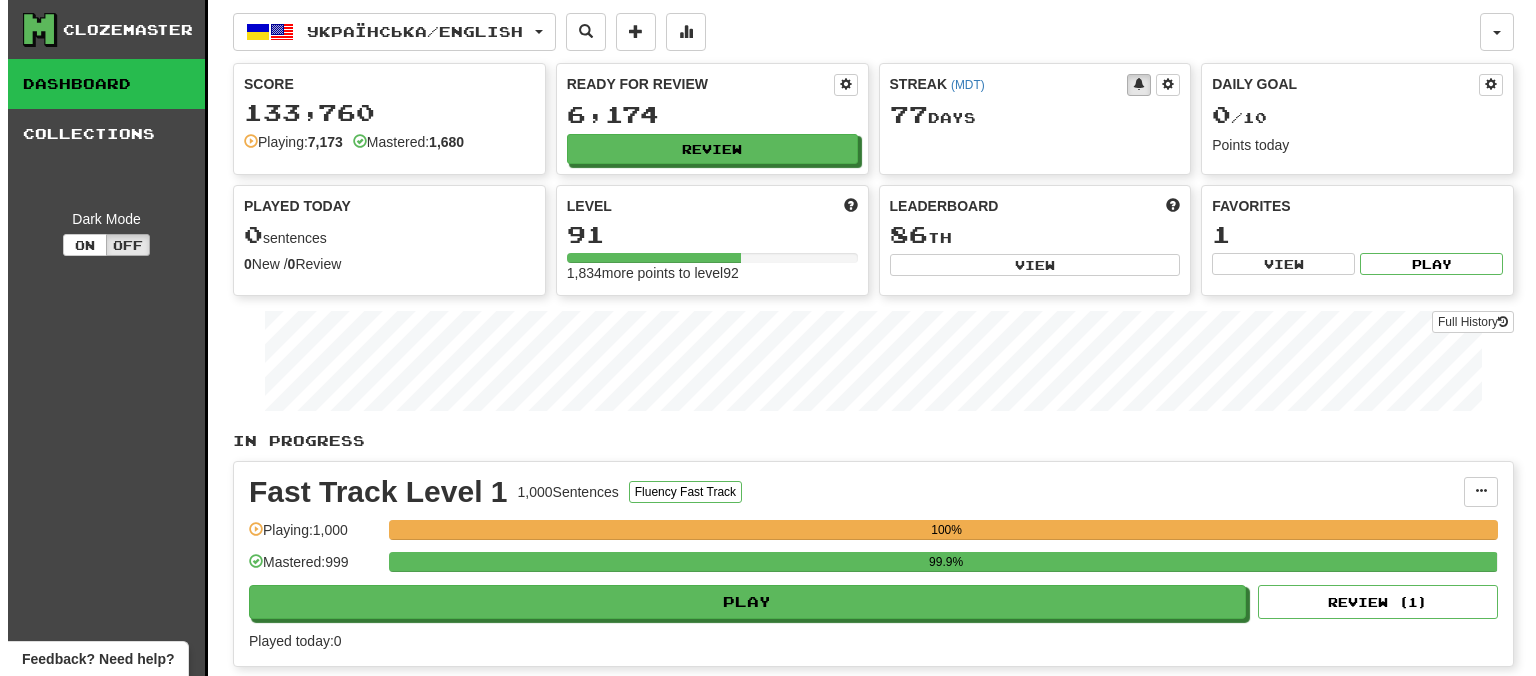 scroll, scrollTop: 0, scrollLeft: 0, axis: both 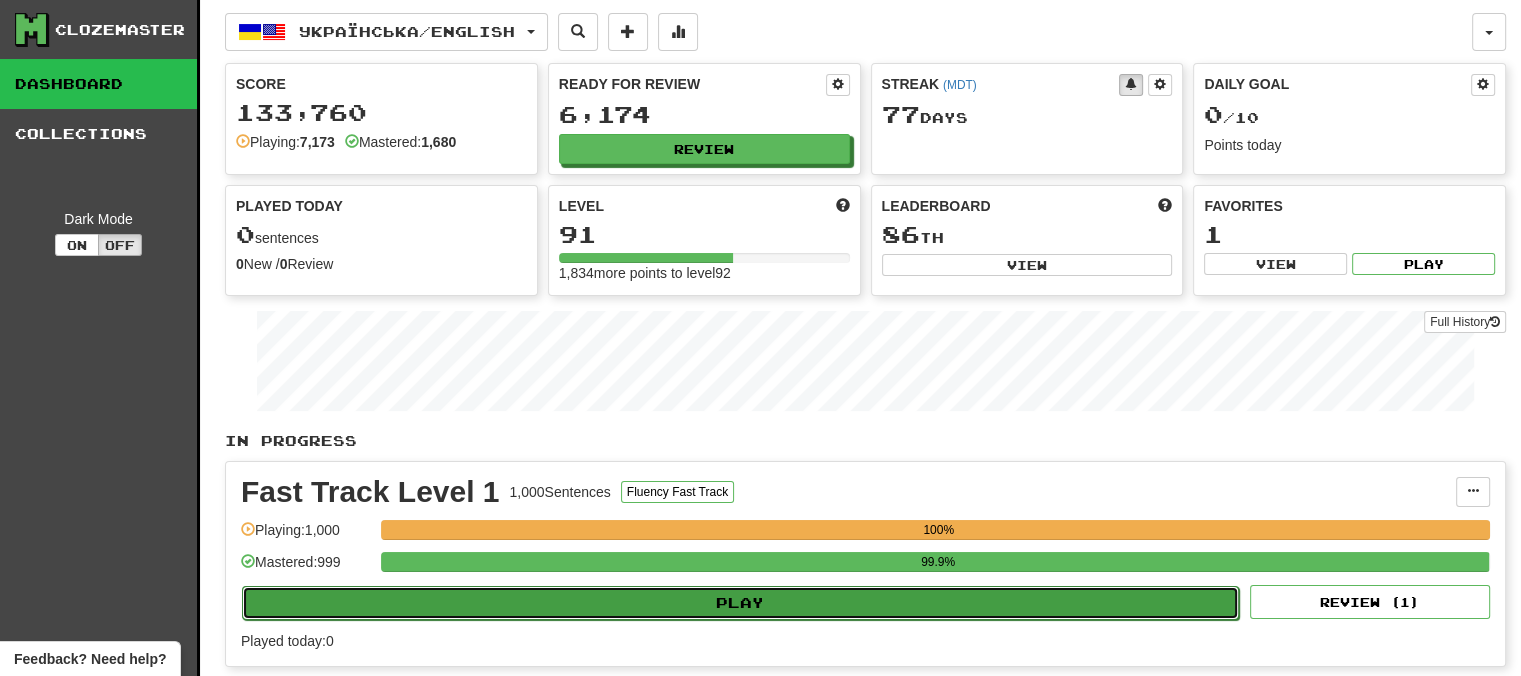 click on "Play" at bounding box center [740, 603] 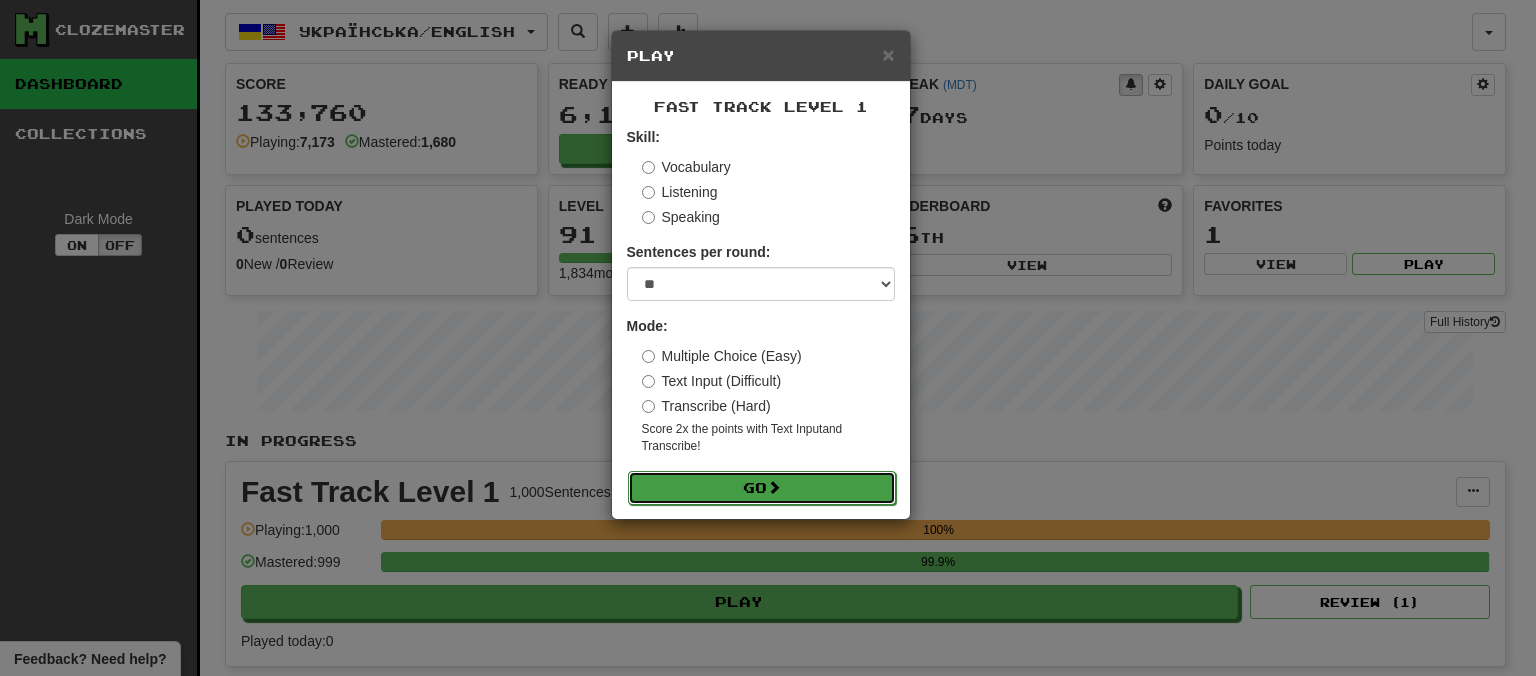 click on "Go" at bounding box center [762, 488] 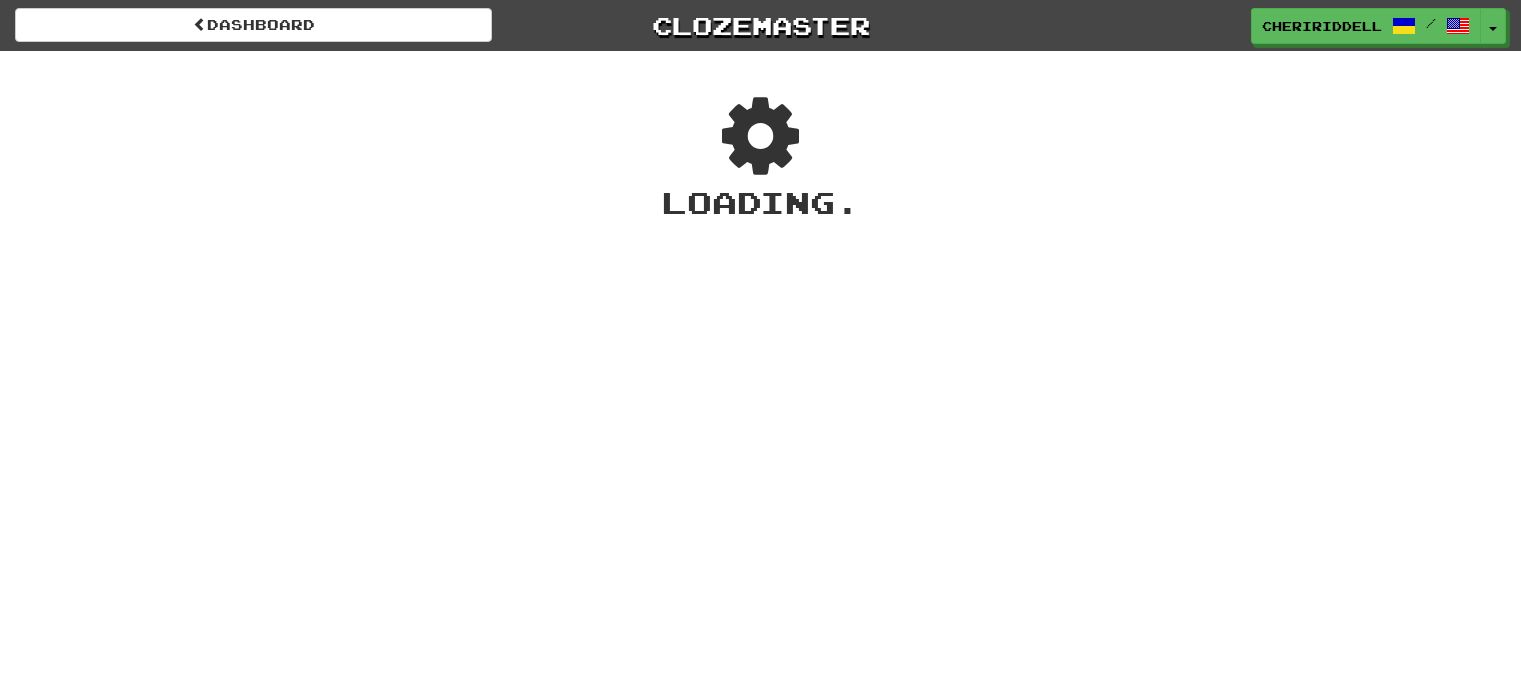scroll, scrollTop: 0, scrollLeft: 0, axis: both 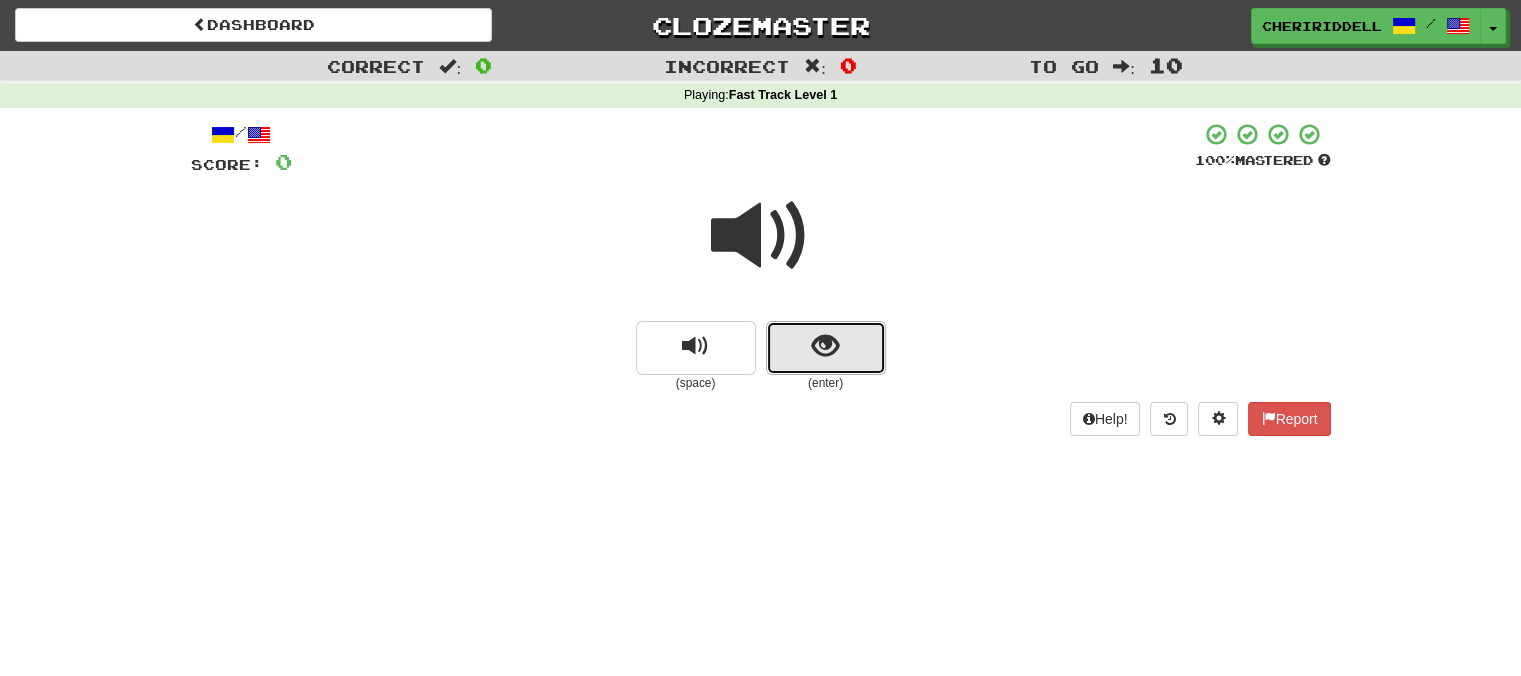 click at bounding box center (826, 348) 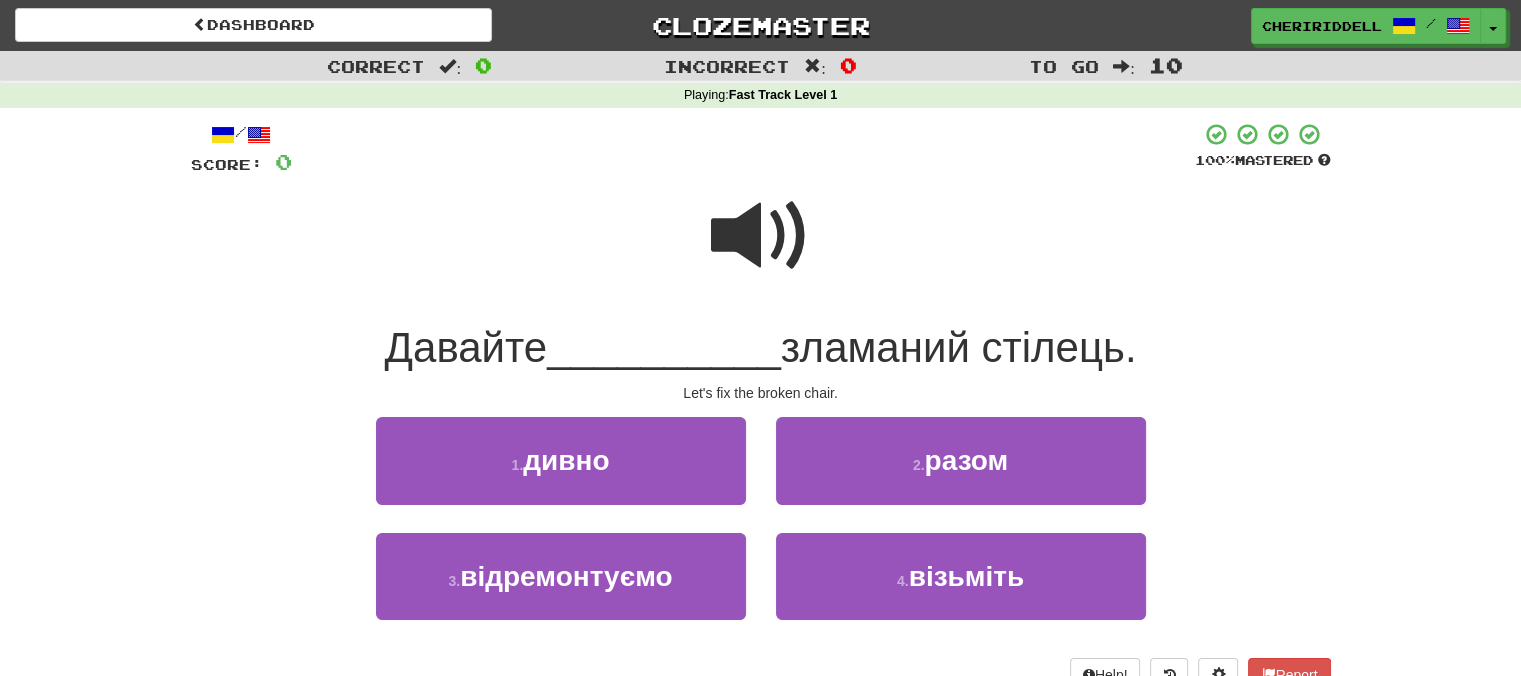 click at bounding box center [761, 236] 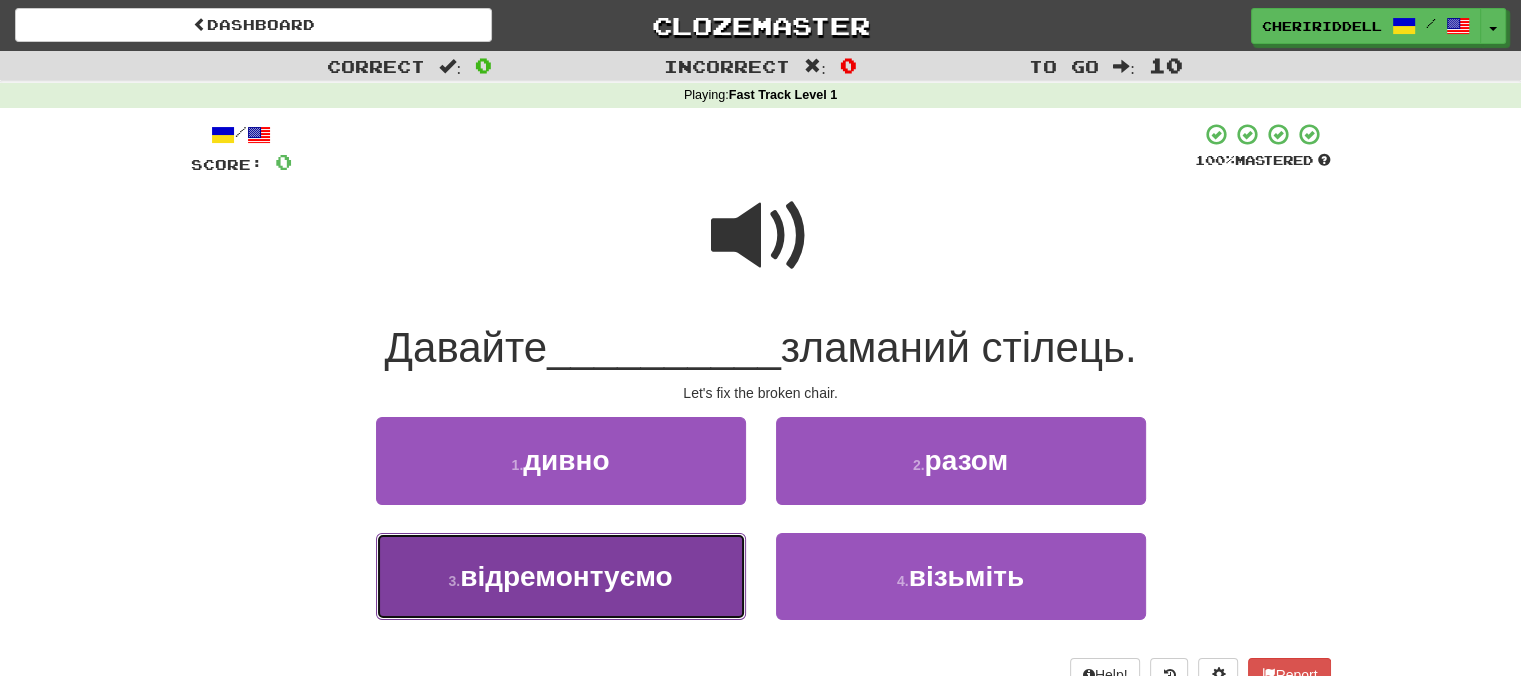 click on "3 .  відремонтуємо" at bounding box center (561, 576) 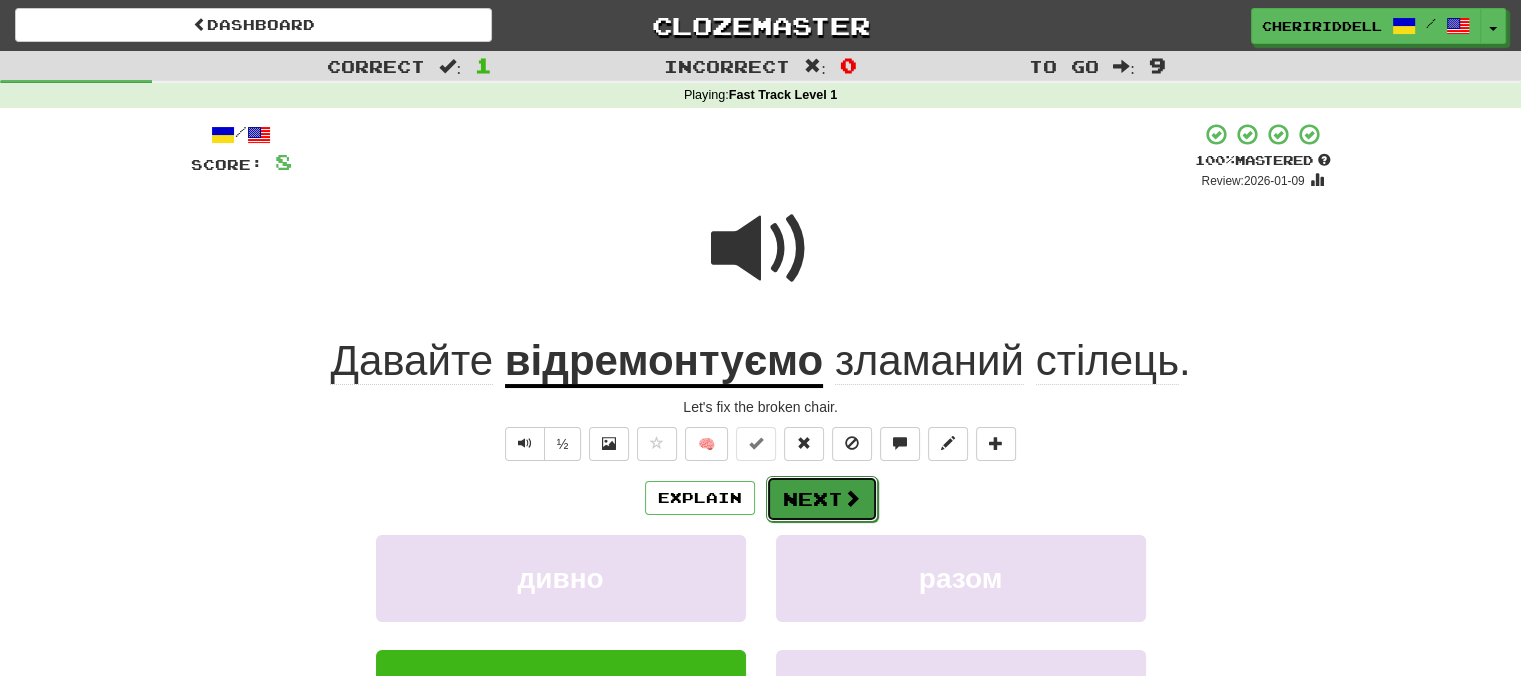 click on "Next" at bounding box center (822, 499) 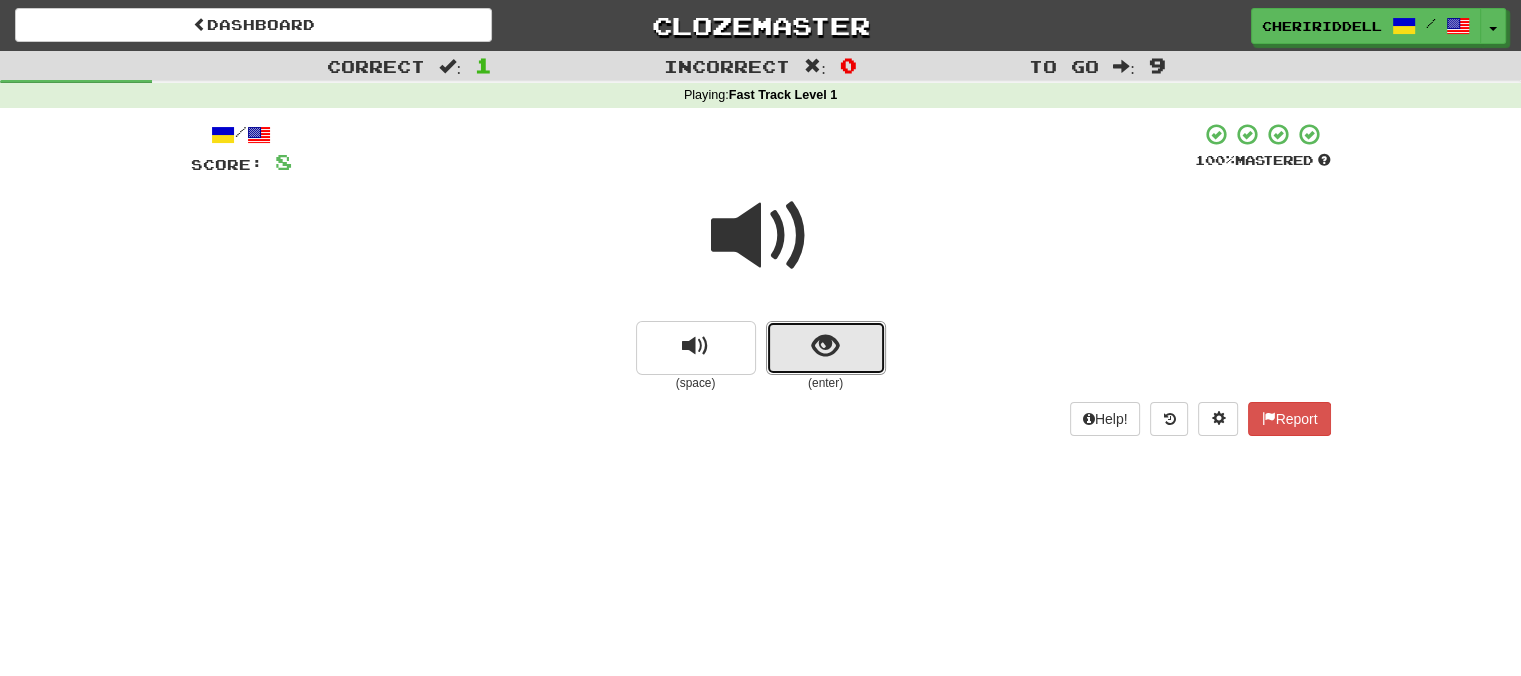 click at bounding box center (826, 348) 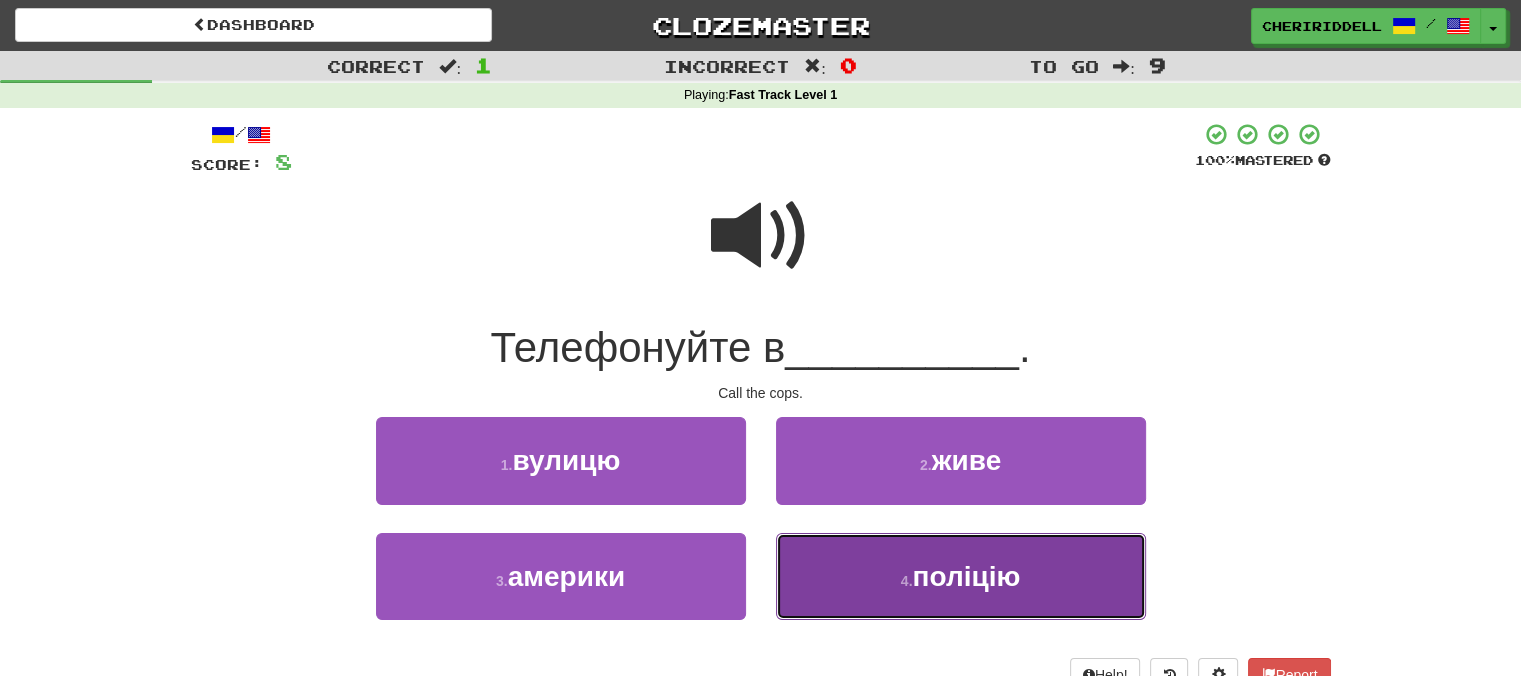 click on "4 .  поліцію" at bounding box center (961, 576) 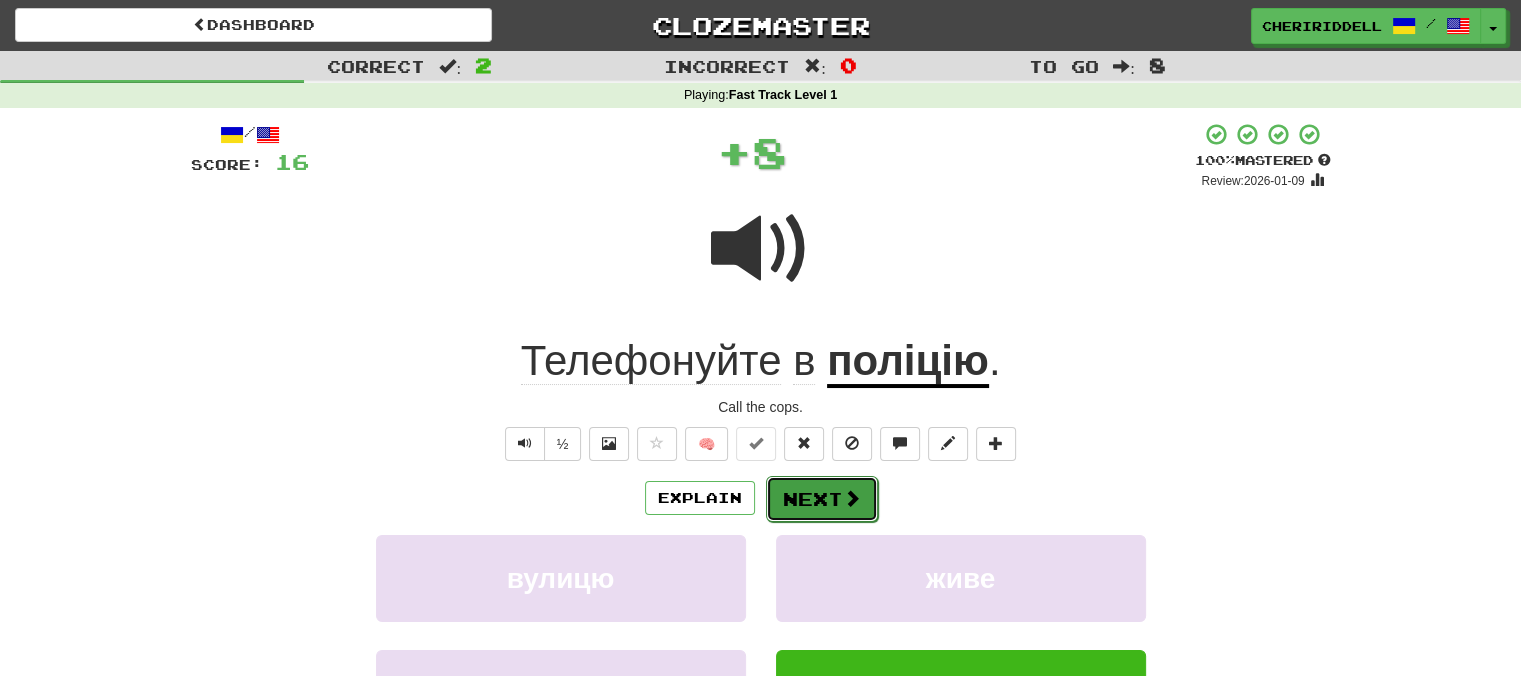 click on "Next" at bounding box center [822, 499] 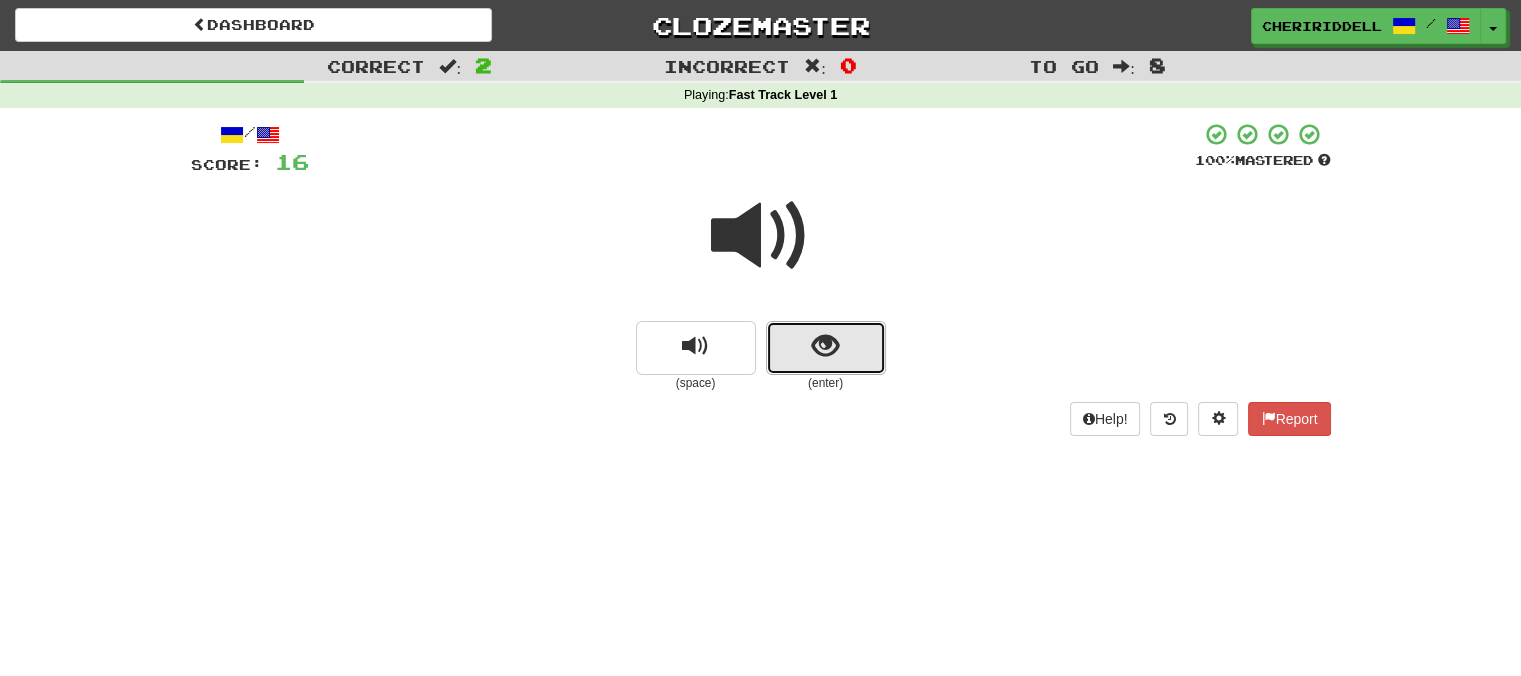 click at bounding box center [826, 348] 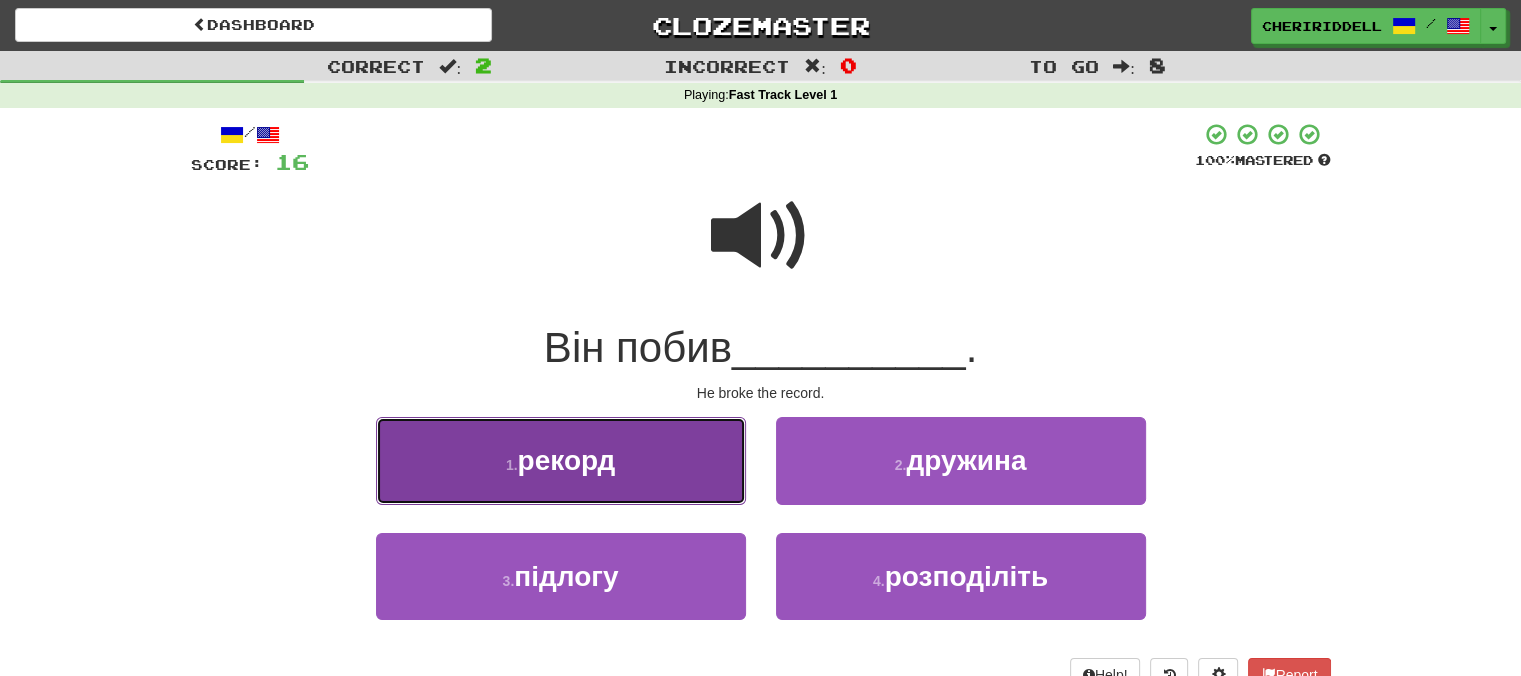 click on "1 .  рекорд" at bounding box center [561, 460] 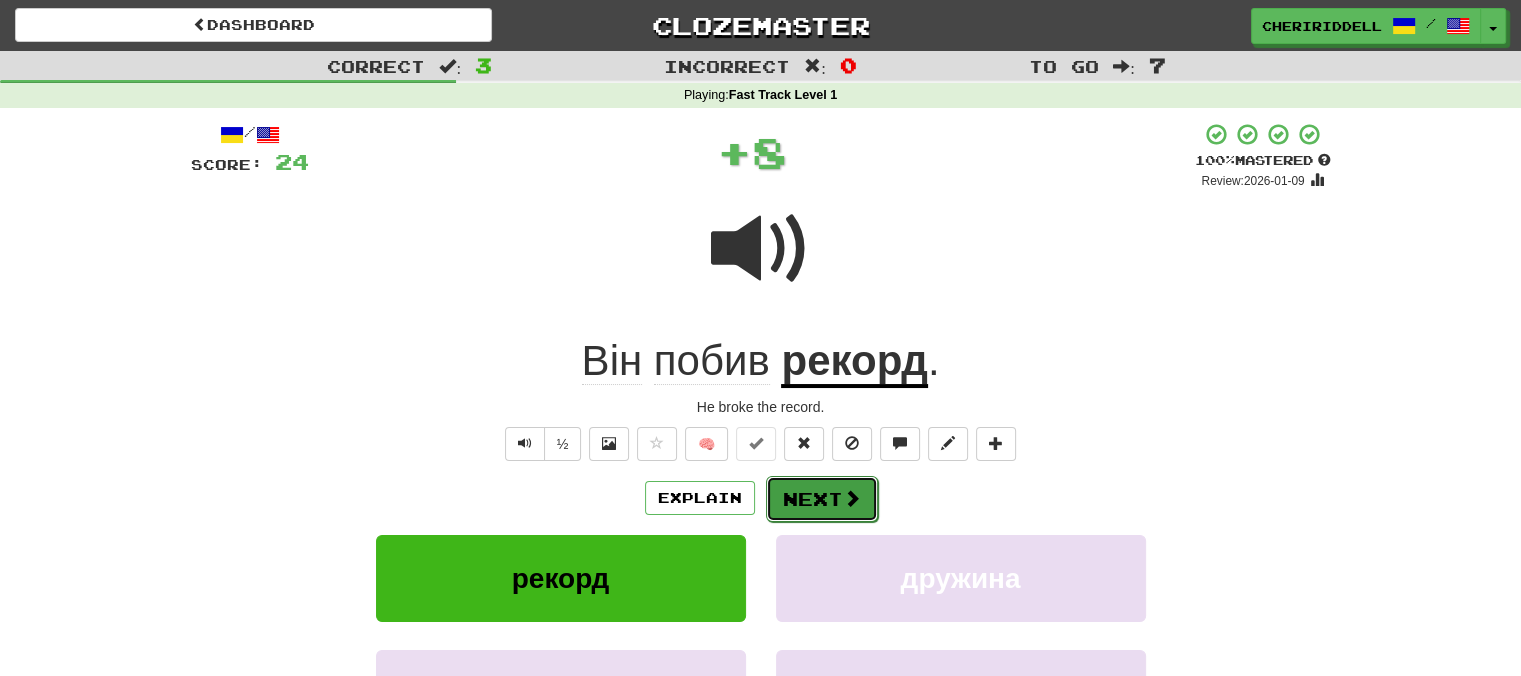 click on "Next" at bounding box center (822, 499) 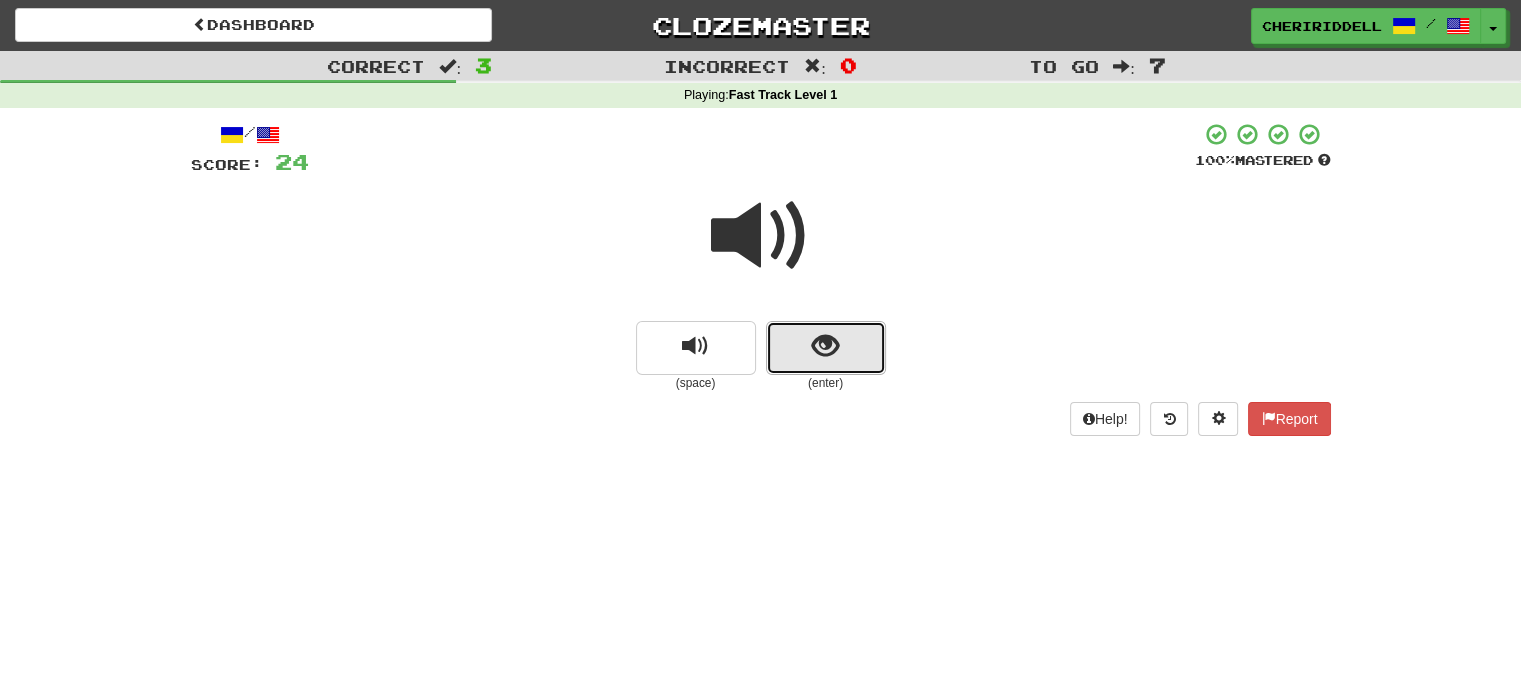 click at bounding box center [826, 348] 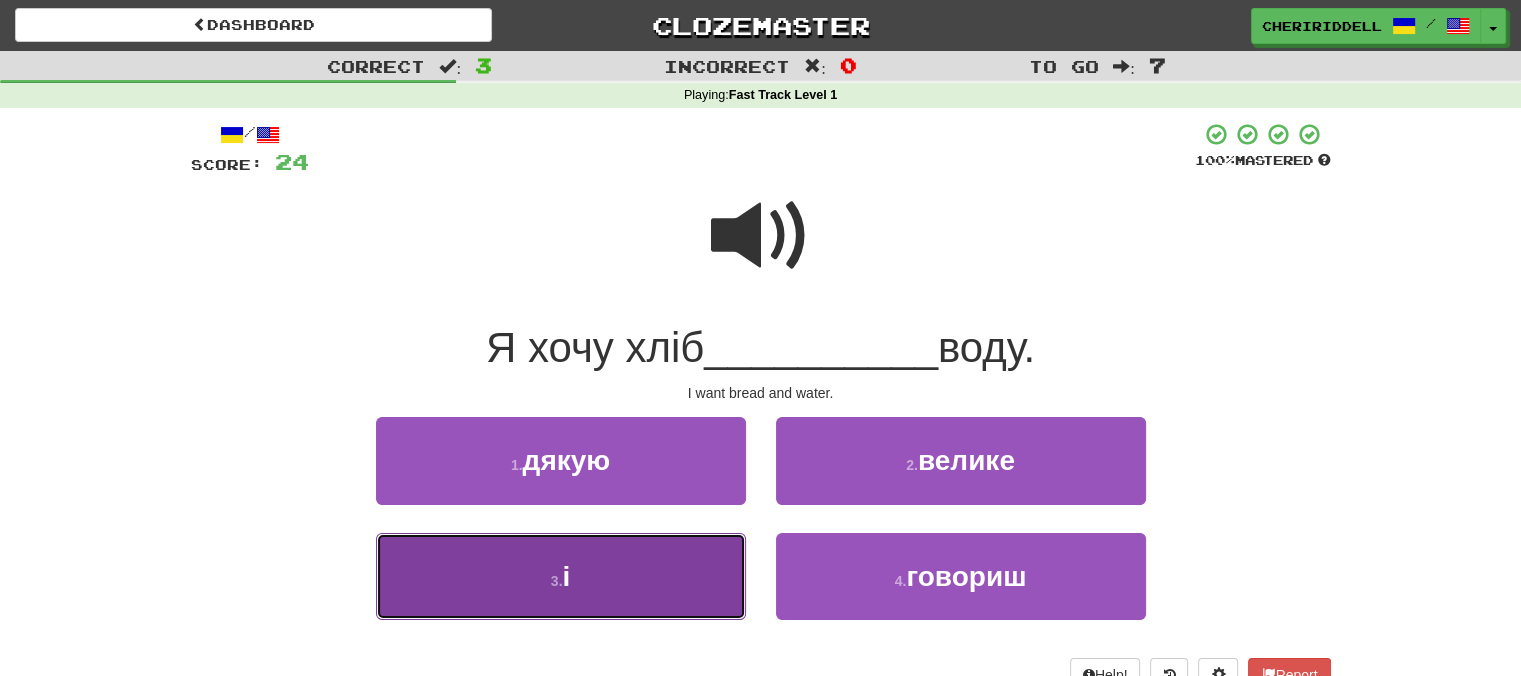 click on "3 .  і" at bounding box center [561, 576] 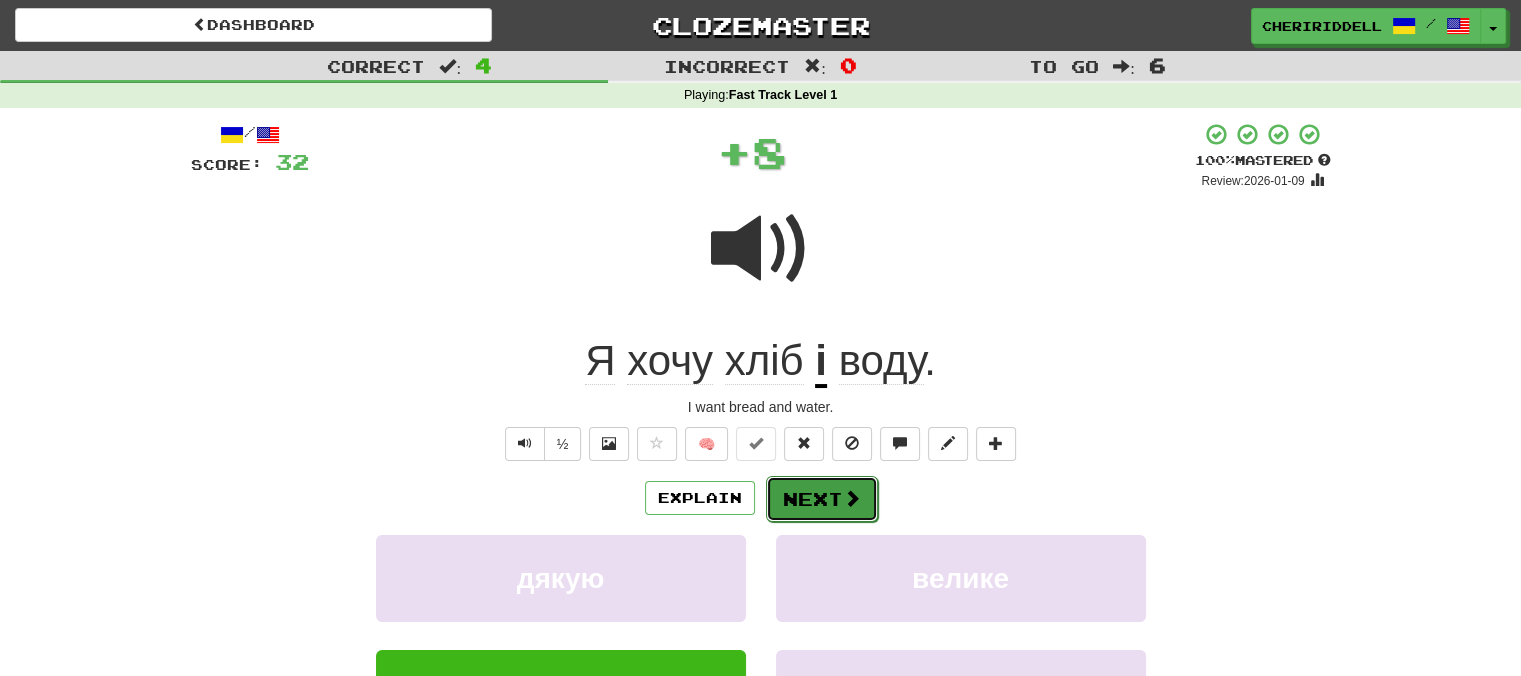 click on "Next" at bounding box center [822, 499] 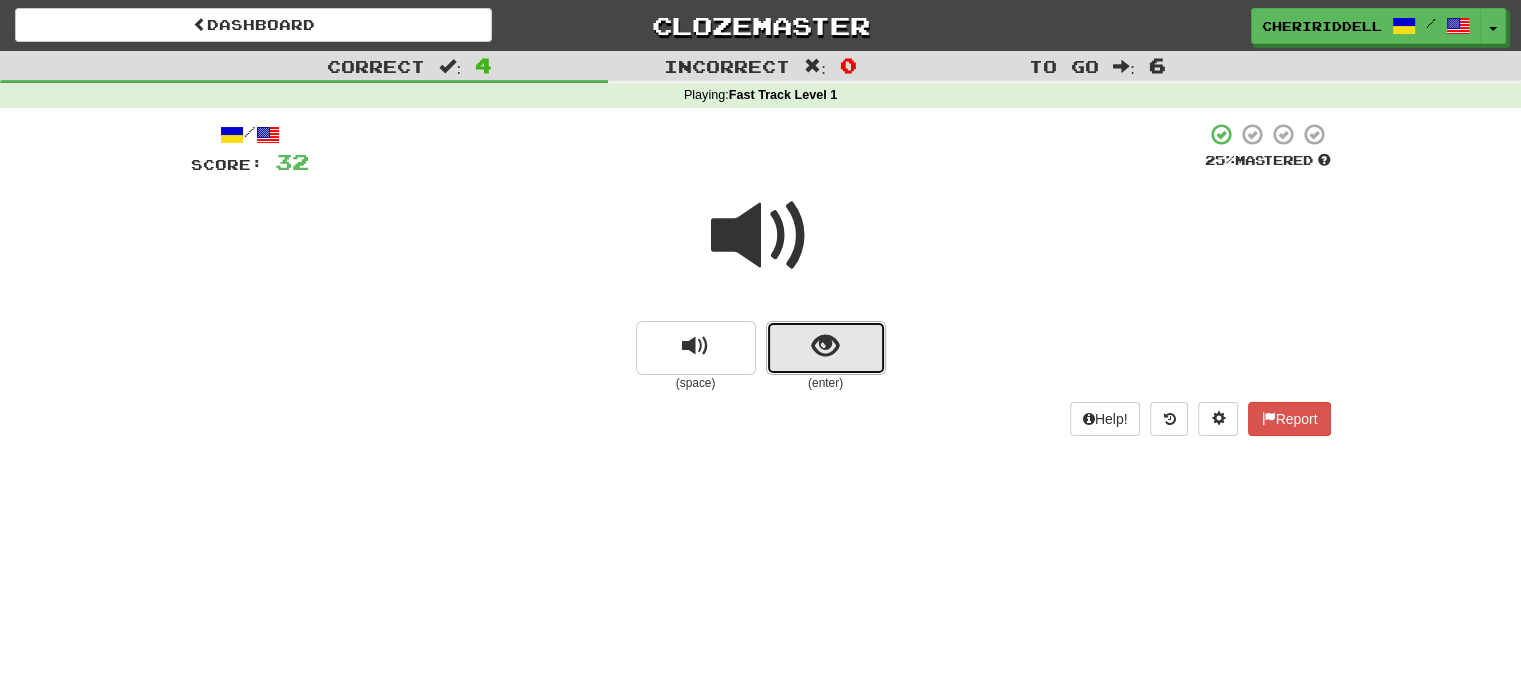 click at bounding box center (826, 348) 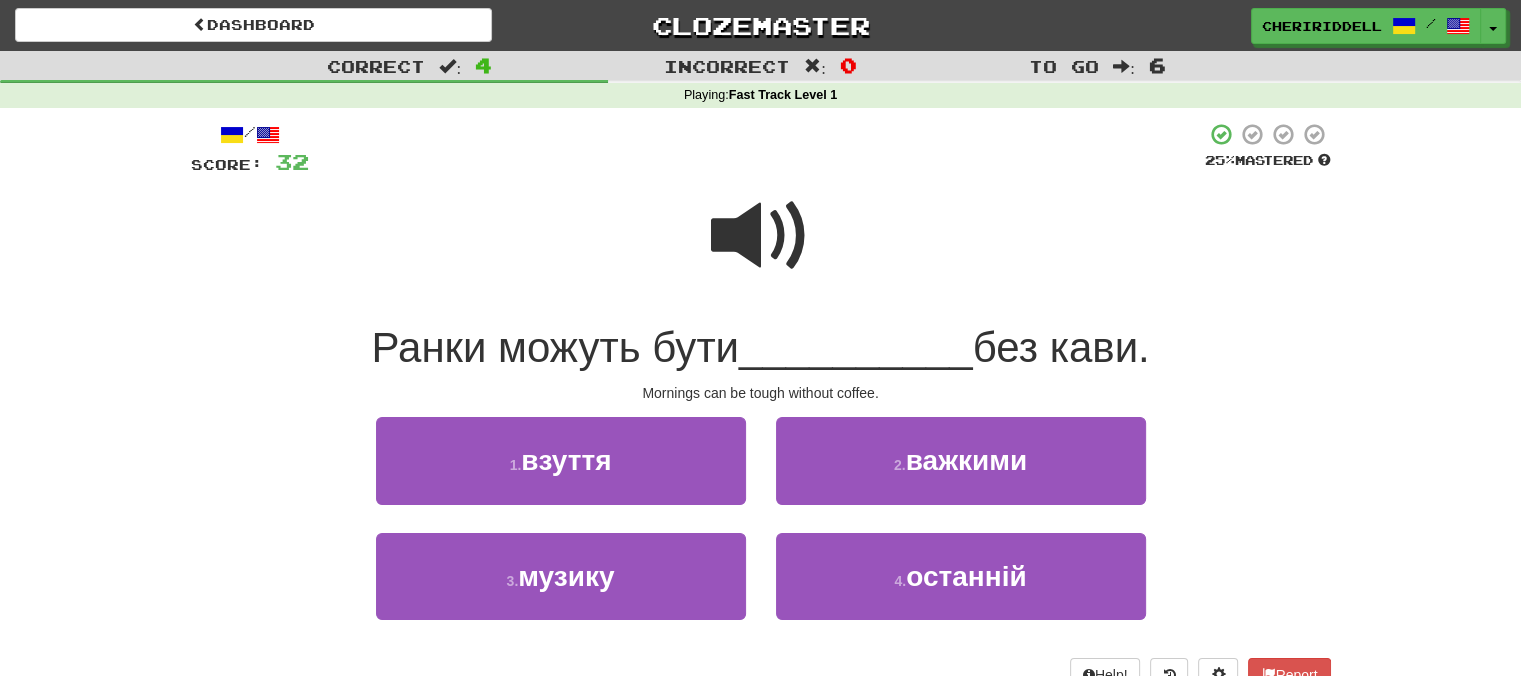 click at bounding box center (761, 236) 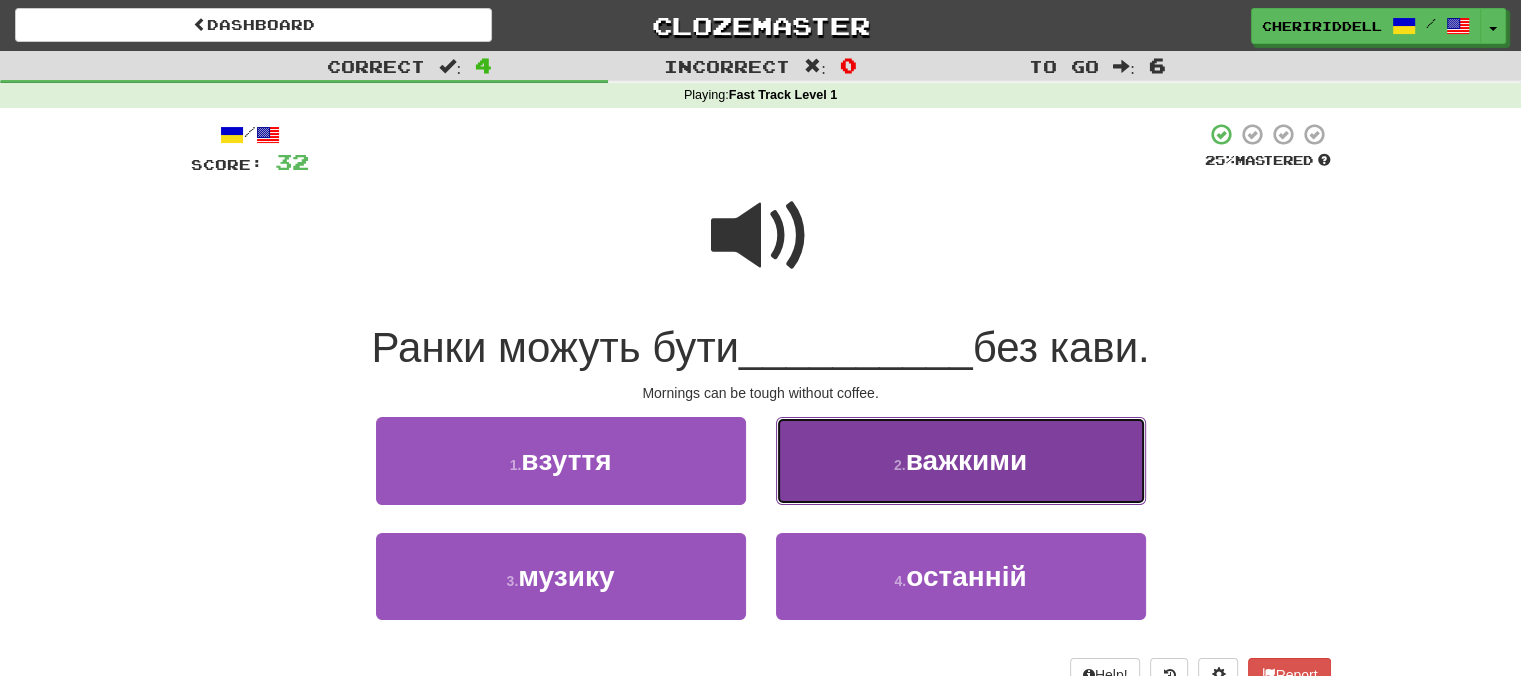 click on "2 .  важкими" at bounding box center [961, 460] 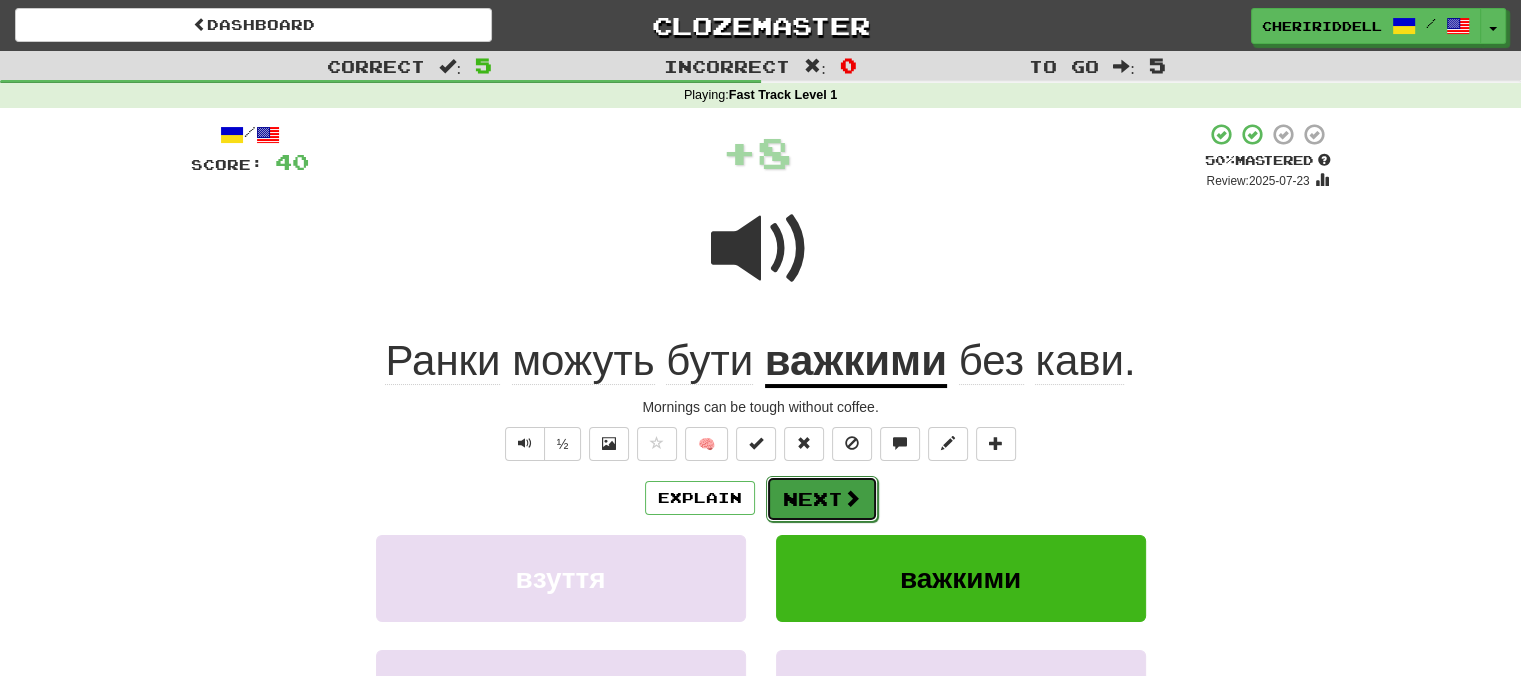 click on "Next" at bounding box center [822, 499] 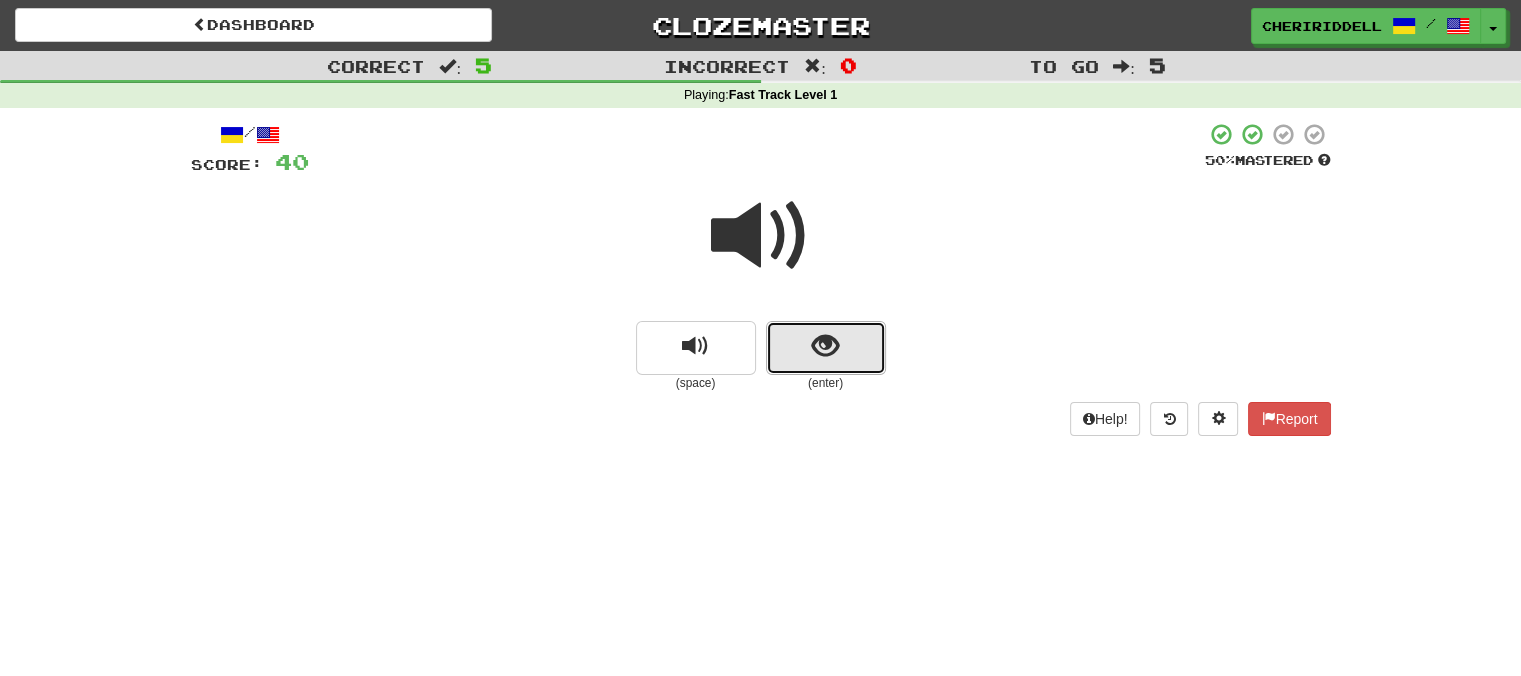 click at bounding box center (826, 348) 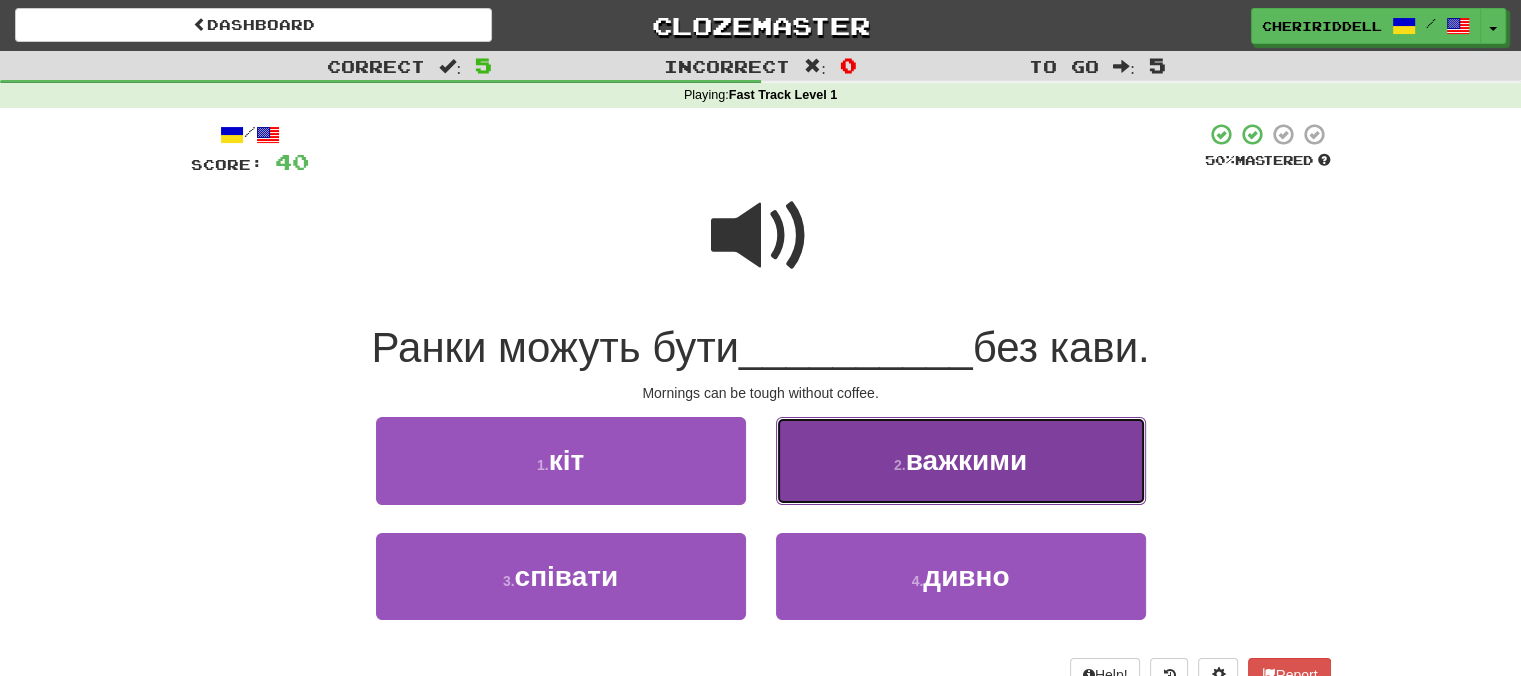 click on "2 .  важкими" at bounding box center (961, 460) 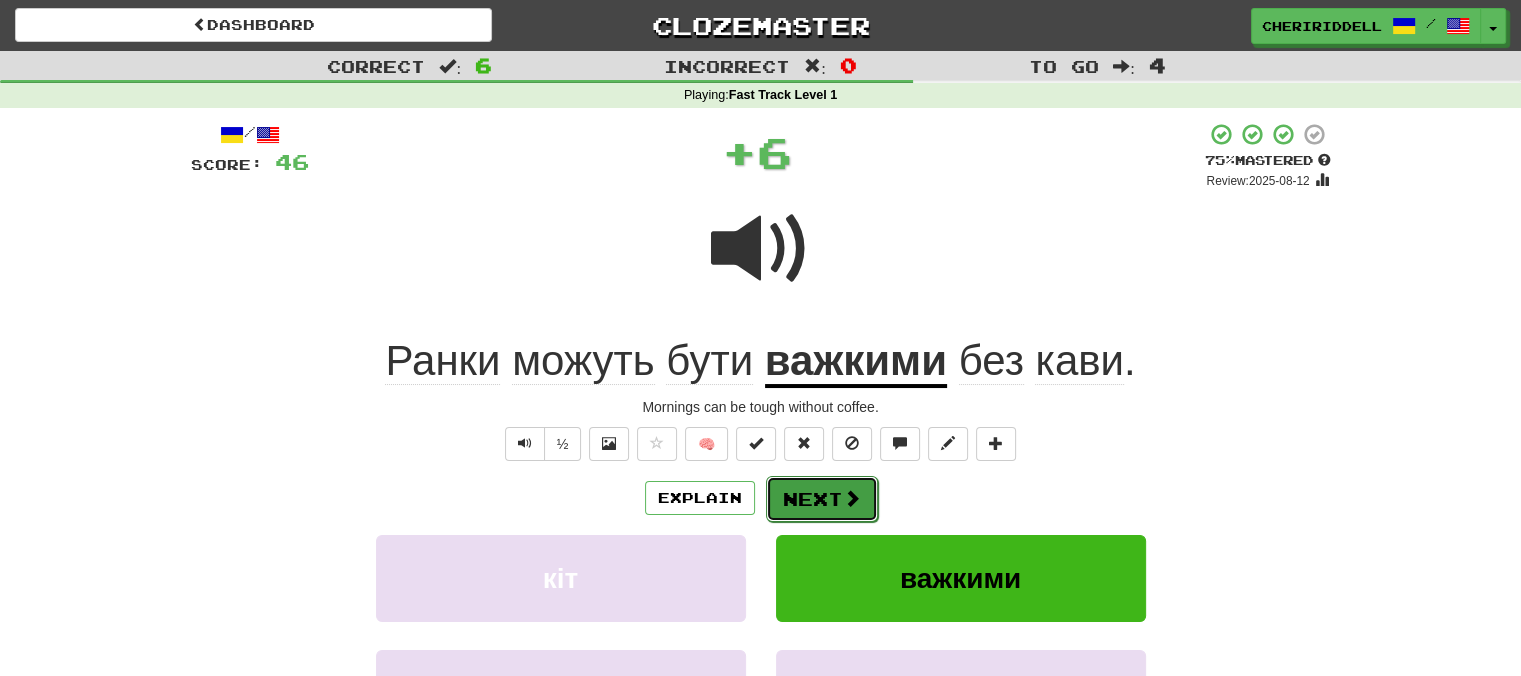 click on "Next" at bounding box center (822, 499) 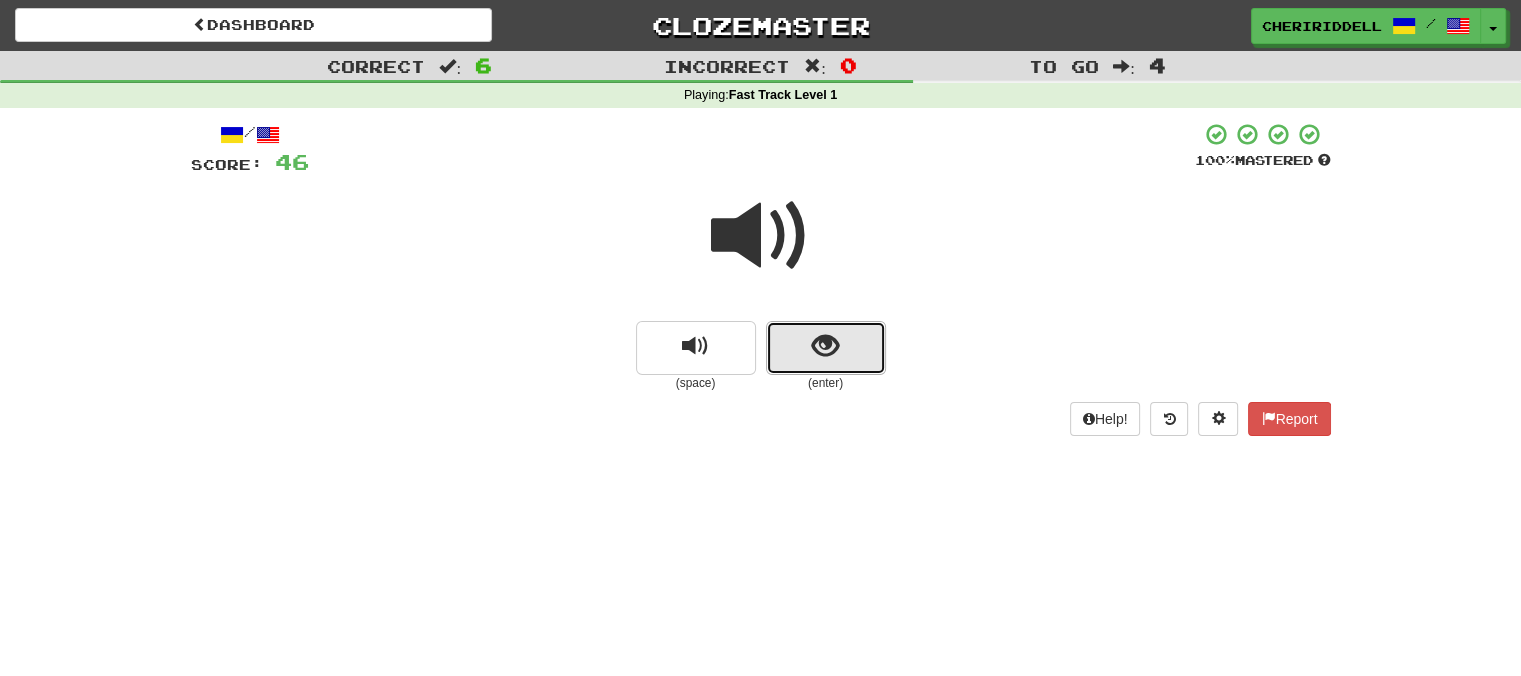 click at bounding box center (825, 346) 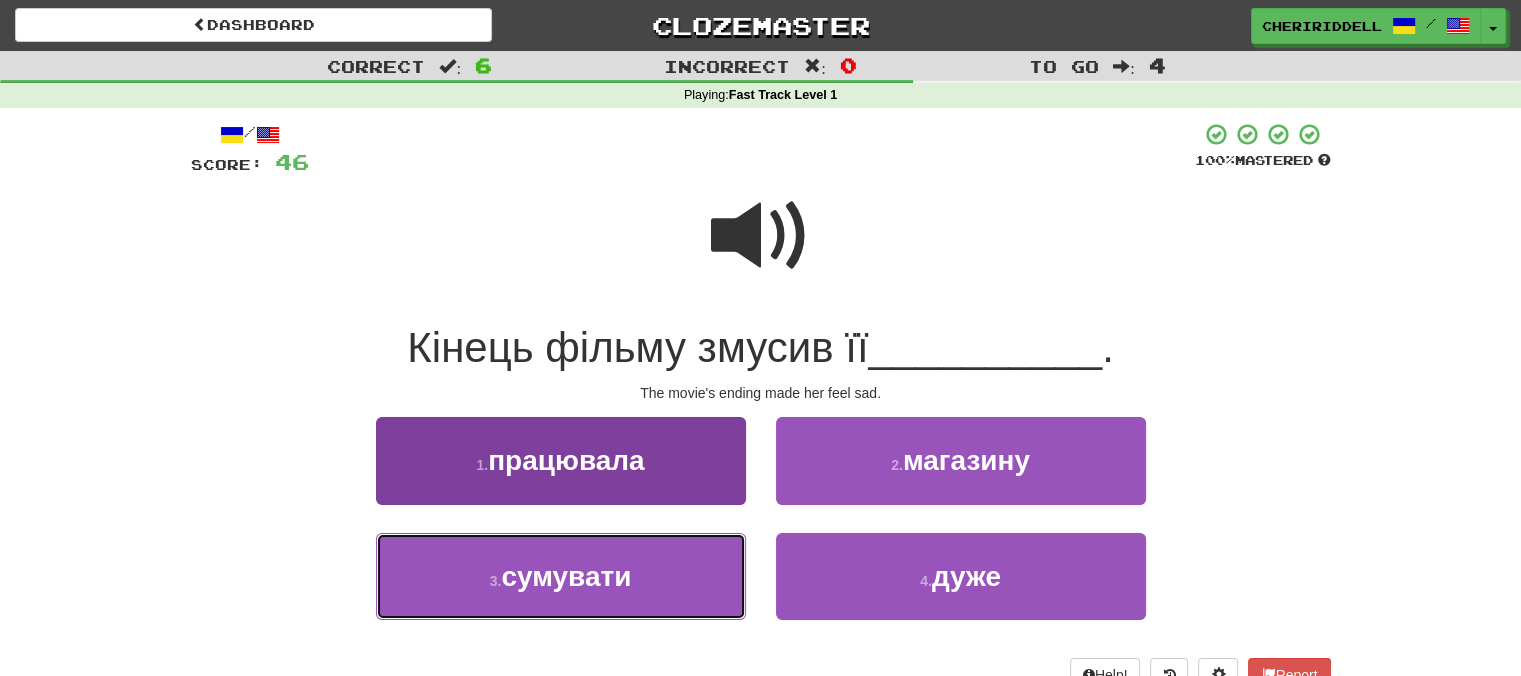 click on "3 .  сумувати" at bounding box center (561, 576) 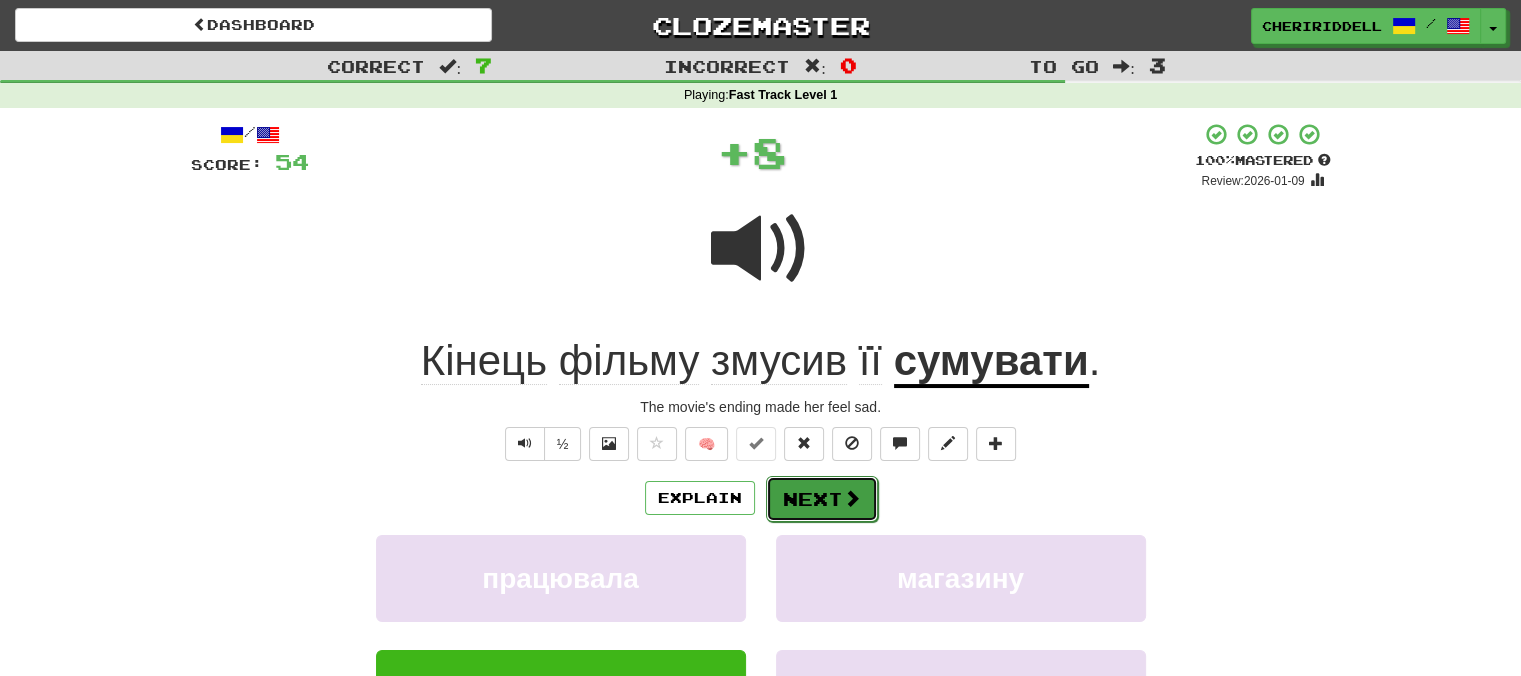 click on "Next" at bounding box center (822, 499) 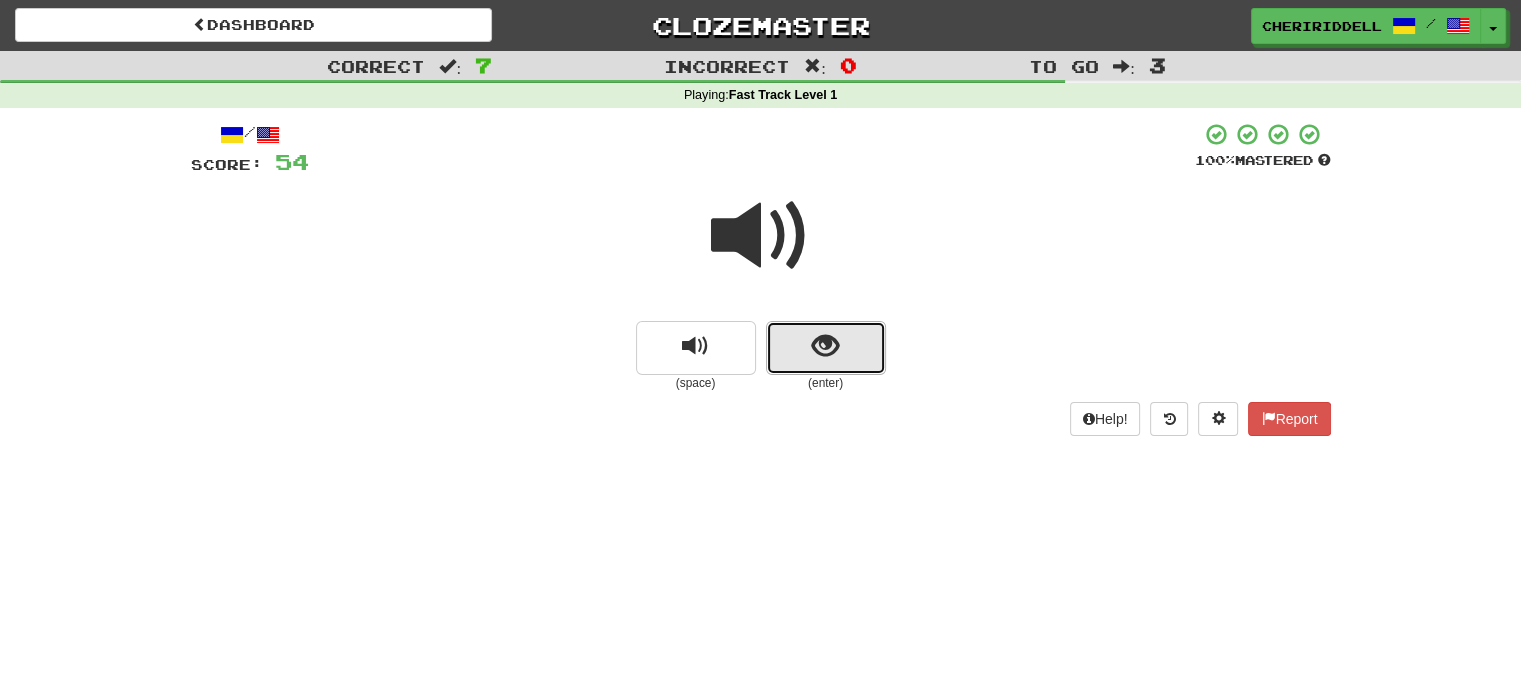 click at bounding box center (825, 346) 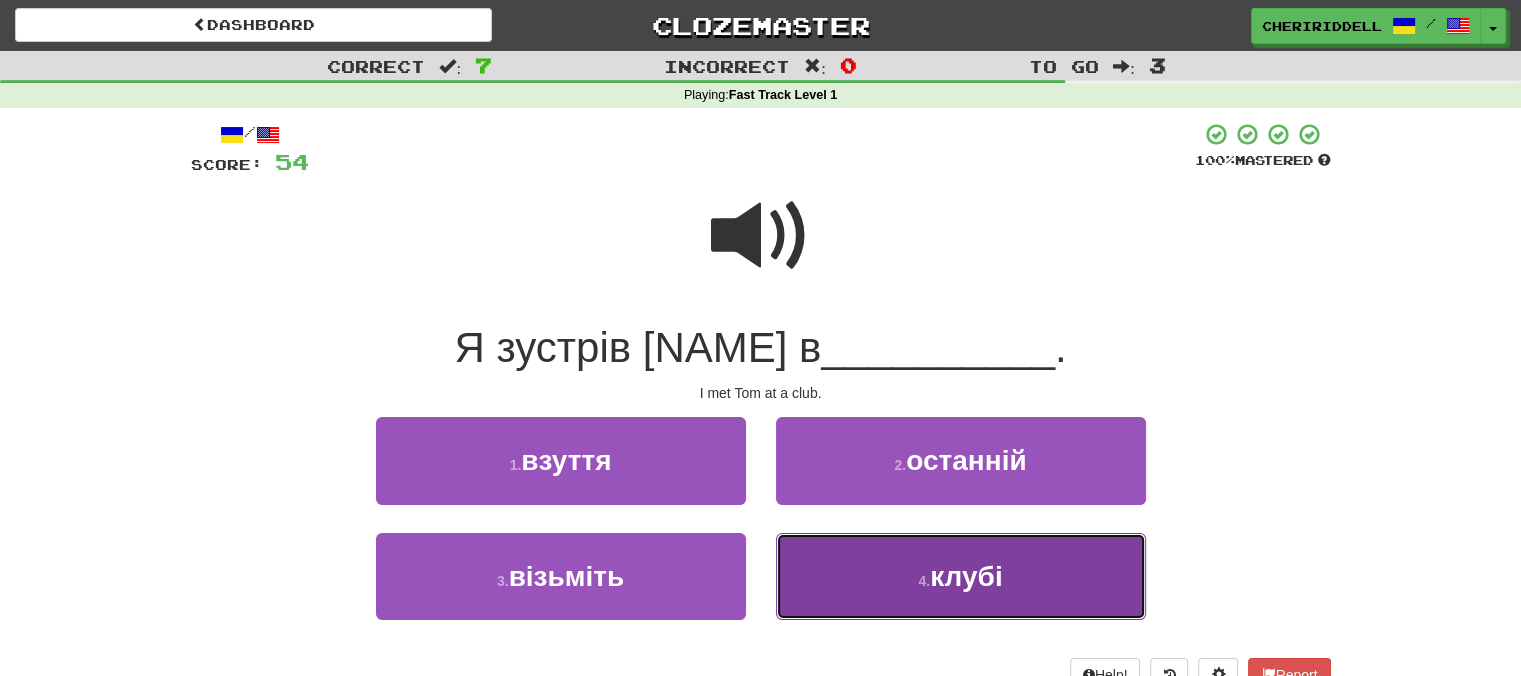 click on "4 .  клубі" at bounding box center [961, 576] 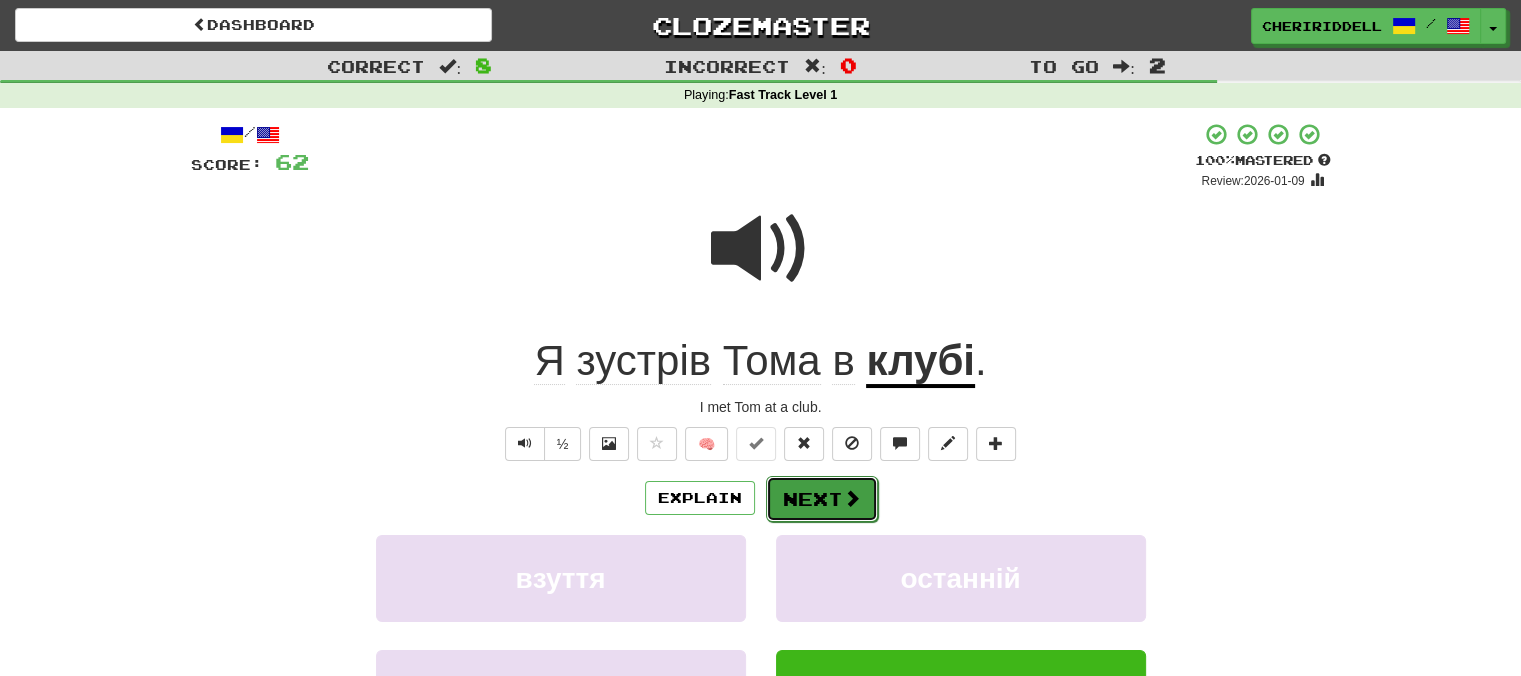 click on "Next" at bounding box center (822, 499) 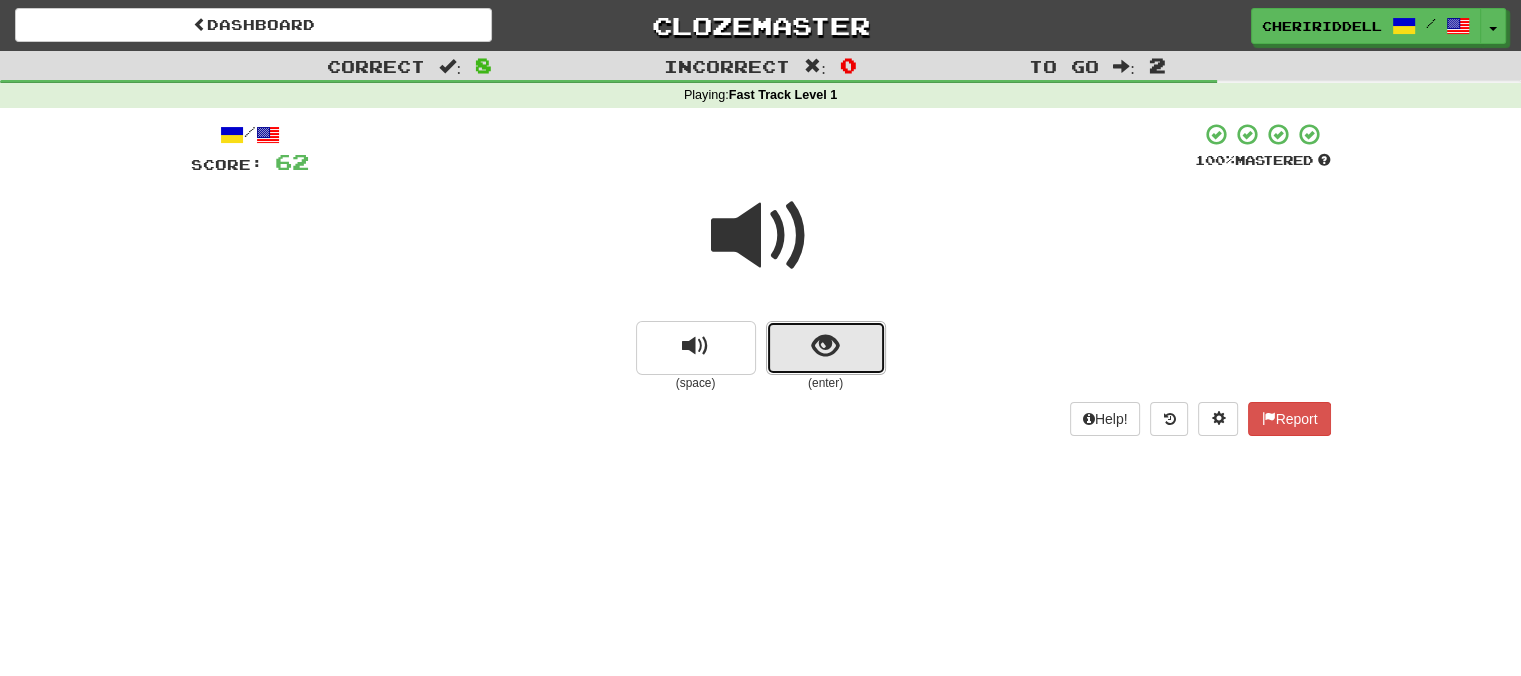 click at bounding box center (826, 348) 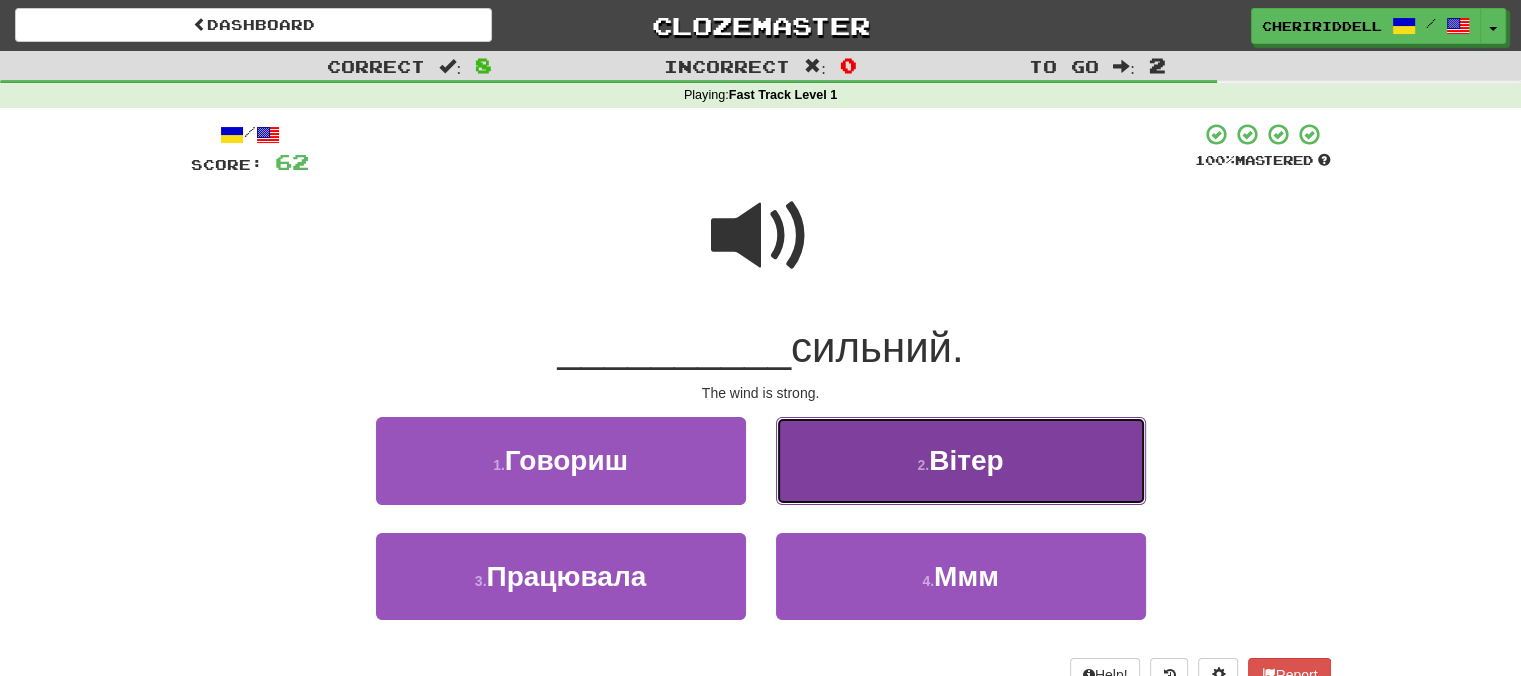 click on "2 .  Вітер" at bounding box center [961, 460] 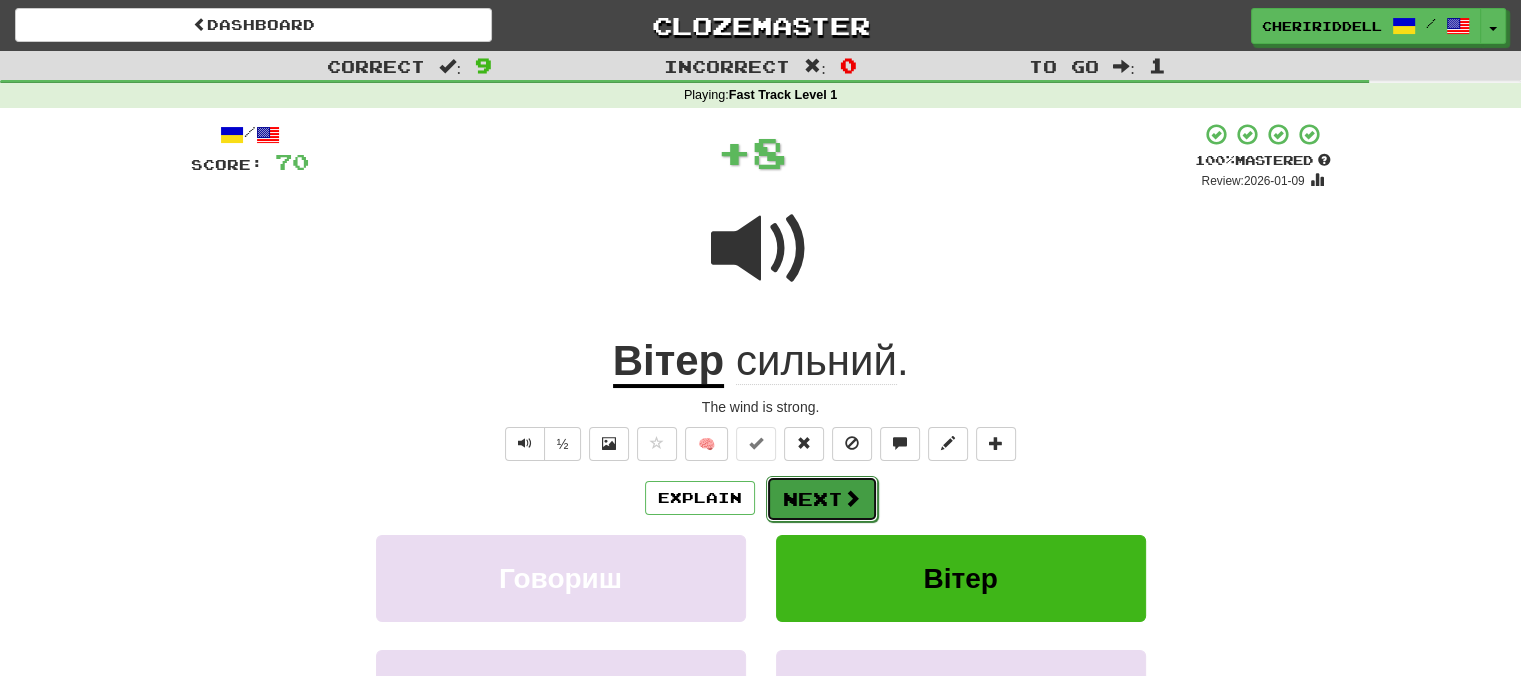 click on "Next" at bounding box center (822, 499) 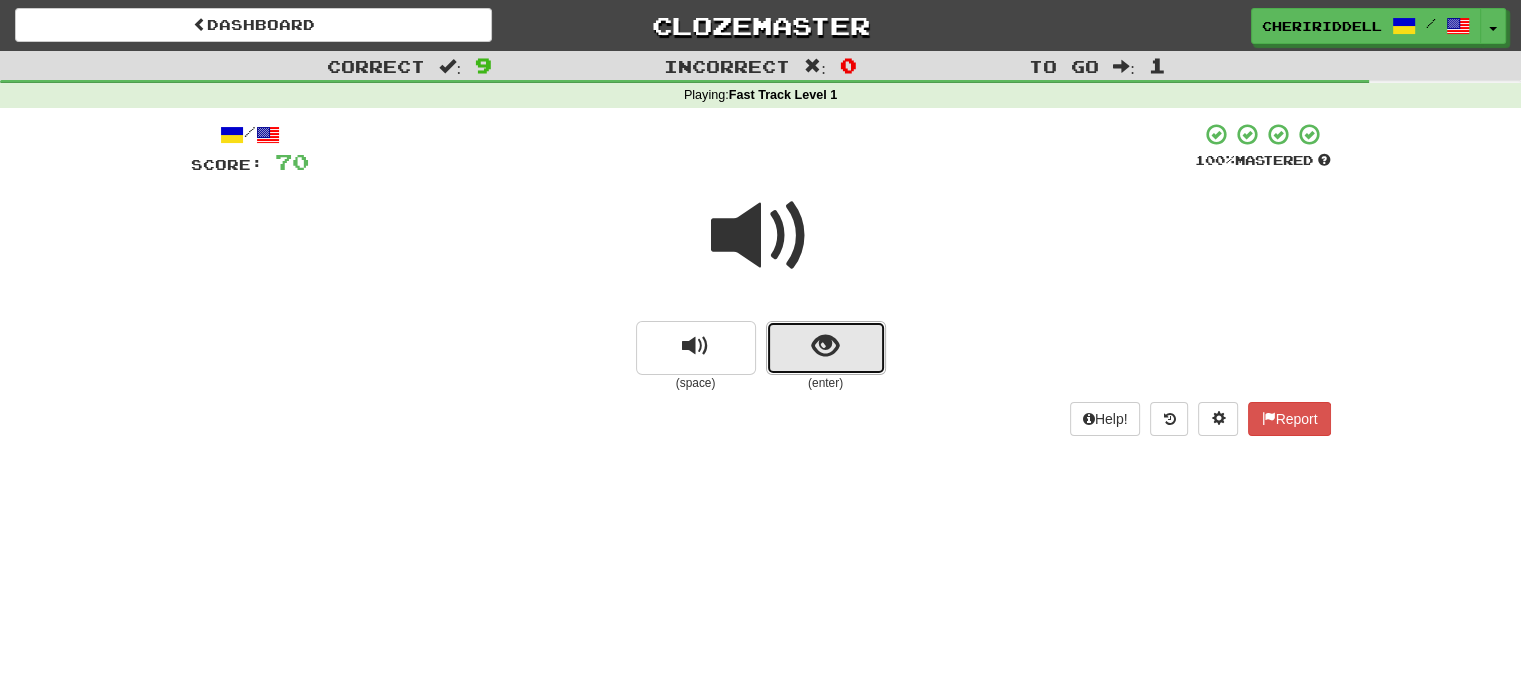 click at bounding box center (826, 348) 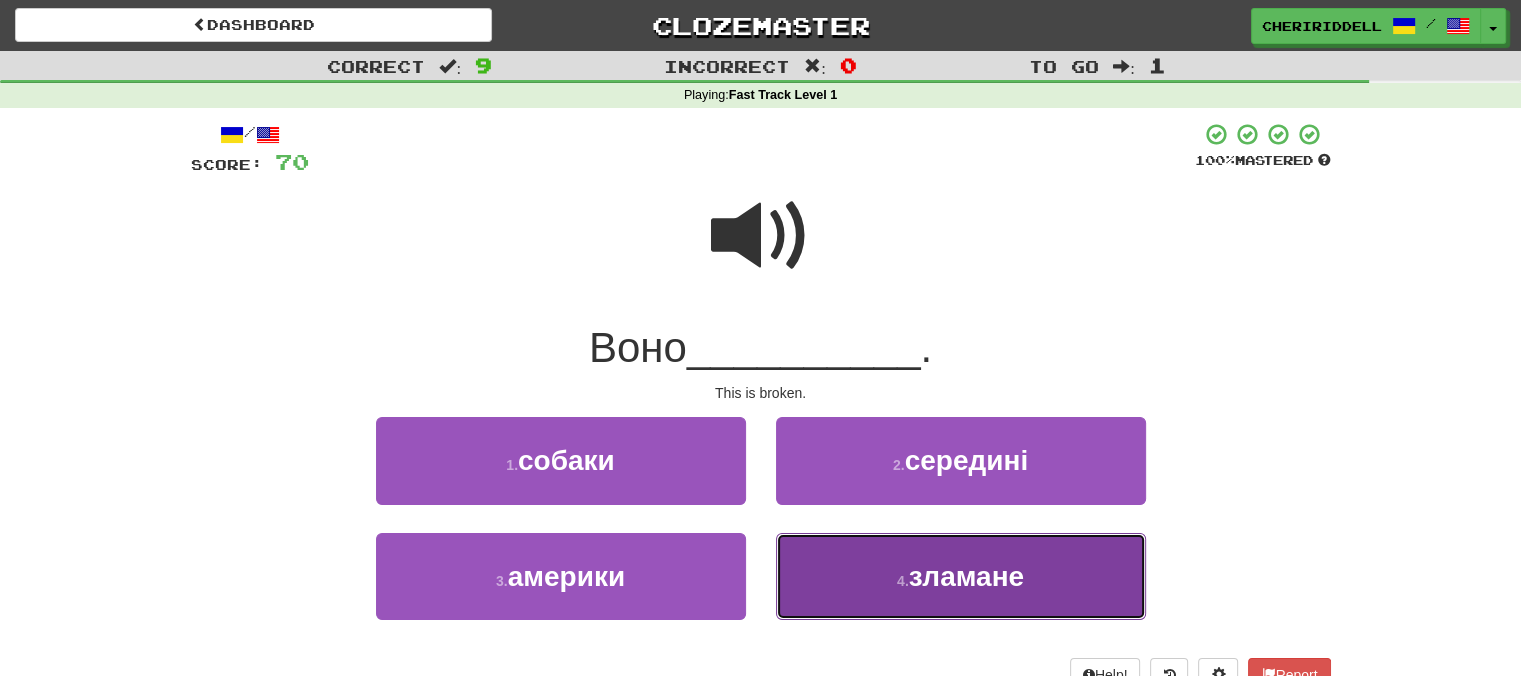 click on "4 .  зламане" at bounding box center [961, 576] 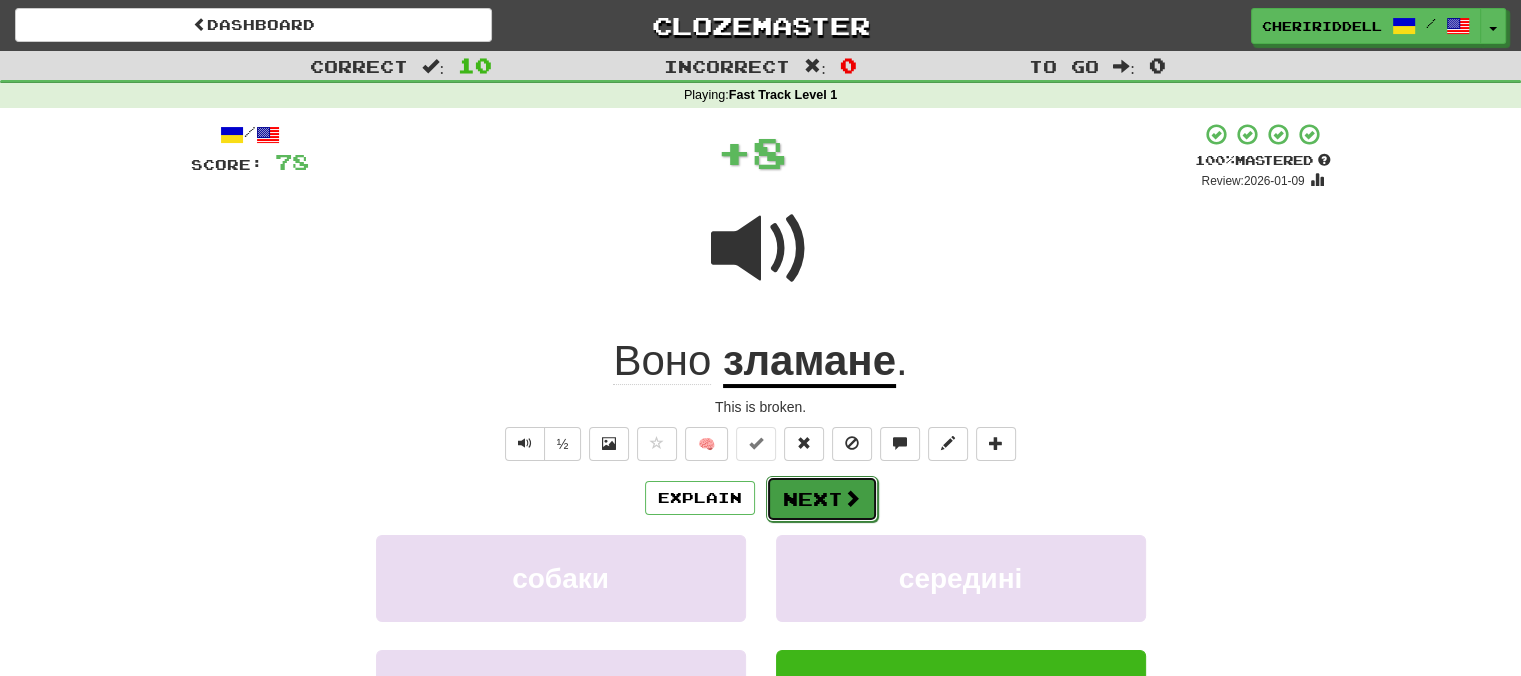 click on "Next" at bounding box center (822, 499) 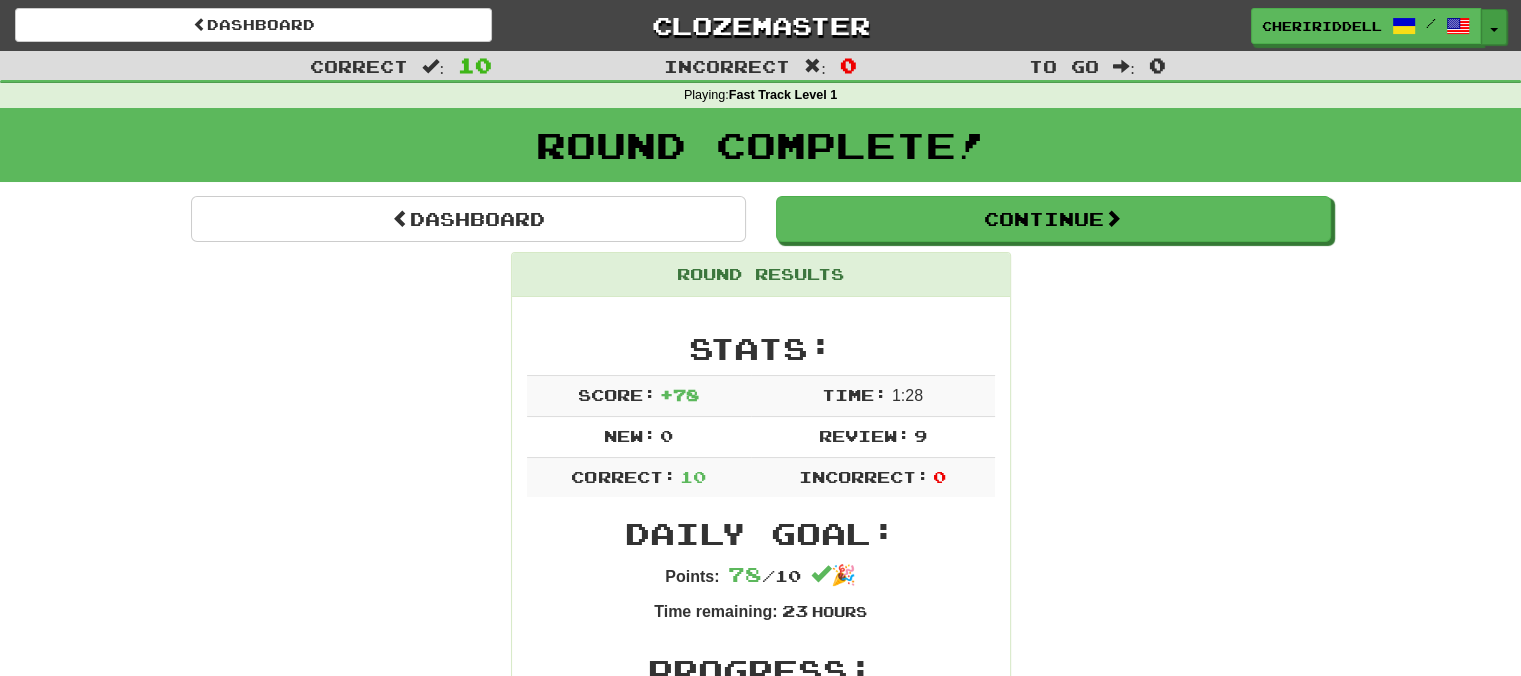 click on "Toggle Dropdown" at bounding box center (1494, 27) 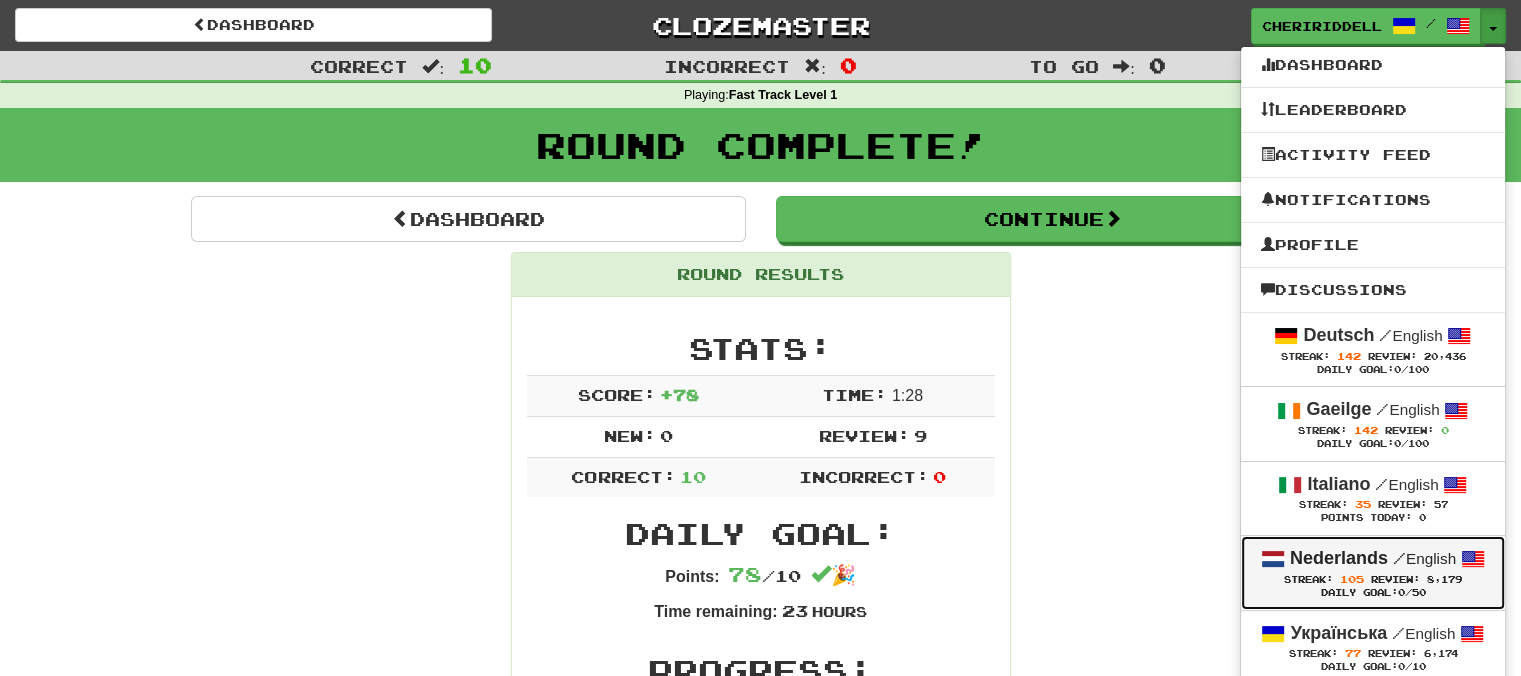 click on "Nederlands" at bounding box center [1339, 558] 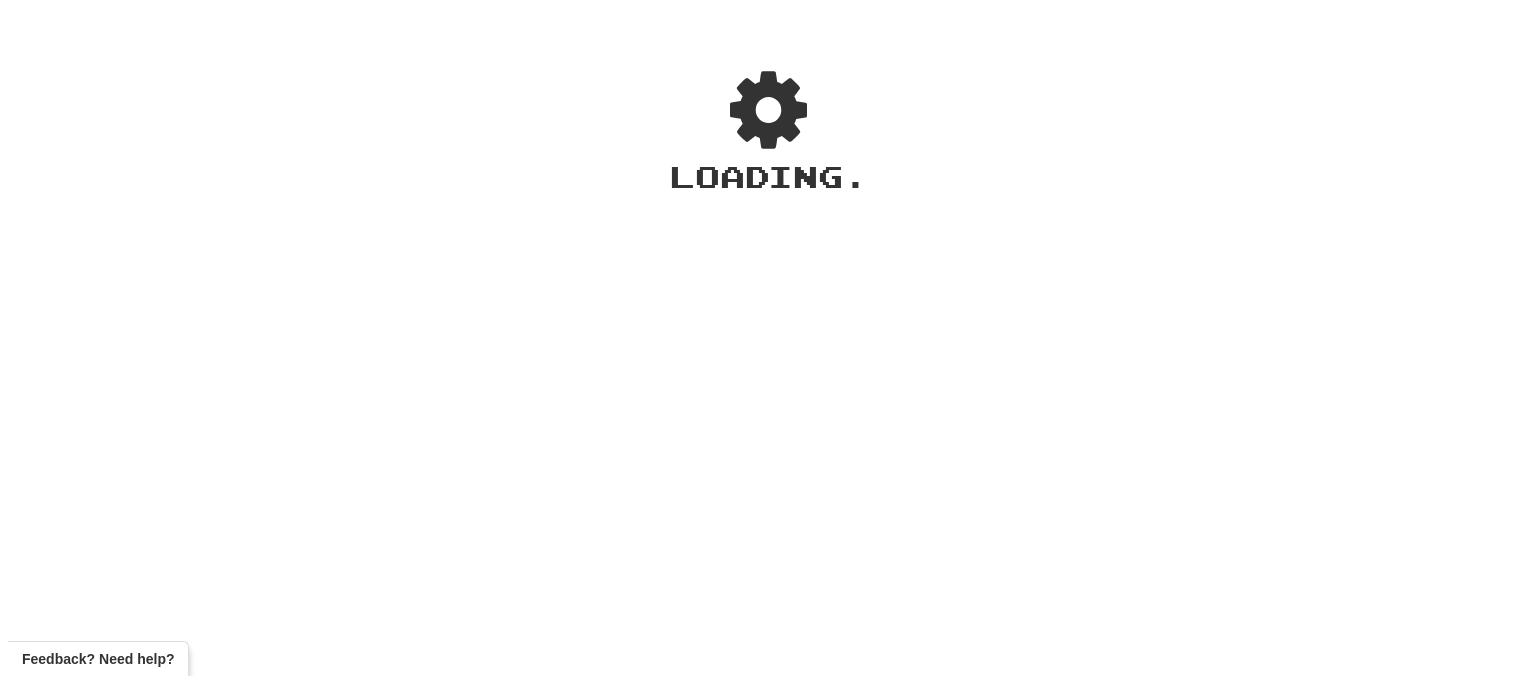 scroll, scrollTop: 0, scrollLeft: 0, axis: both 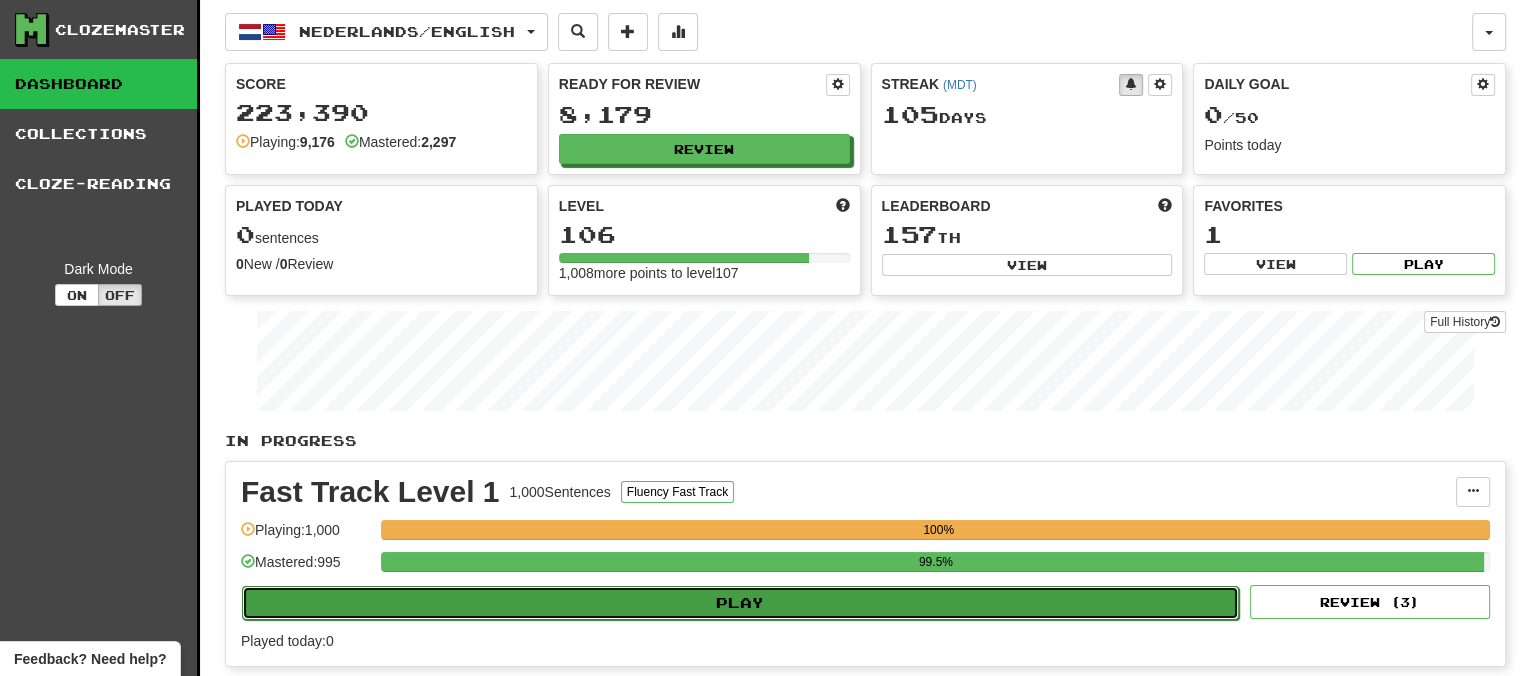 click on "Play" at bounding box center (740, 603) 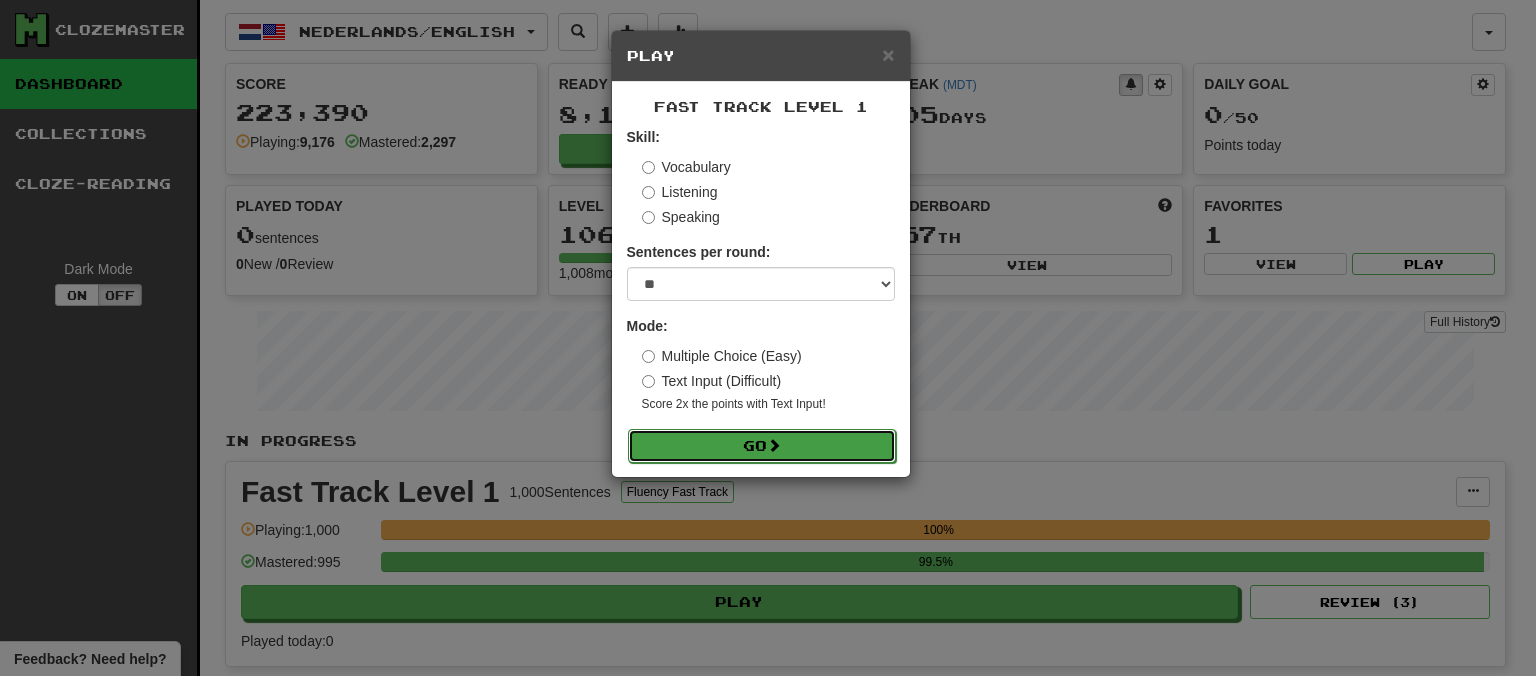 click on "Go" at bounding box center [762, 446] 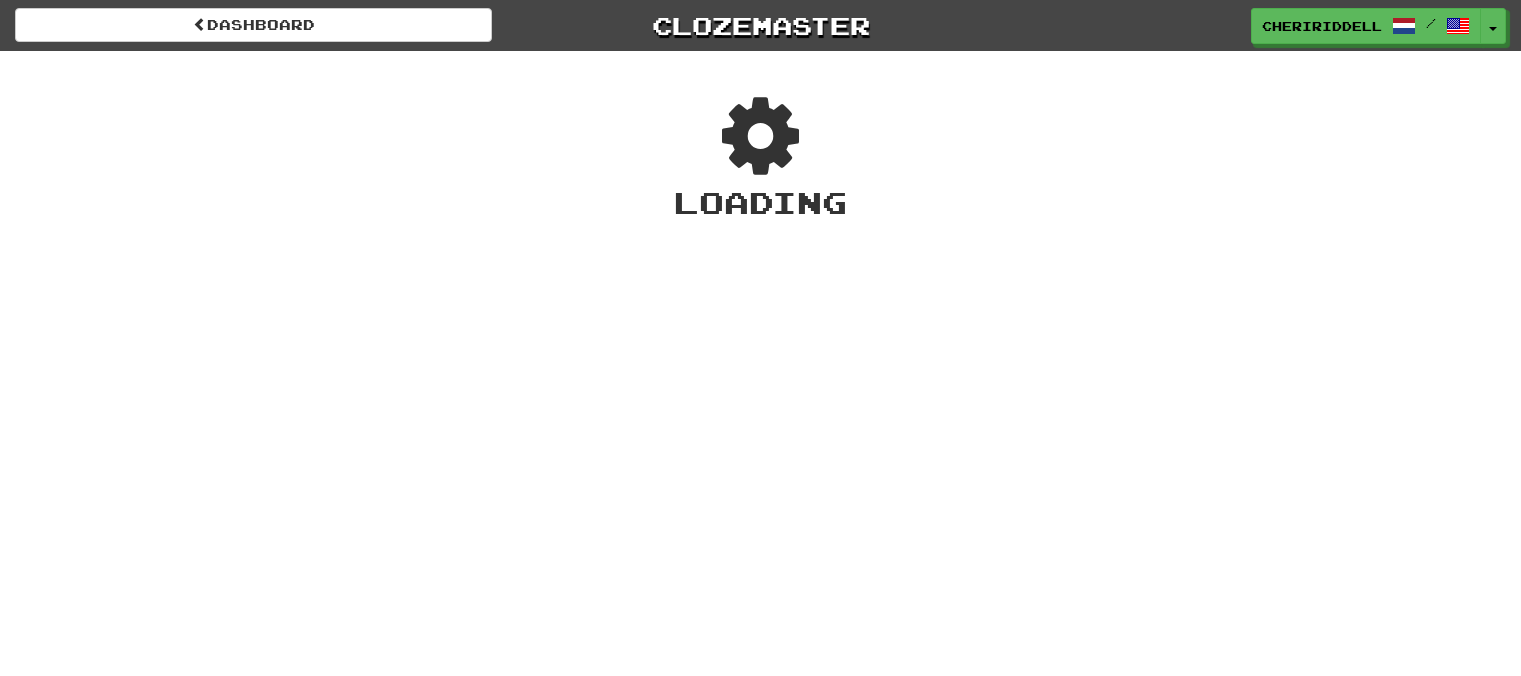 scroll, scrollTop: 0, scrollLeft: 0, axis: both 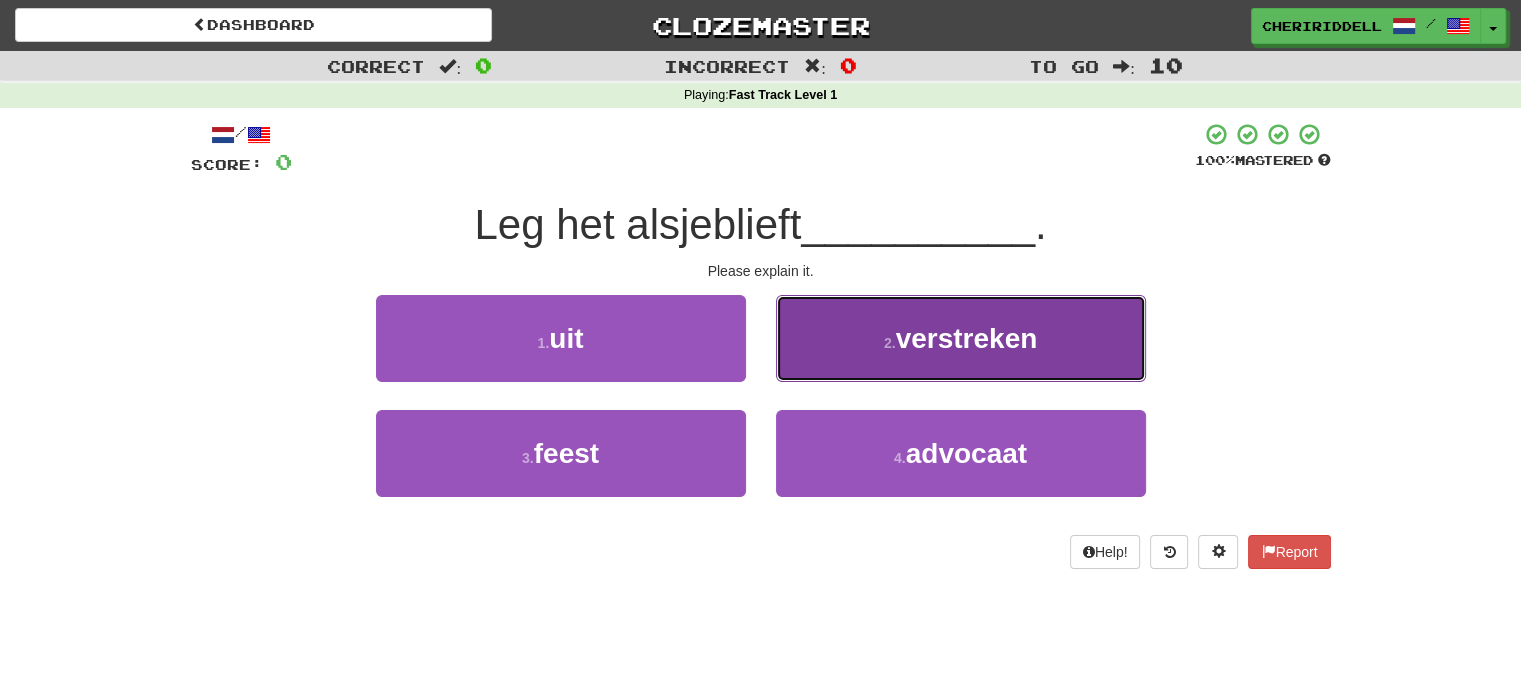 click on "2 .  [VERB]" at bounding box center [961, 338] 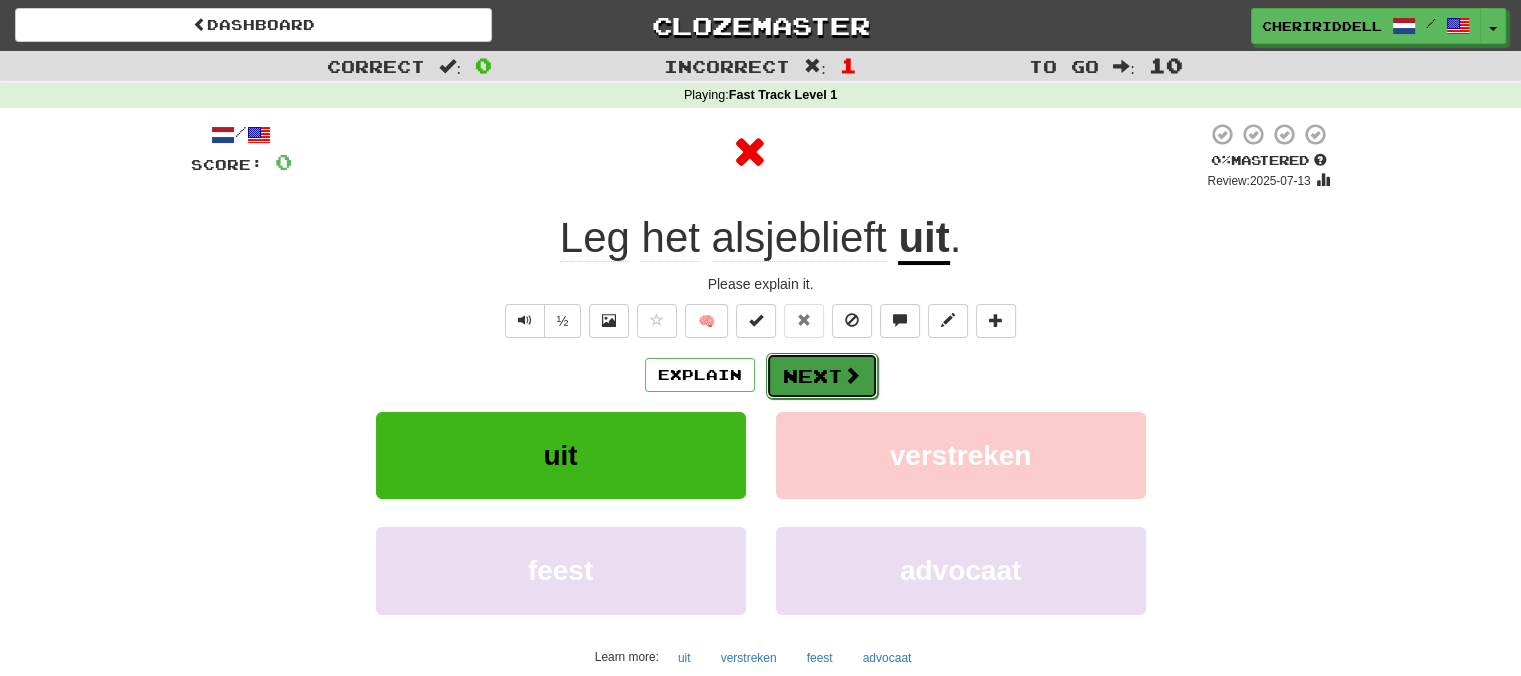 click on "Next" at bounding box center (822, 376) 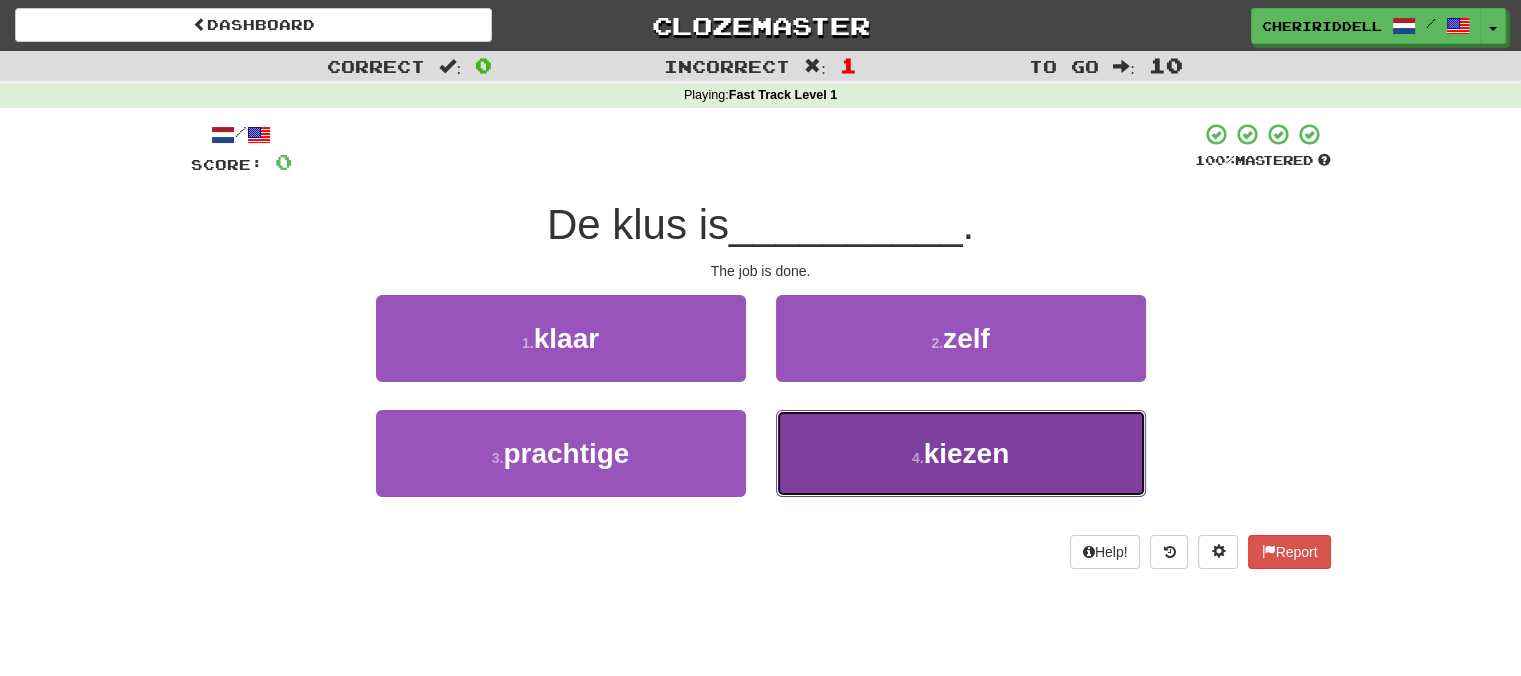 click on "4 .  [VERB]" at bounding box center (961, 453) 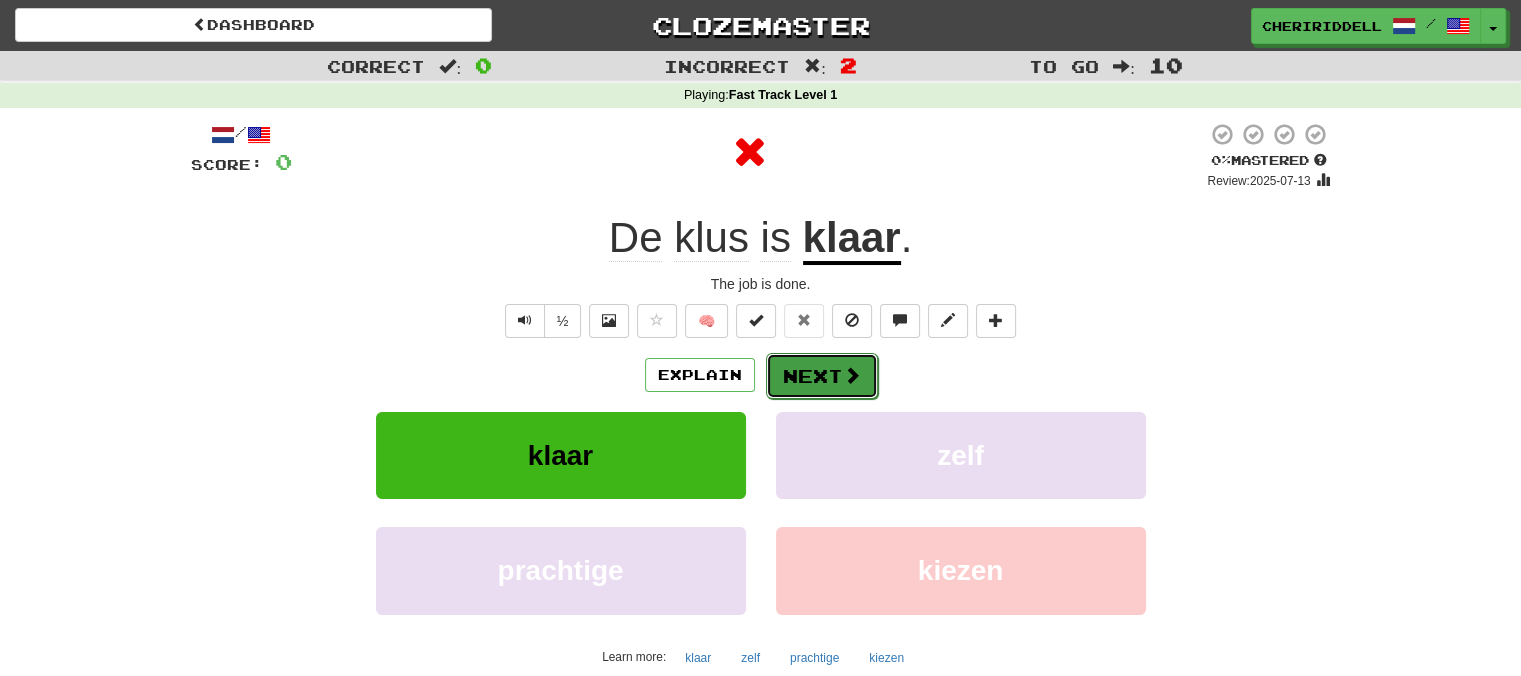 click on "Next" at bounding box center (822, 376) 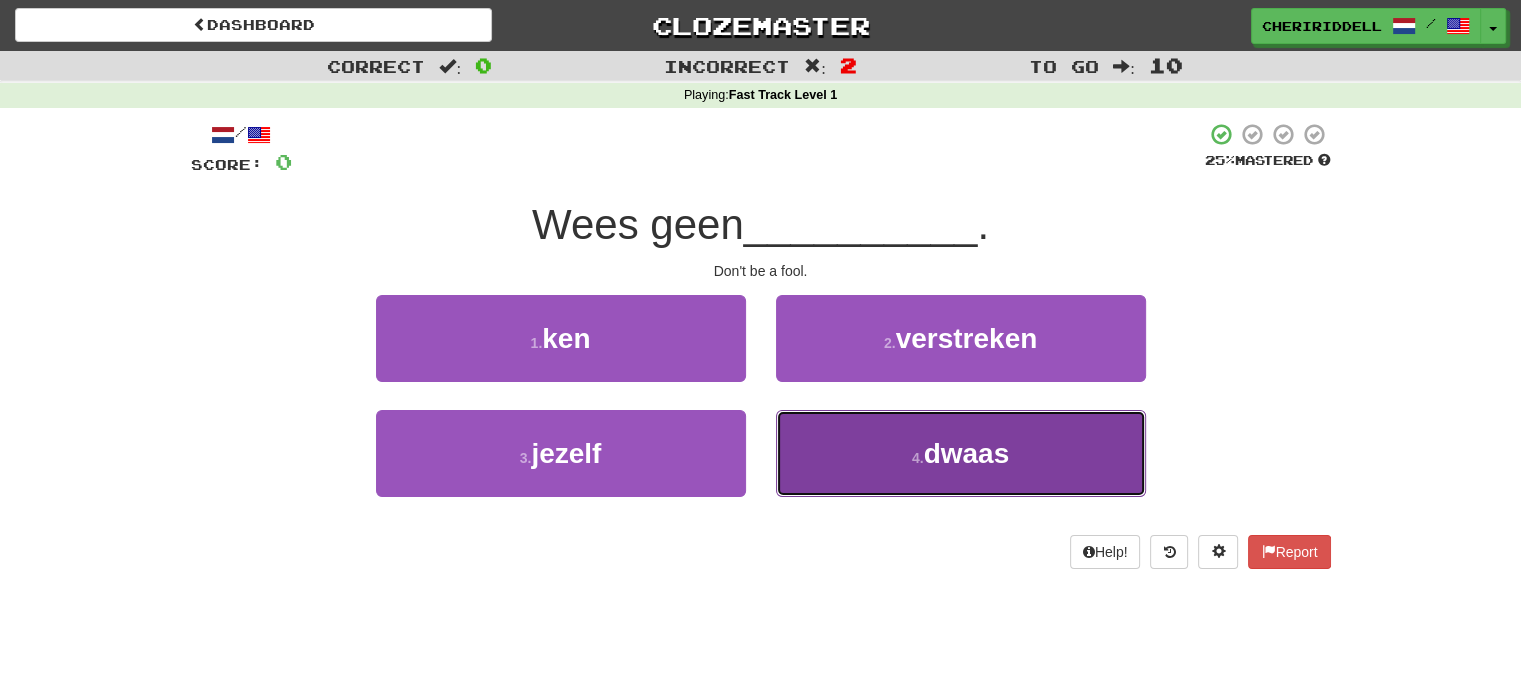 click on "4 .  dwaas" at bounding box center (961, 453) 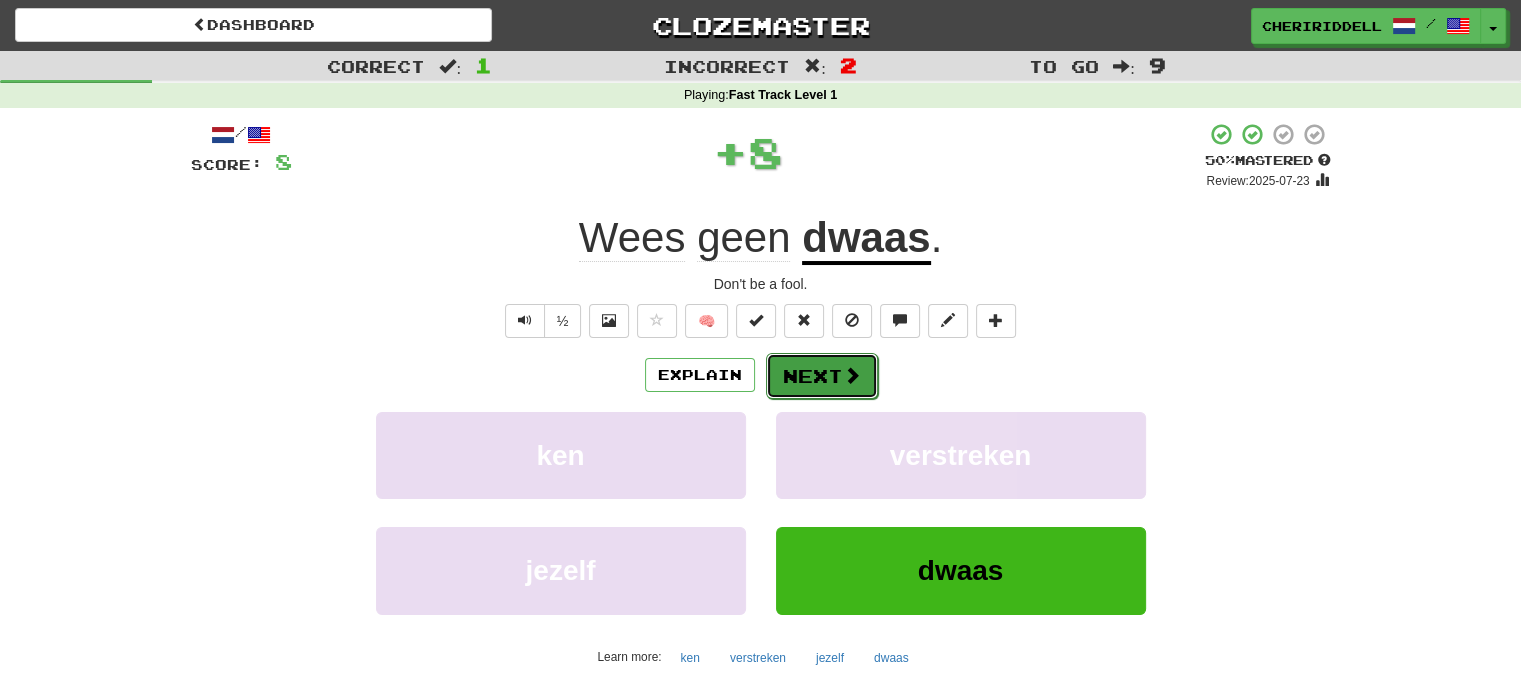 click on "Next" at bounding box center [822, 376] 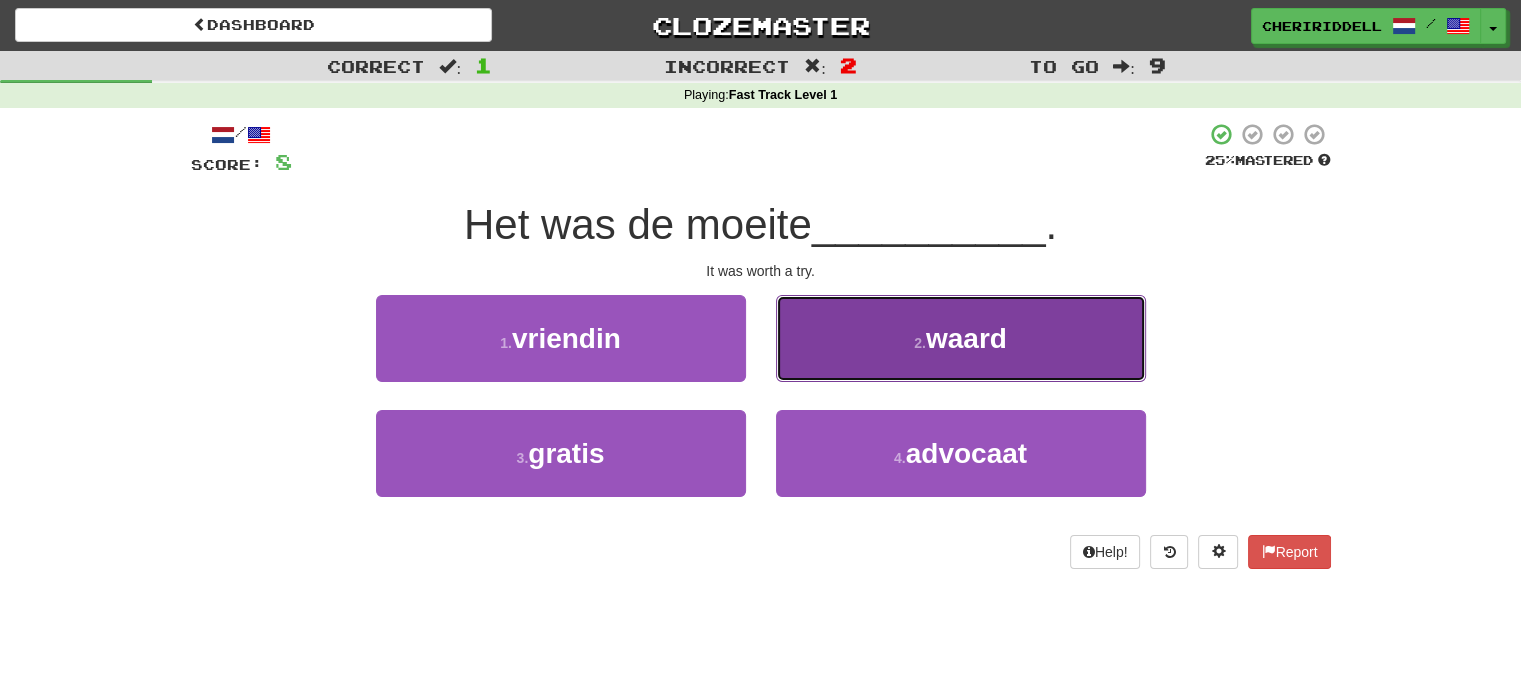click on "2 .  waard" at bounding box center (961, 338) 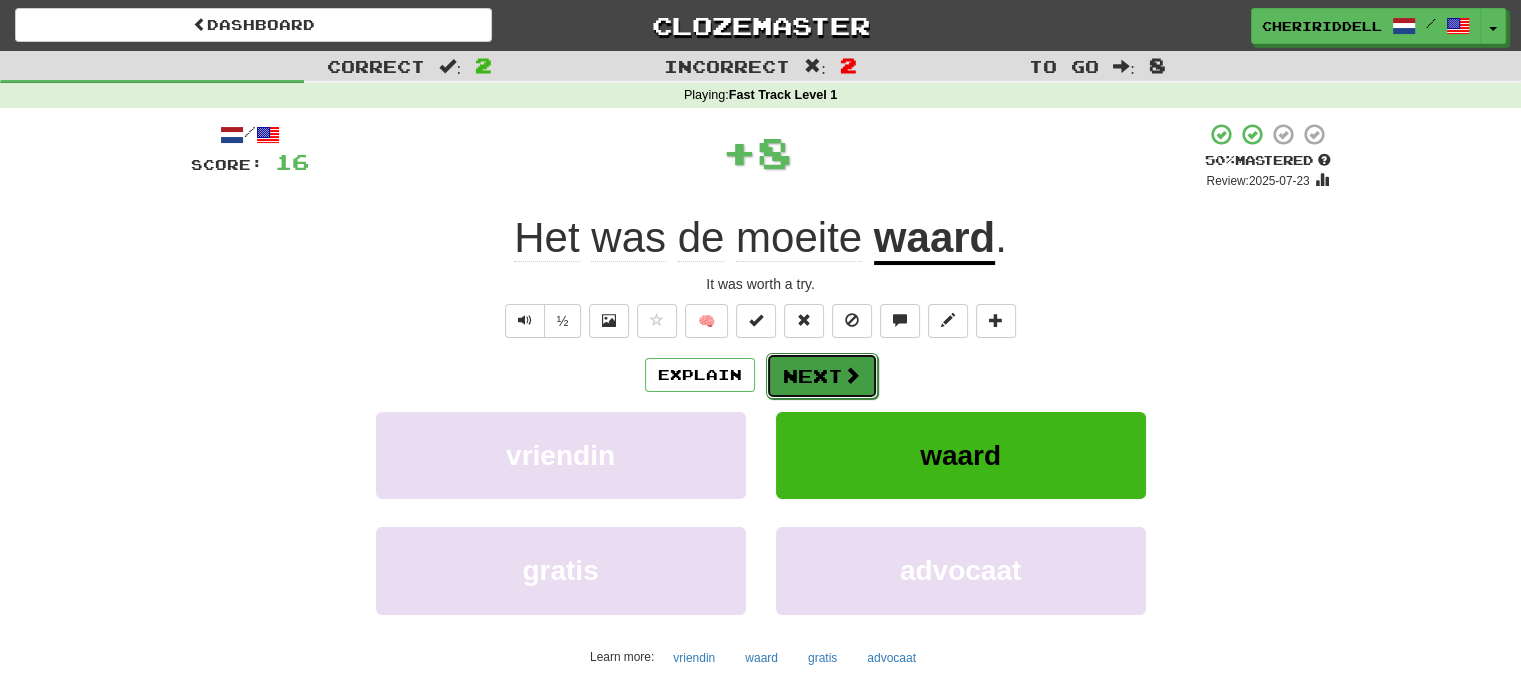 click on "Next" at bounding box center [822, 376] 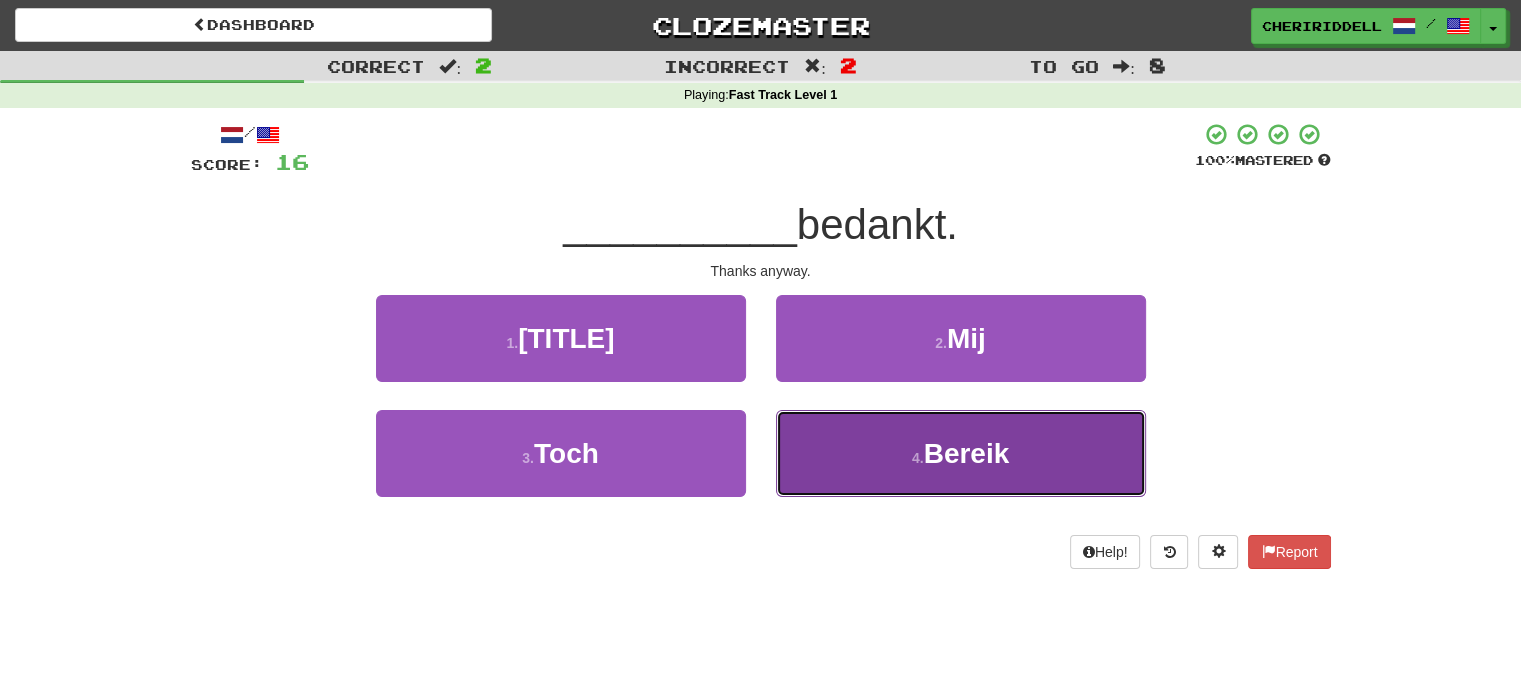 click on "4 .  Bereik" at bounding box center (961, 453) 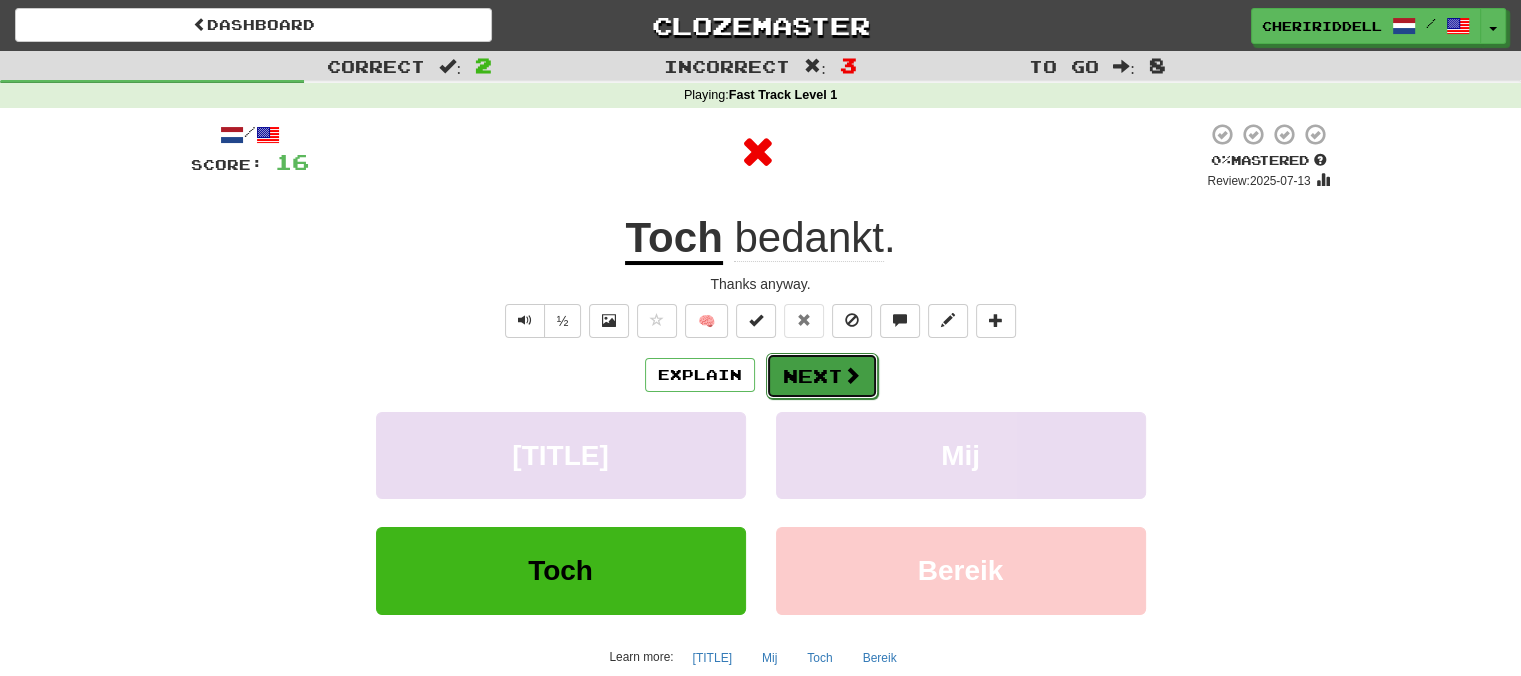 click on "Next" at bounding box center [822, 376] 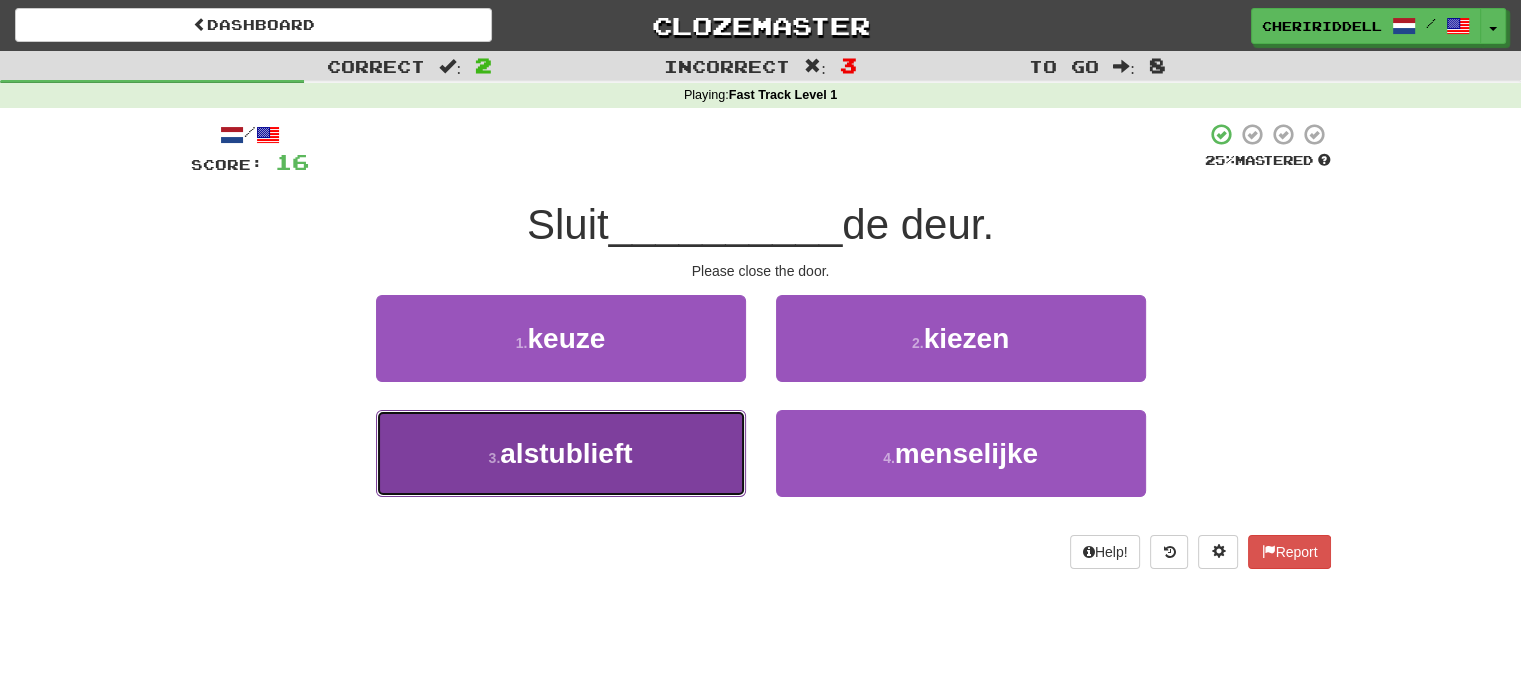 click on "3 .  alstublieft" at bounding box center [561, 453] 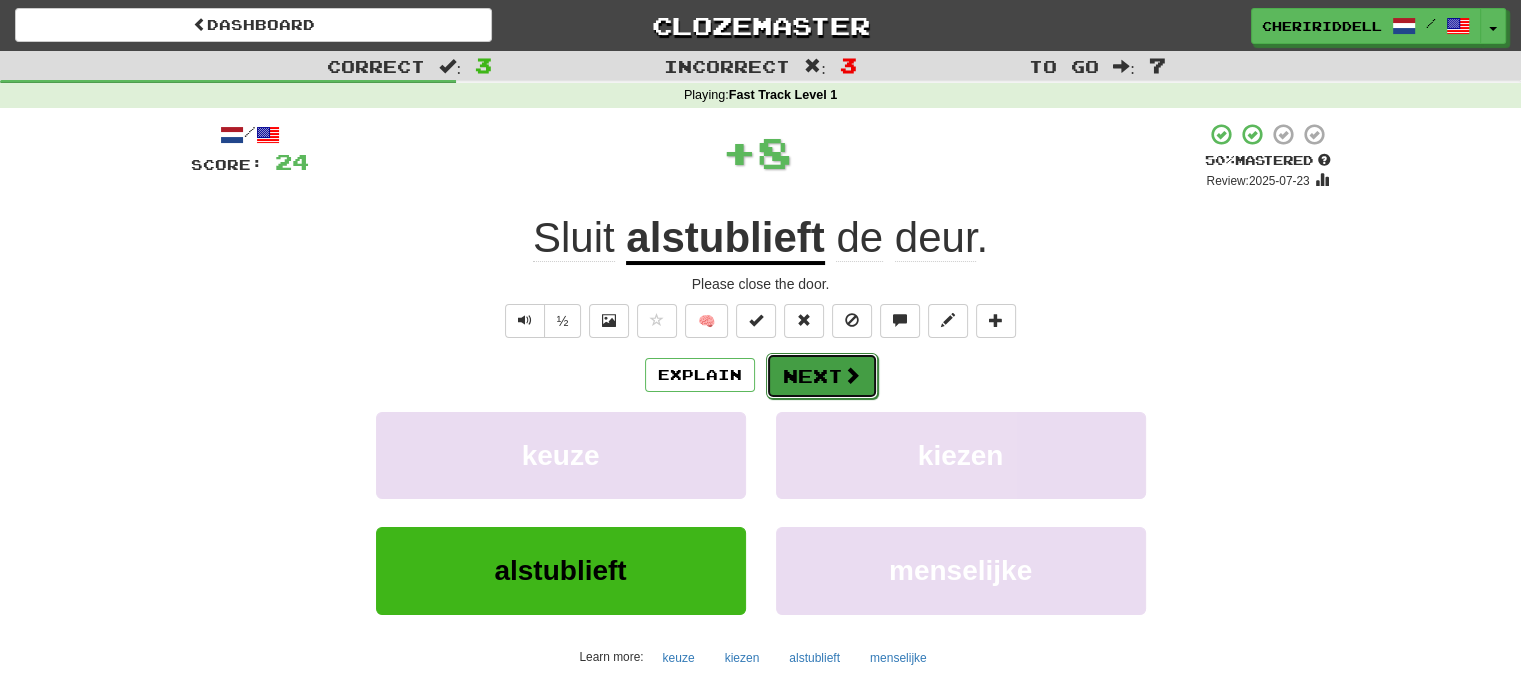 click on "Next" at bounding box center [822, 376] 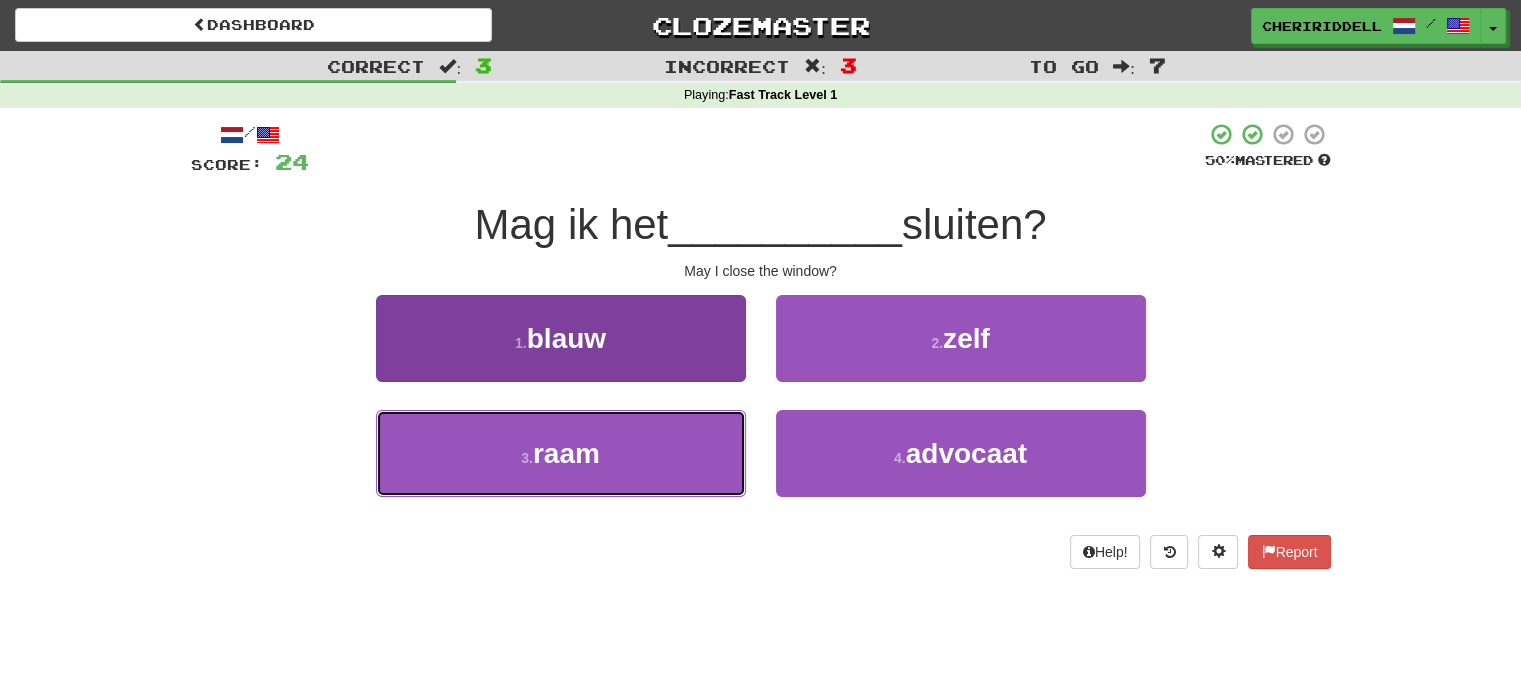 click on "3 .  raam" at bounding box center [561, 453] 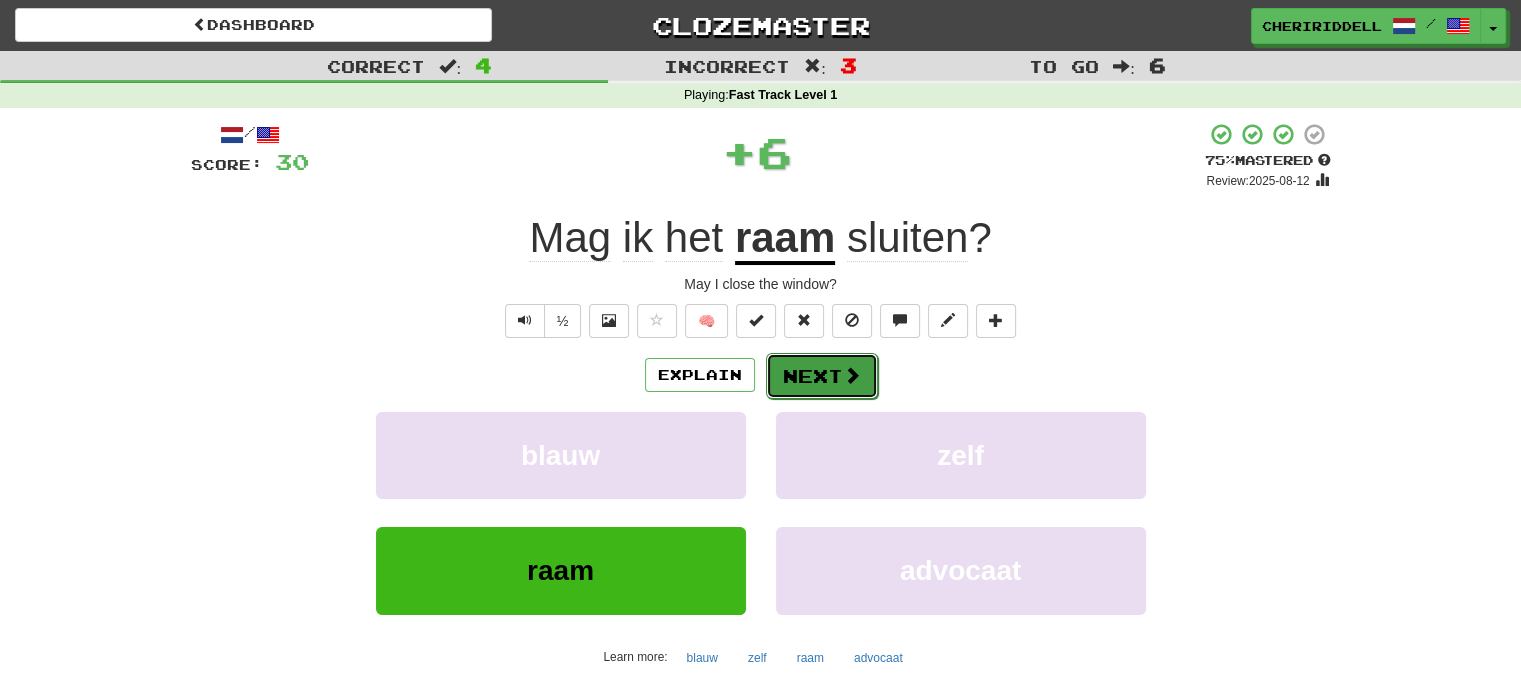 click on "Next" at bounding box center (822, 376) 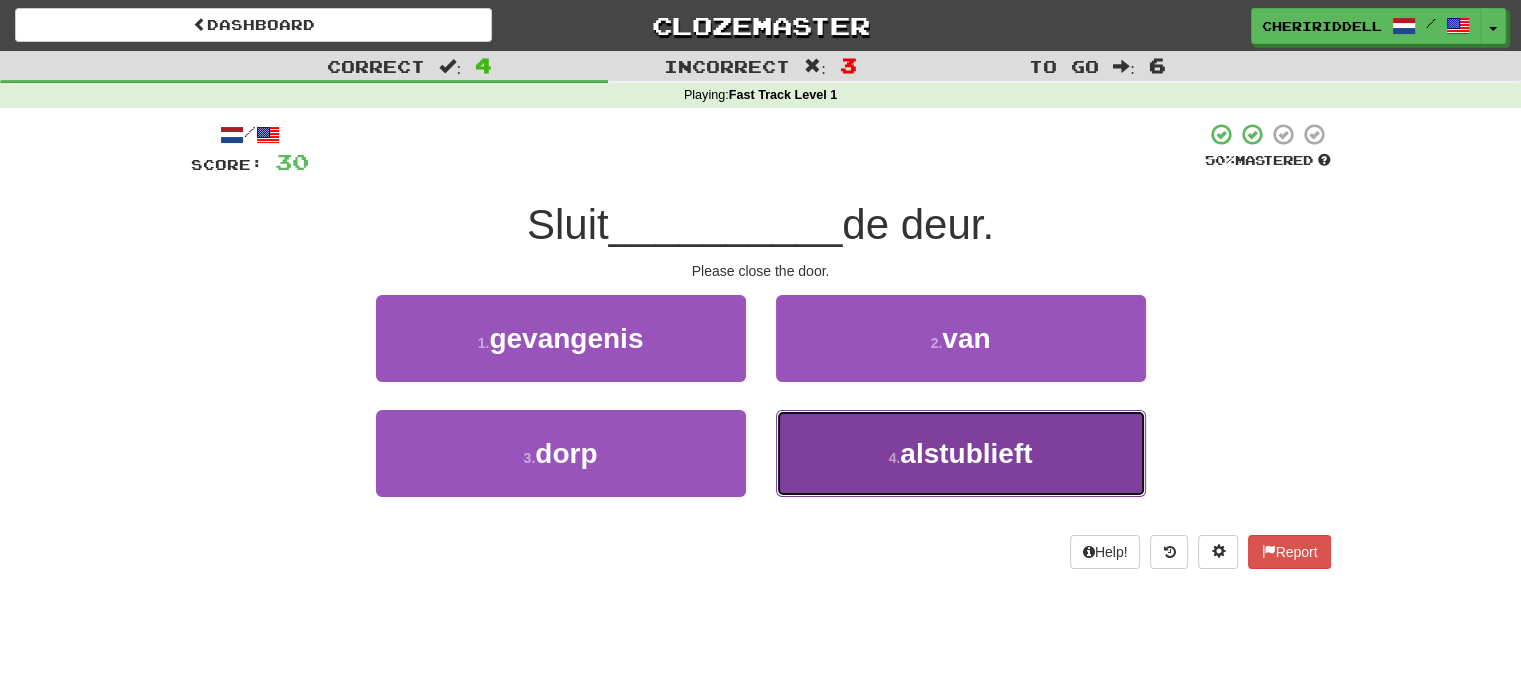 click on "4 .  alstublieft" at bounding box center (961, 453) 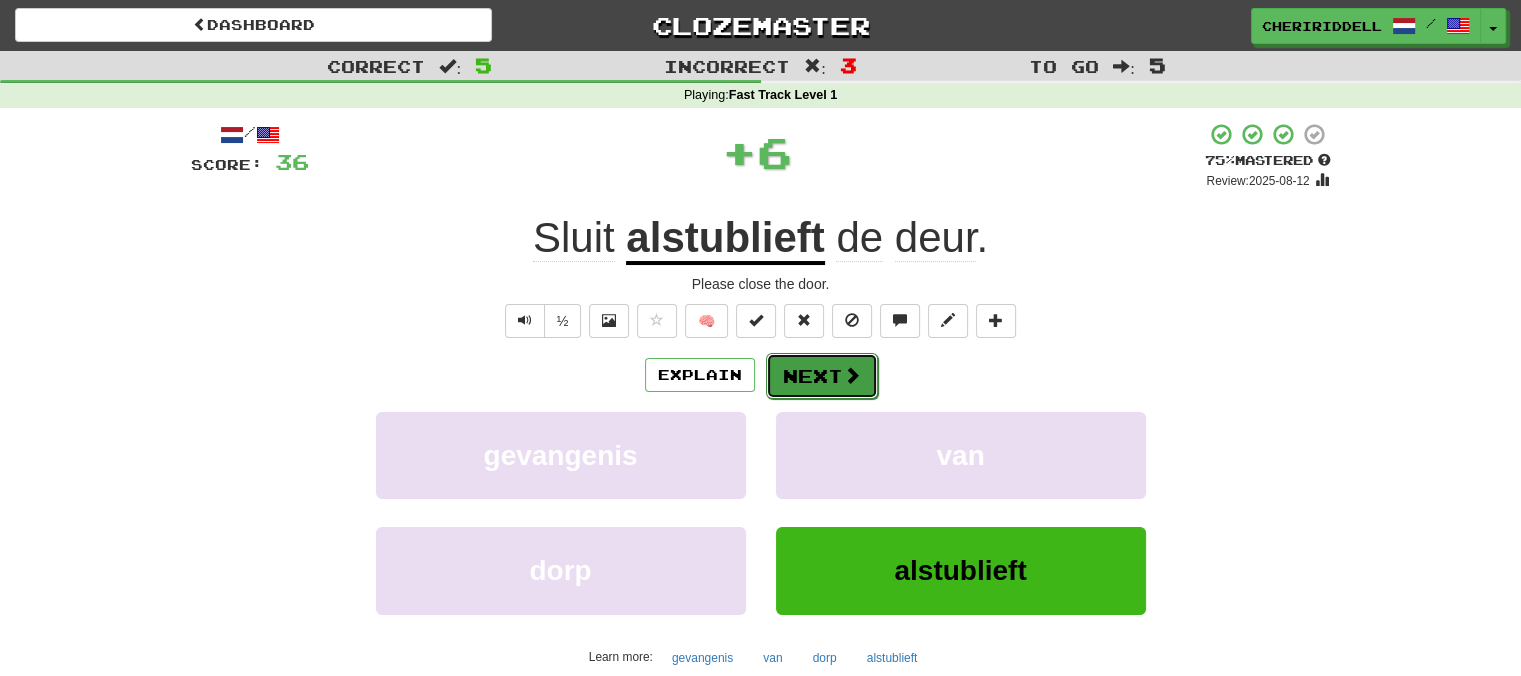 click on "Next" at bounding box center (822, 376) 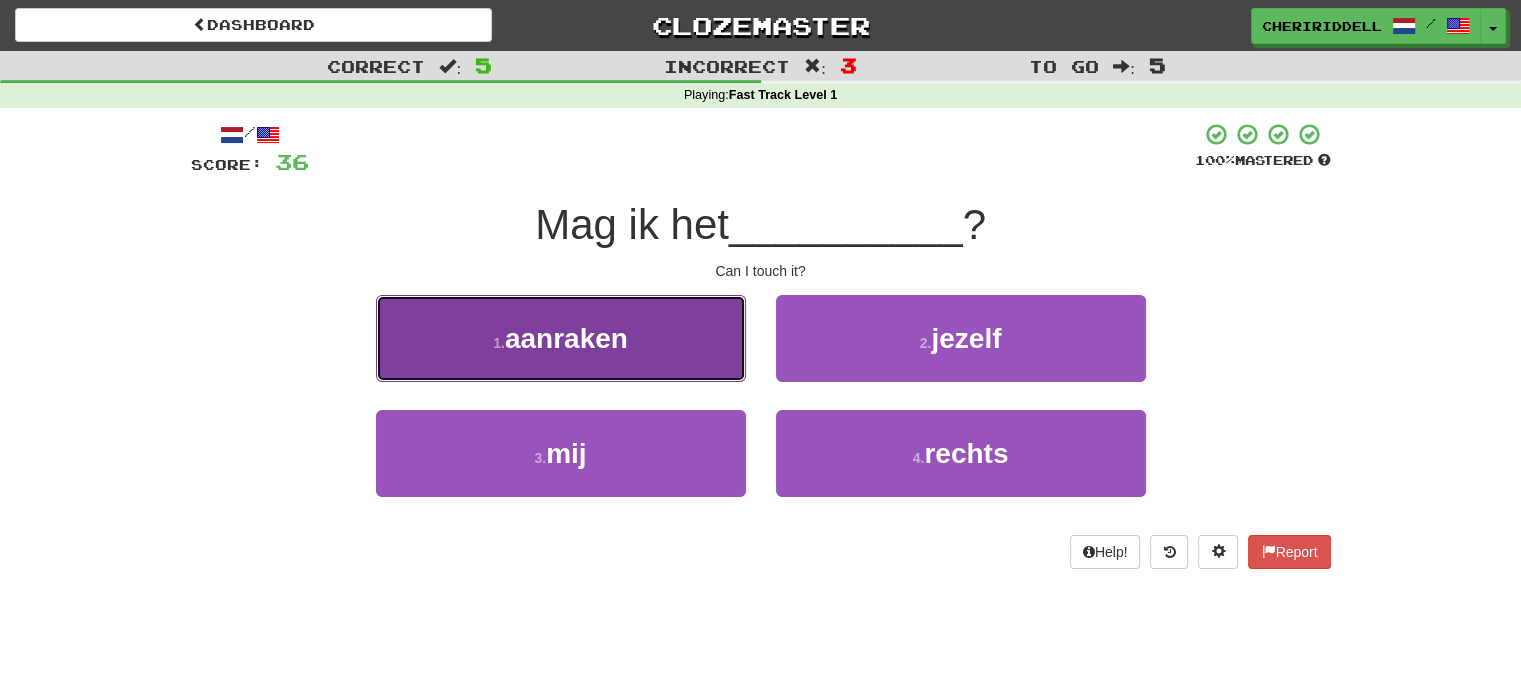 click on "1 .  aanraken" at bounding box center (561, 338) 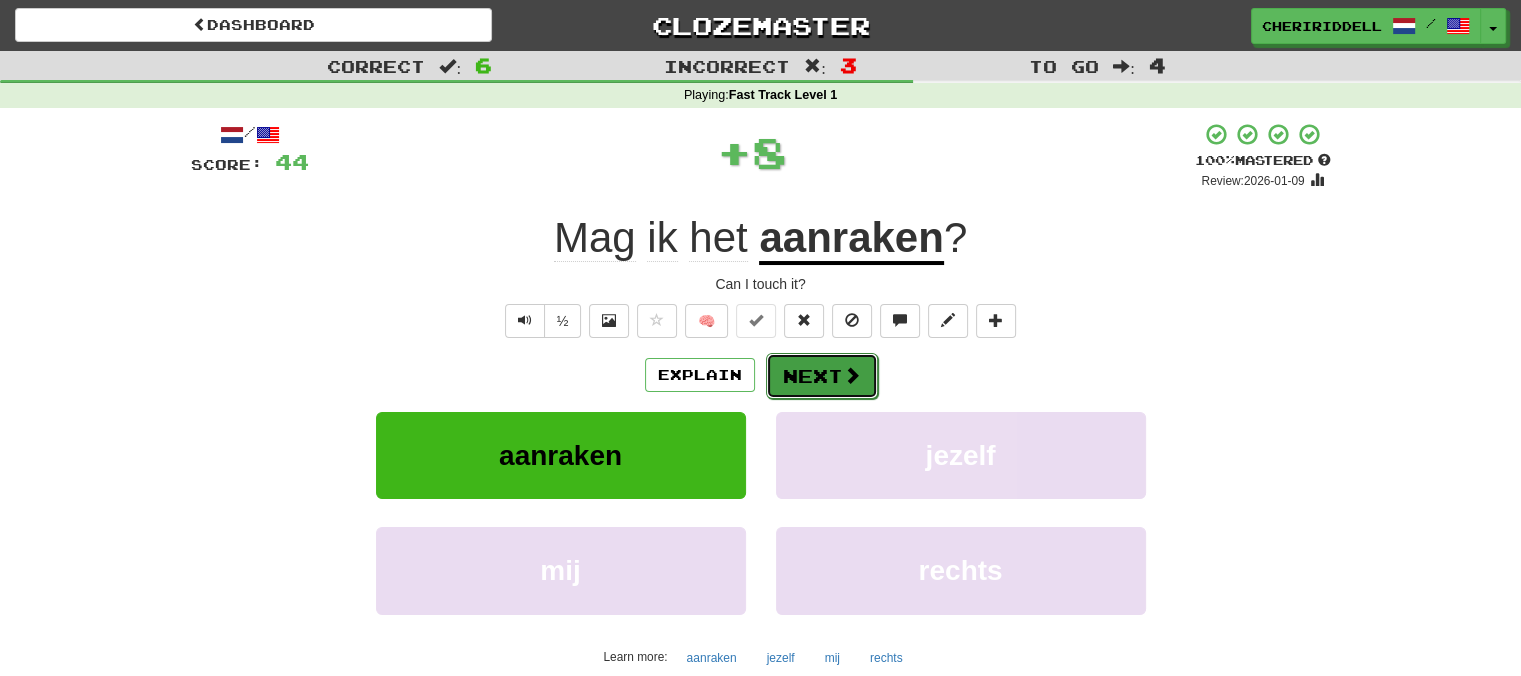 click on "Next" at bounding box center (822, 376) 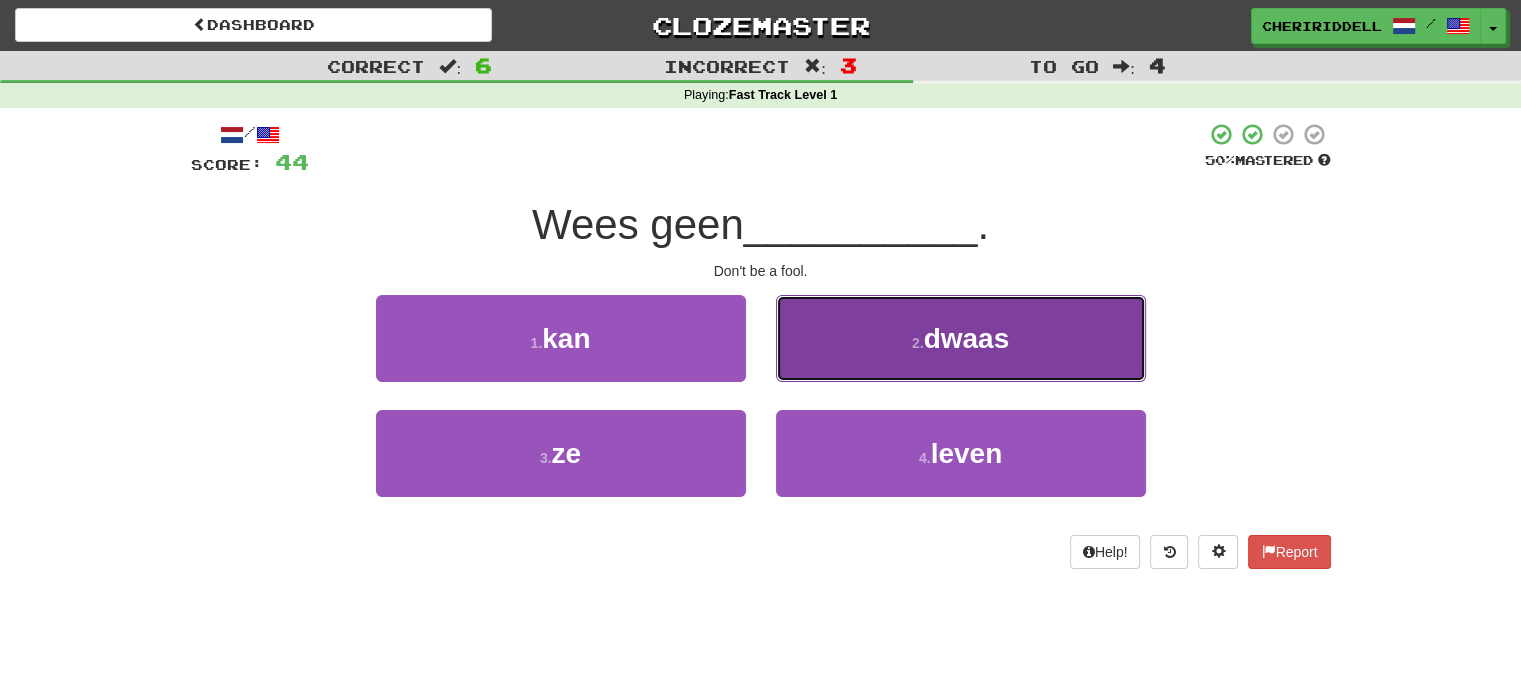 click on "2 .  dwaas" at bounding box center [961, 338] 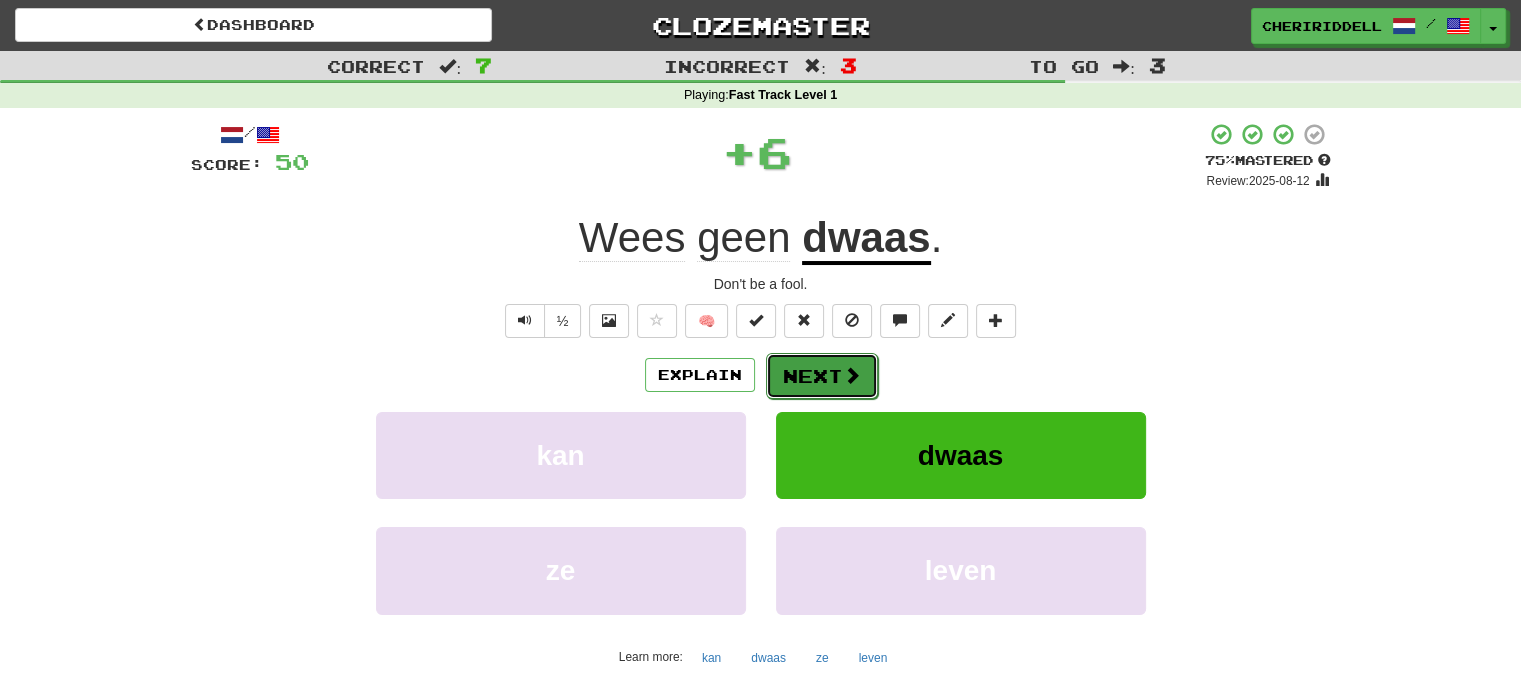 click on "Next" at bounding box center (822, 376) 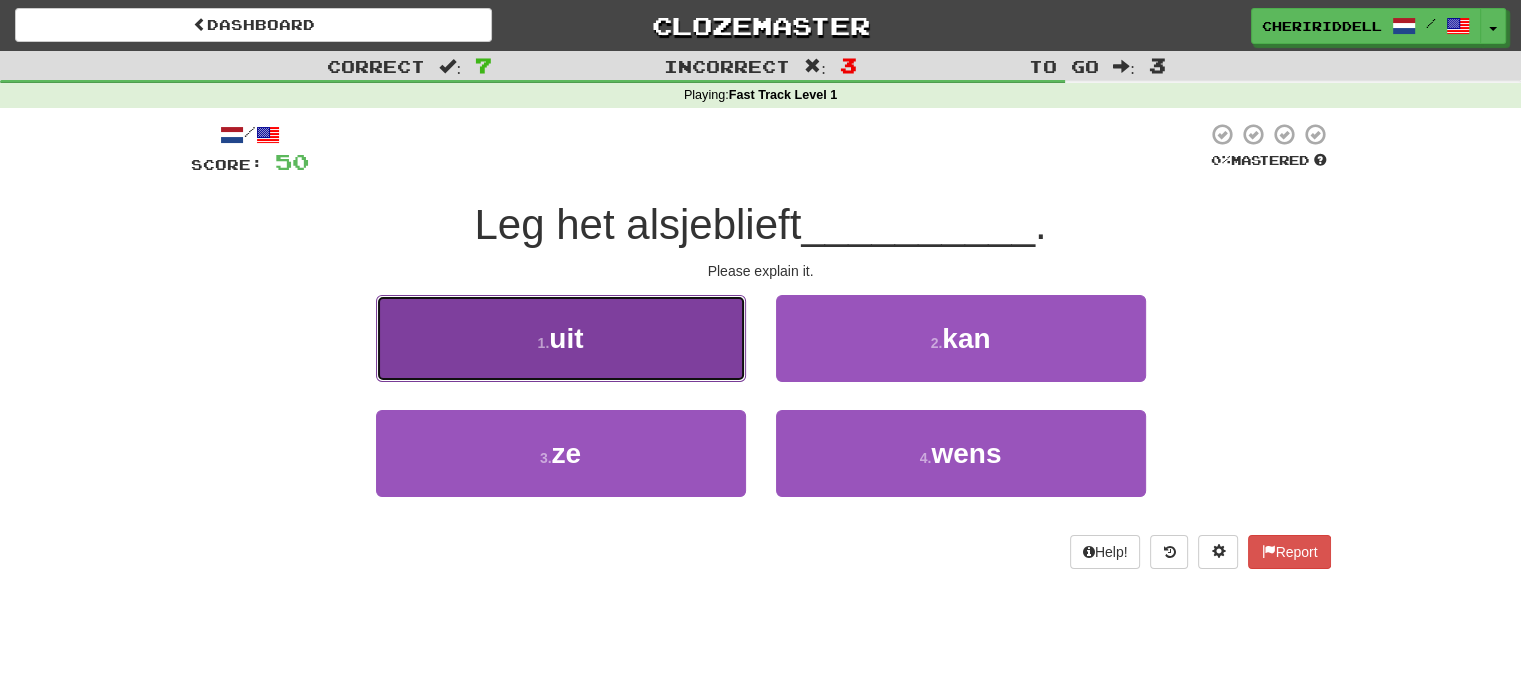 click on "1 .  uit" at bounding box center [561, 338] 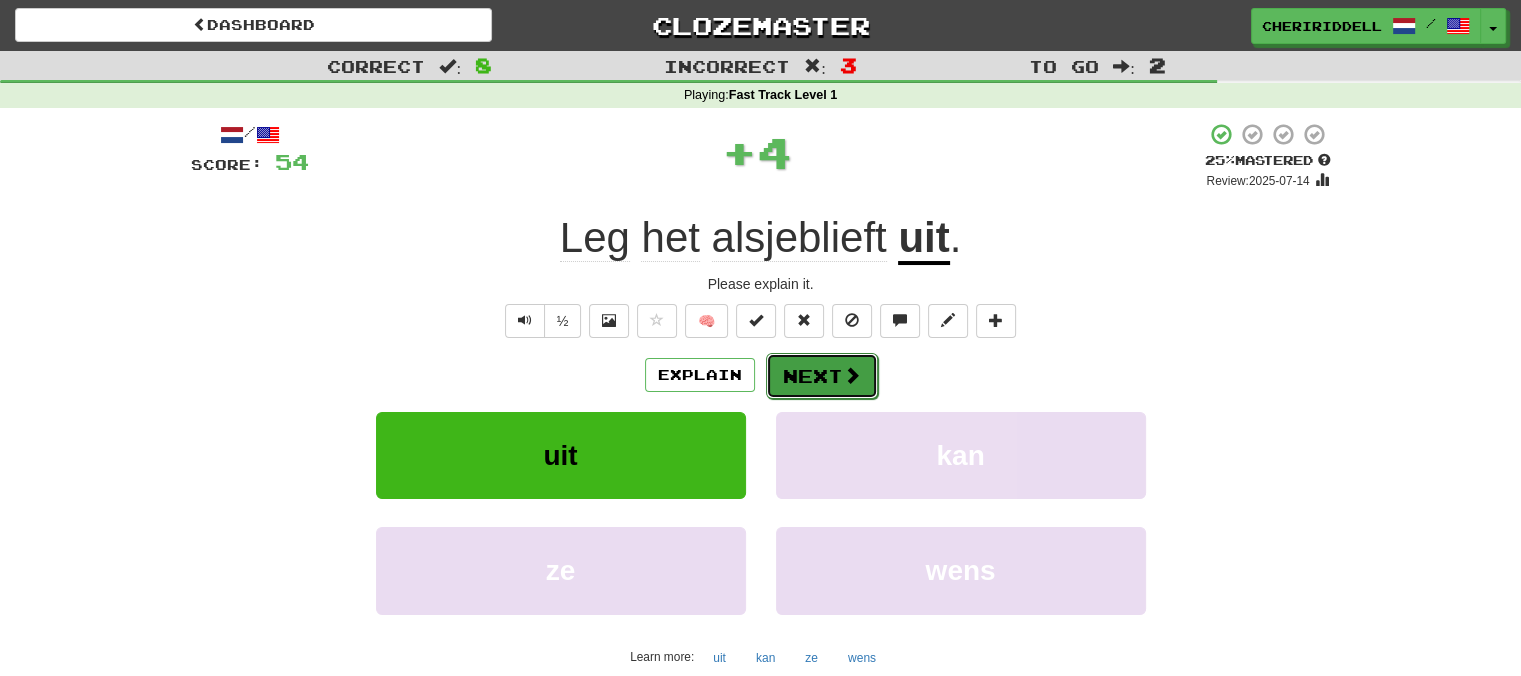 click on "Next" at bounding box center (822, 376) 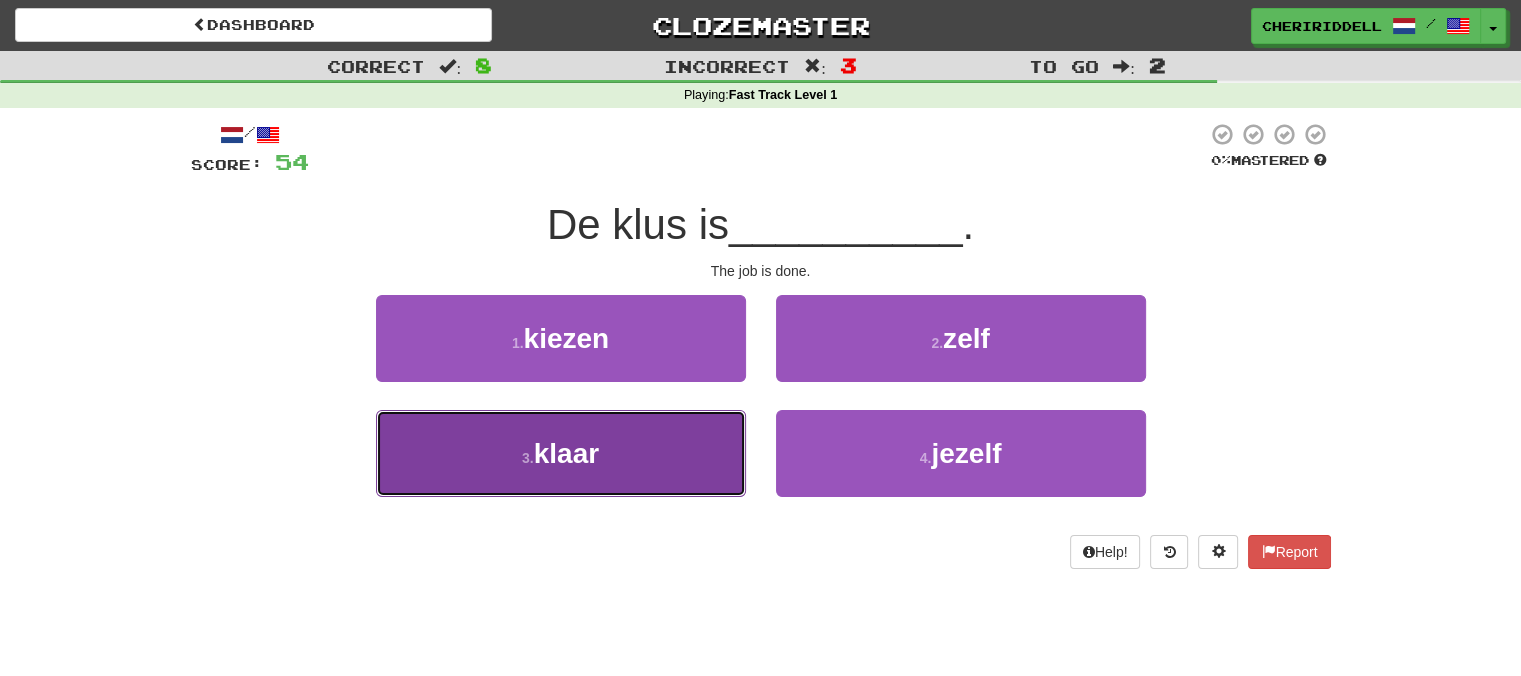 click on "3 .  klaar" at bounding box center [561, 453] 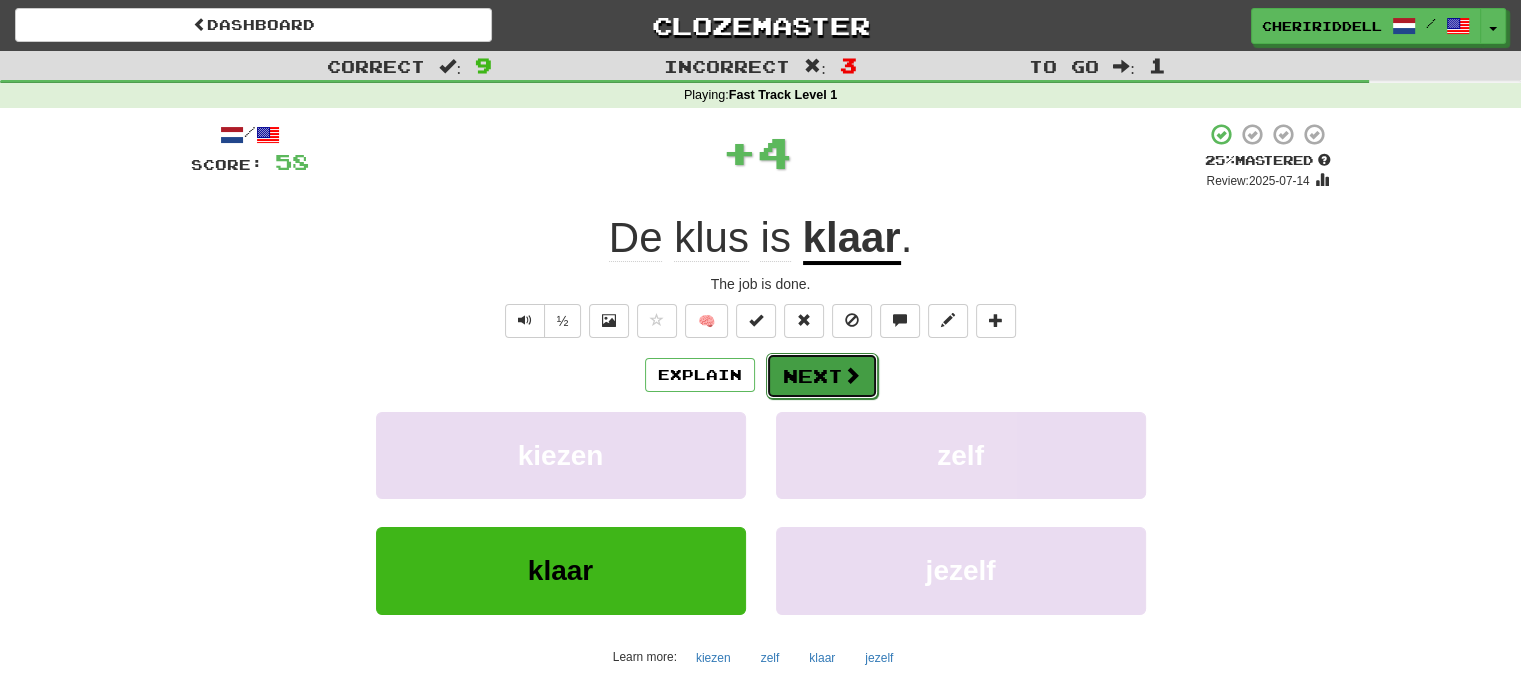 click on "Next" at bounding box center [822, 376] 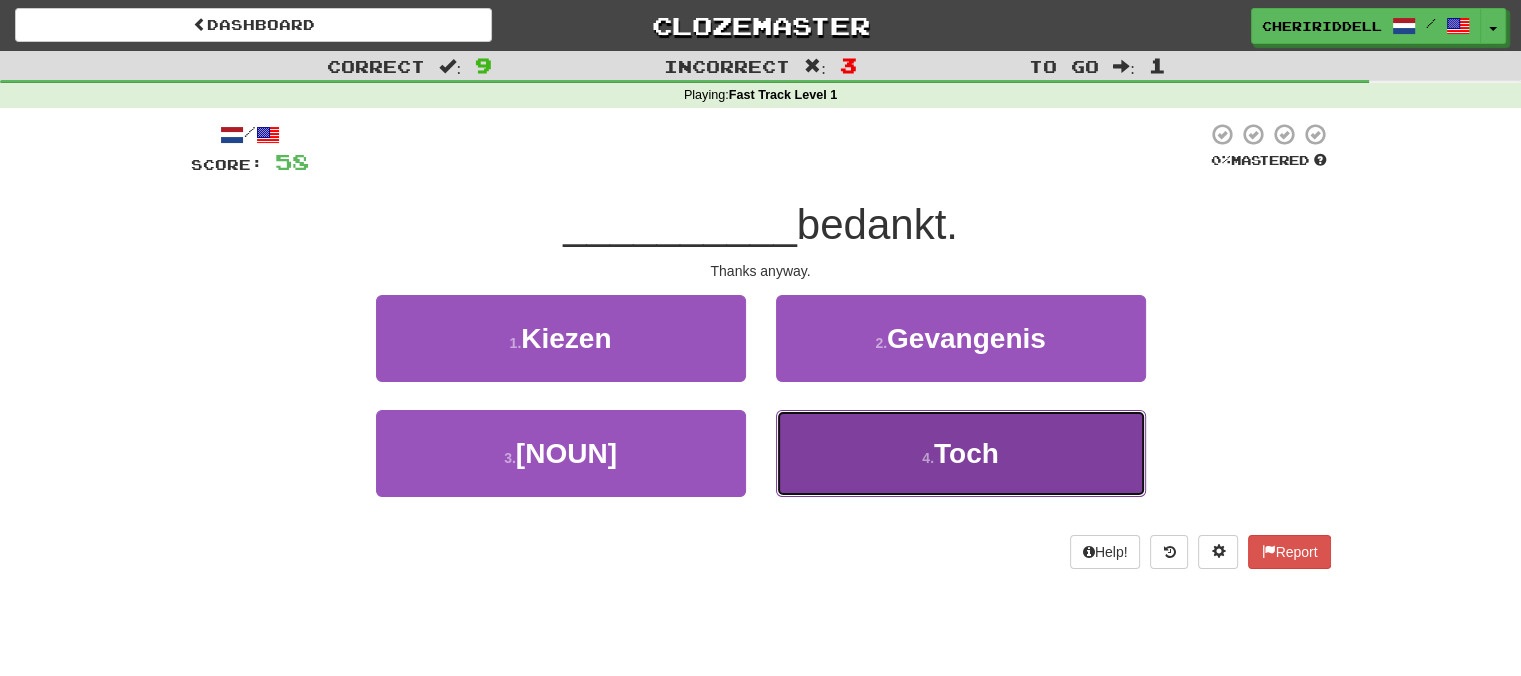 click on "4 .  Toch" at bounding box center (961, 453) 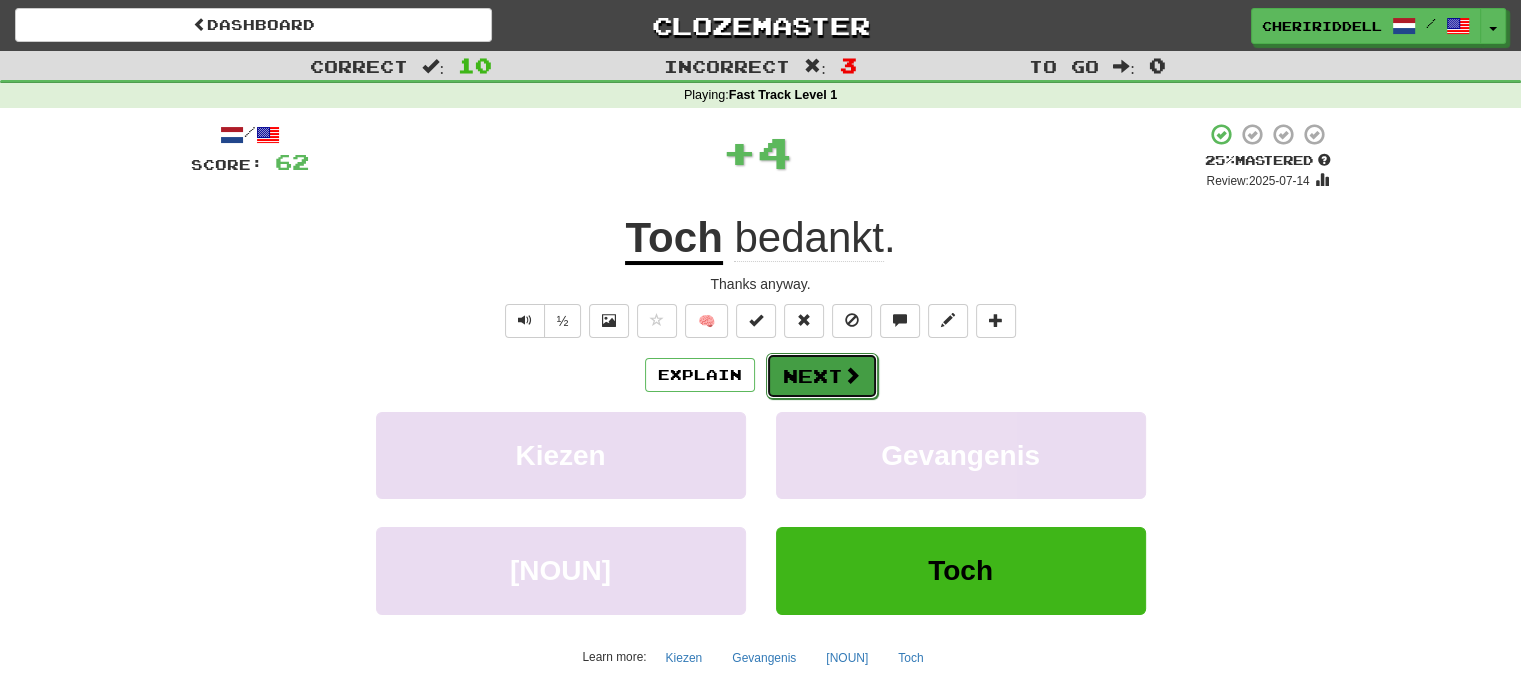 click on "Next" at bounding box center [822, 376] 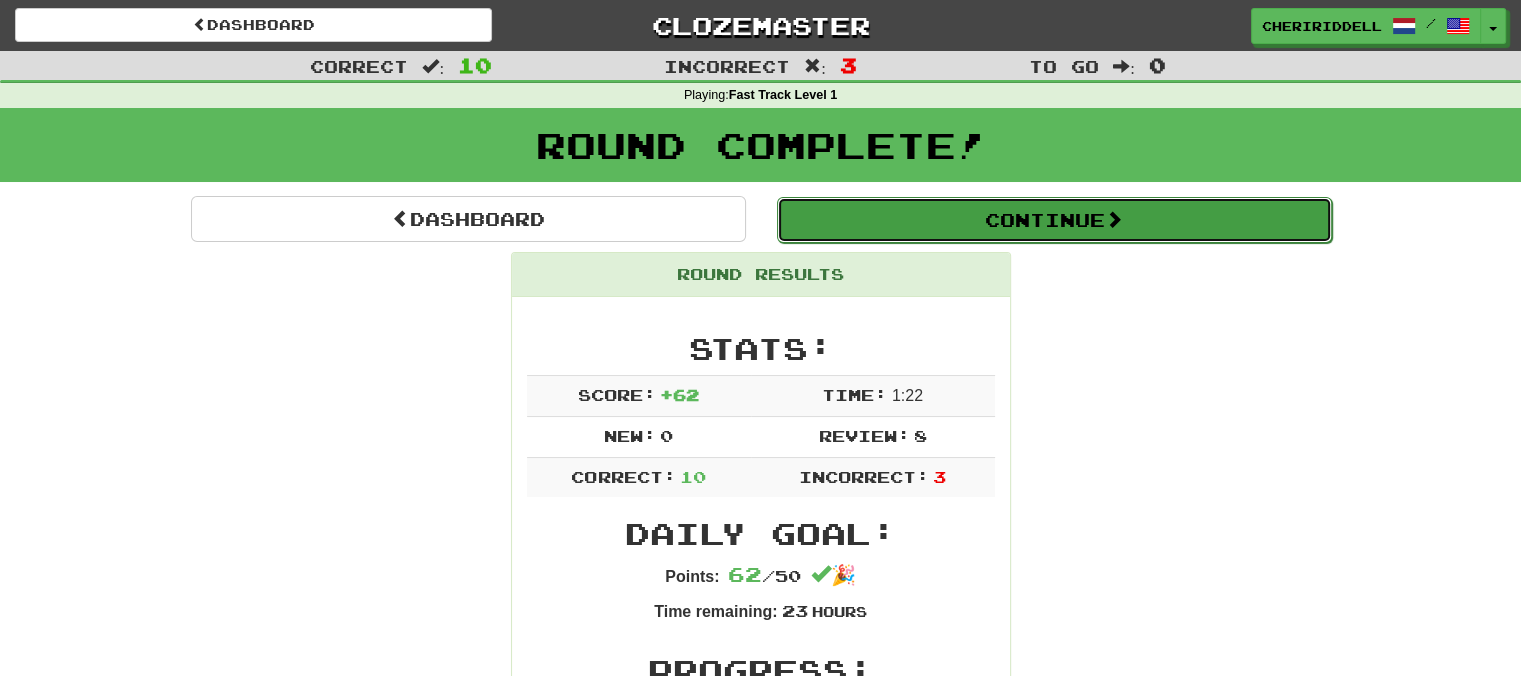 click on "Continue" at bounding box center (1054, 220) 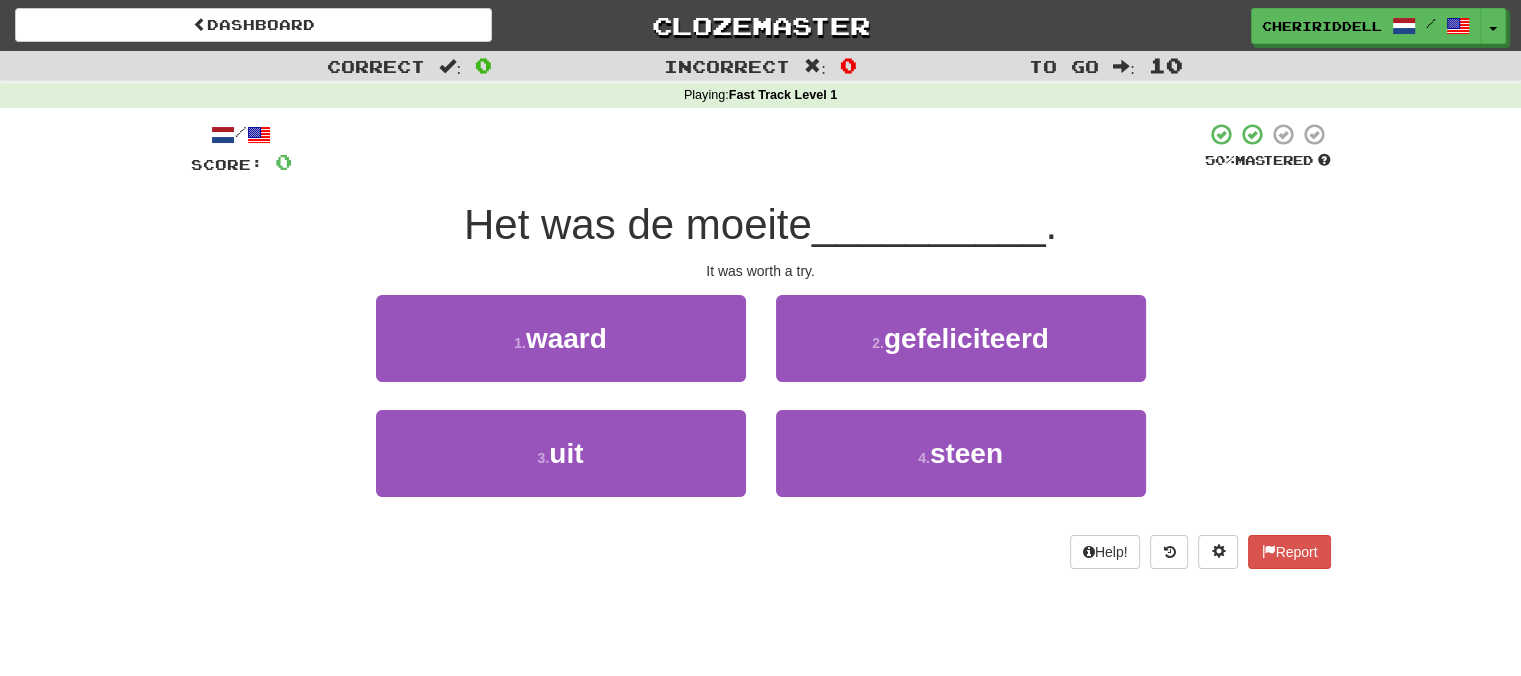 click on "3 .  uit" at bounding box center (561, 467) 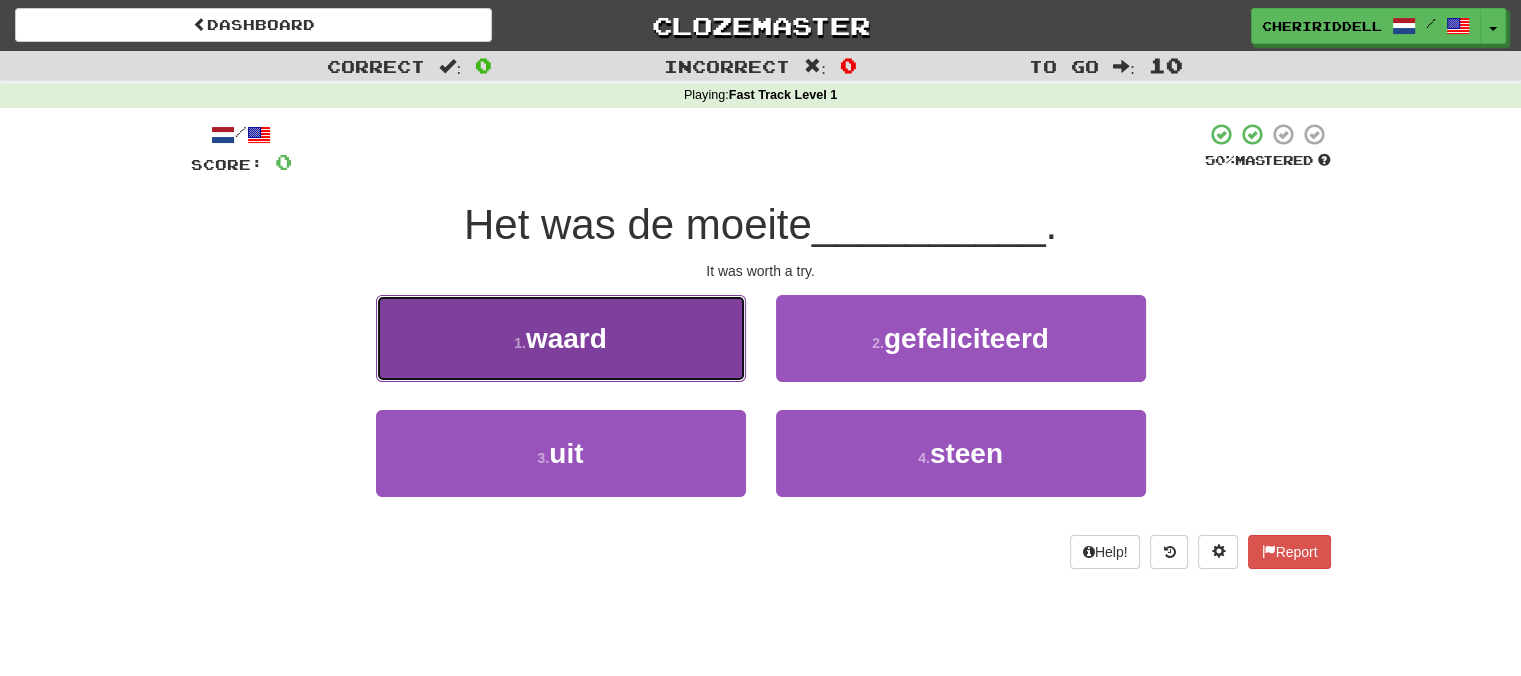 click on "1 .  waard" at bounding box center (561, 338) 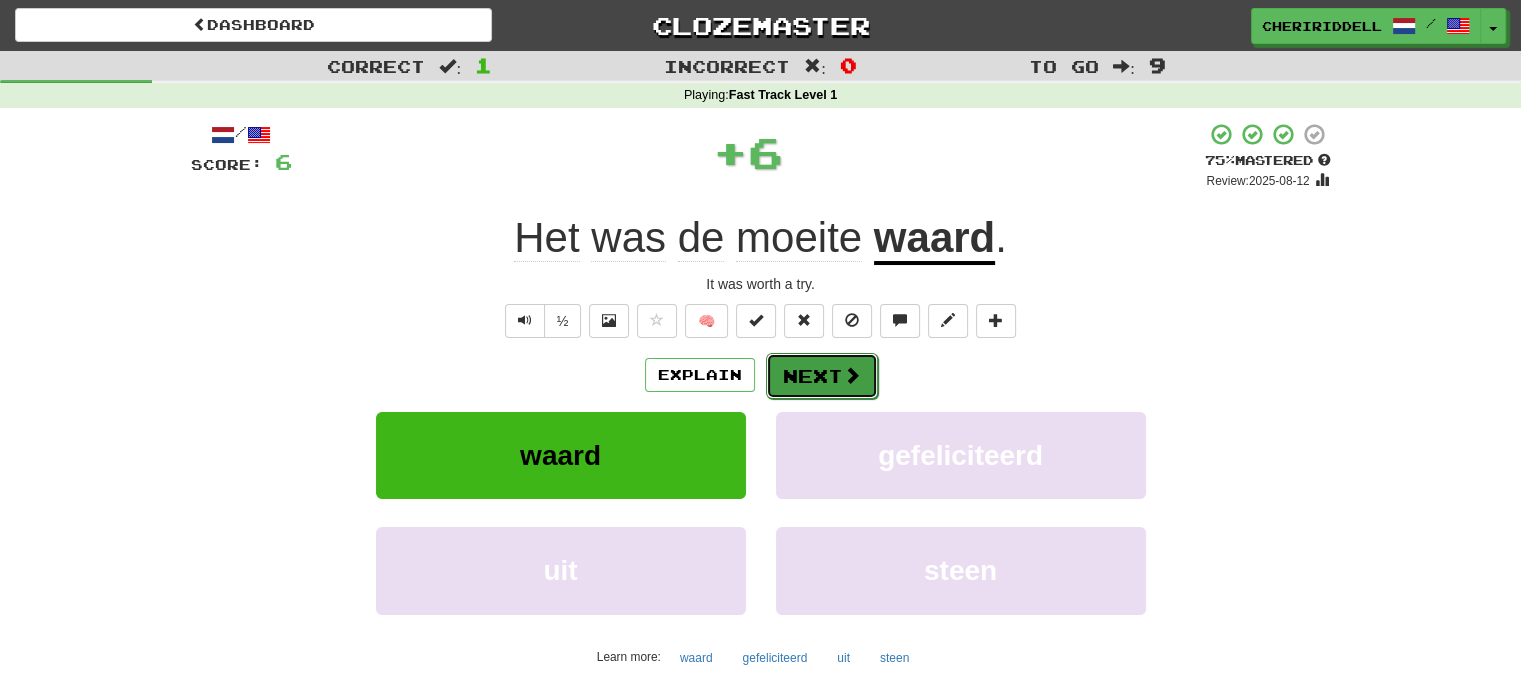 click on "Next" at bounding box center [822, 376] 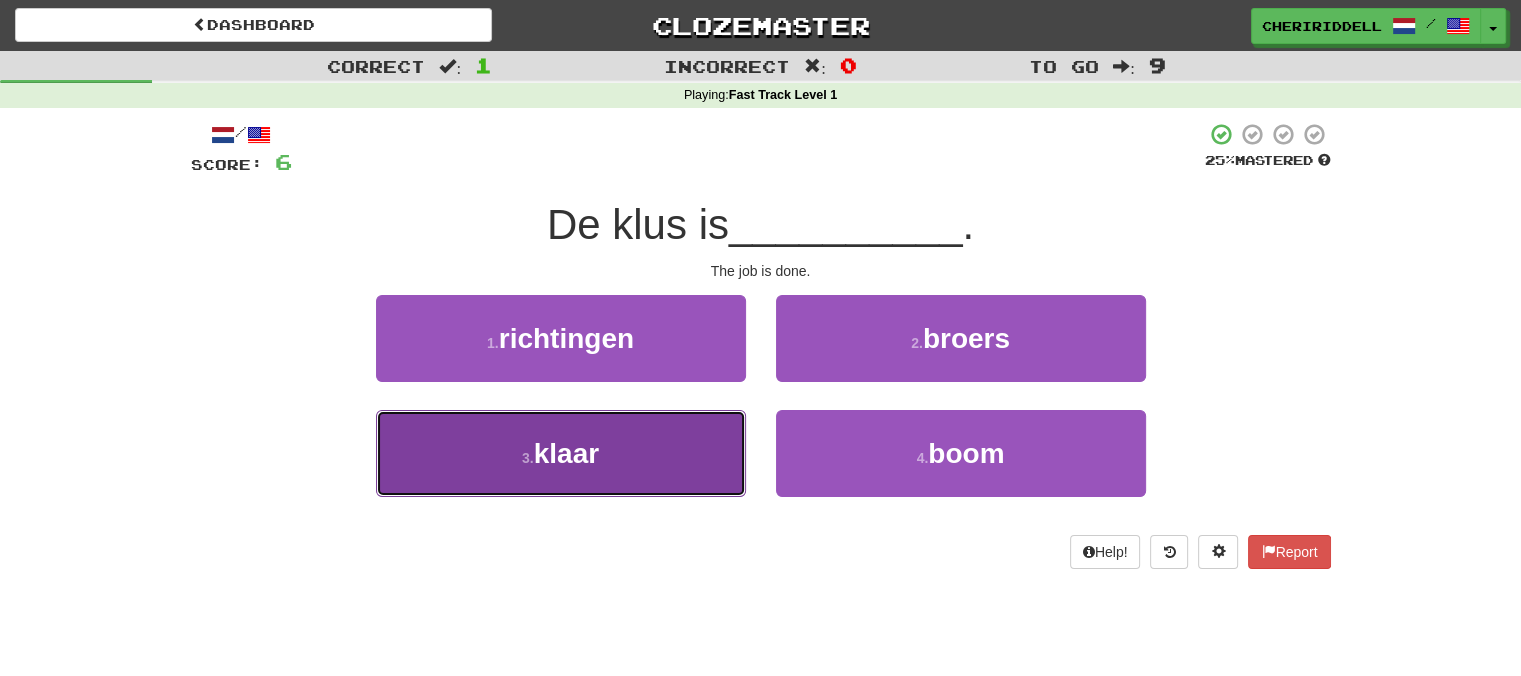 click on "3 .  klaar" at bounding box center (561, 453) 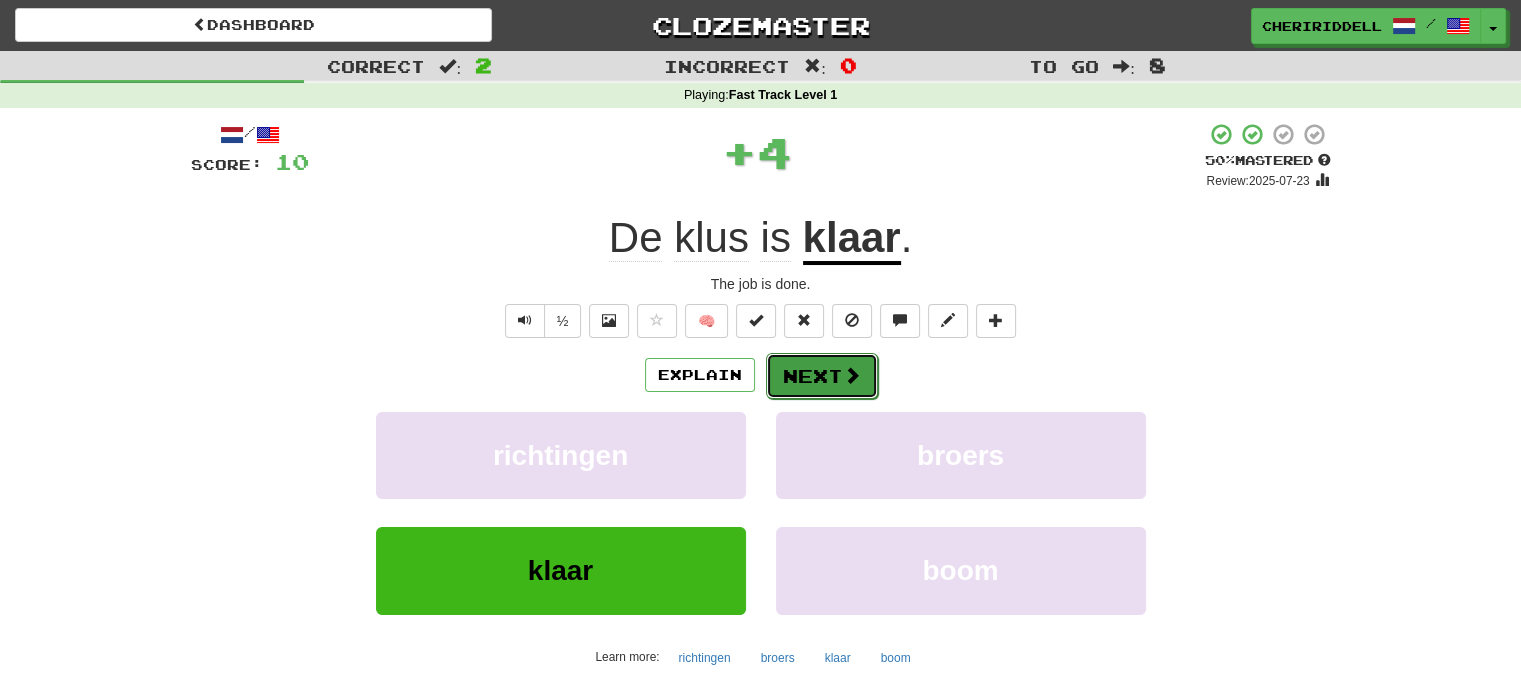 click on "Next" at bounding box center [822, 376] 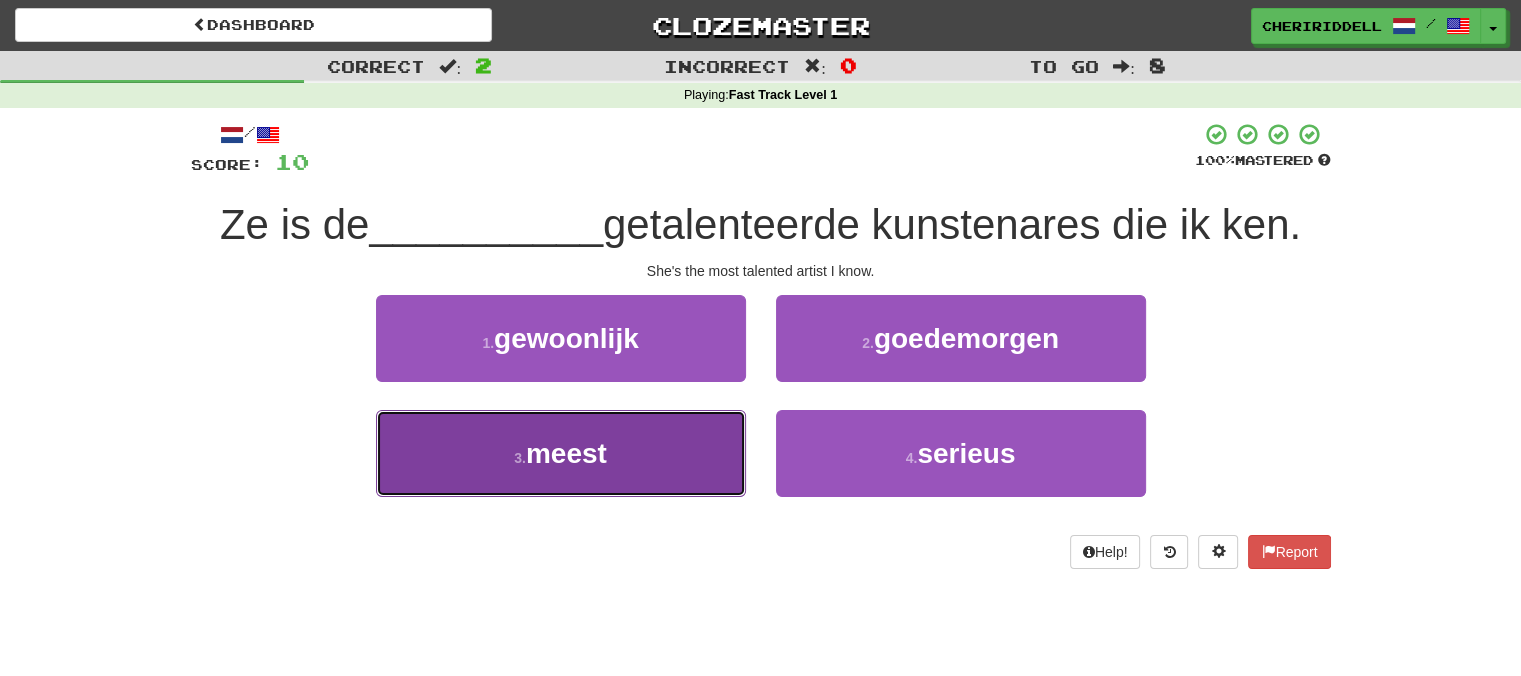 click on "3 .  meest" at bounding box center [561, 453] 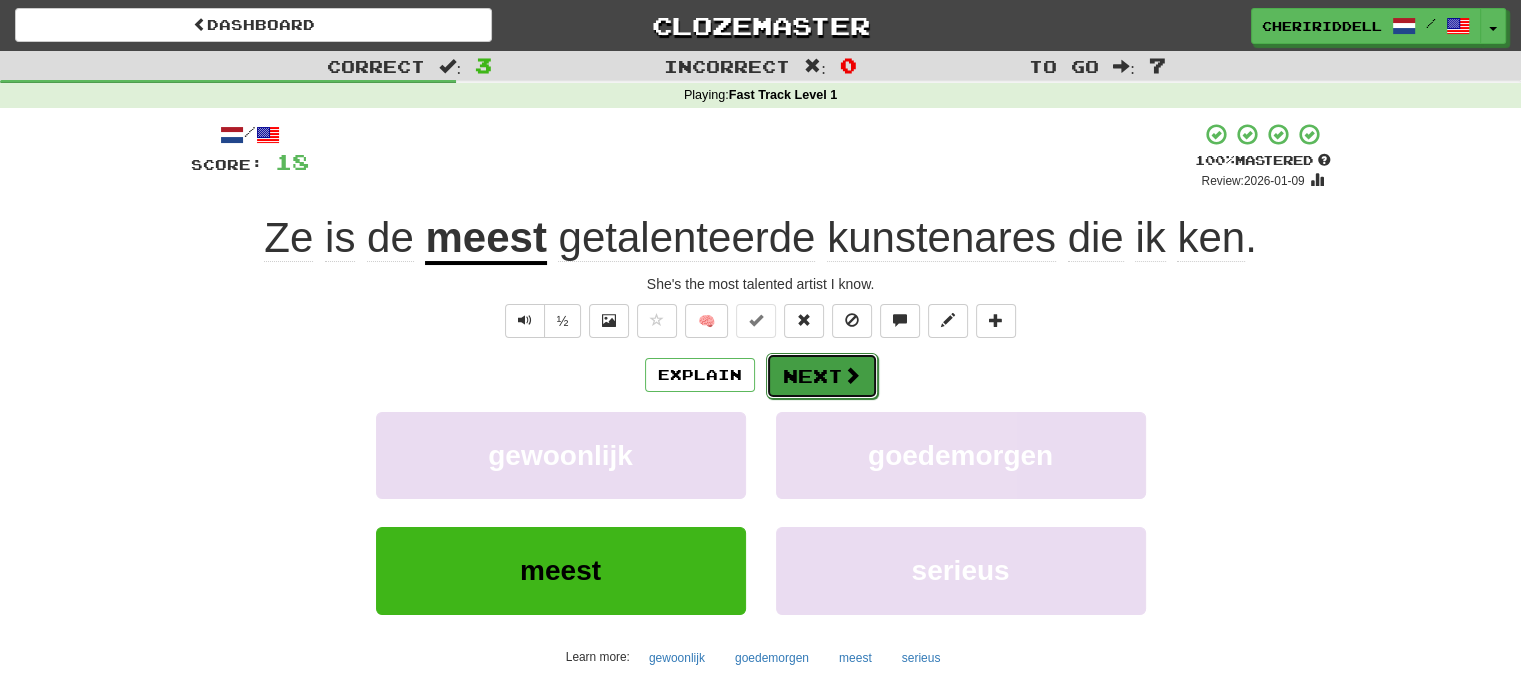 click on "Next" at bounding box center [822, 376] 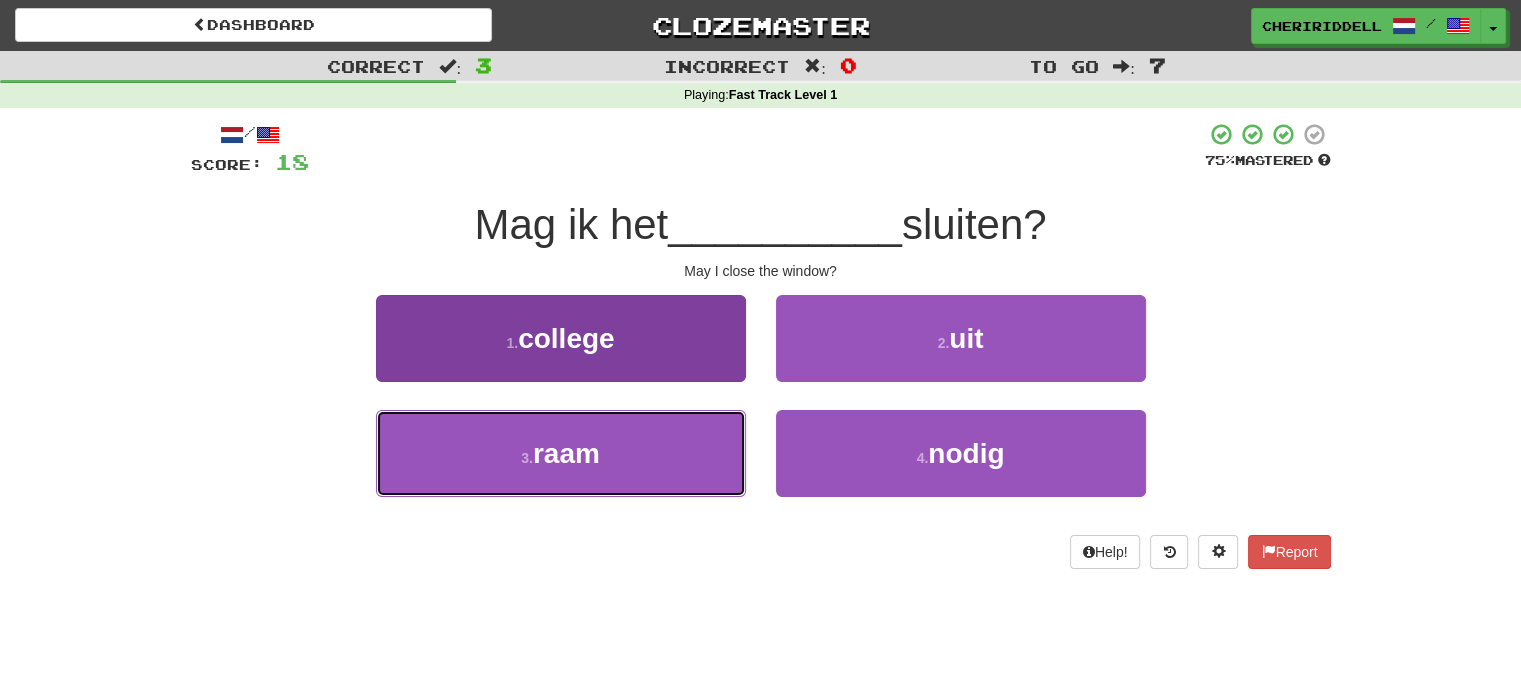 click on "3 .  raam" at bounding box center (561, 453) 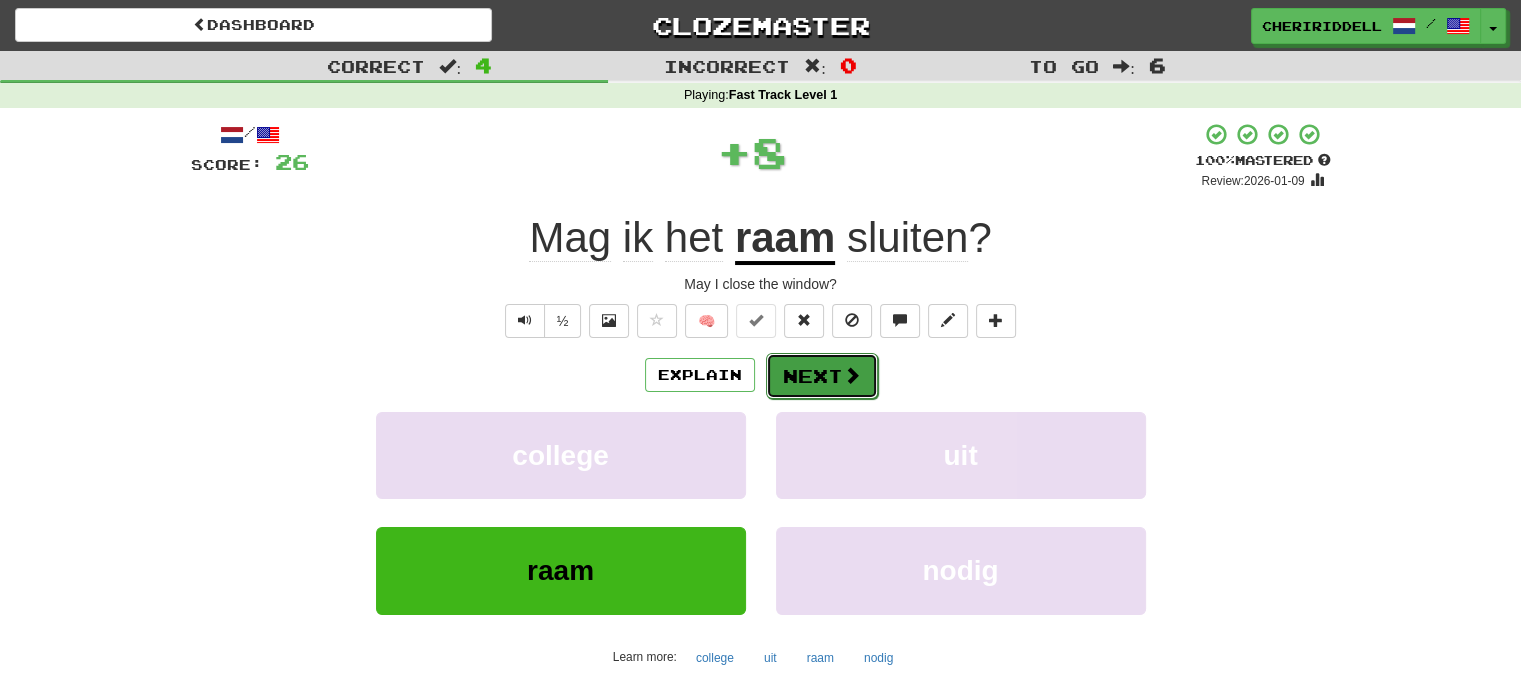 click on "Next" at bounding box center (822, 376) 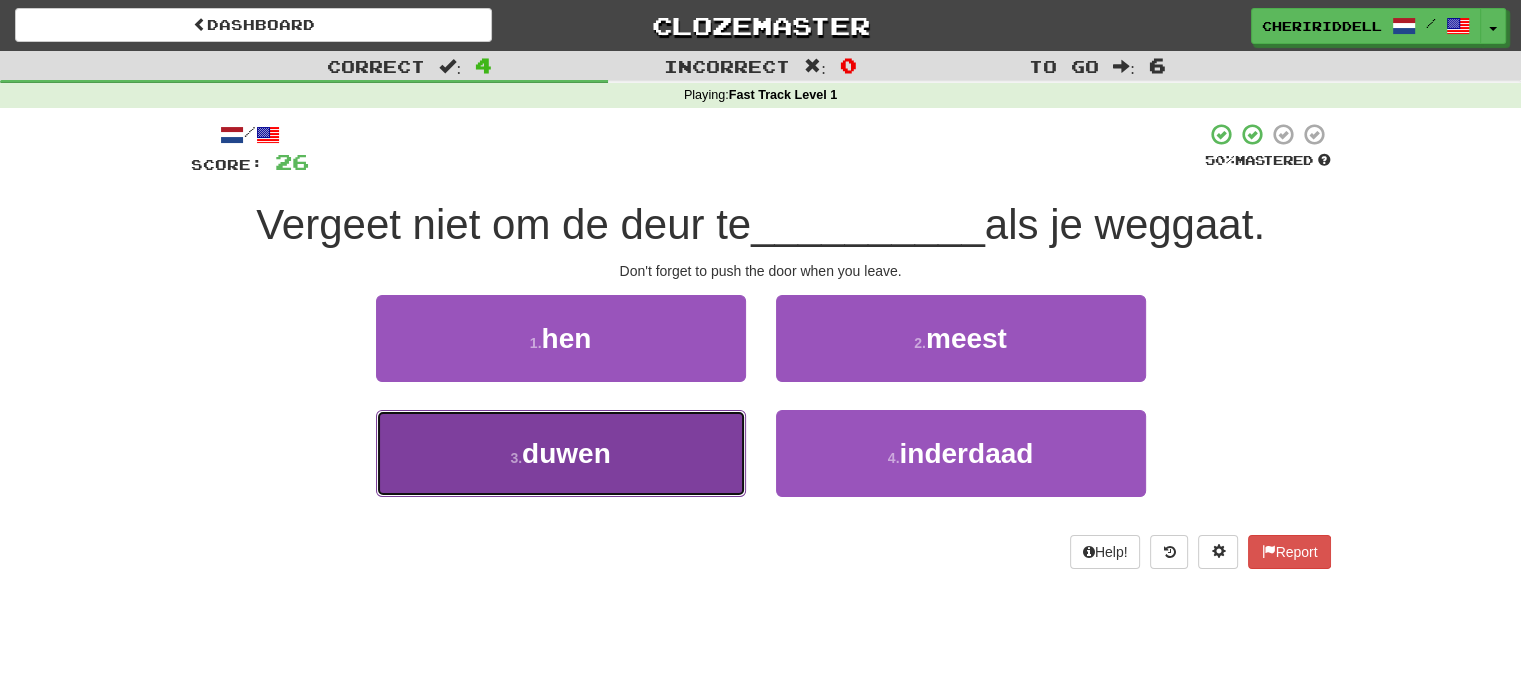 click on "3 .  duwen" at bounding box center (561, 453) 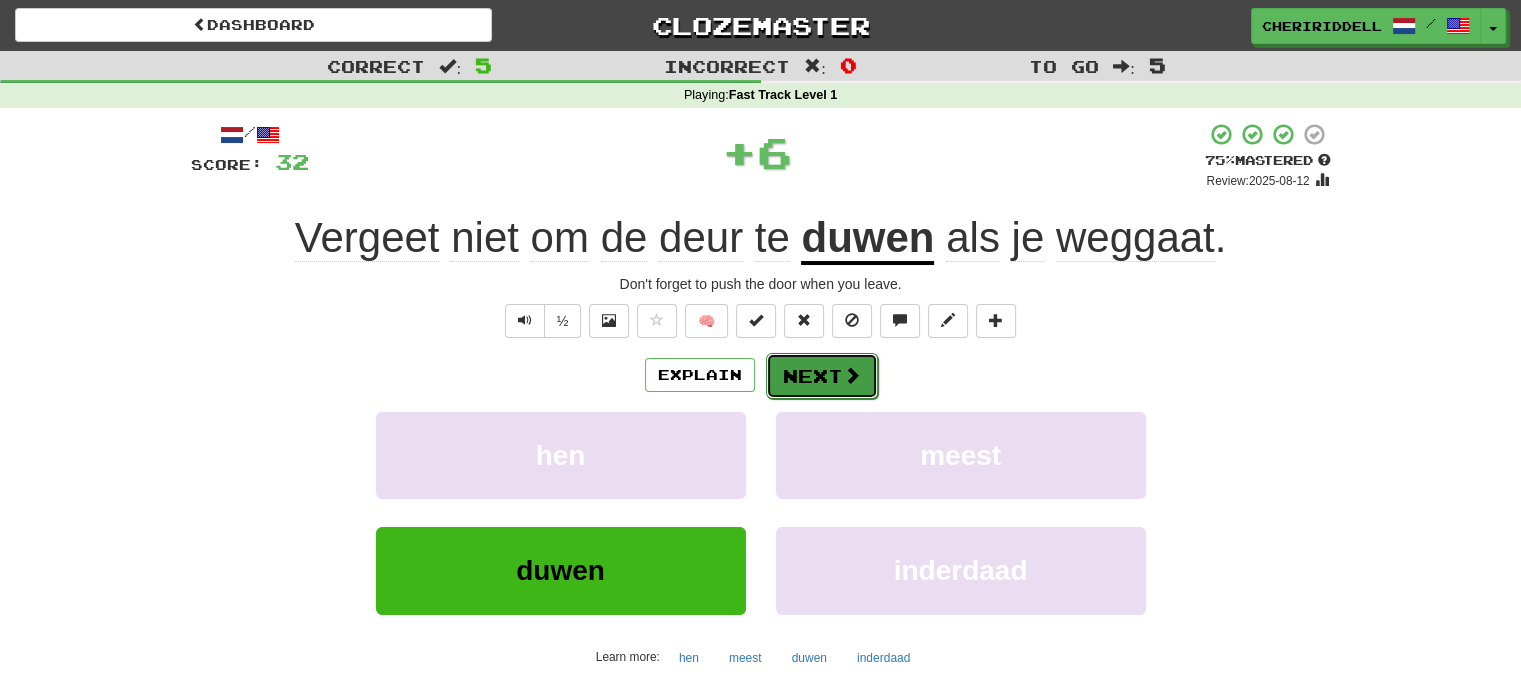 click on "Next" at bounding box center [822, 376] 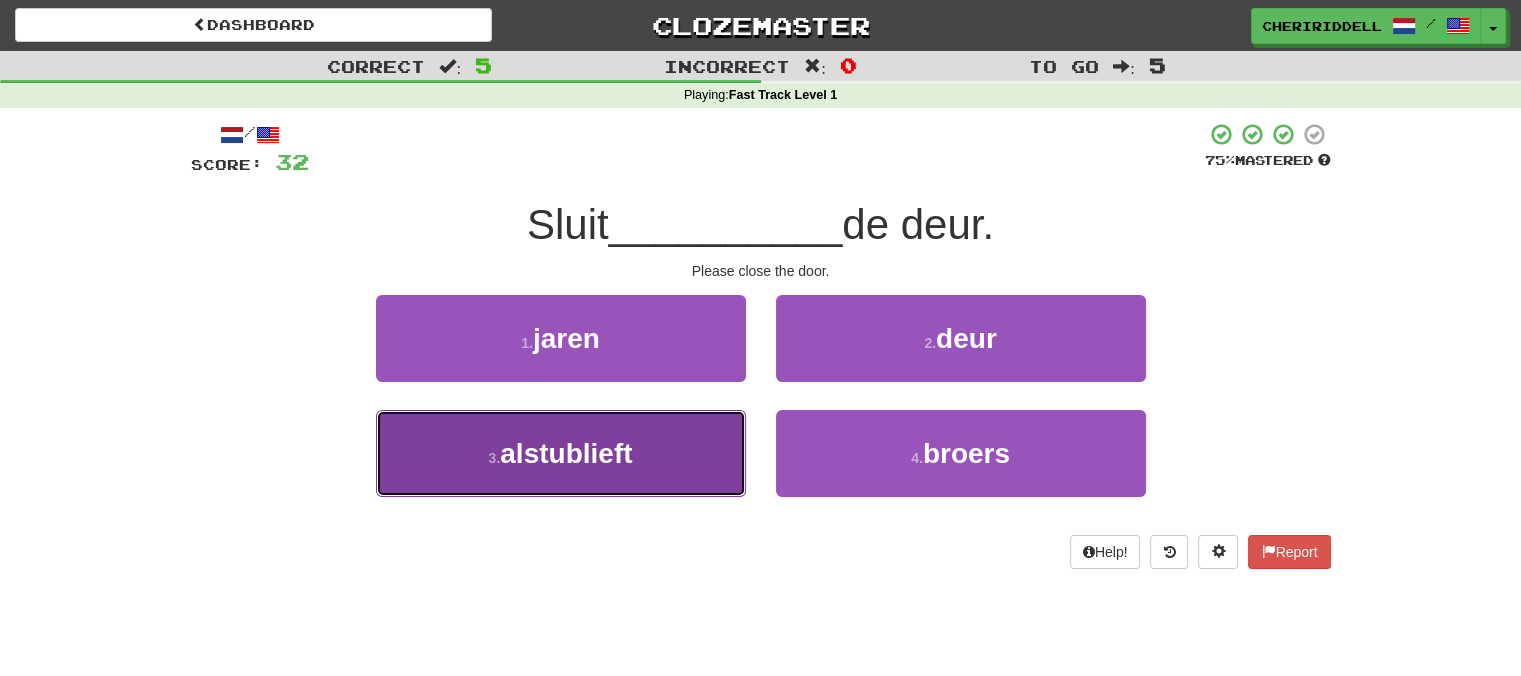 click on "3 .  alstublieft" at bounding box center [561, 453] 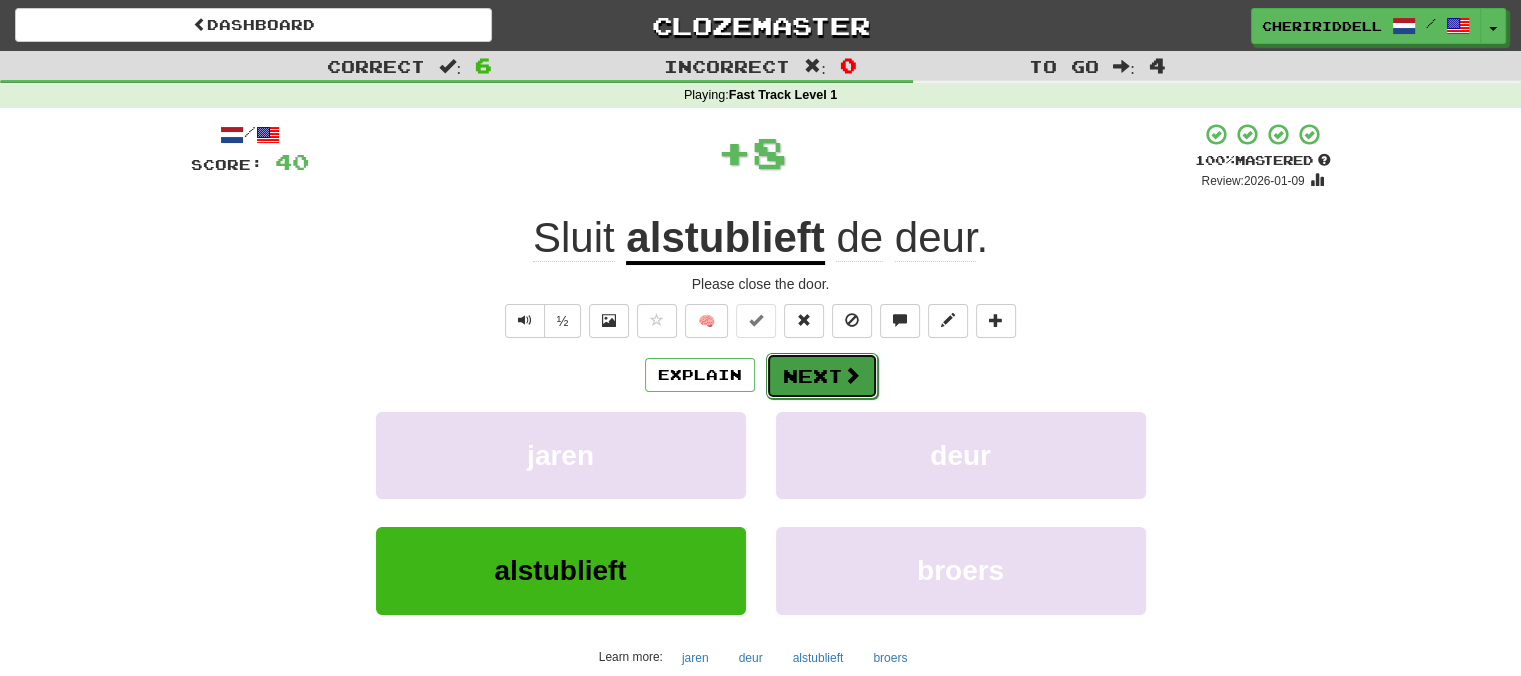 click on "Next" at bounding box center (822, 376) 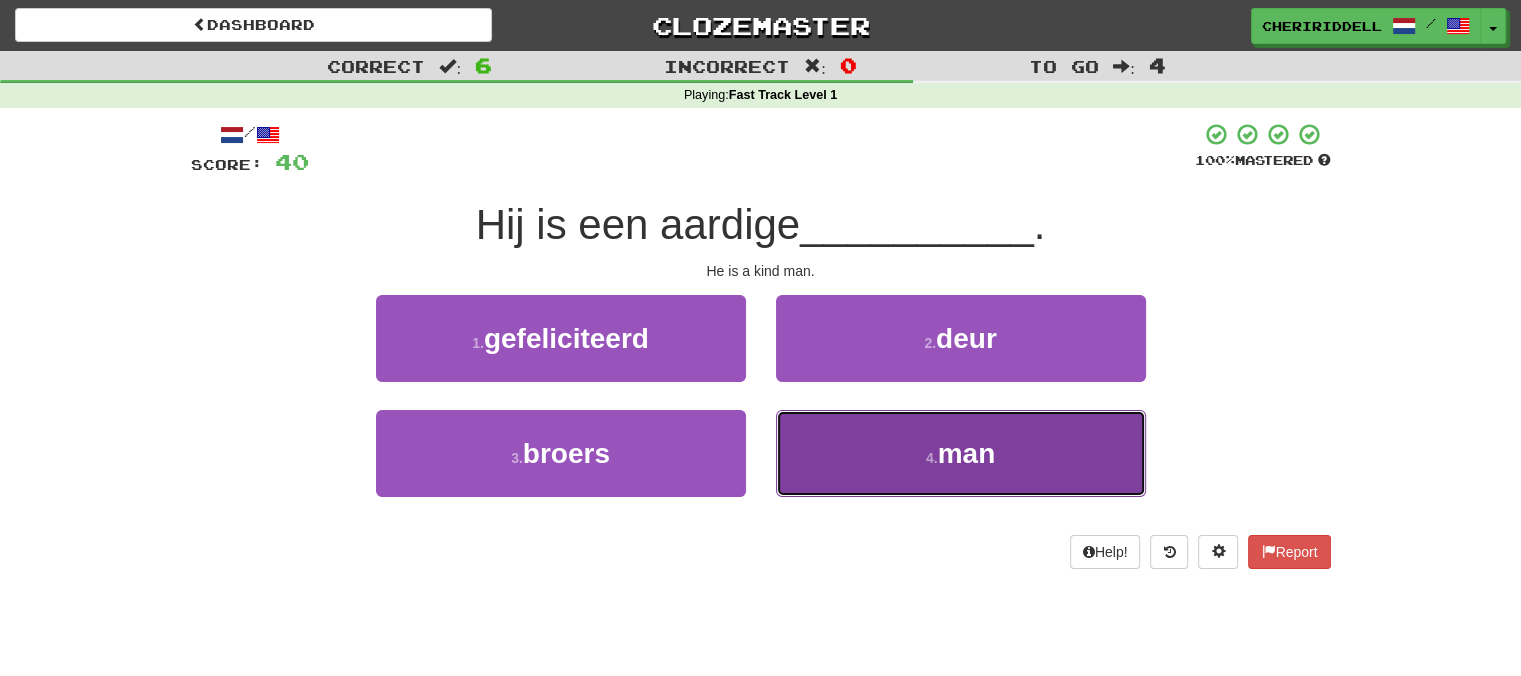 click on "4 .  man" at bounding box center [961, 453] 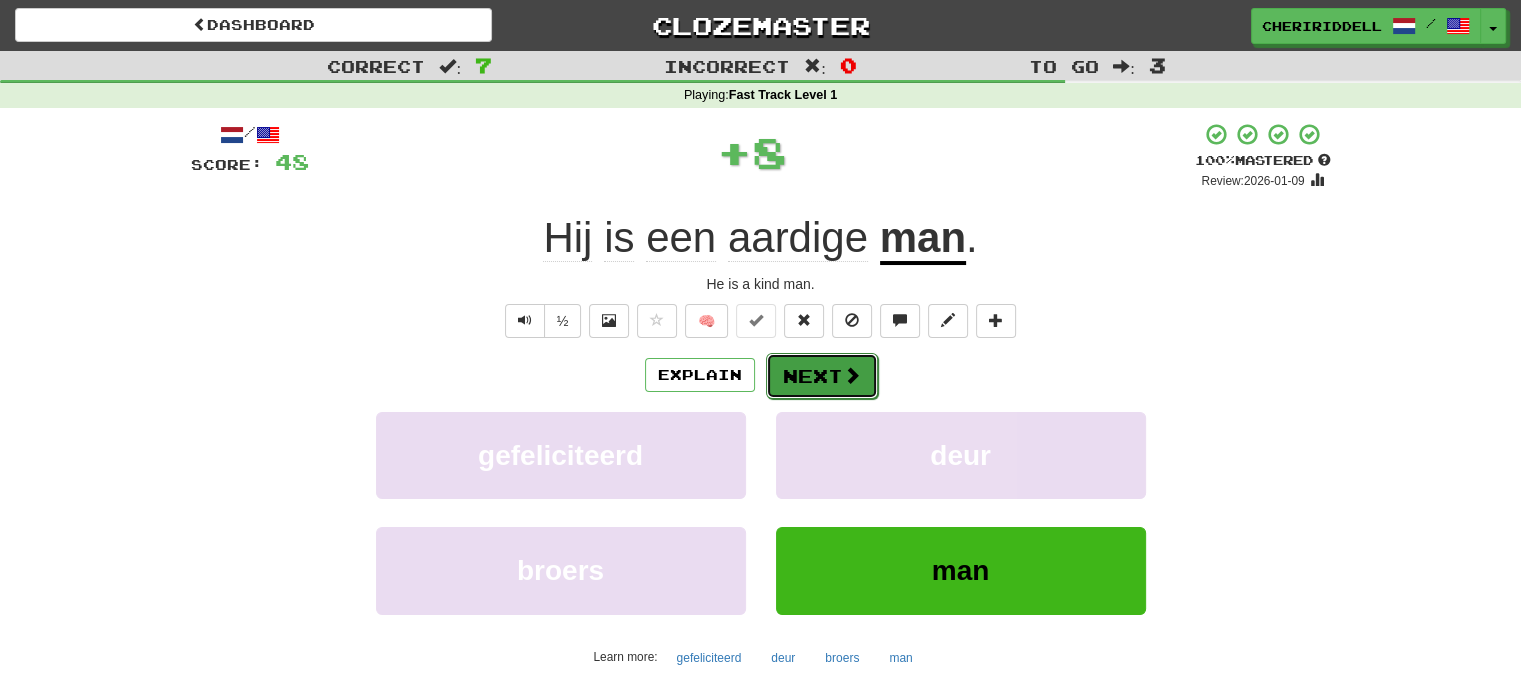 click on "Next" at bounding box center (822, 376) 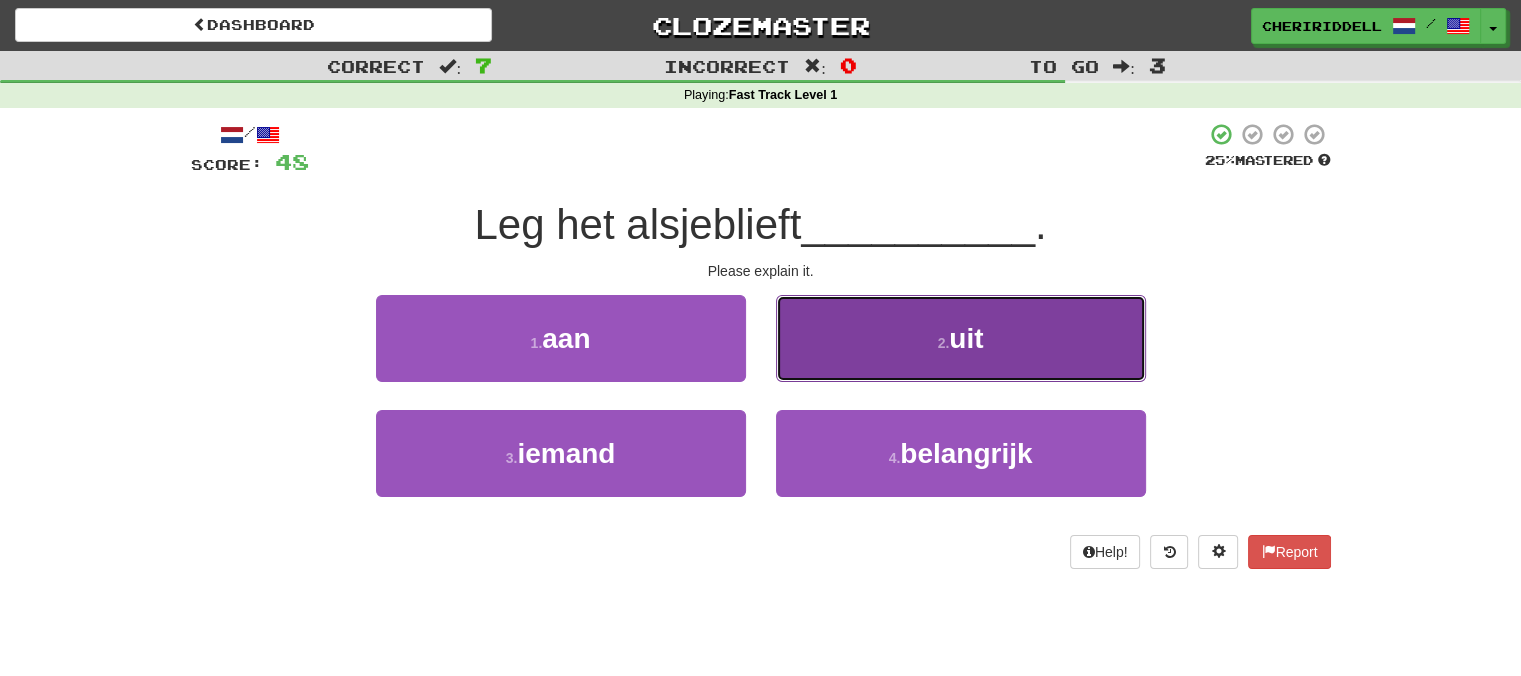 click on "2 .  uit" at bounding box center (961, 338) 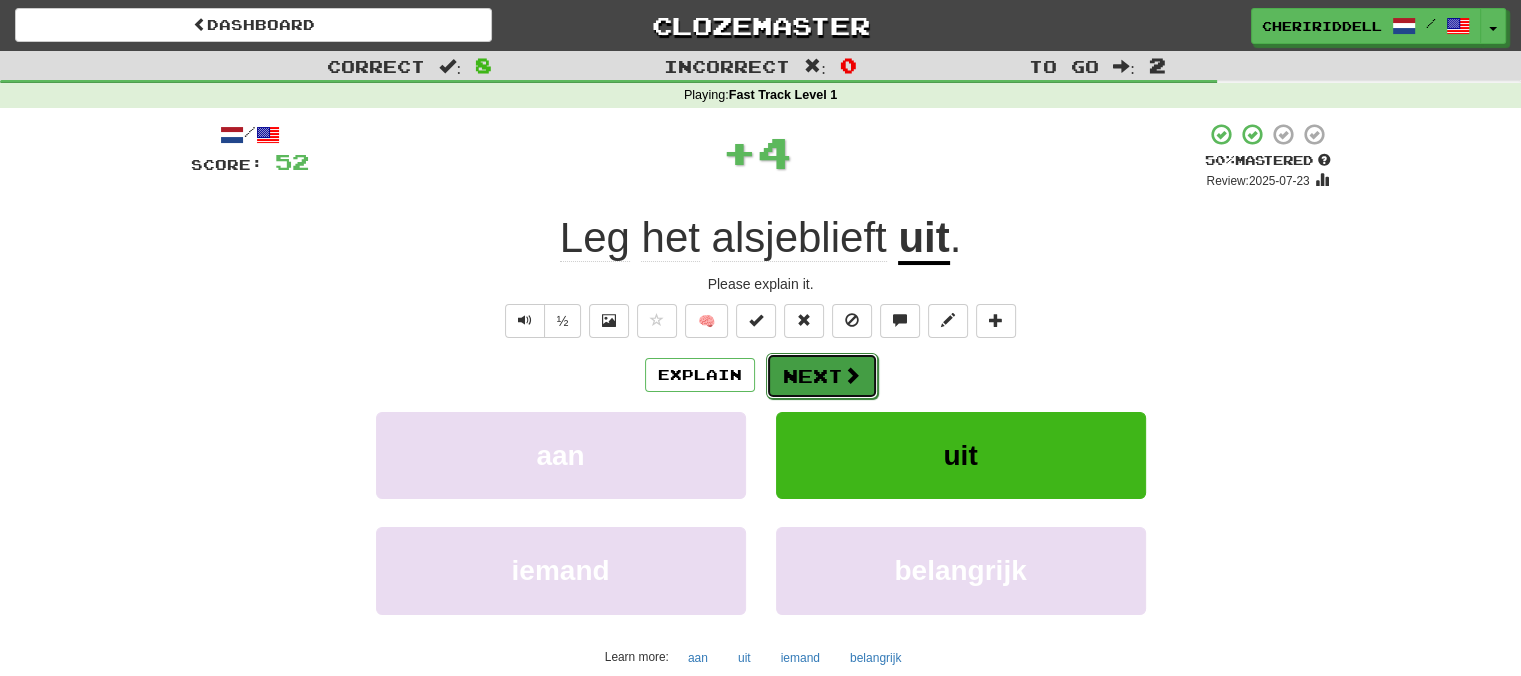 click on "Next" at bounding box center [822, 376] 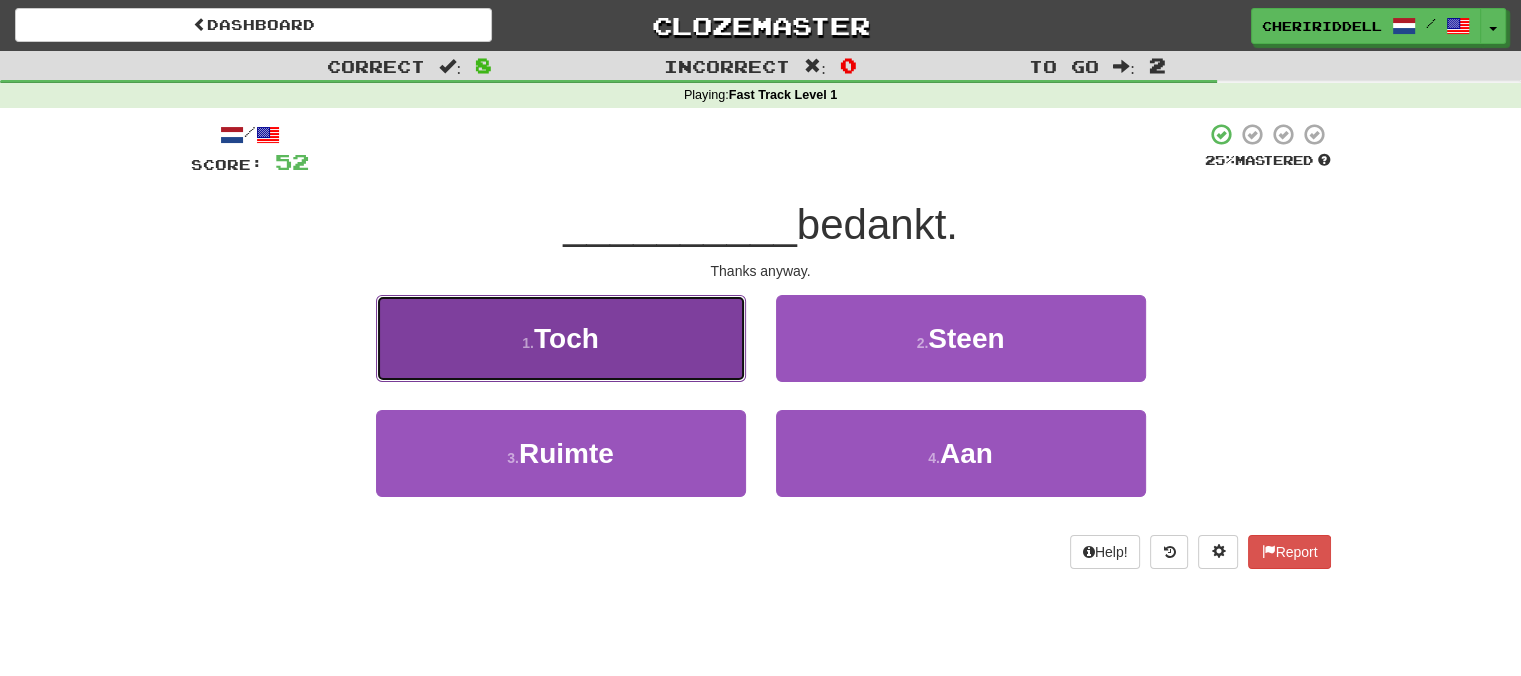 click on "1 .  Toch" at bounding box center [561, 338] 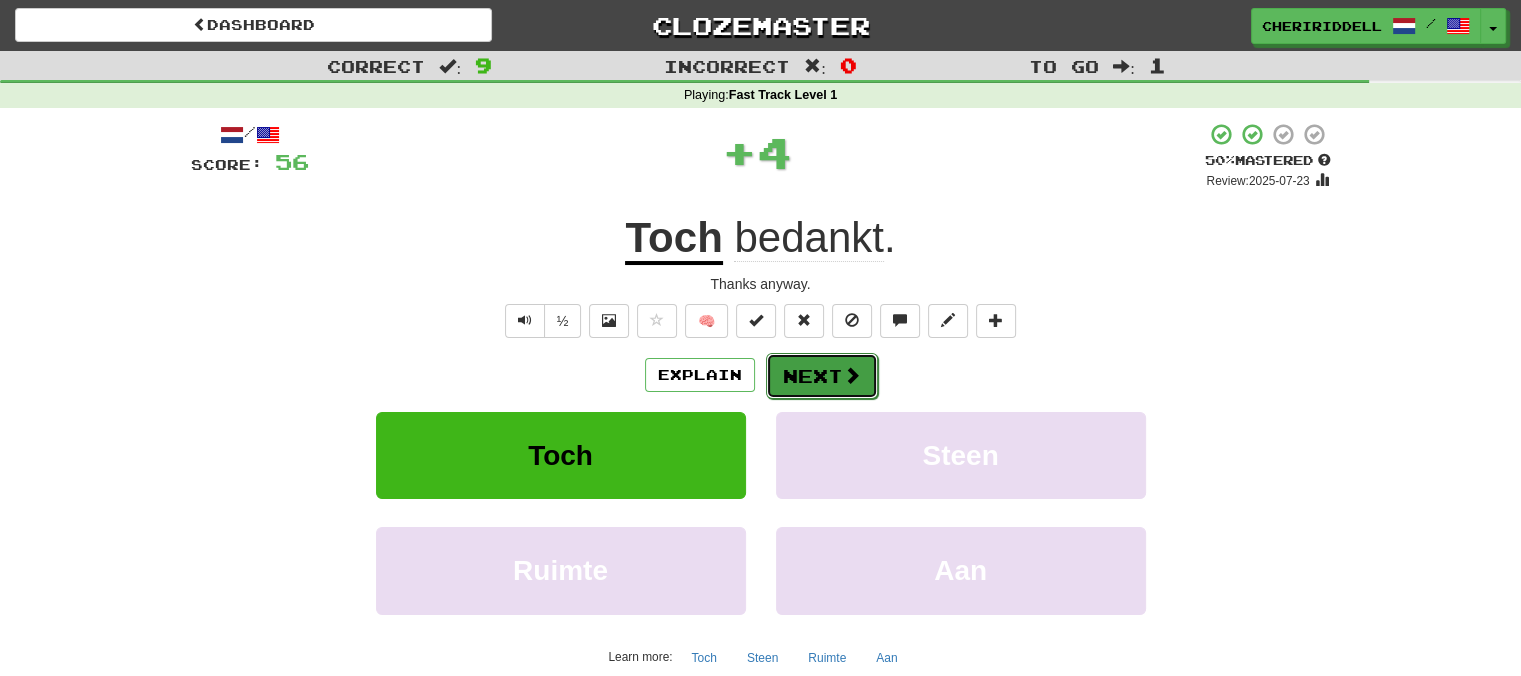 click on "Next" at bounding box center [822, 376] 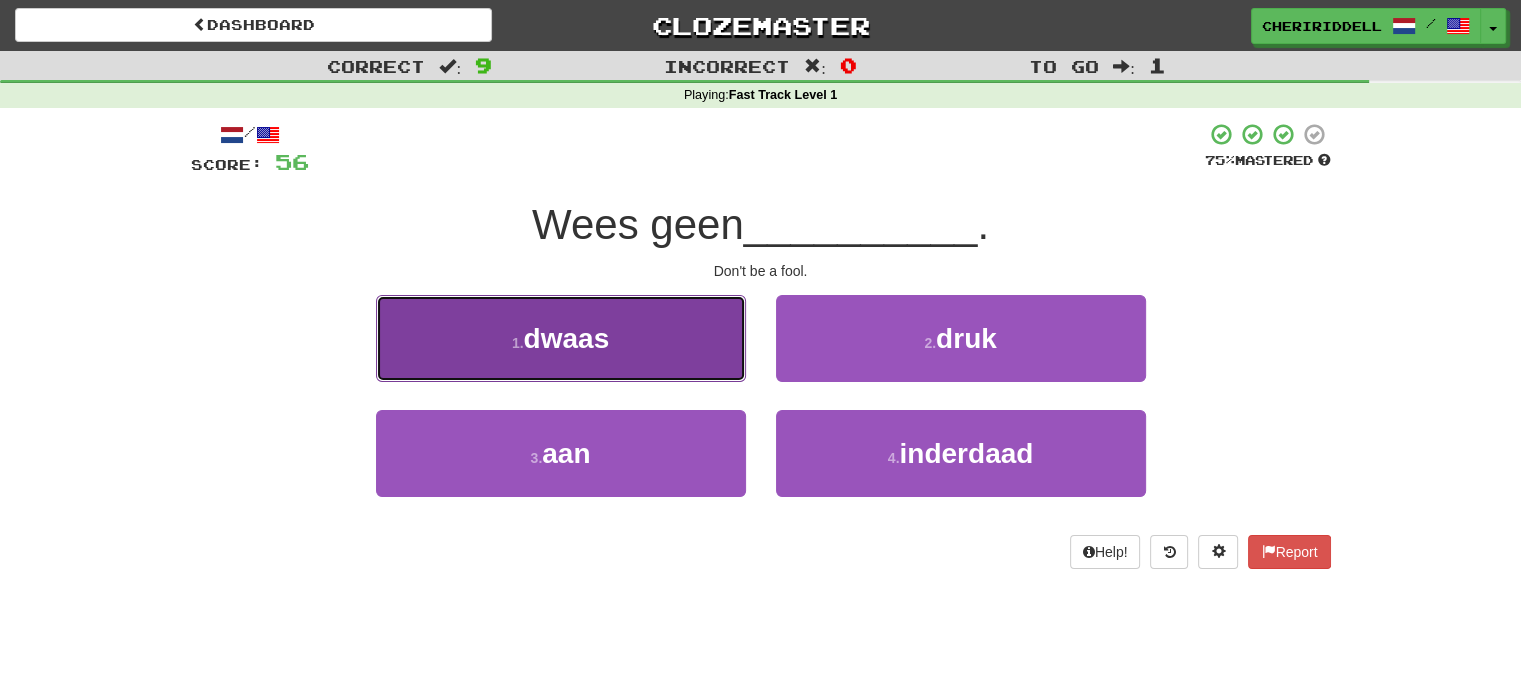 click on "1 .  dwaas" at bounding box center (561, 338) 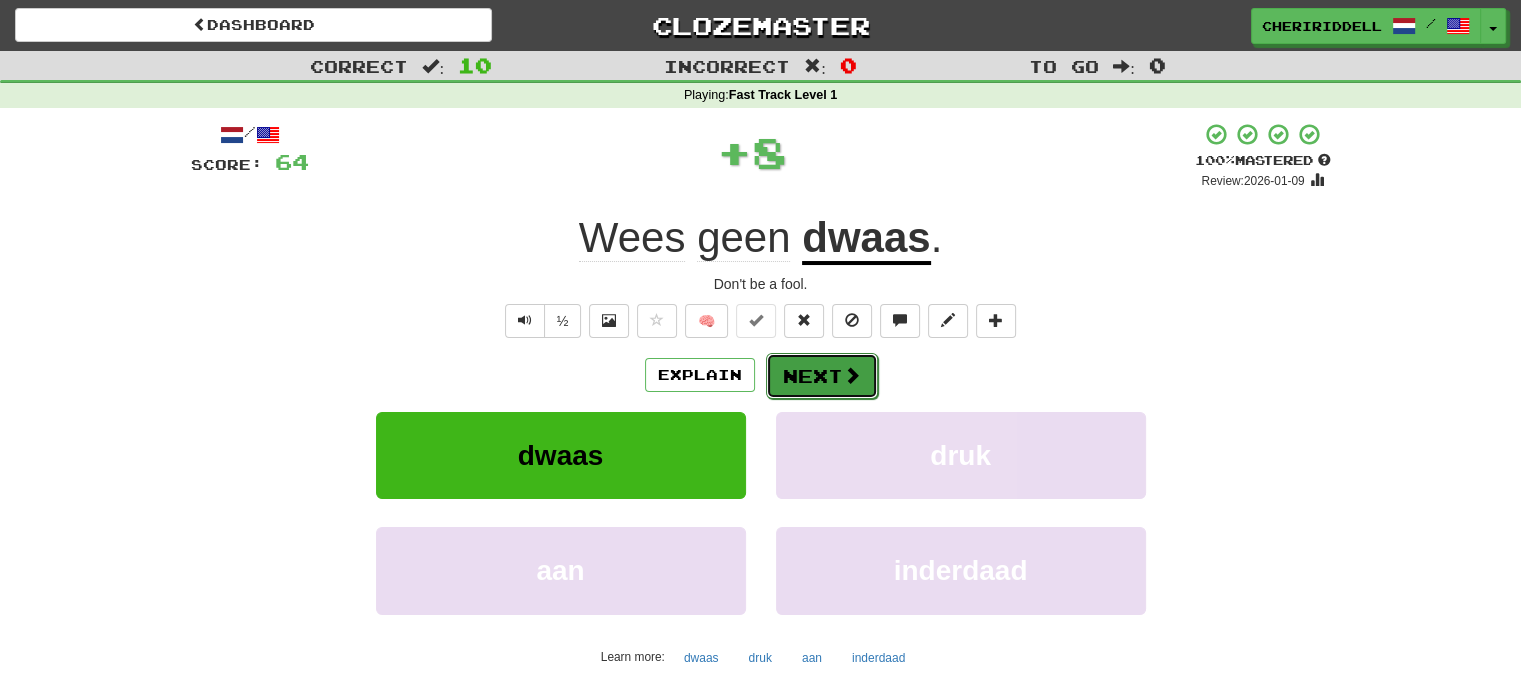 click on "Next" at bounding box center [822, 376] 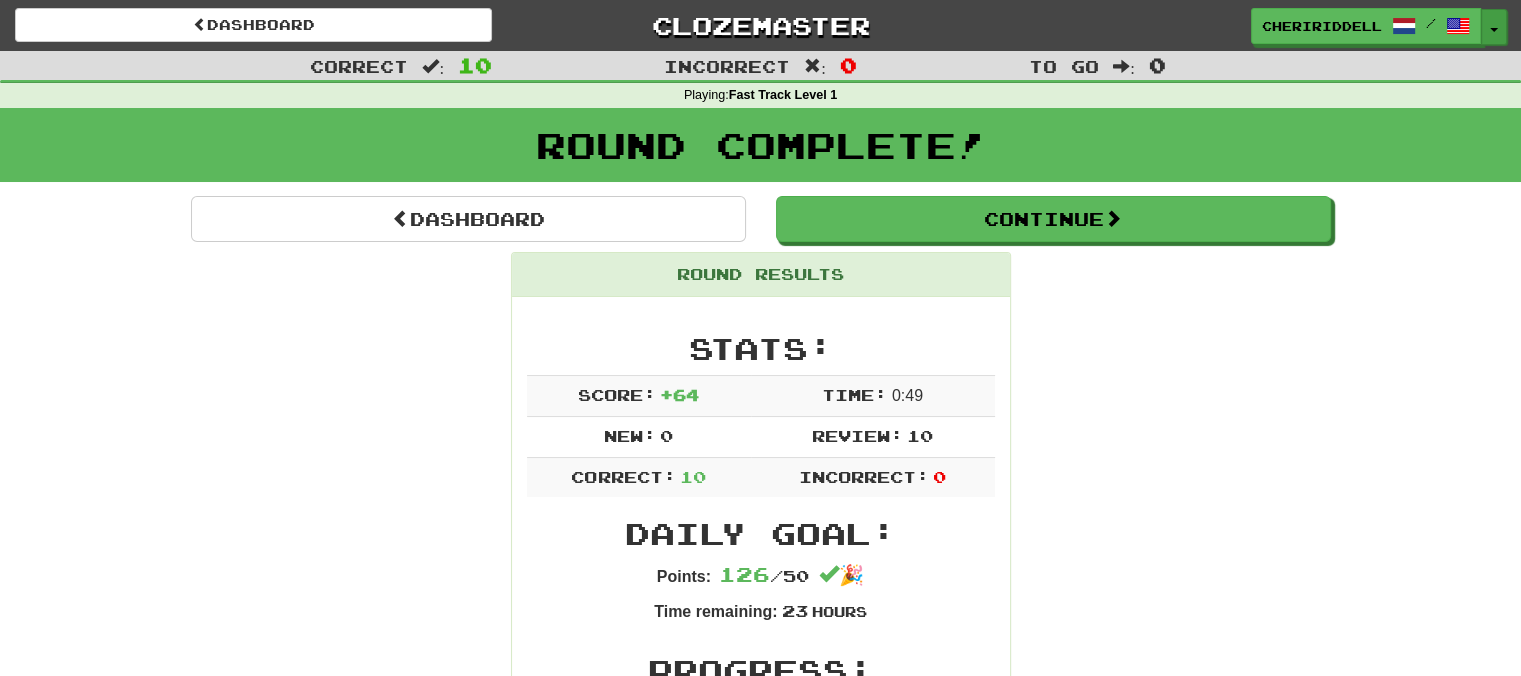 click on "Toggle Dropdown" at bounding box center (1494, 27) 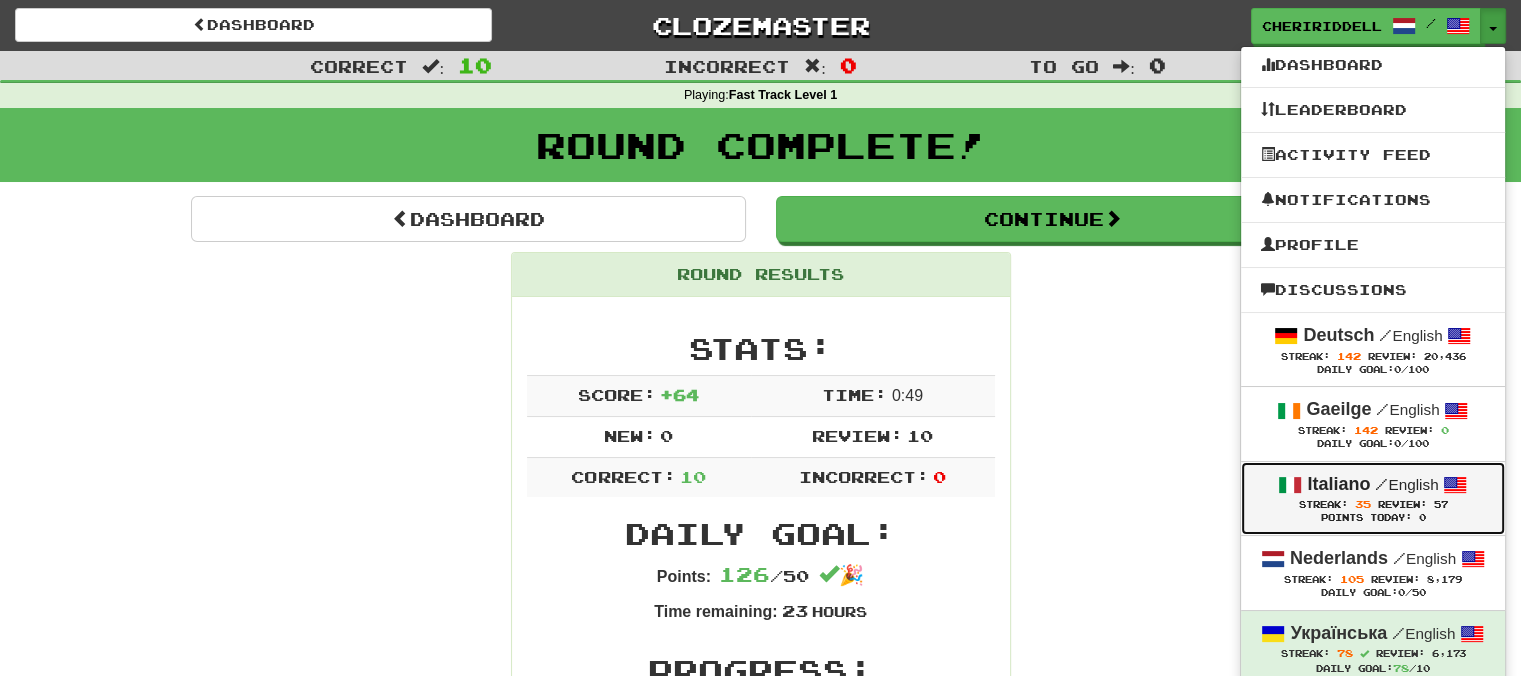 click on "Italiano" at bounding box center [1338, 484] 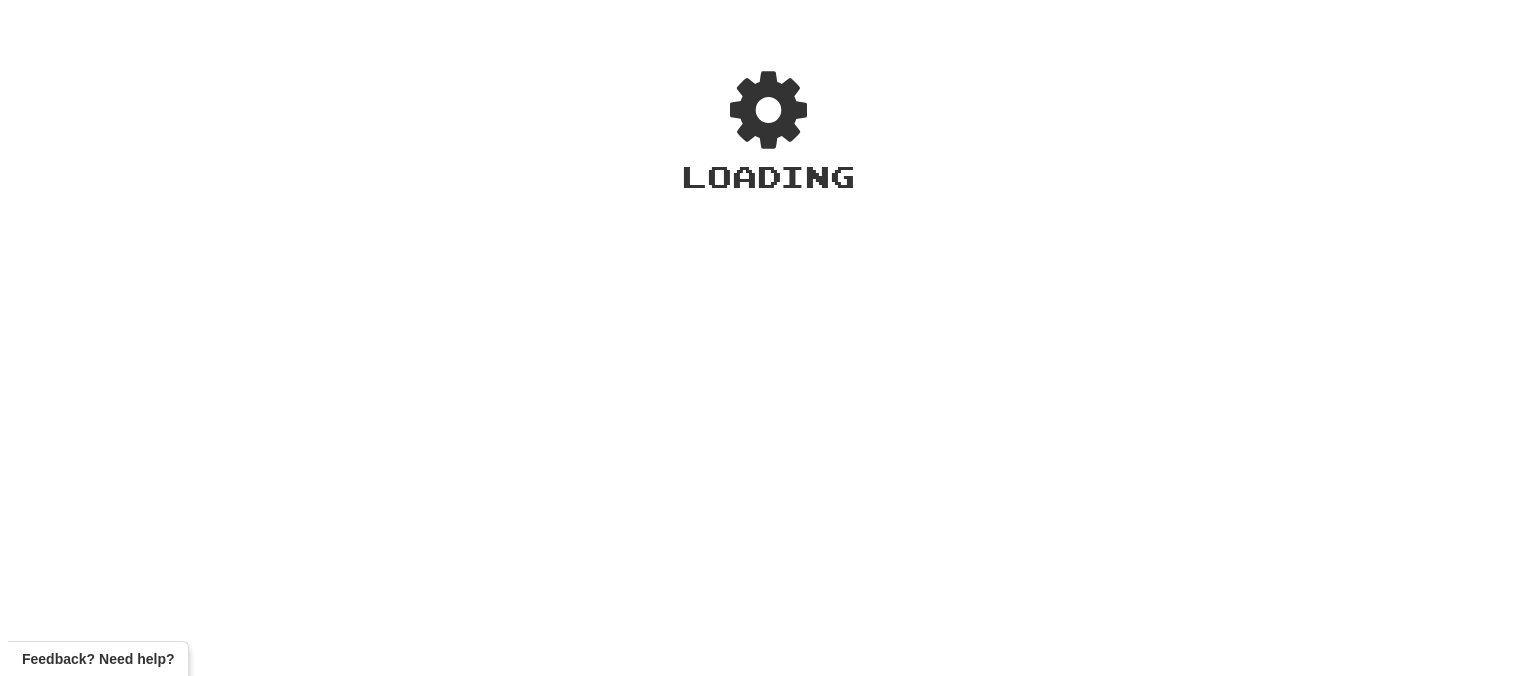 scroll, scrollTop: 0, scrollLeft: 0, axis: both 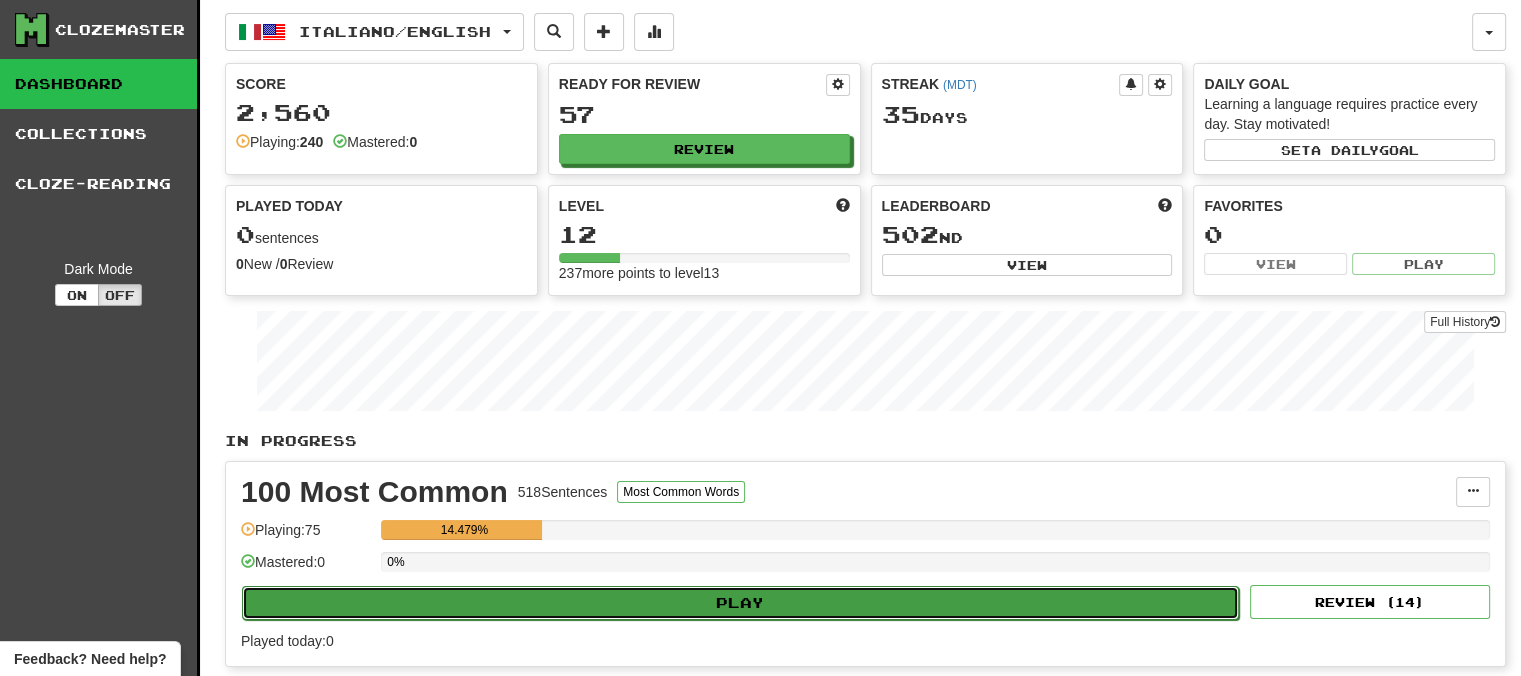 click on "Play" at bounding box center [740, 603] 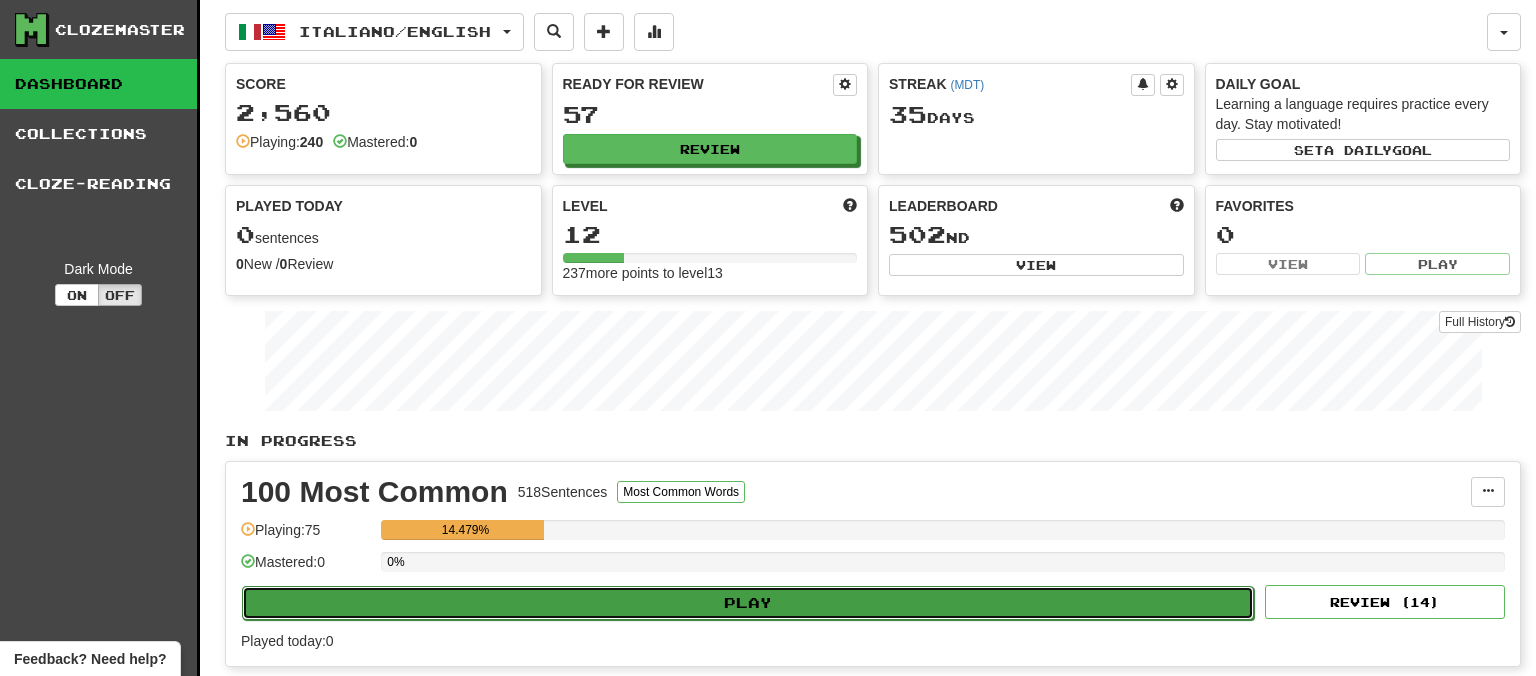 select on "**" 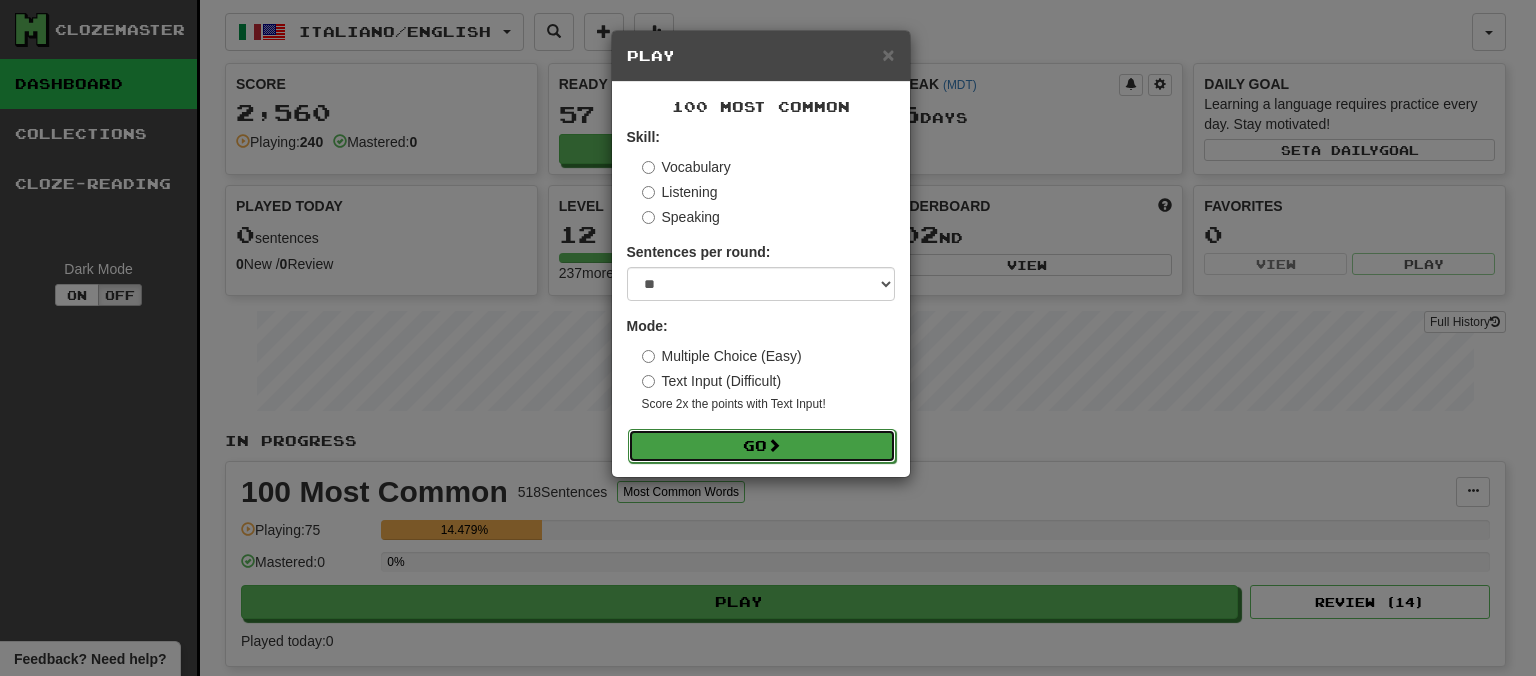 click on "Go" at bounding box center (762, 446) 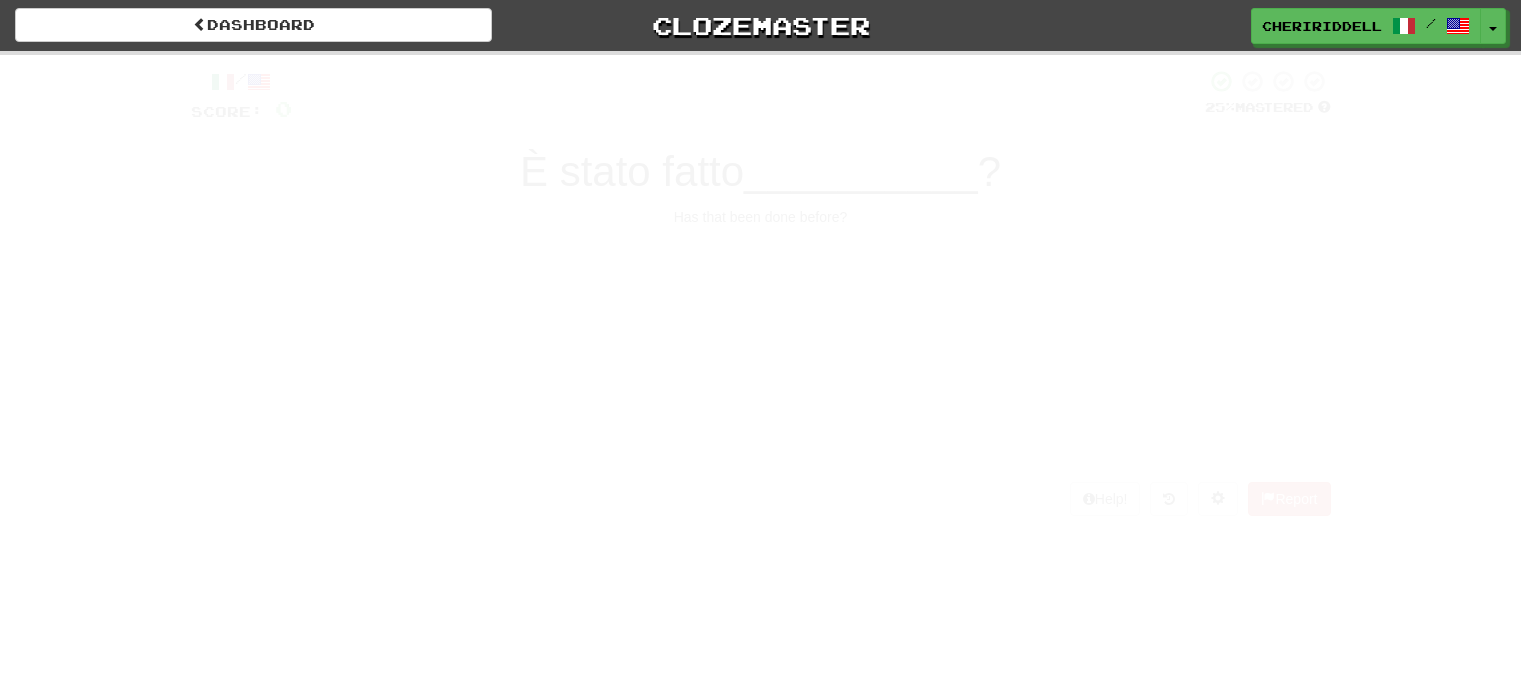 scroll, scrollTop: 0, scrollLeft: 0, axis: both 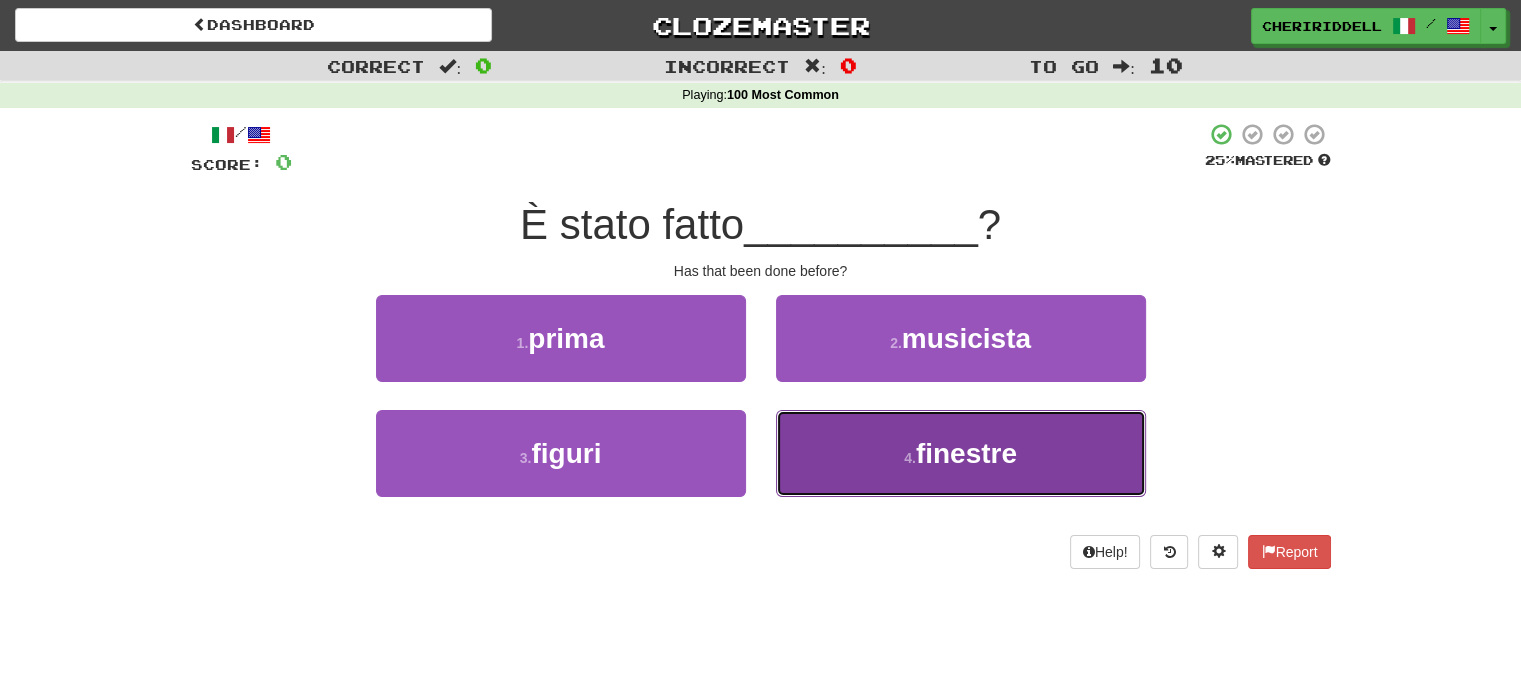 click on "4 .  finestre" at bounding box center (961, 453) 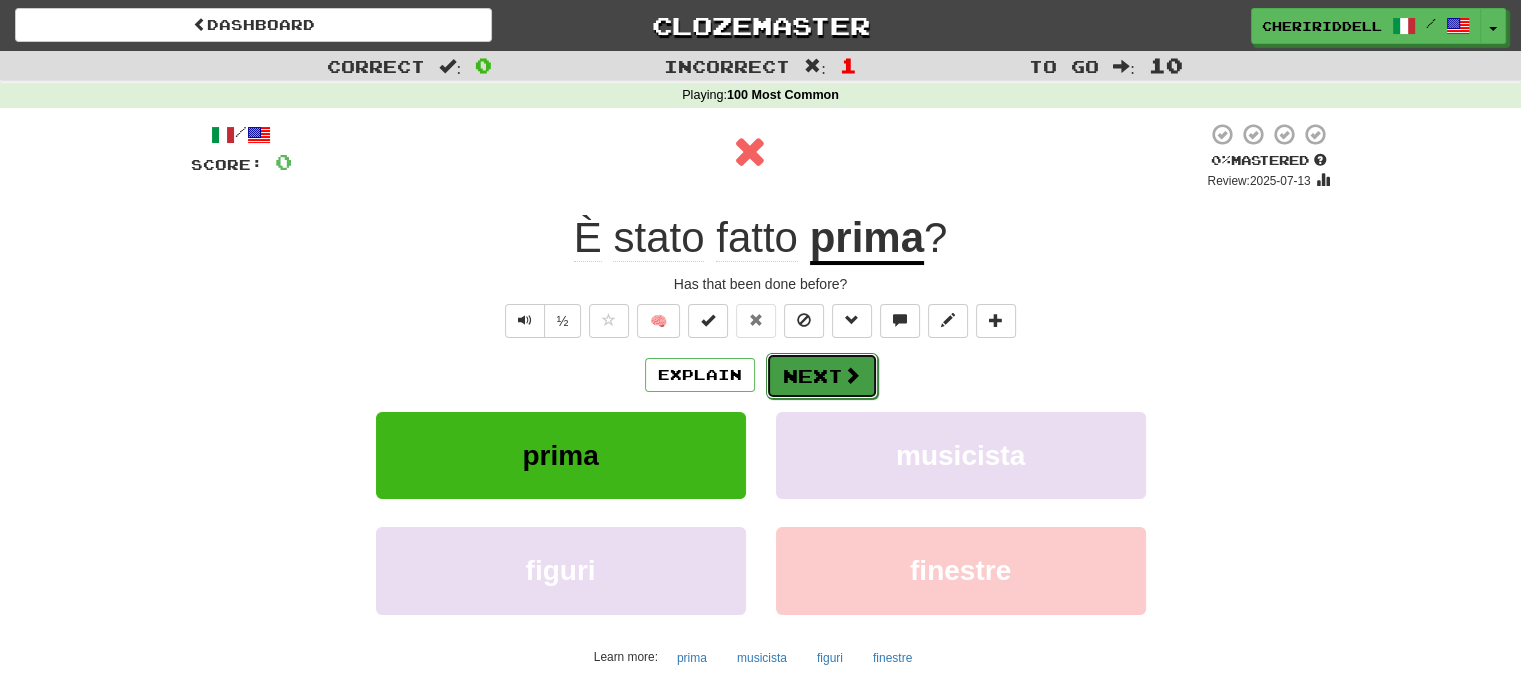 click on "Next" at bounding box center (822, 376) 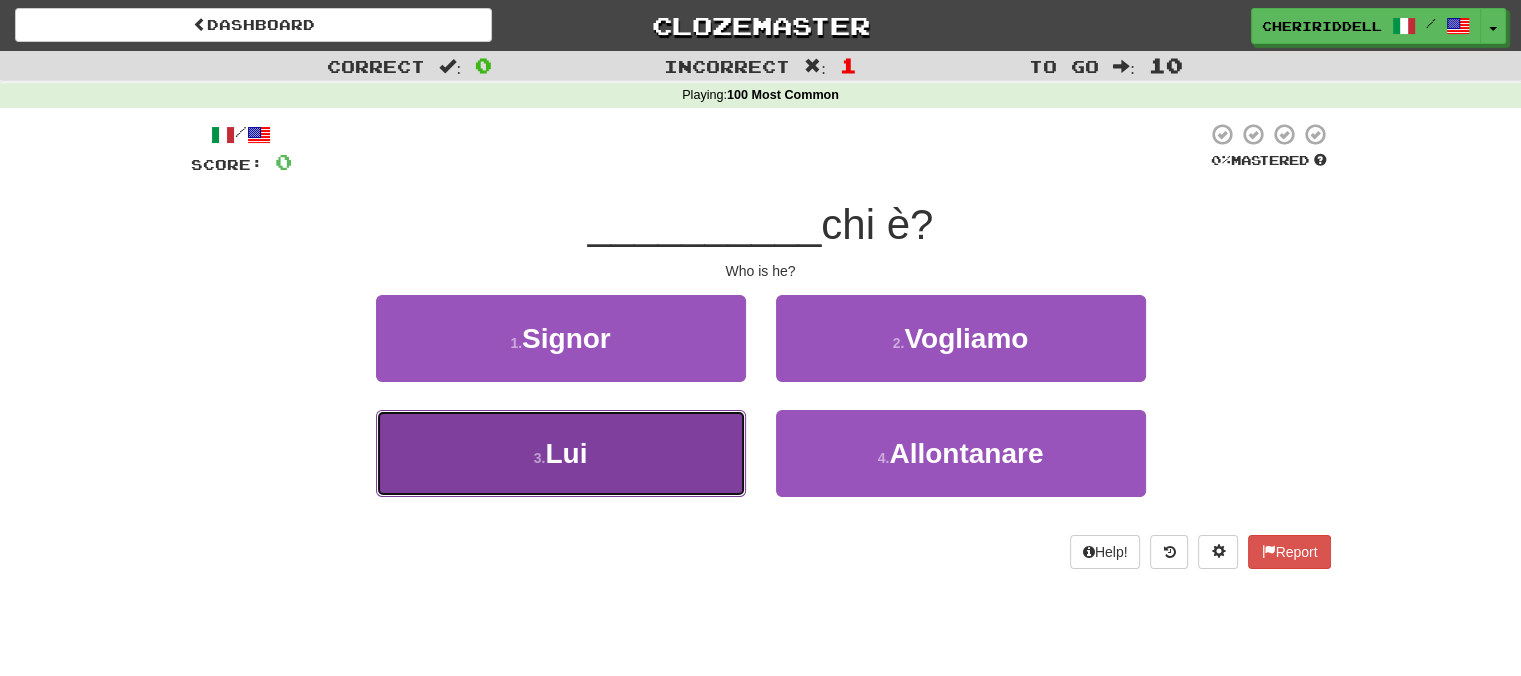click on "3 .  Lui" at bounding box center [561, 453] 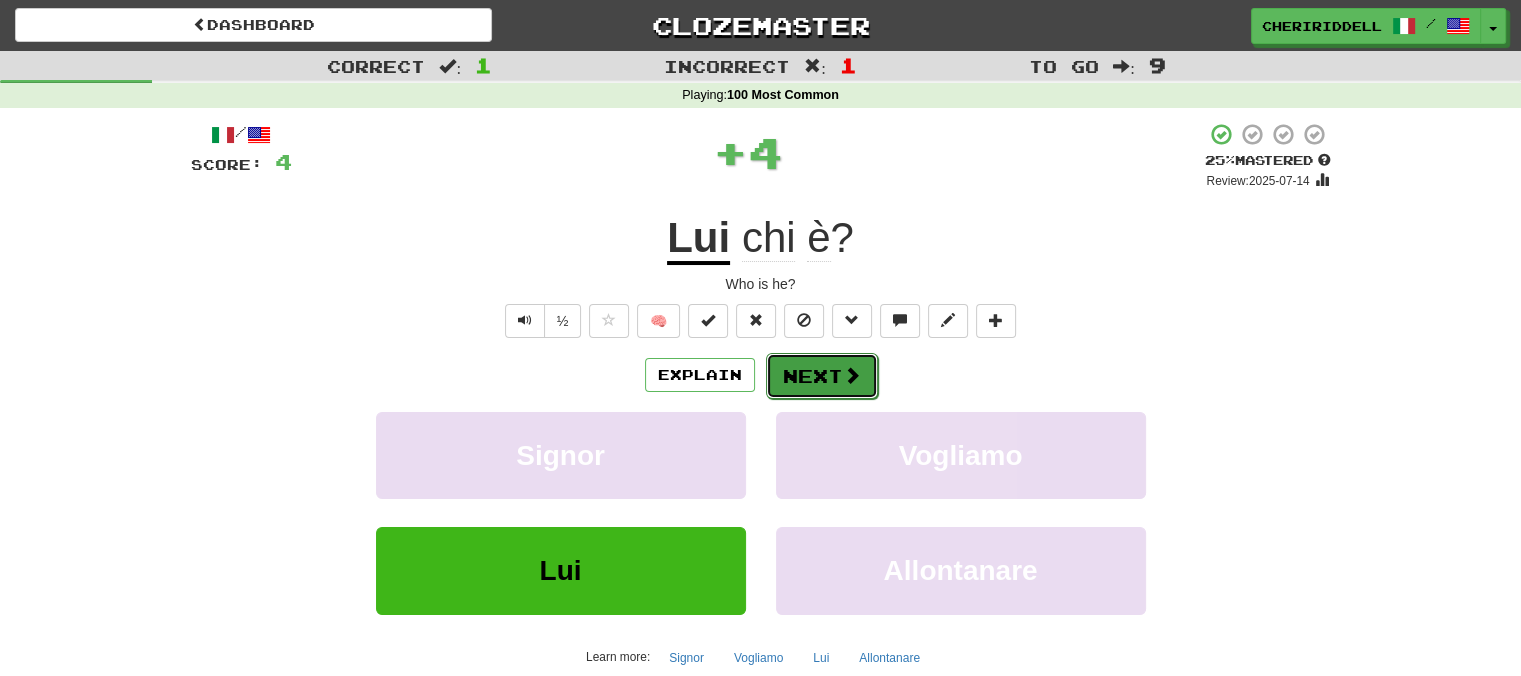 click on "Next" at bounding box center (822, 376) 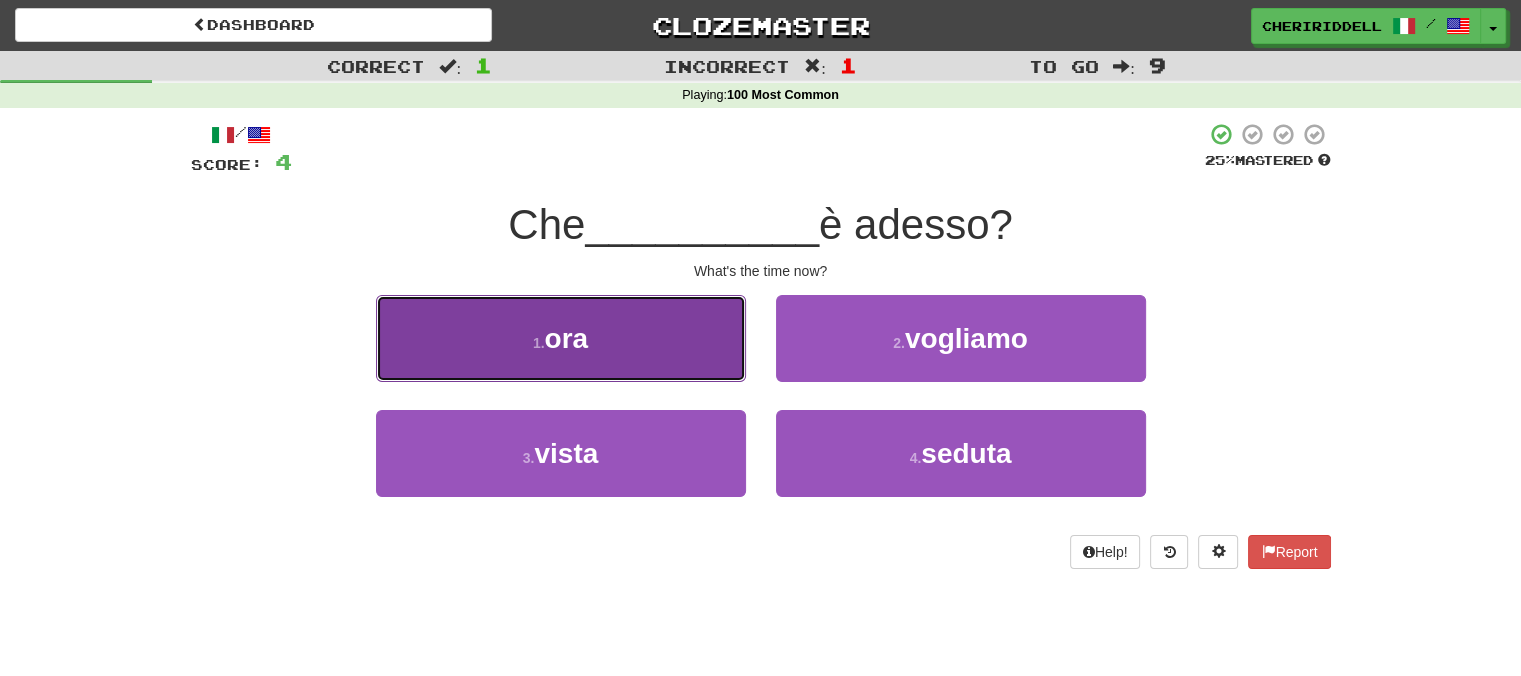 click on "1 .  ora" at bounding box center (561, 338) 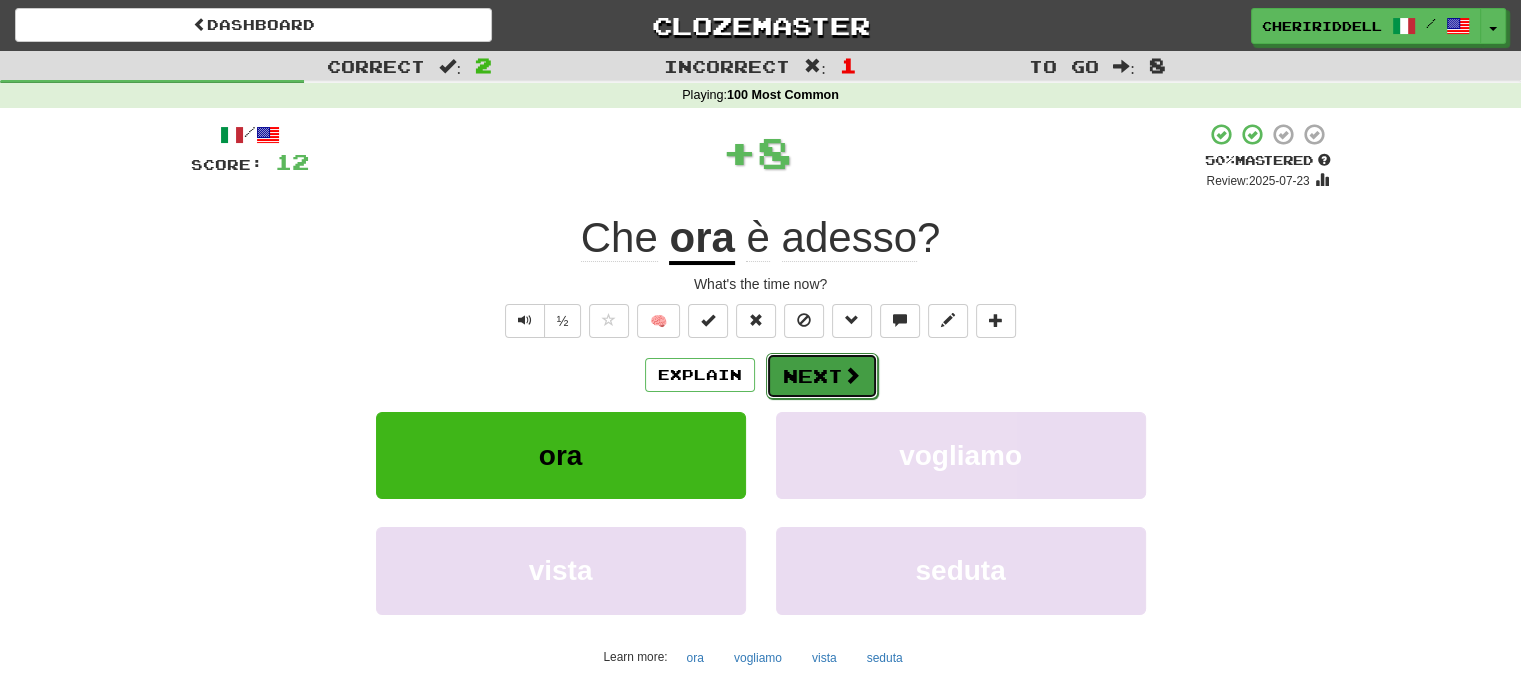 click on "Next" at bounding box center [822, 376] 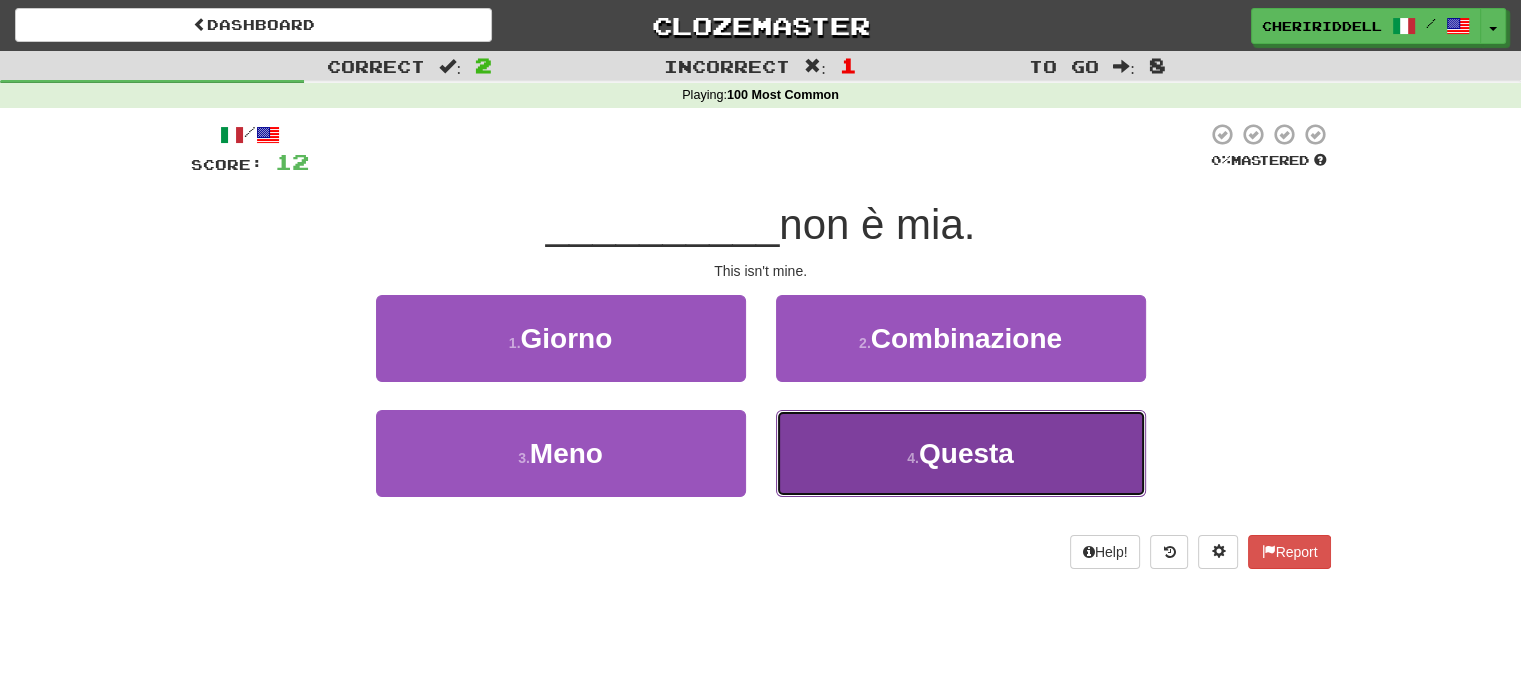 click on "4 .  Questa" at bounding box center [961, 453] 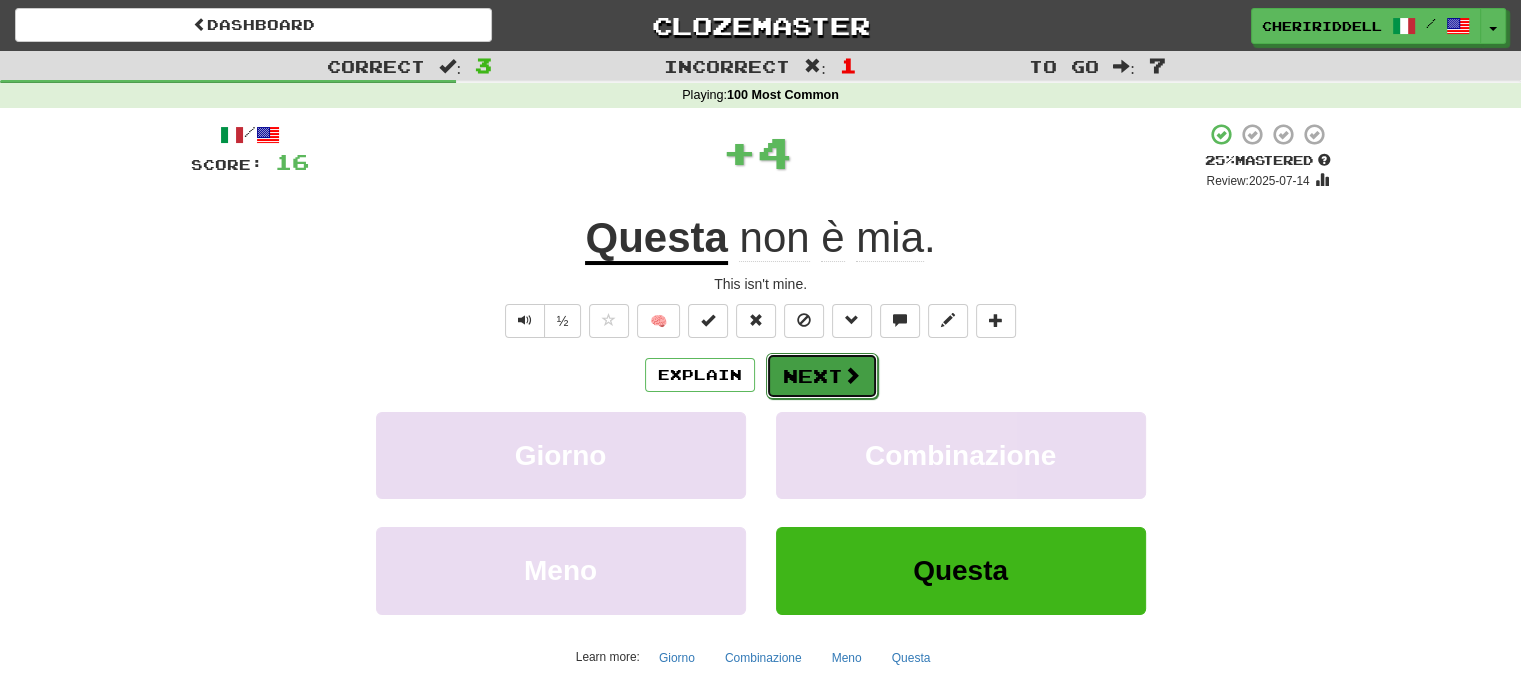 click on "Next" at bounding box center (822, 376) 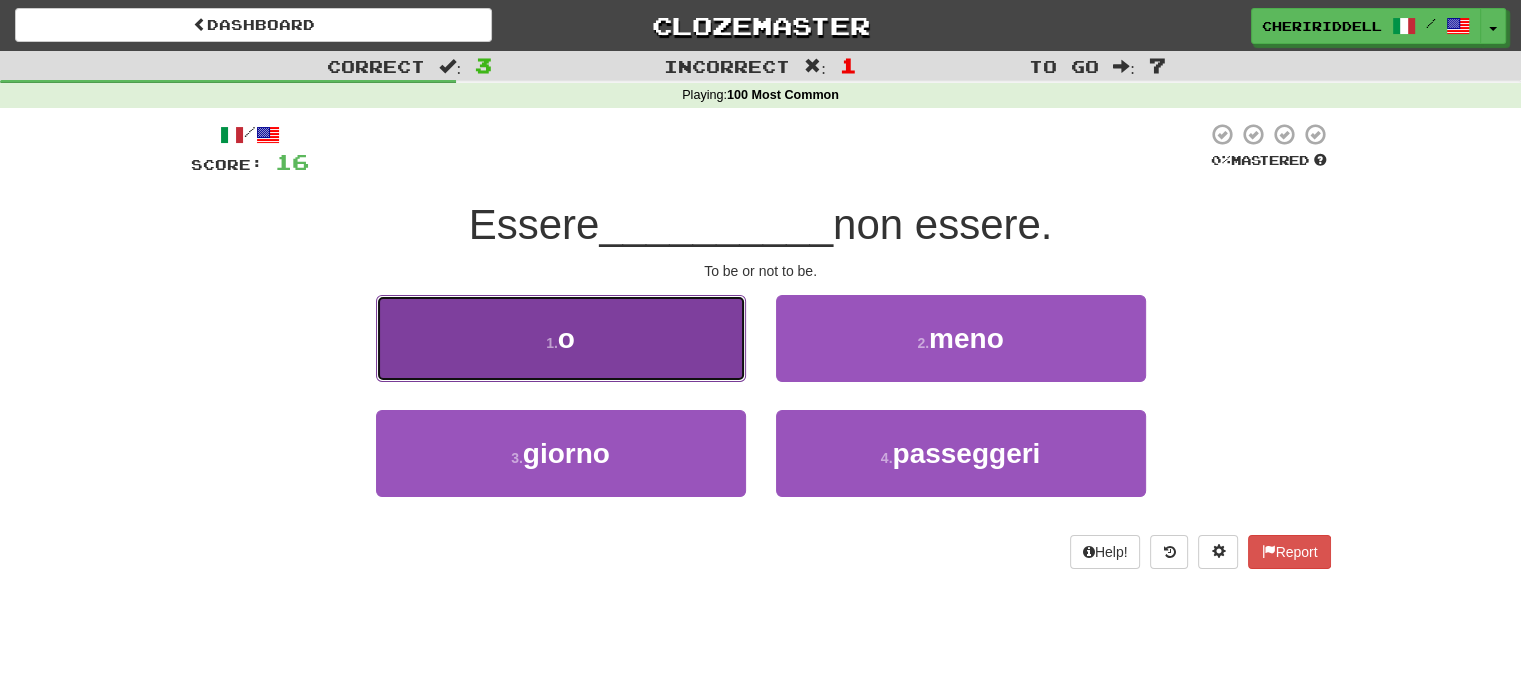 click on "1 .  o" at bounding box center (561, 338) 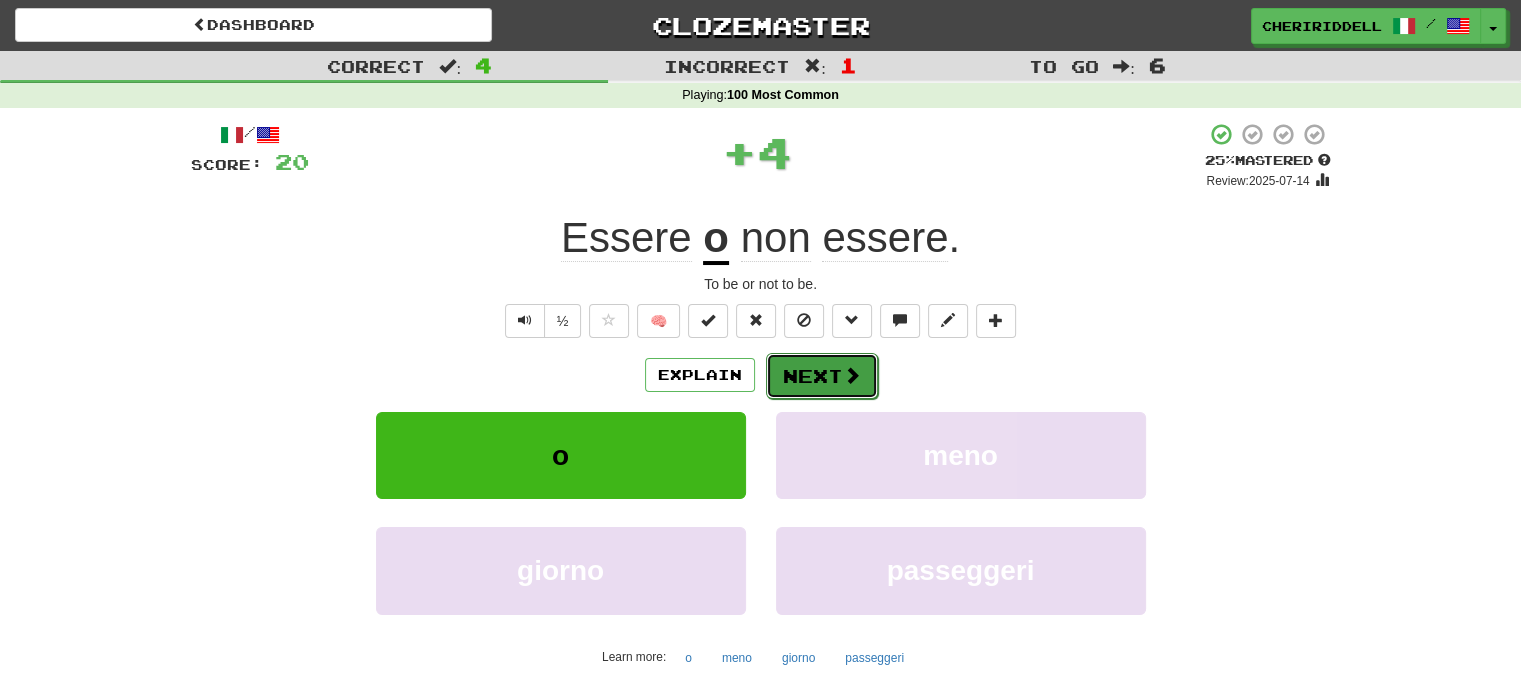 click on "Next" at bounding box center [822, 376] 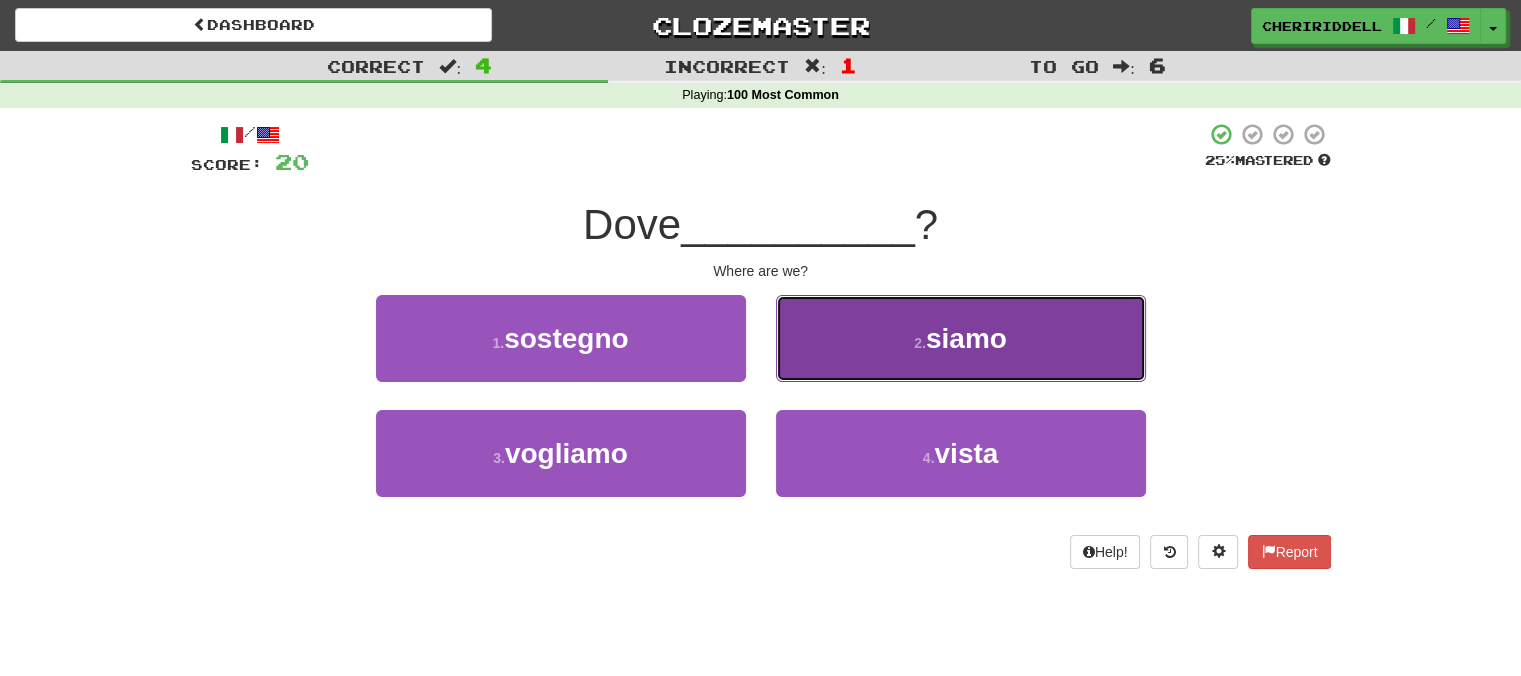 click on "2 .  siamo" at bounding box center [961, 338] 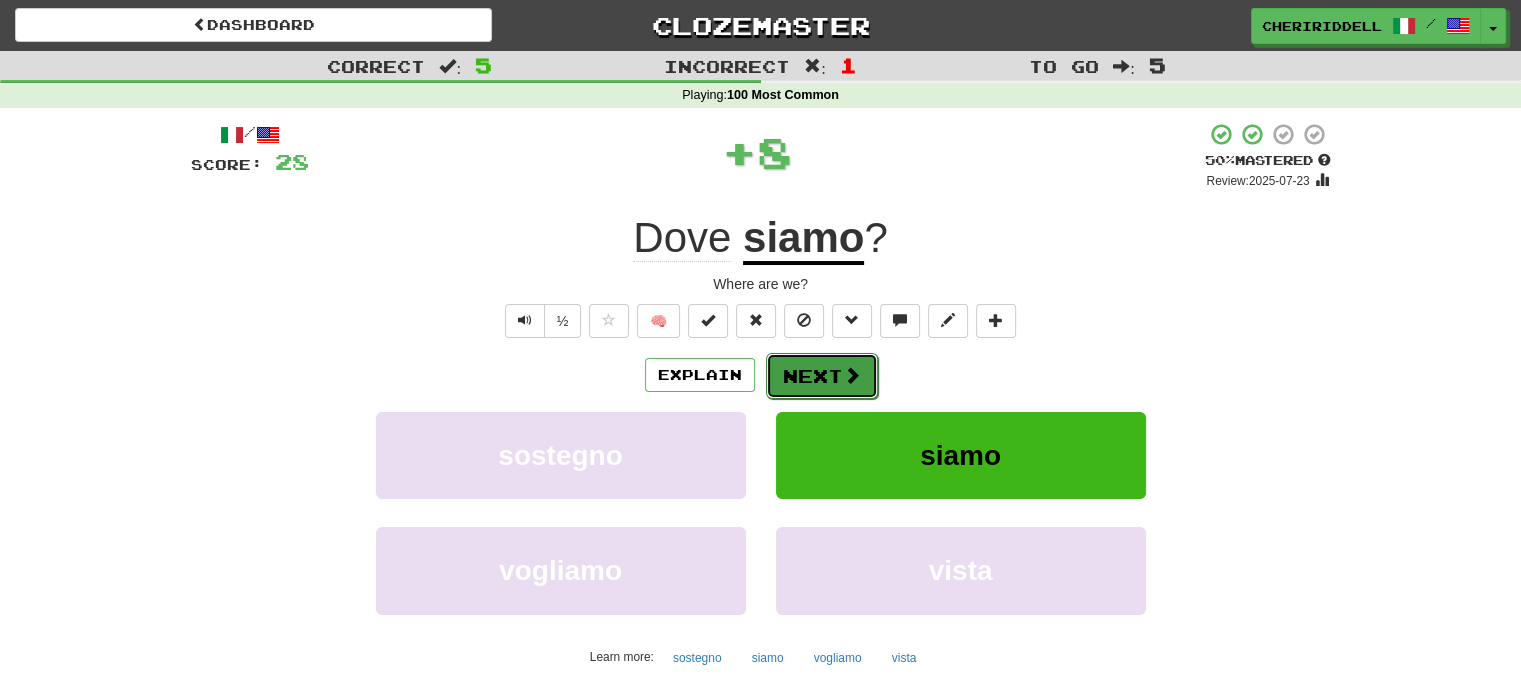 click on "Next" at bounding box center (822, 376) 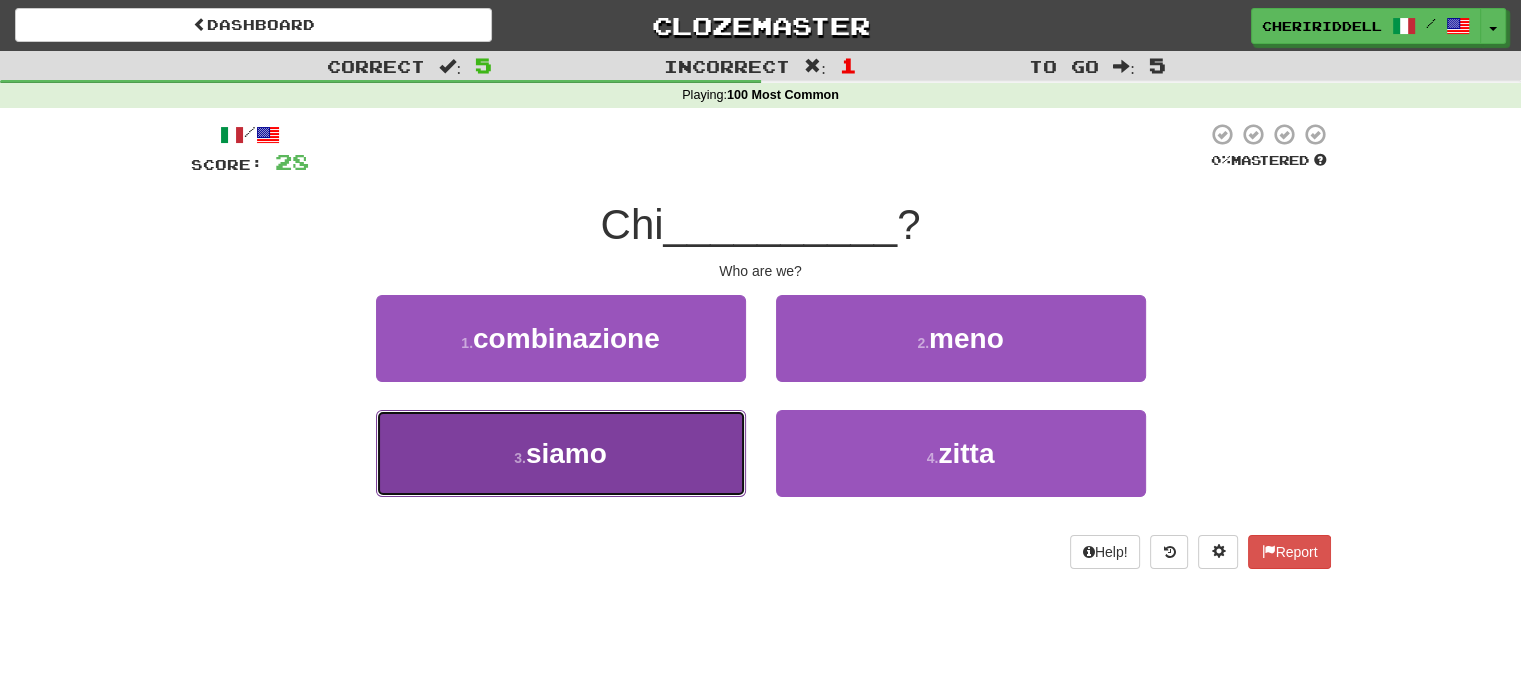 click on "3 .  siamo" at bounding box center [561, 453] 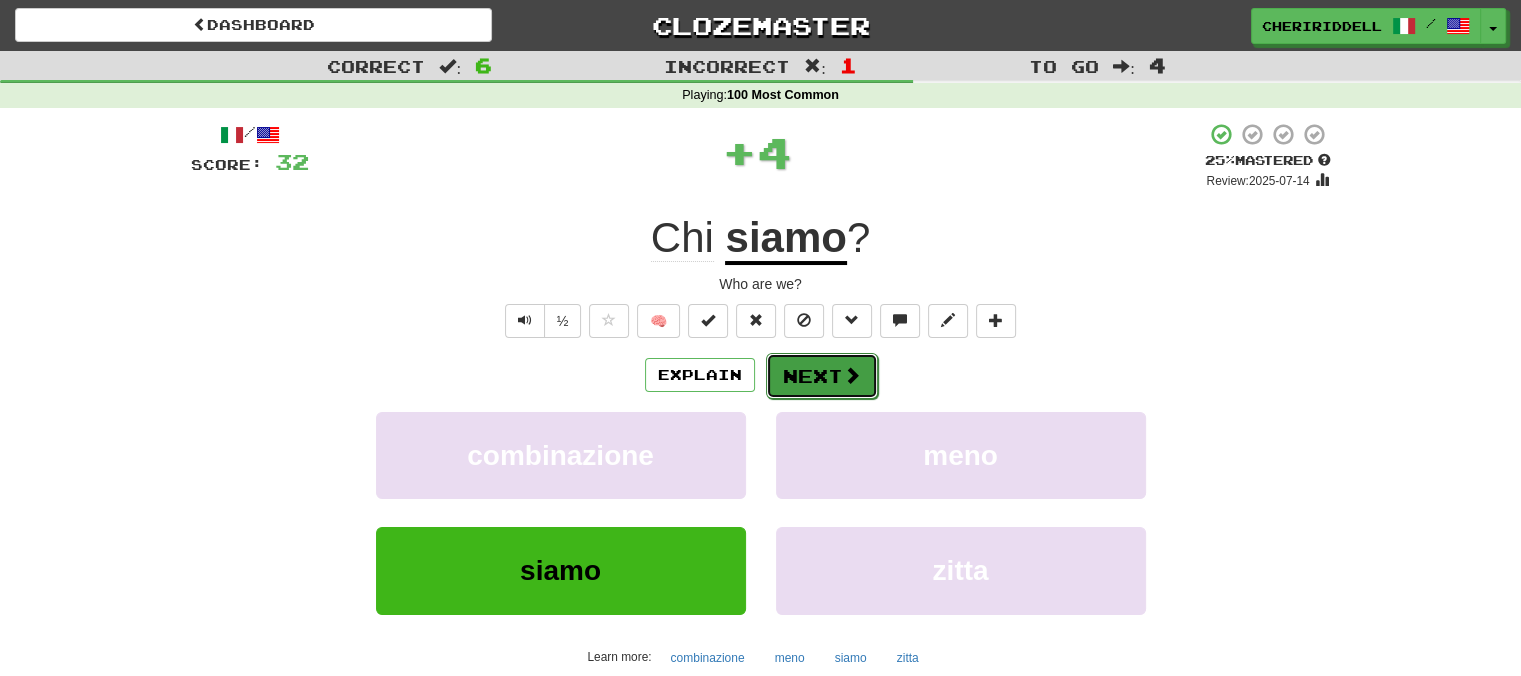 click on "Next" at bounding box center [822, 376] 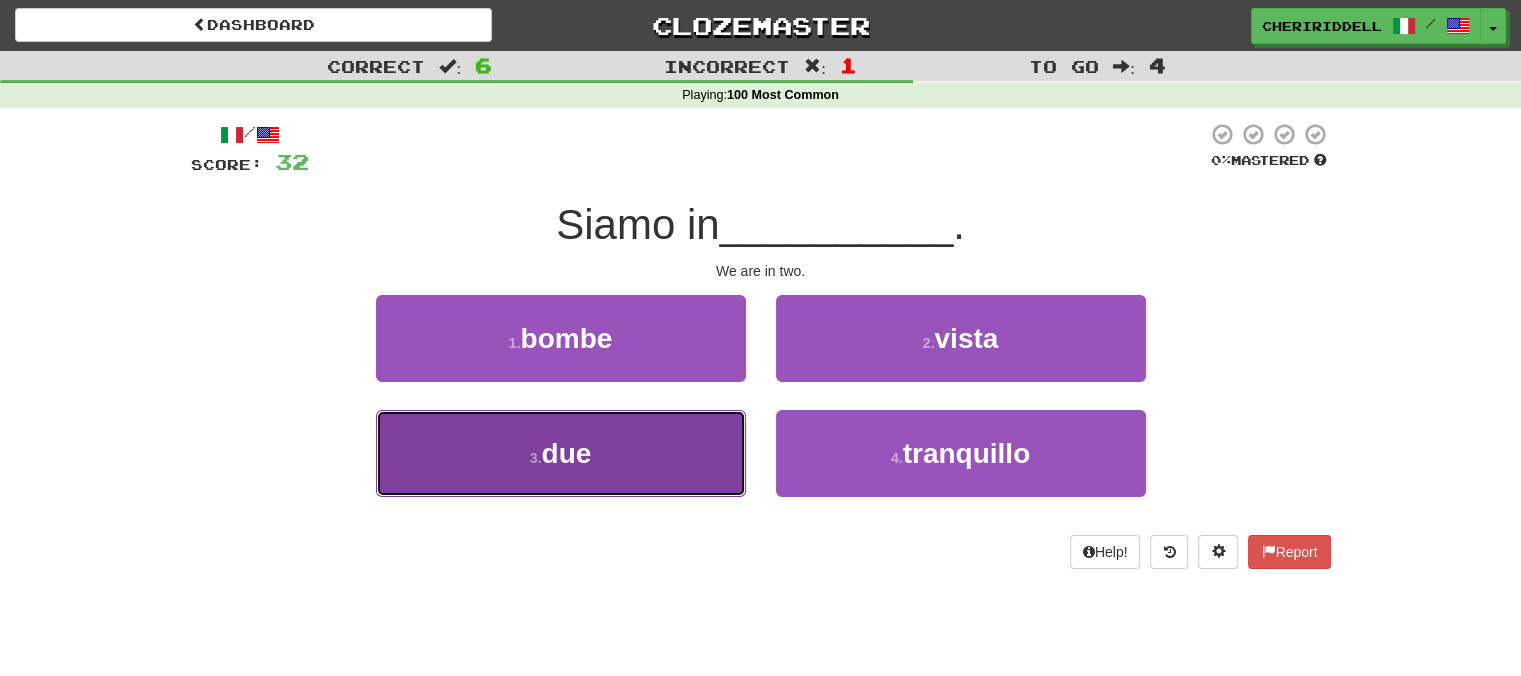 click on "3 .  due" at bounding box center [561, 453] 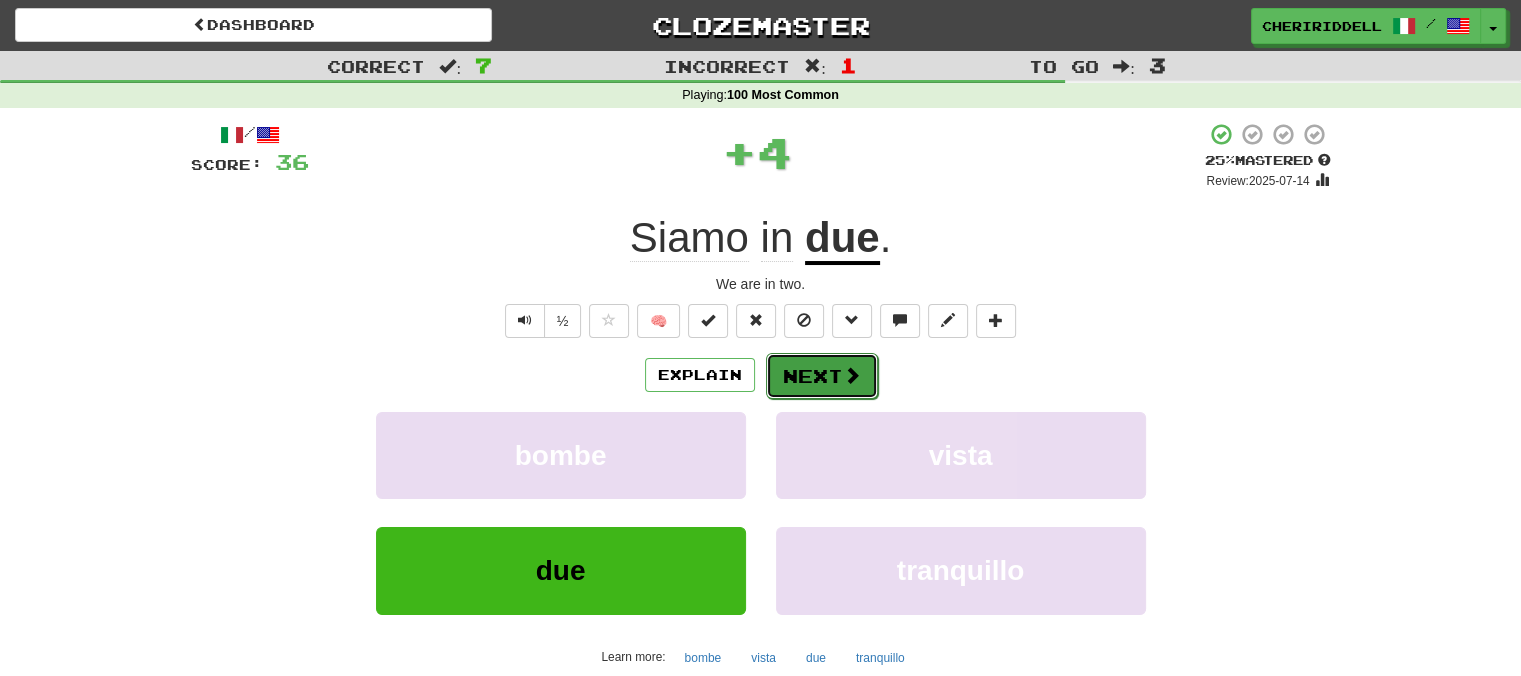 click on "Next" at bounding box center (822, 376) 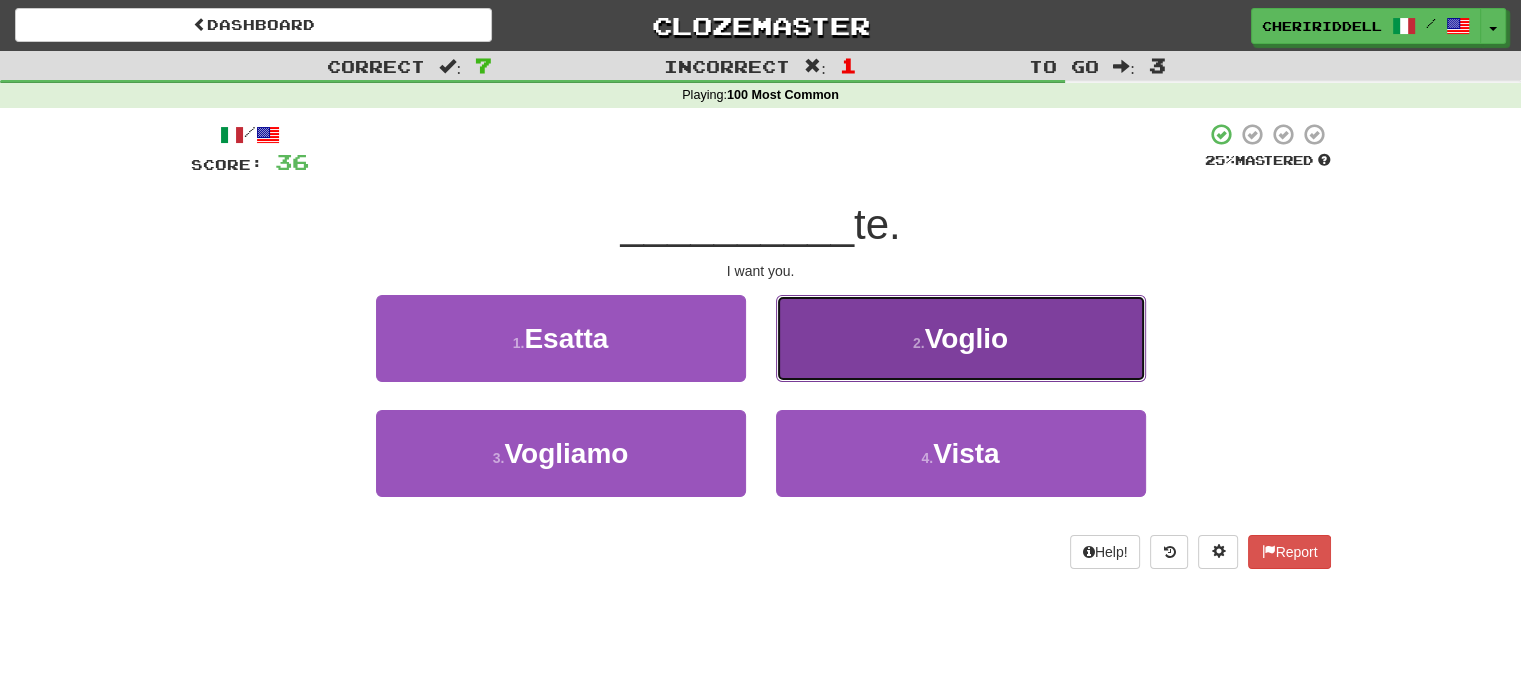 click on "2 .  Voglio" at bounding box center (961, 338) 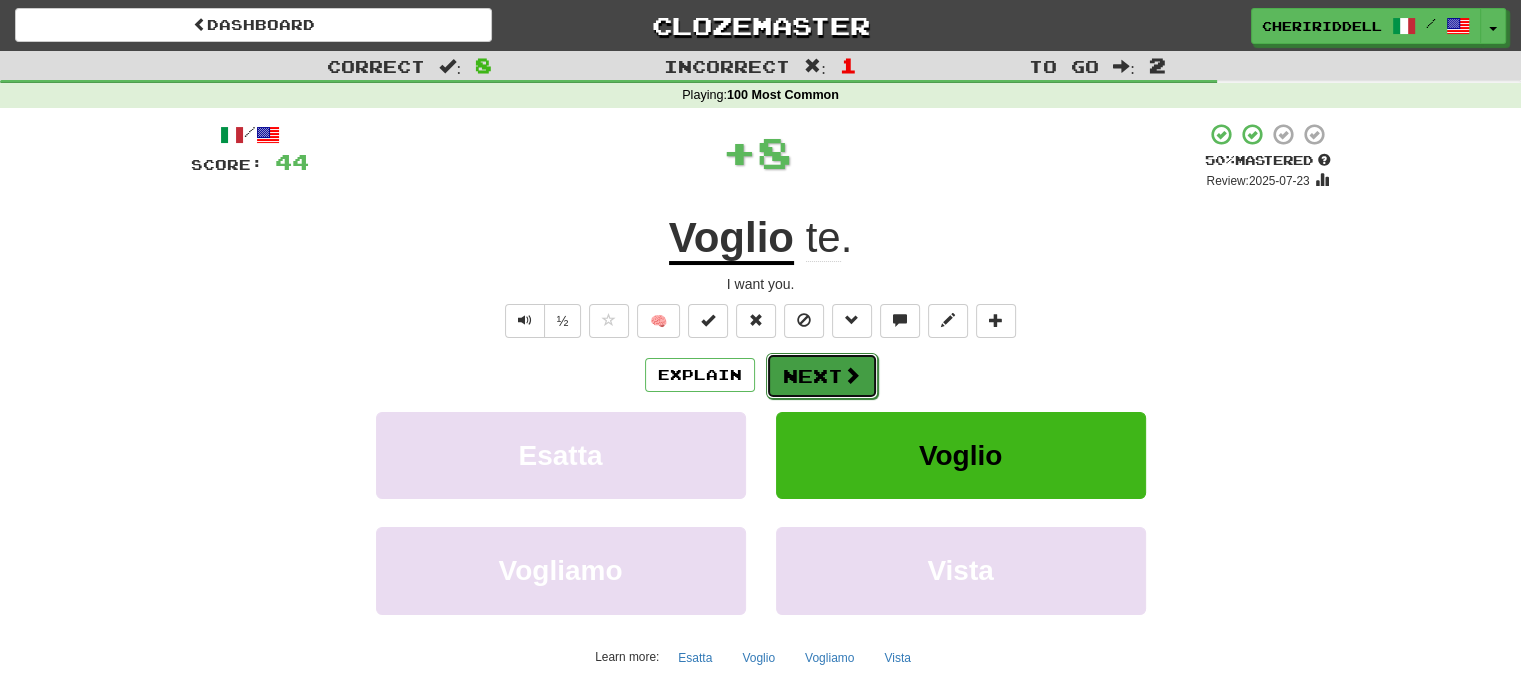 click on "Next" at bounding box center (822, 376) 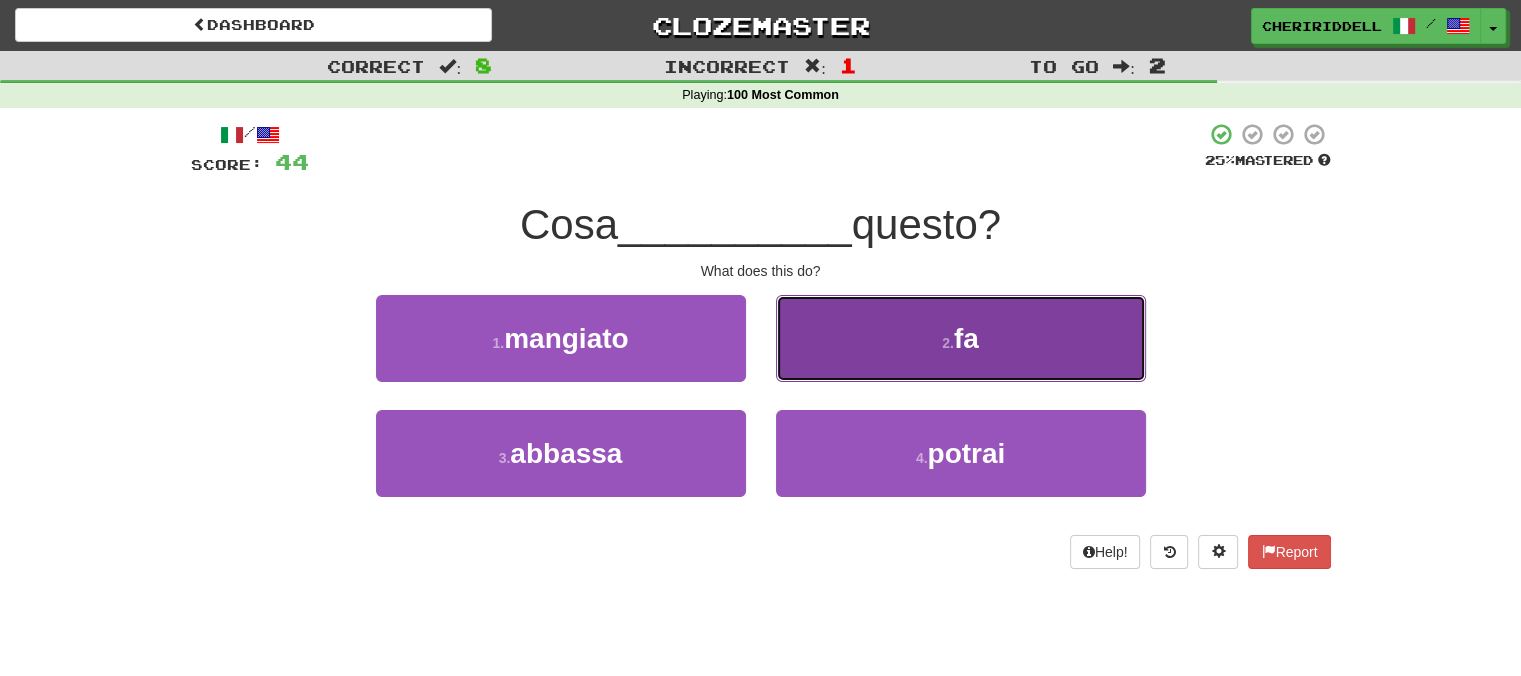 click on "2 .  fa" at bounding box center (961, 338) 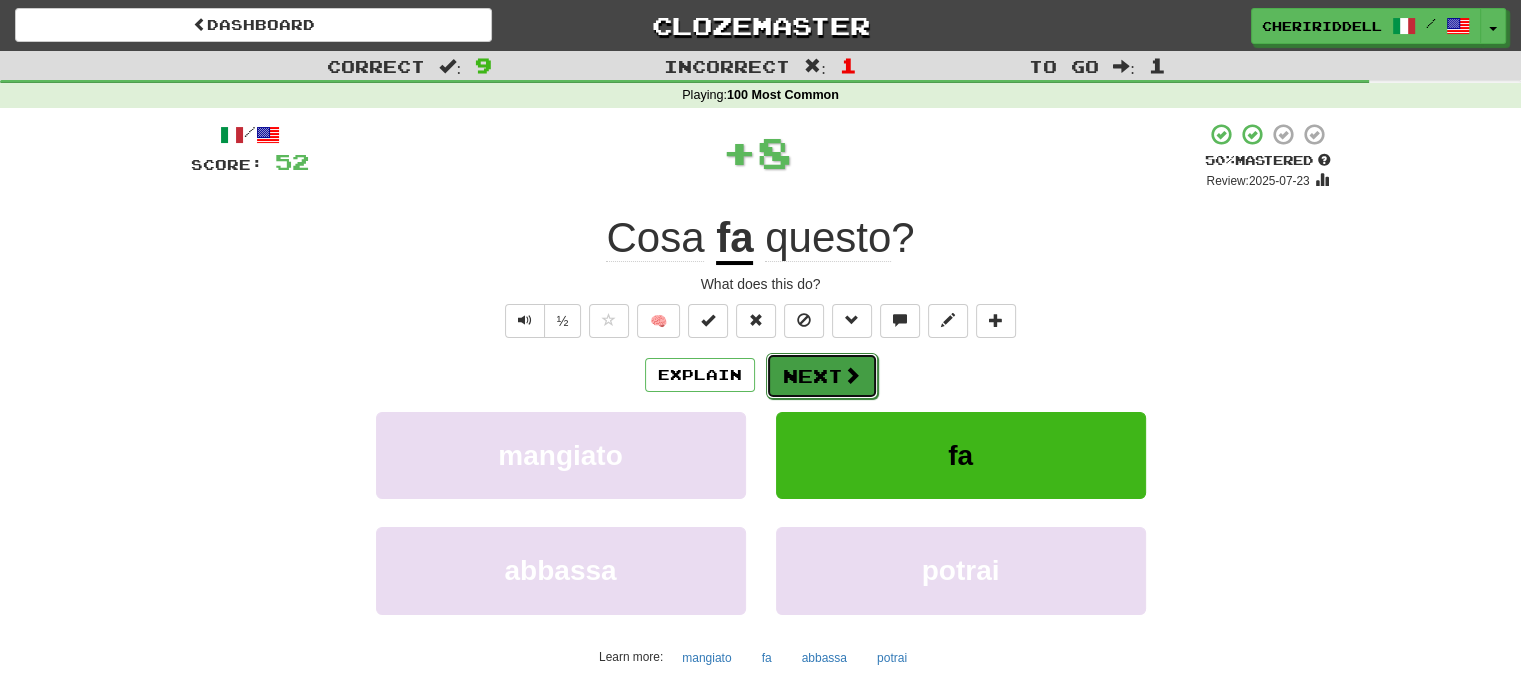 click on "Next" at bounding box center (822, 376) 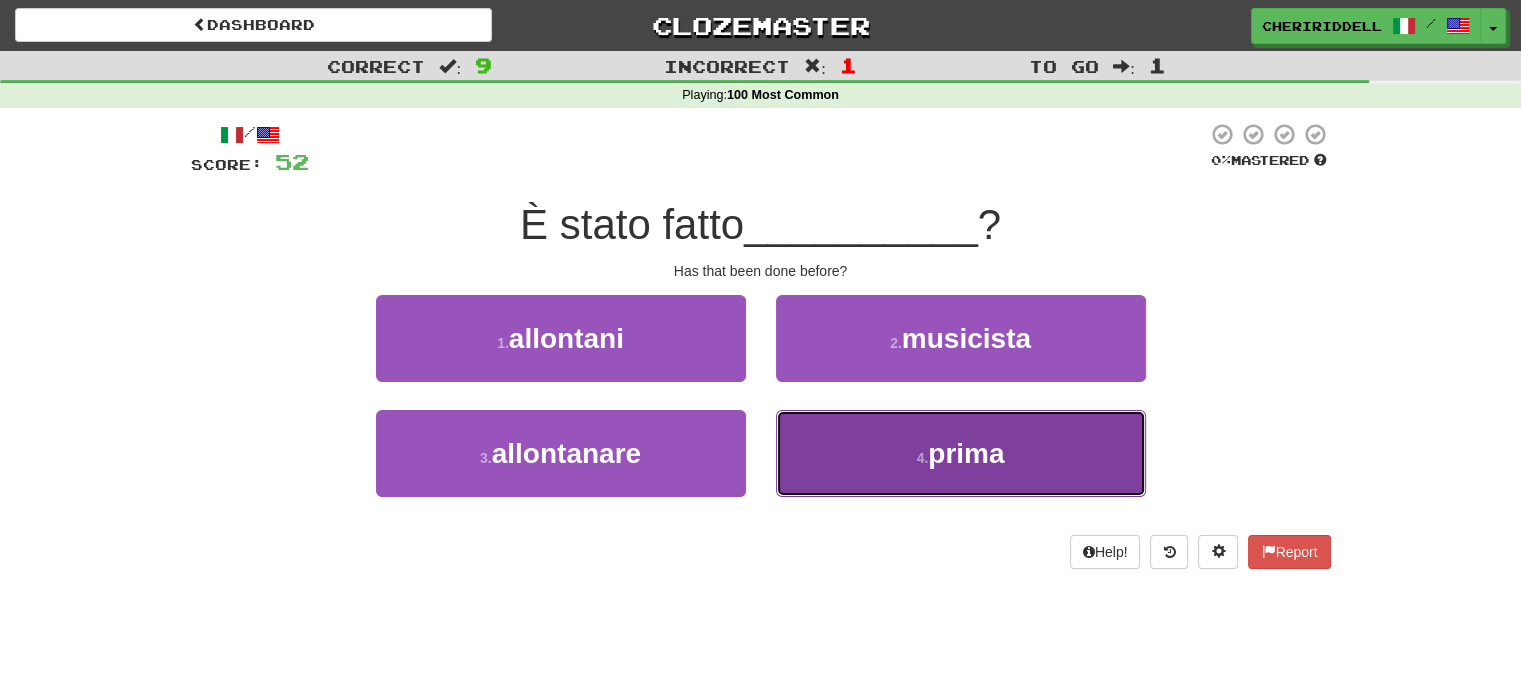 click on "4 .  prima" at bounding box center [961, 453] 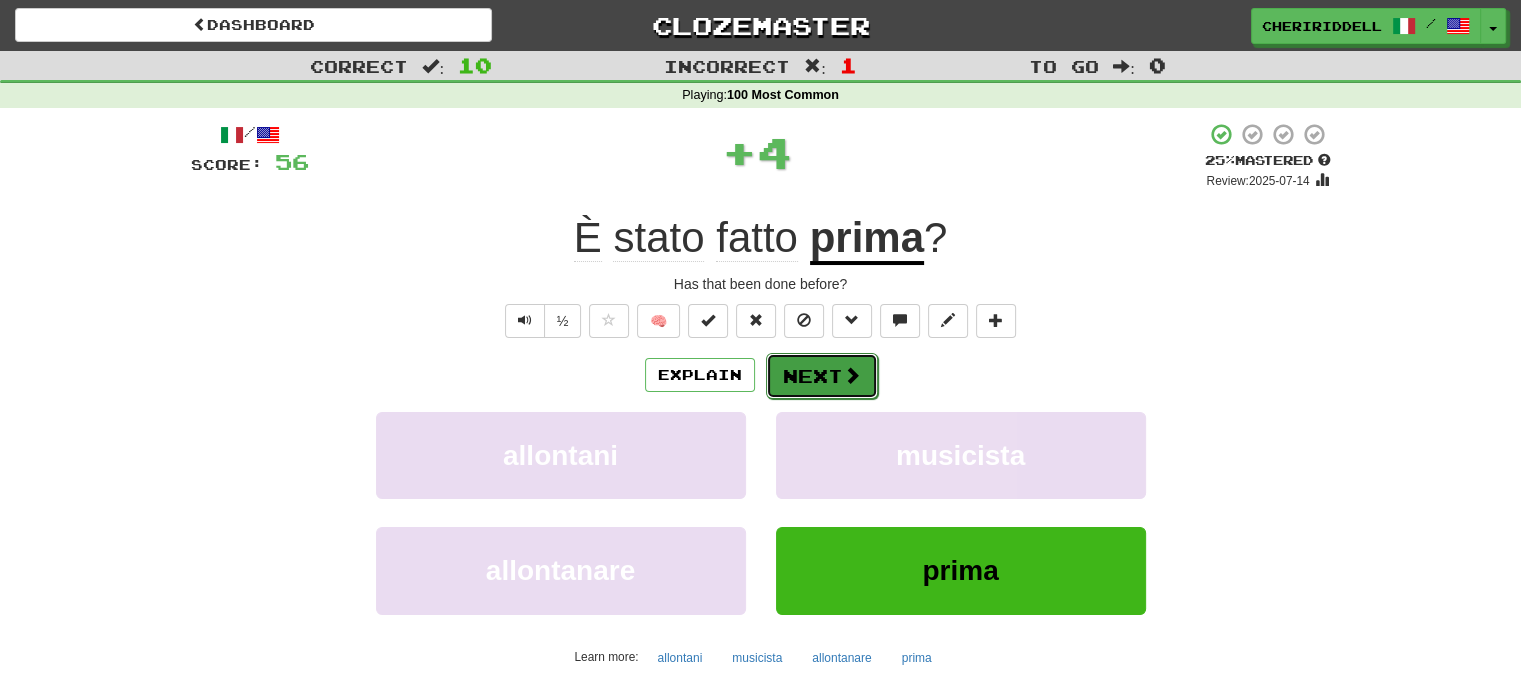 click on "Next" at bounding box center [822, 376] 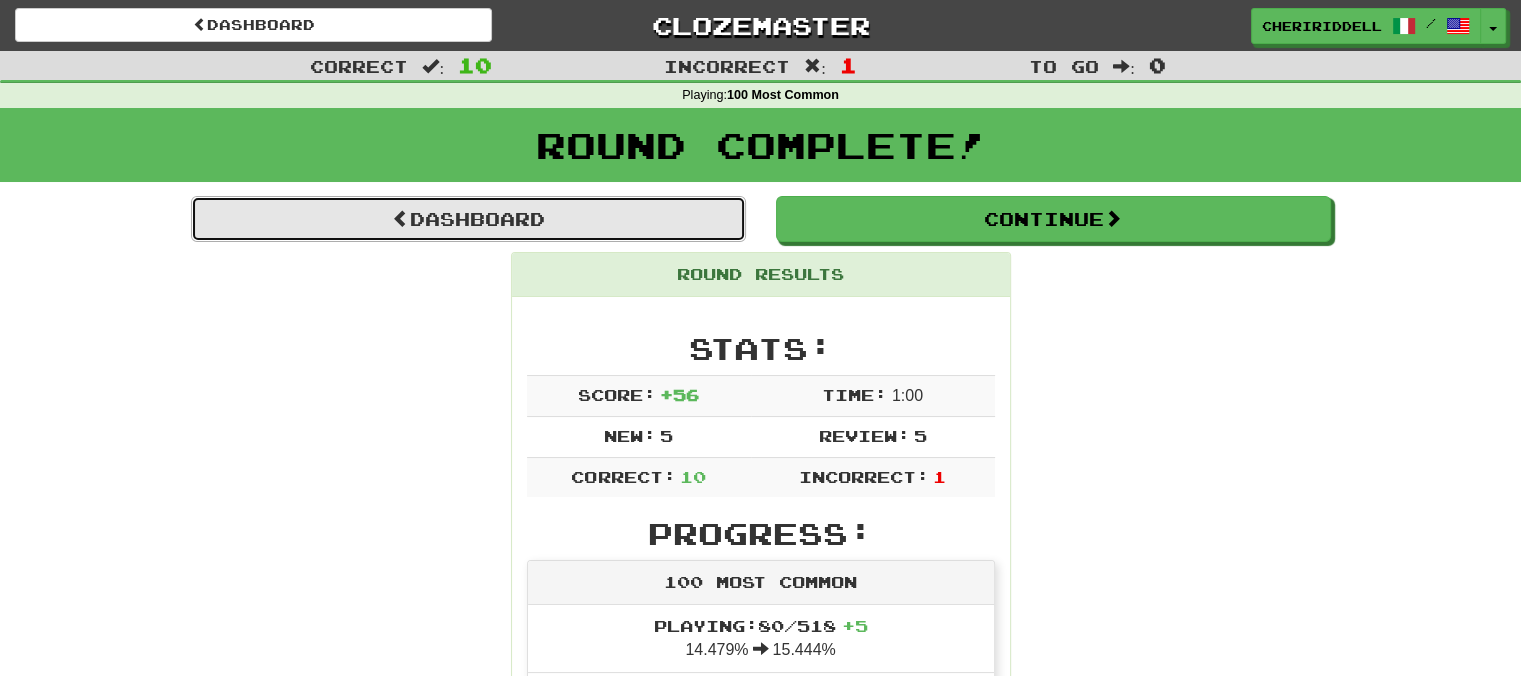 click on "Dashboard" at bounding box center [468, 219] 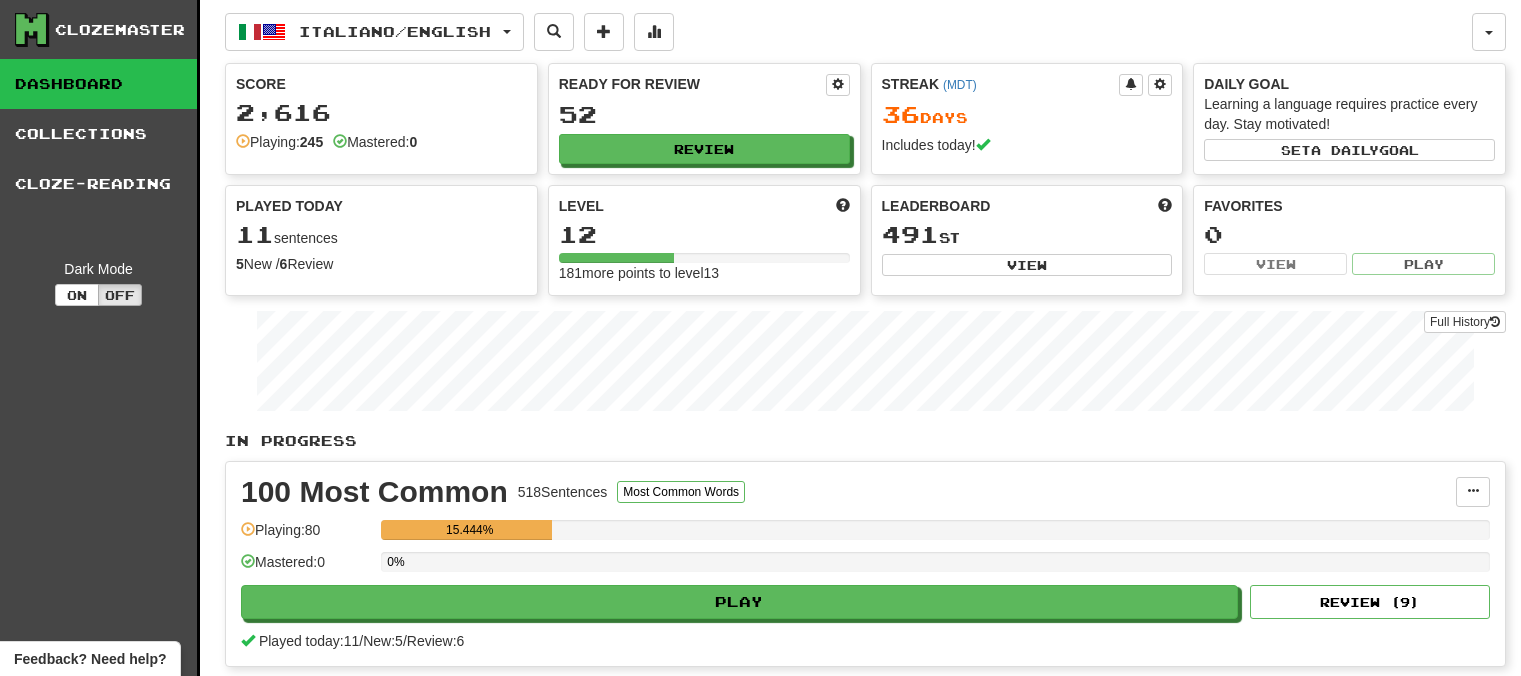 scroll, scrollTop: 0, scrollLeft: 0, axis: both 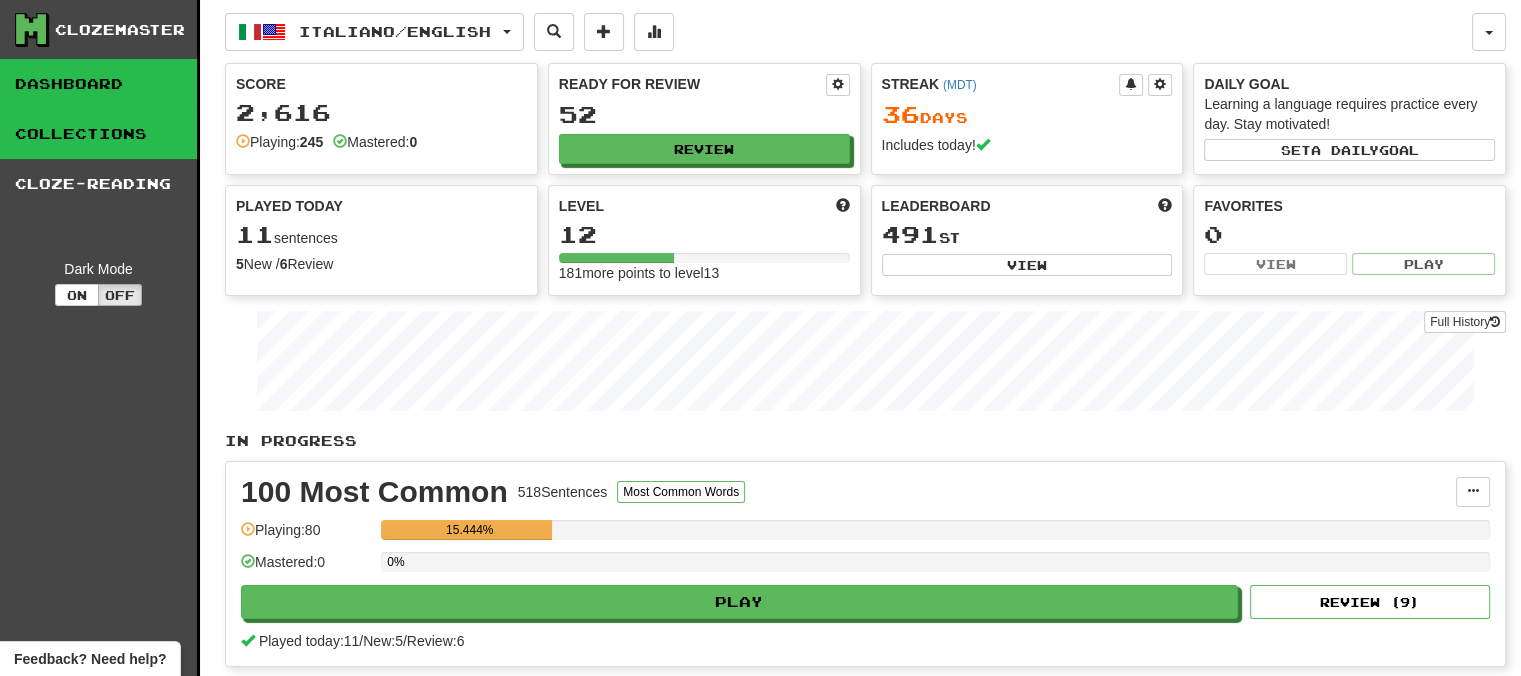 click on "Collections" at bounding box center (98, 134) 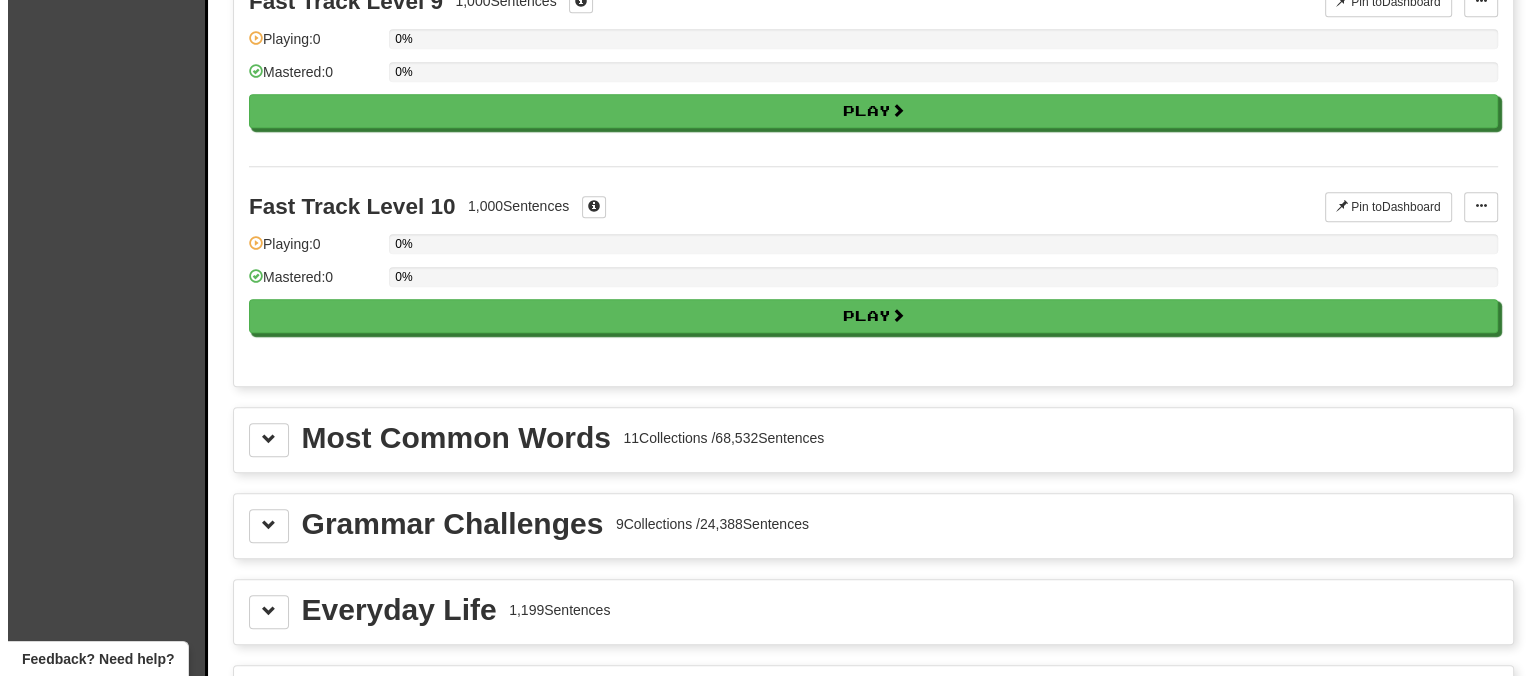 scroll, scrollTop: 1891, scrollLeft: 0, axis: vertical 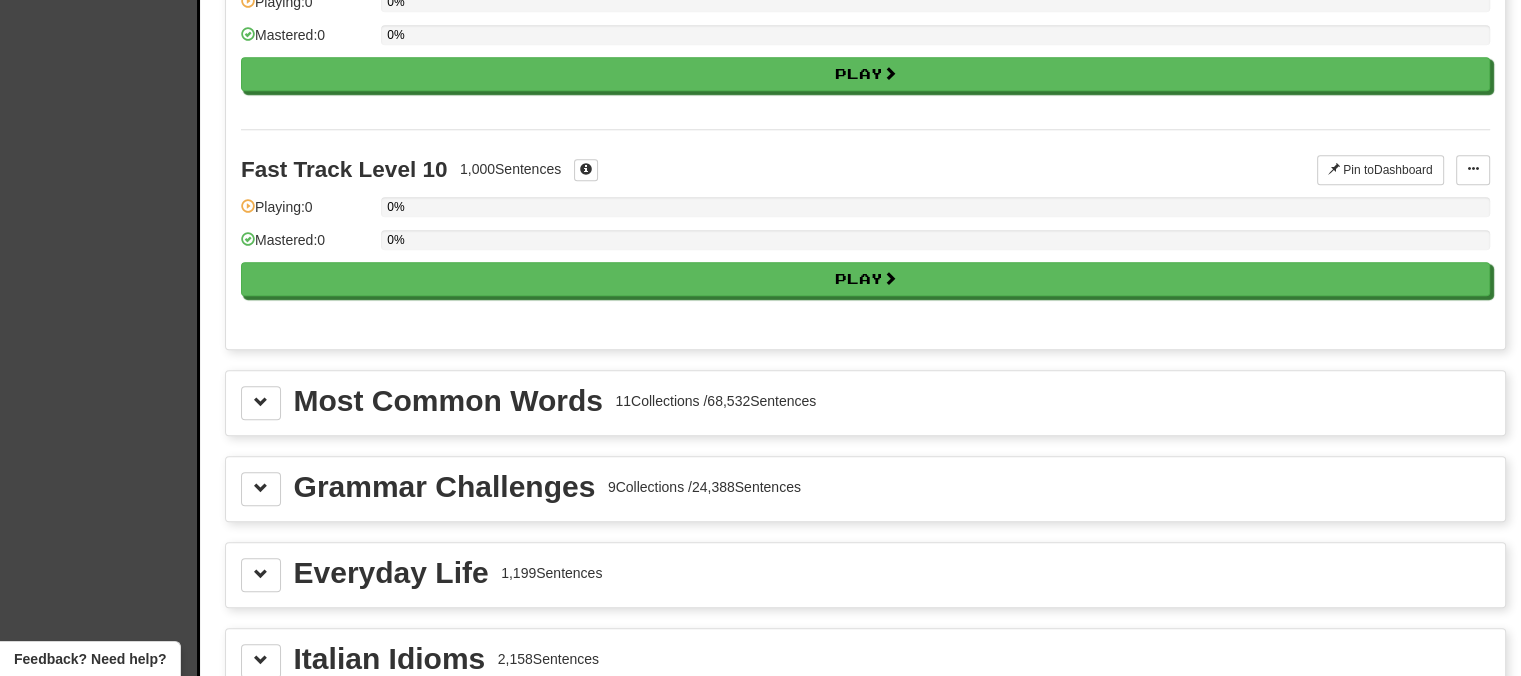 click on "Most Common Words" at bounding box center [448, 401] 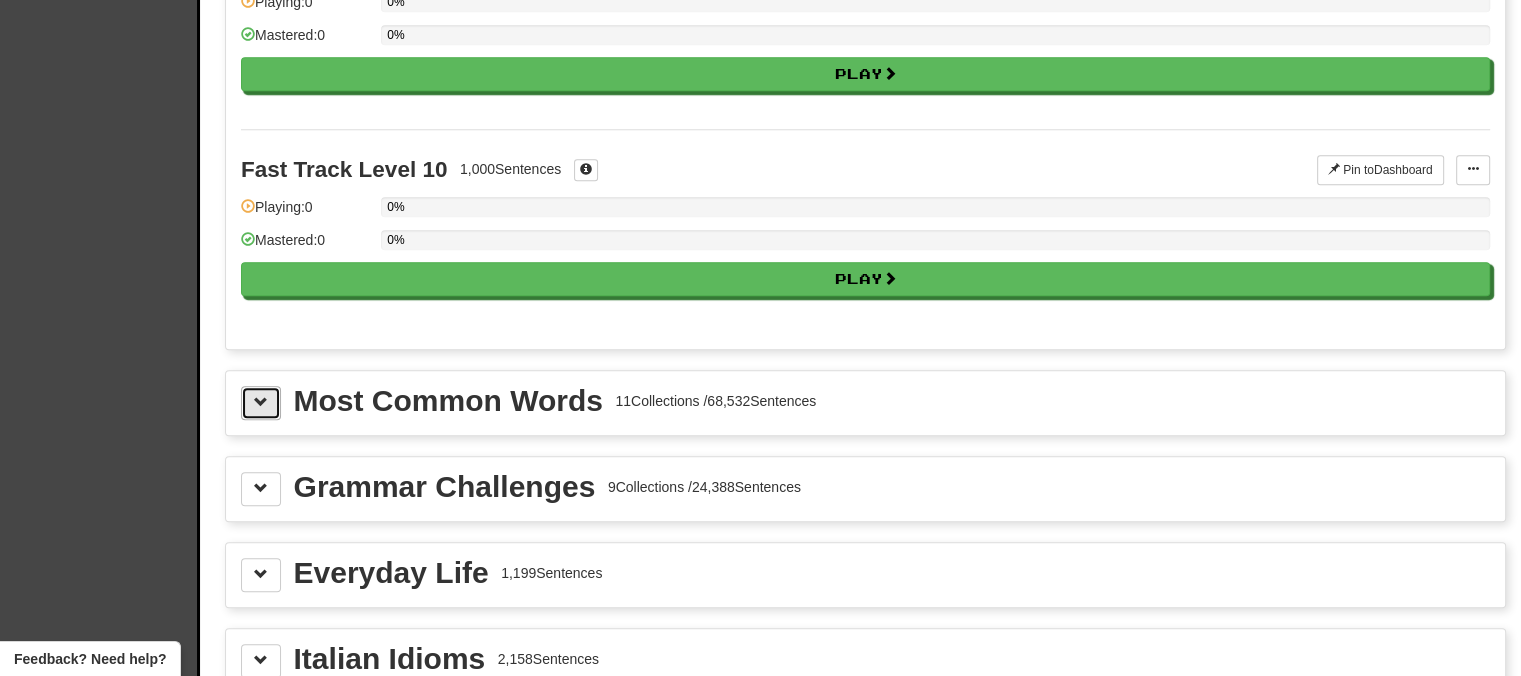 click at bounding box center [261, 403] 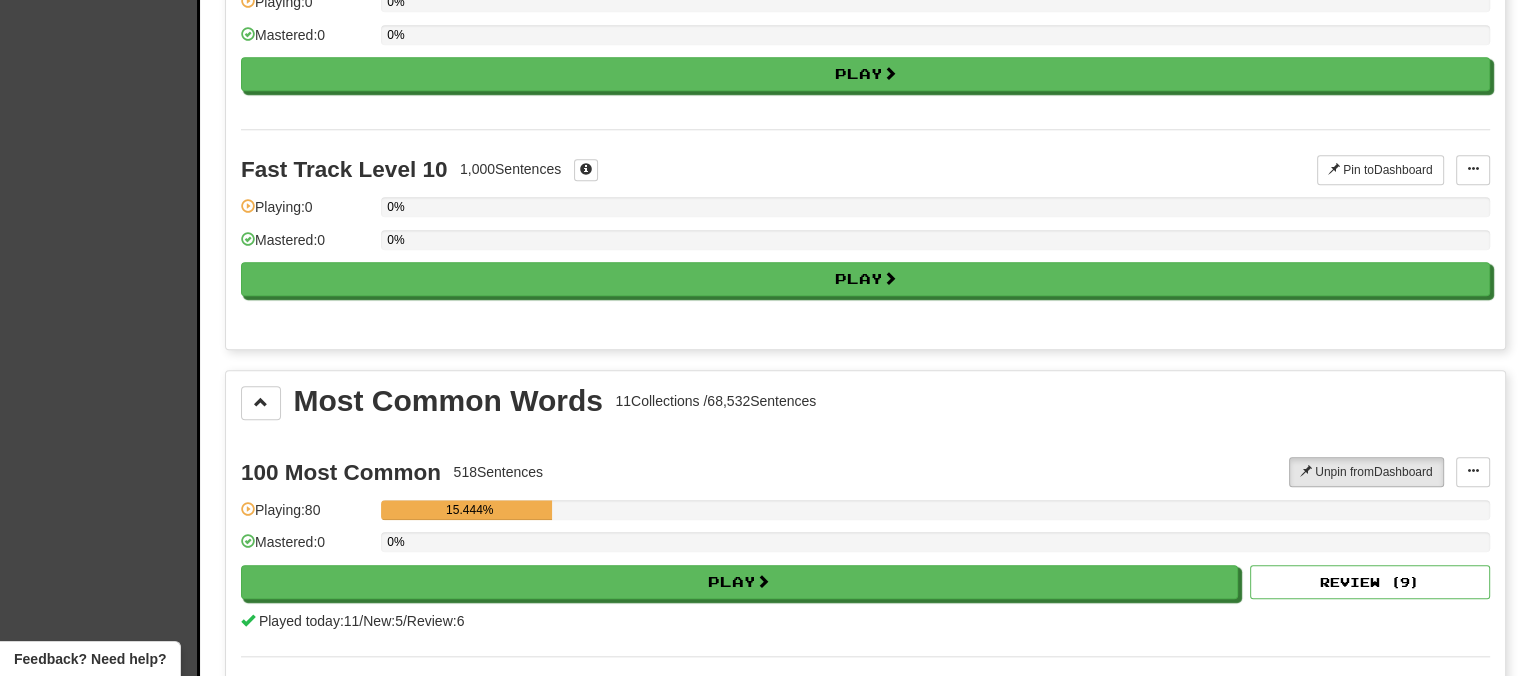 click on "100 Most Common 518  Sentences   Unpin from  Dashboard   Unpin from  Dashboard Manage Sentences  Playing:  80 15.444%  Mastered:  0 0% Play  Review ( 9 )   Played today:  11  /  New:  5  /  Review:  6" at bounding box center [865, 544] 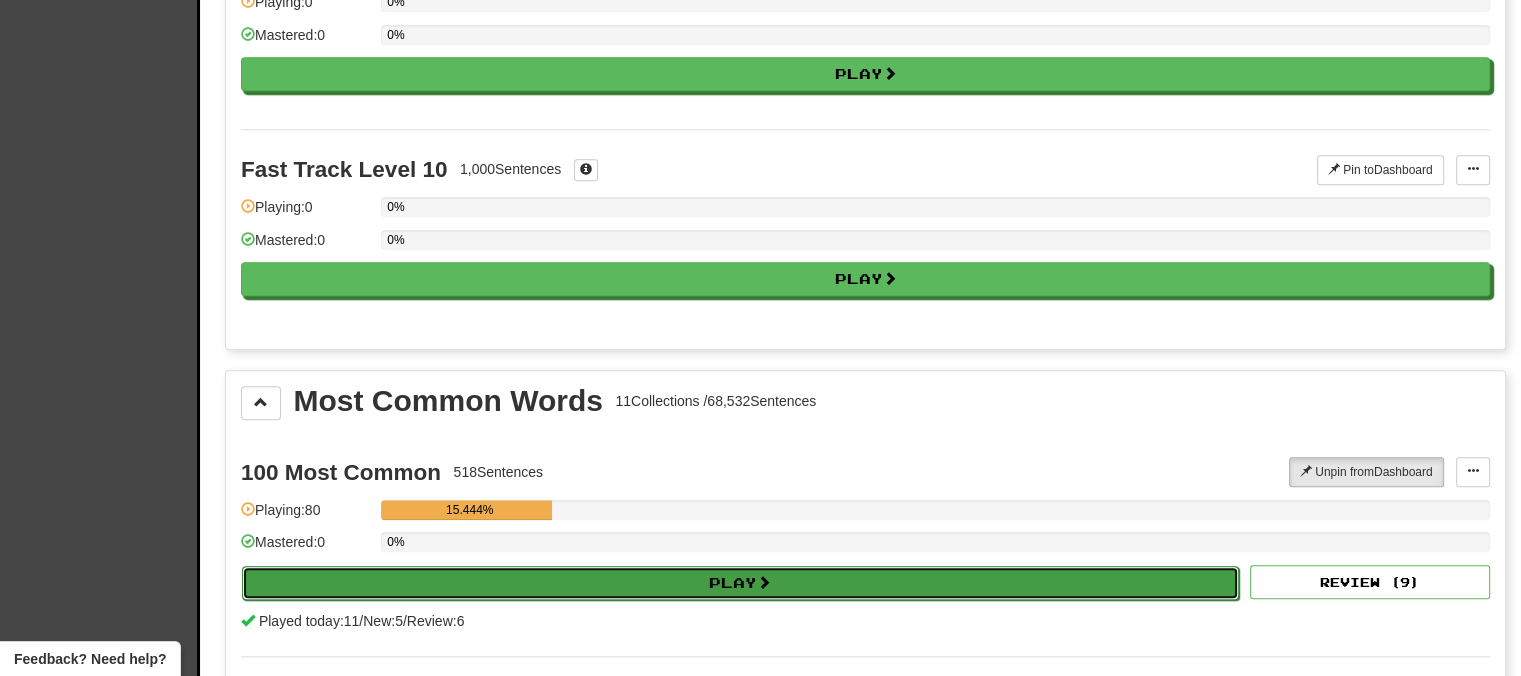 click on "Play" at bounding box center [740, 583] 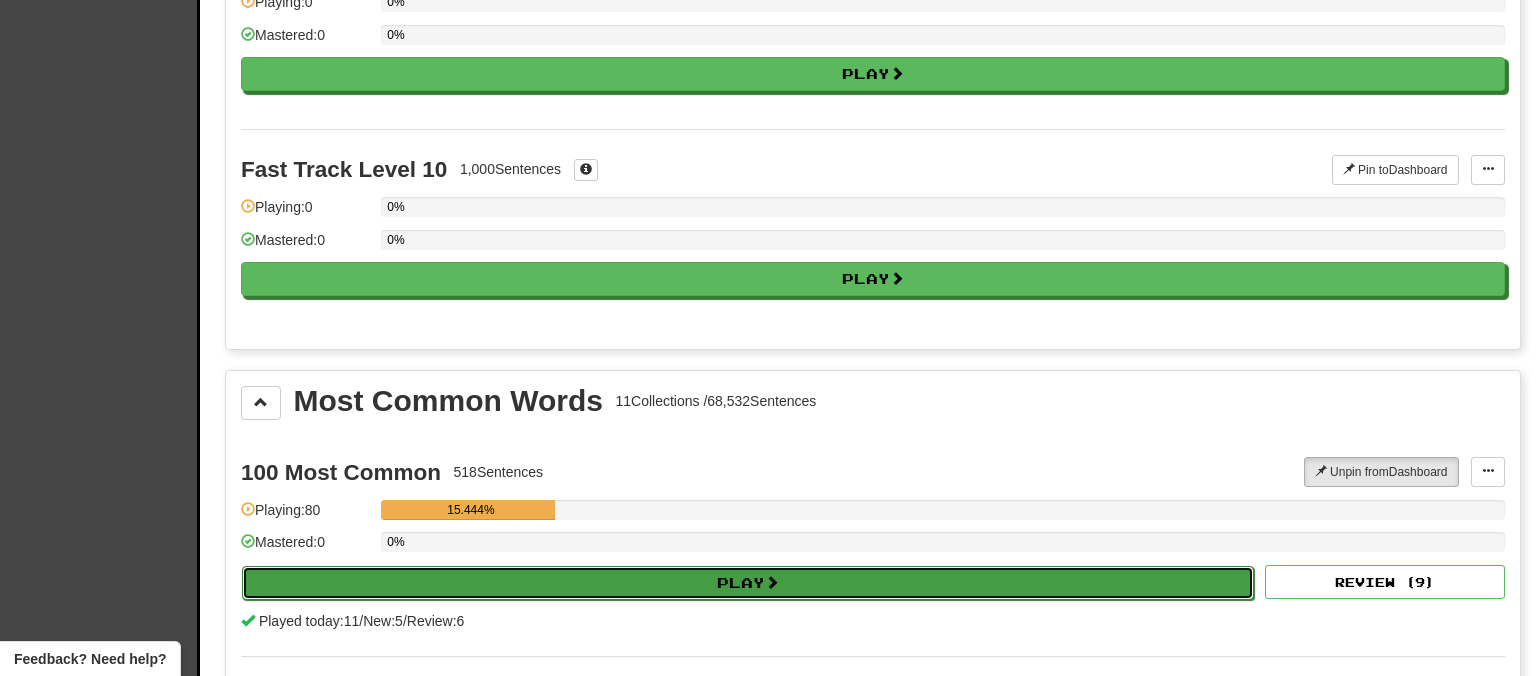 select on "**" 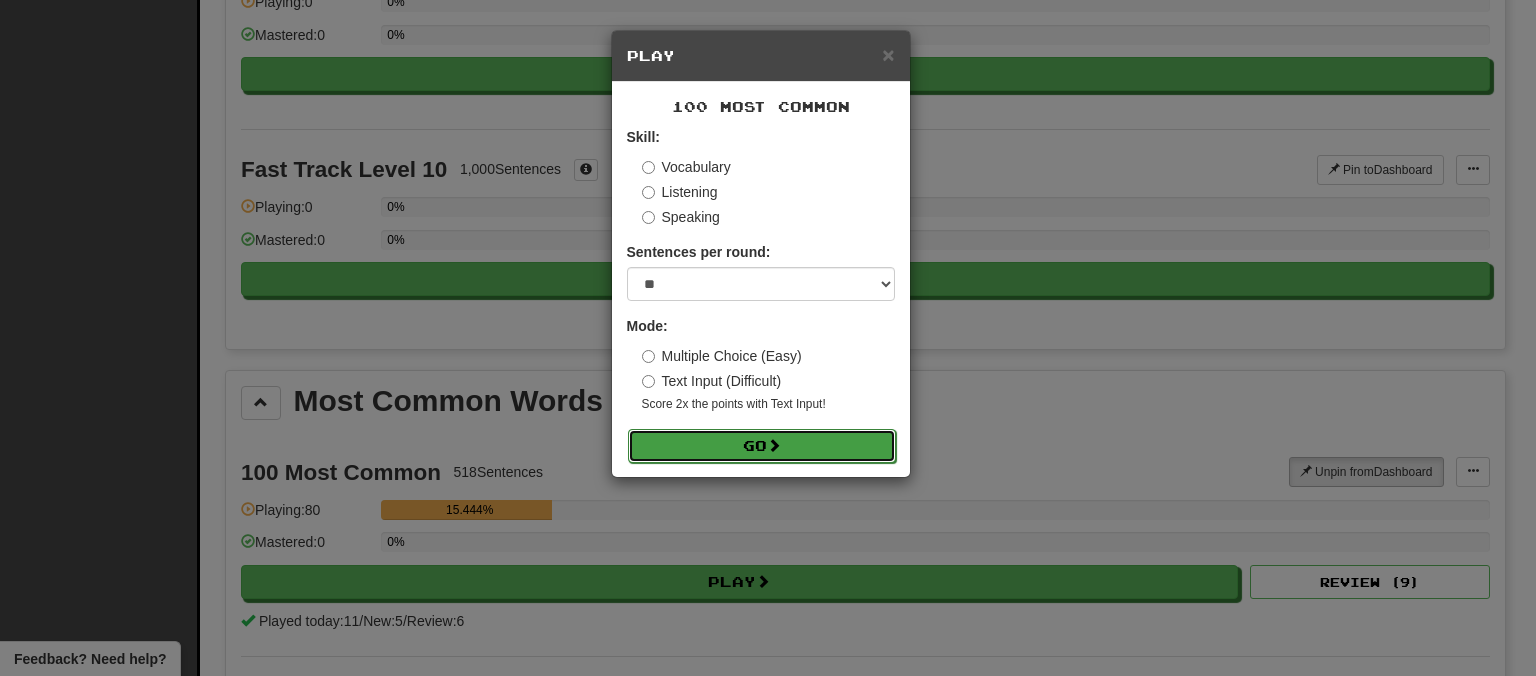 click on "Go" at bounding box center [762, 446] 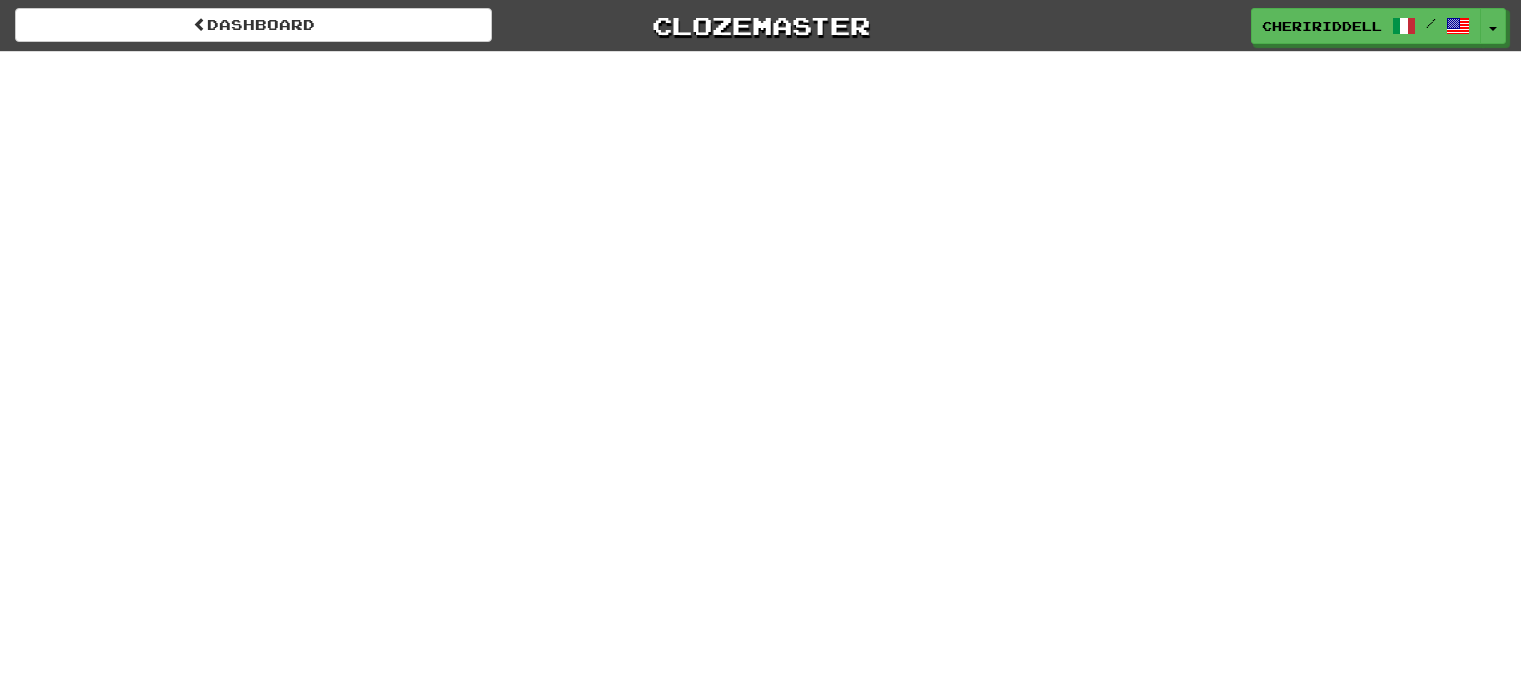 scroll, scrollTop: 0, scrollLeft: 0, axis: both 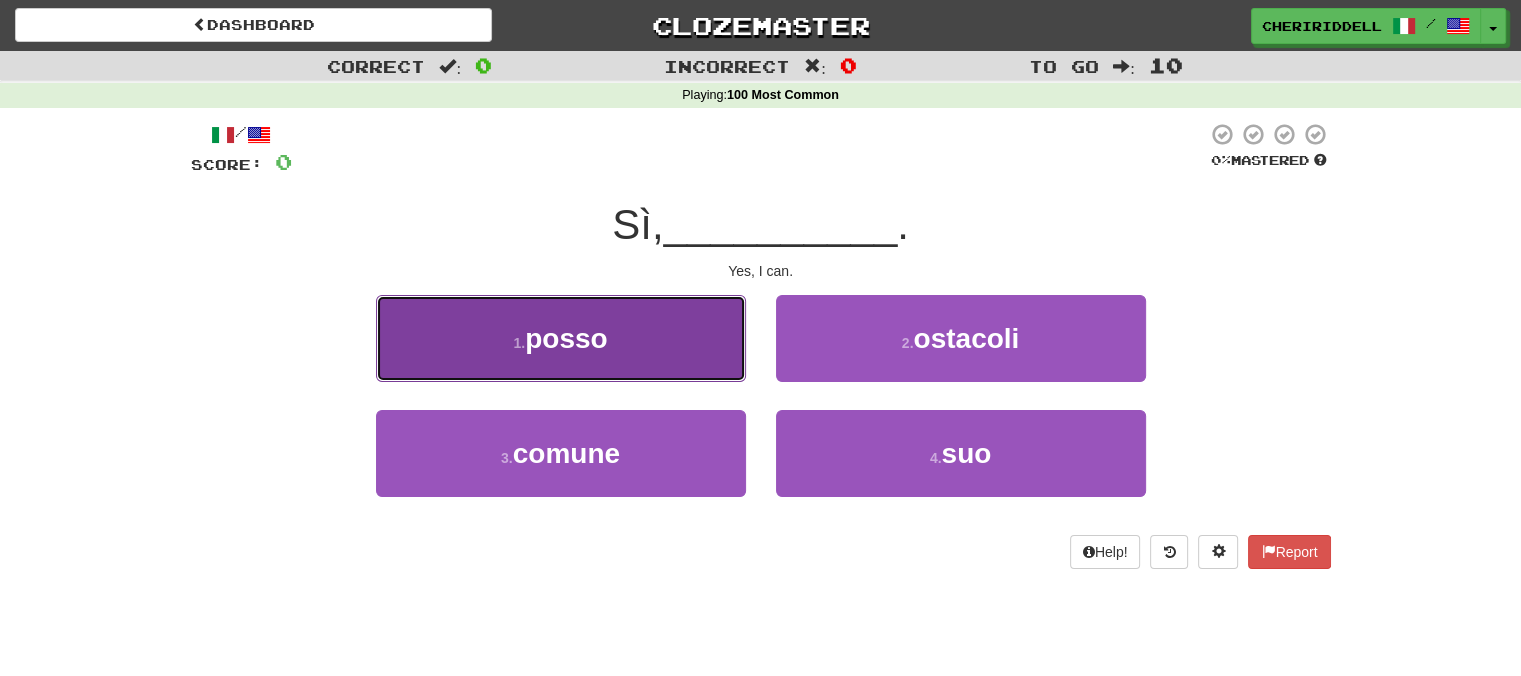 click on "1 .  posso" at bounding box center (561, 338) 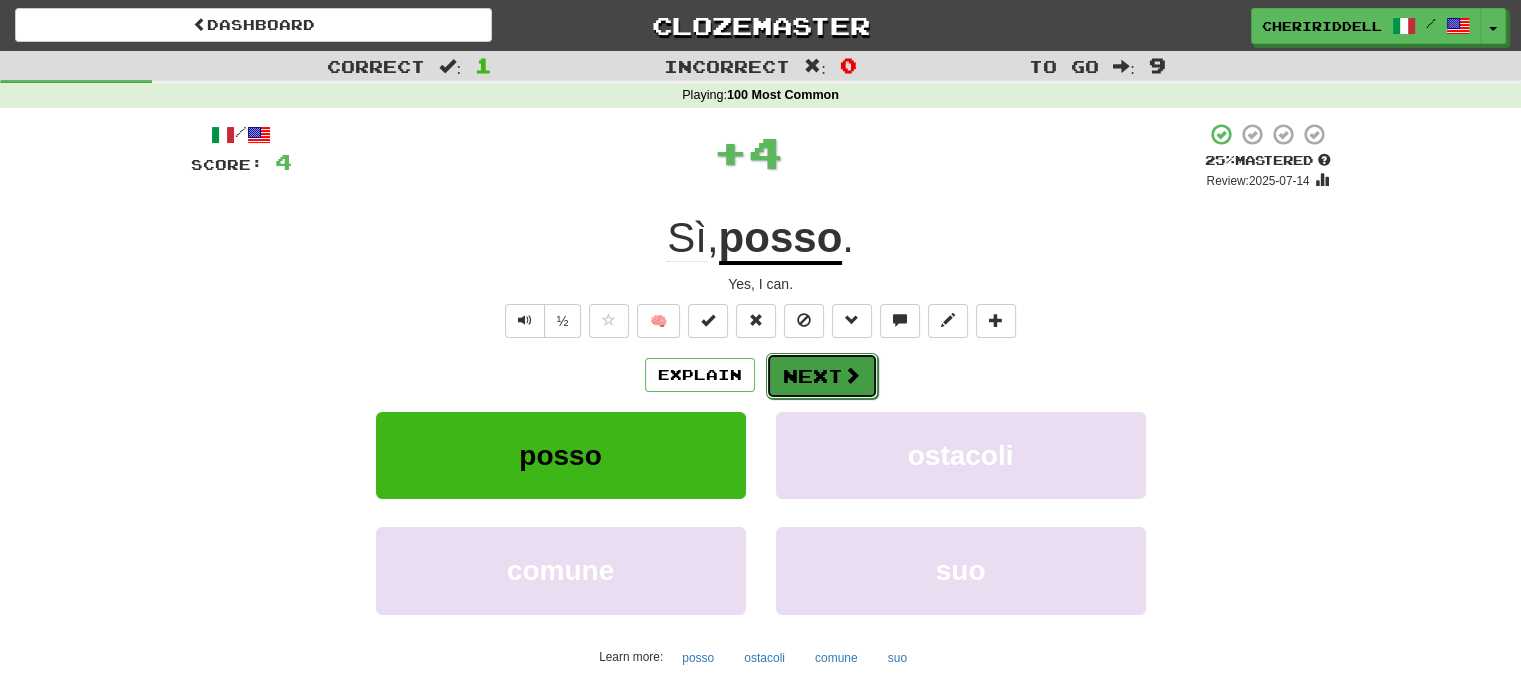 click on "Next" at bounding box center (822, 376) 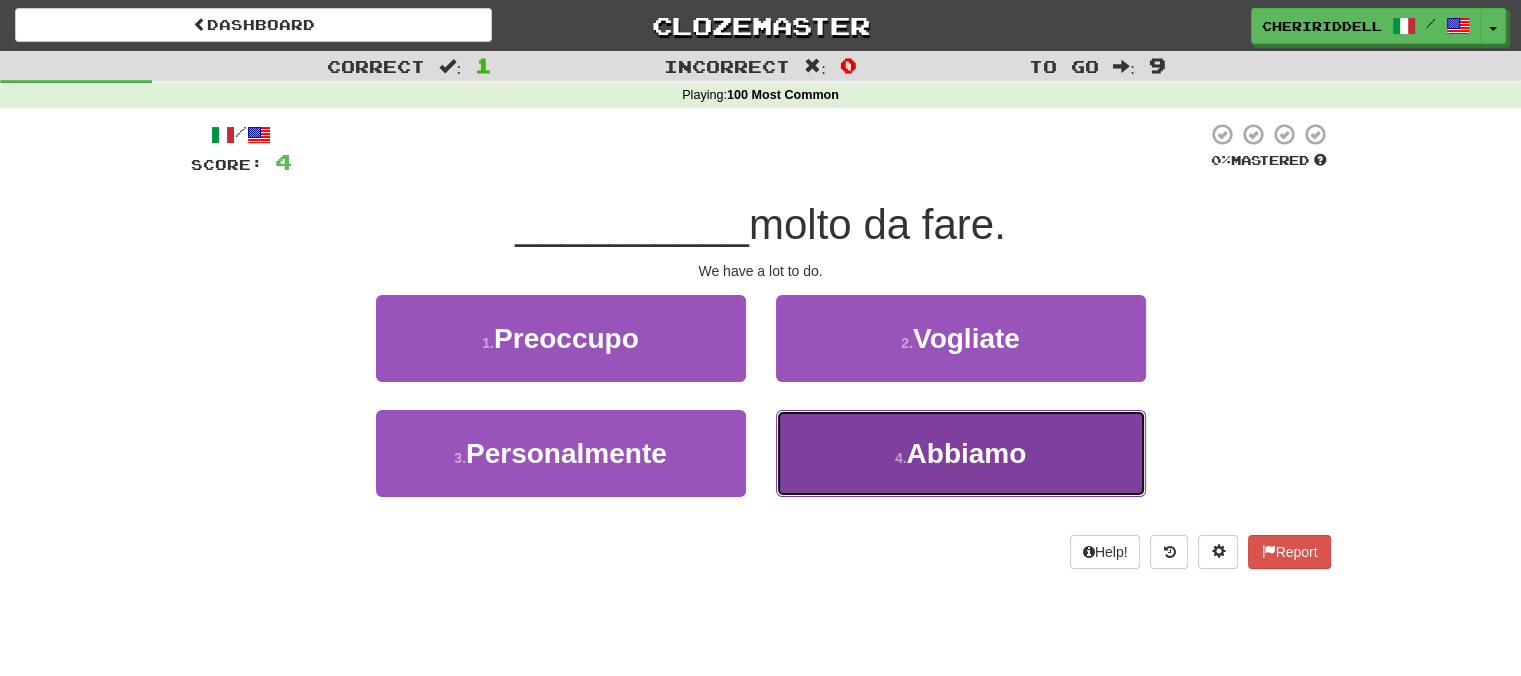 click on "4 .  Abbiamo" at bounding box center [961, 453] 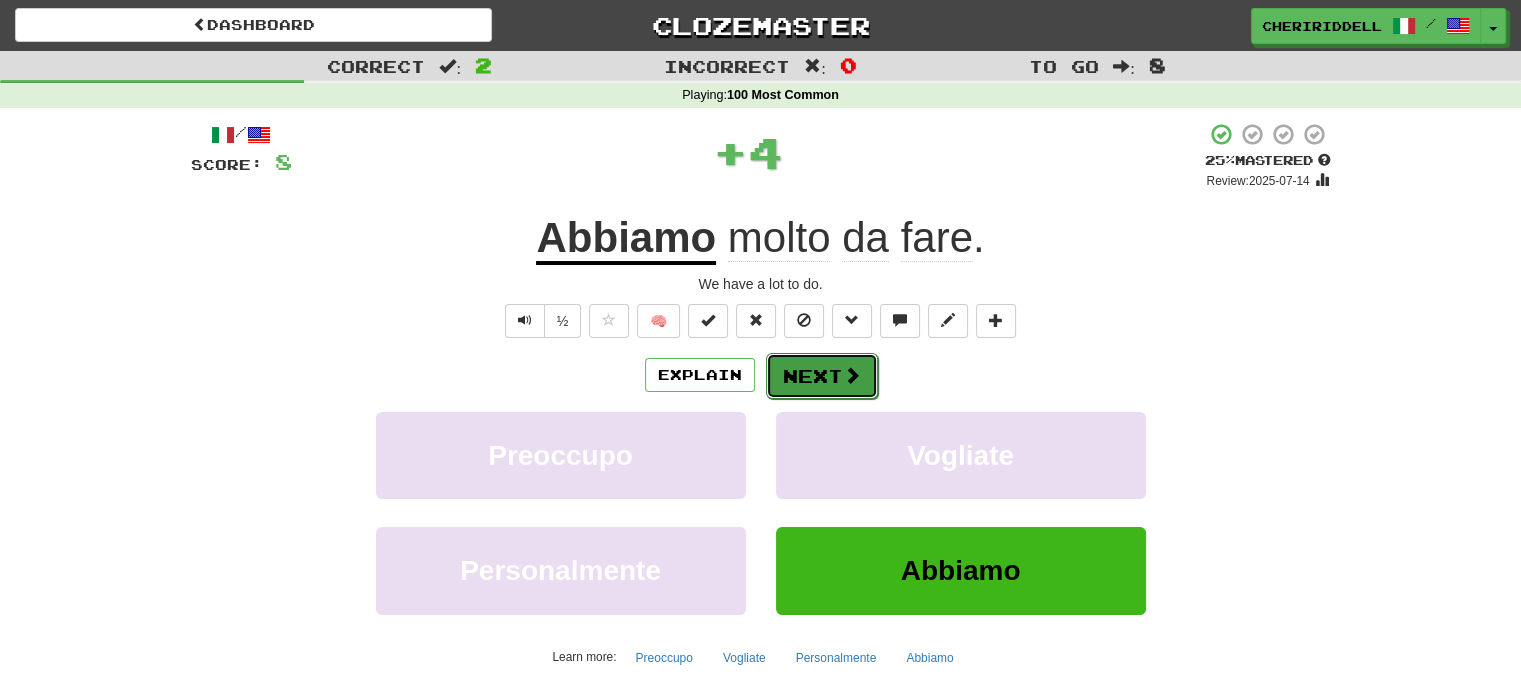 click at bounding box center [852, 375] 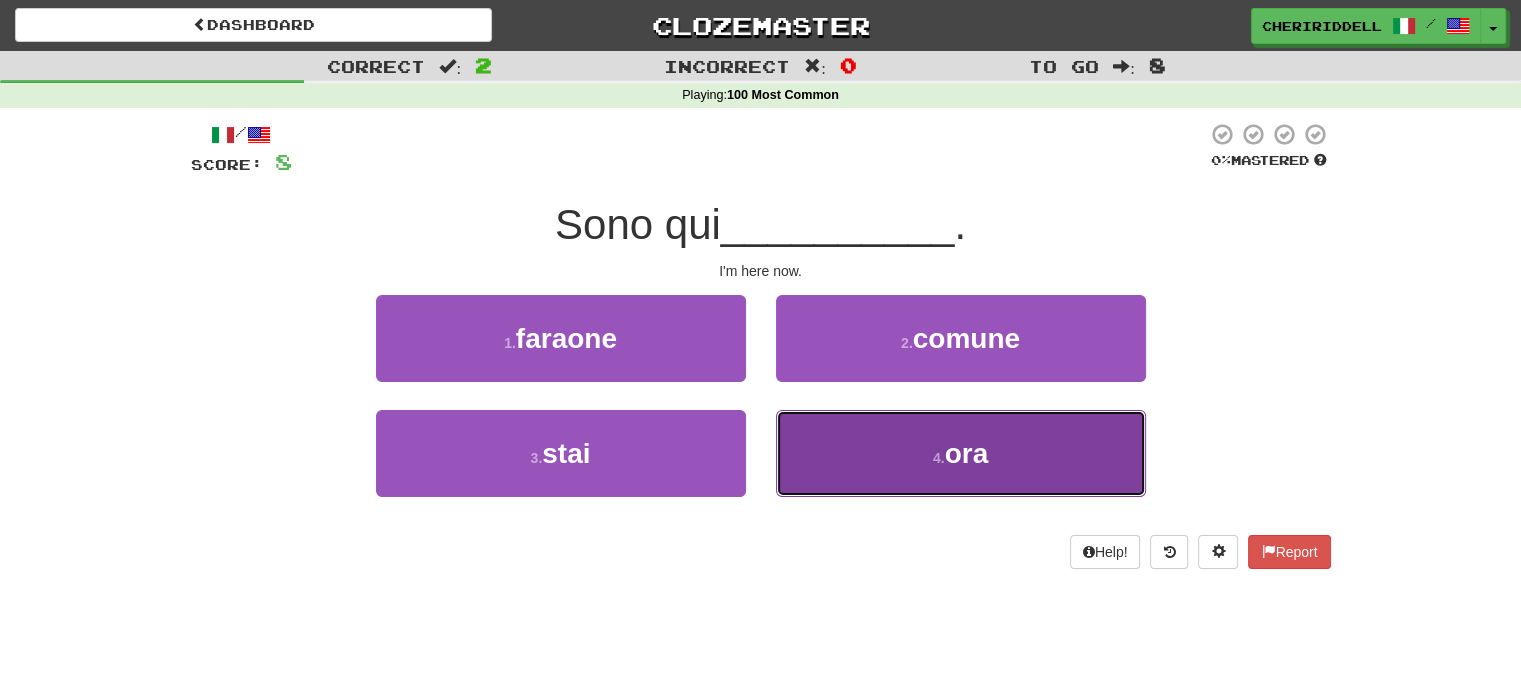 click on "4 ." at bounding box center (939, 458) 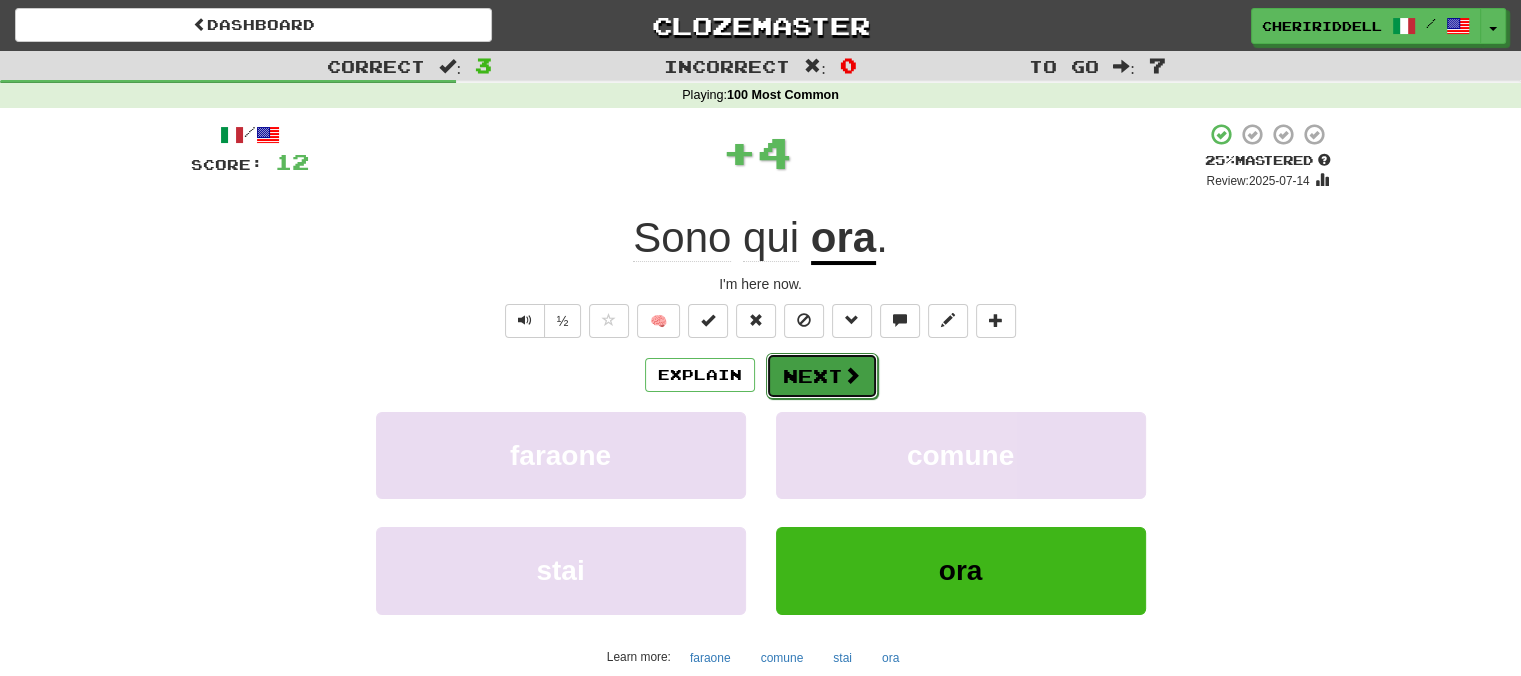 click on "Next" at bounding box center [822, 376] 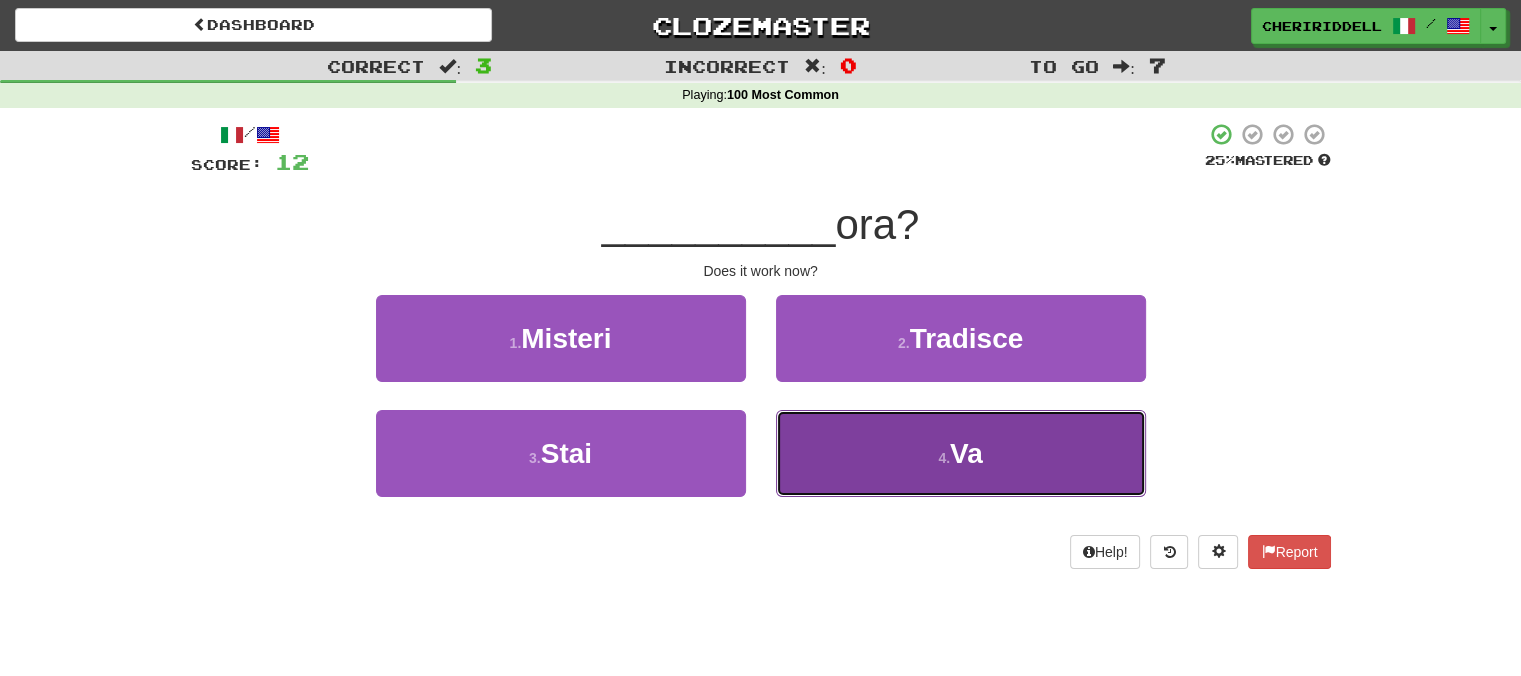 click on "4 .  Va" at bounding box center [961, 453] 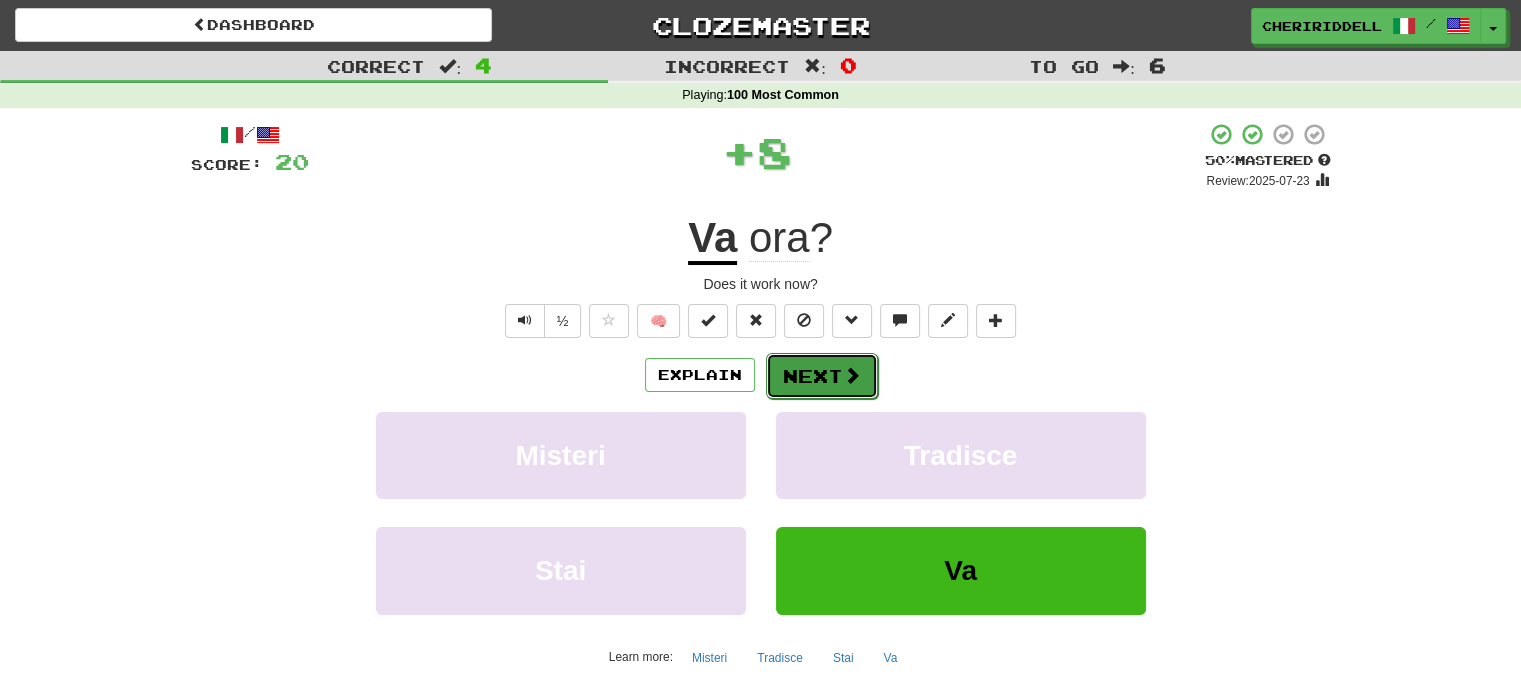 click on "Next" at bounding box center (822, 376) 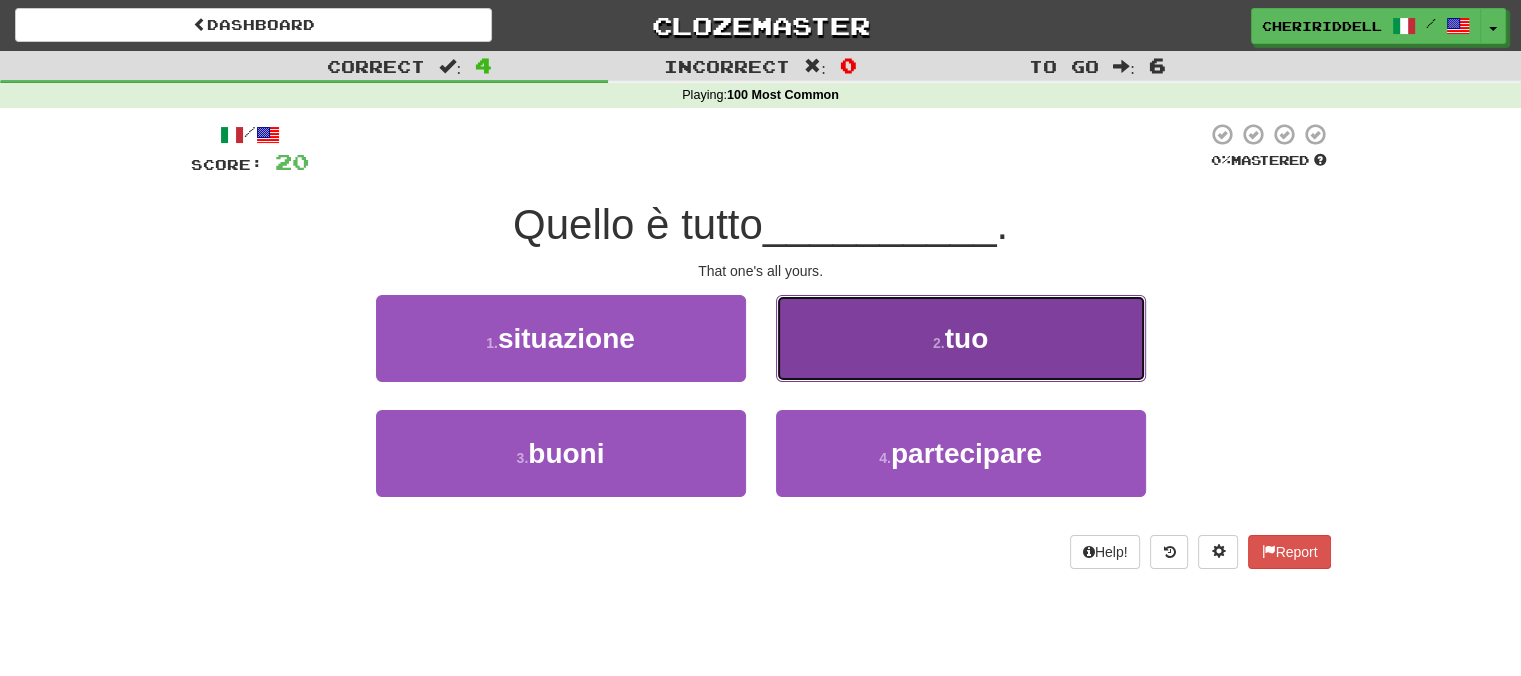 click on "2 .  tuo" at bounding box center (961, 338) 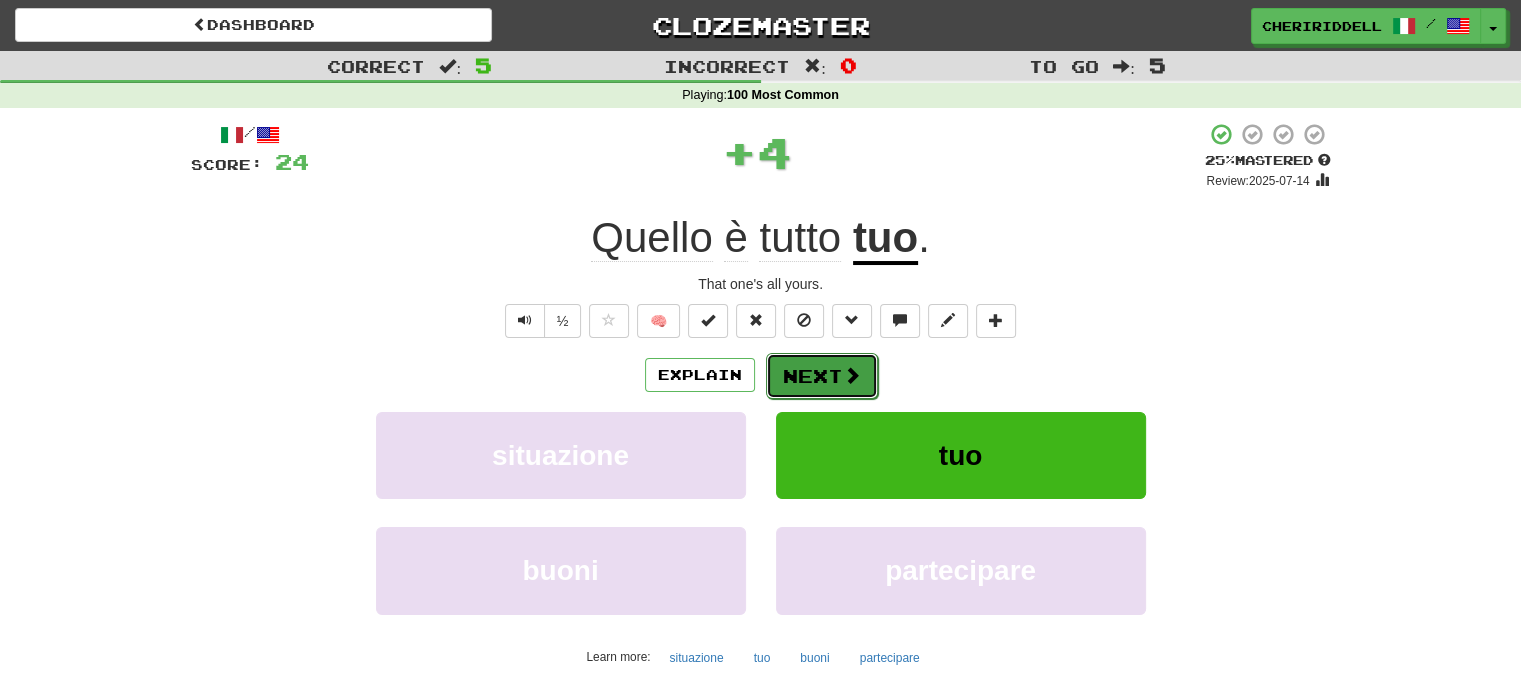 click on "Next" at bounding box center [822, 376] 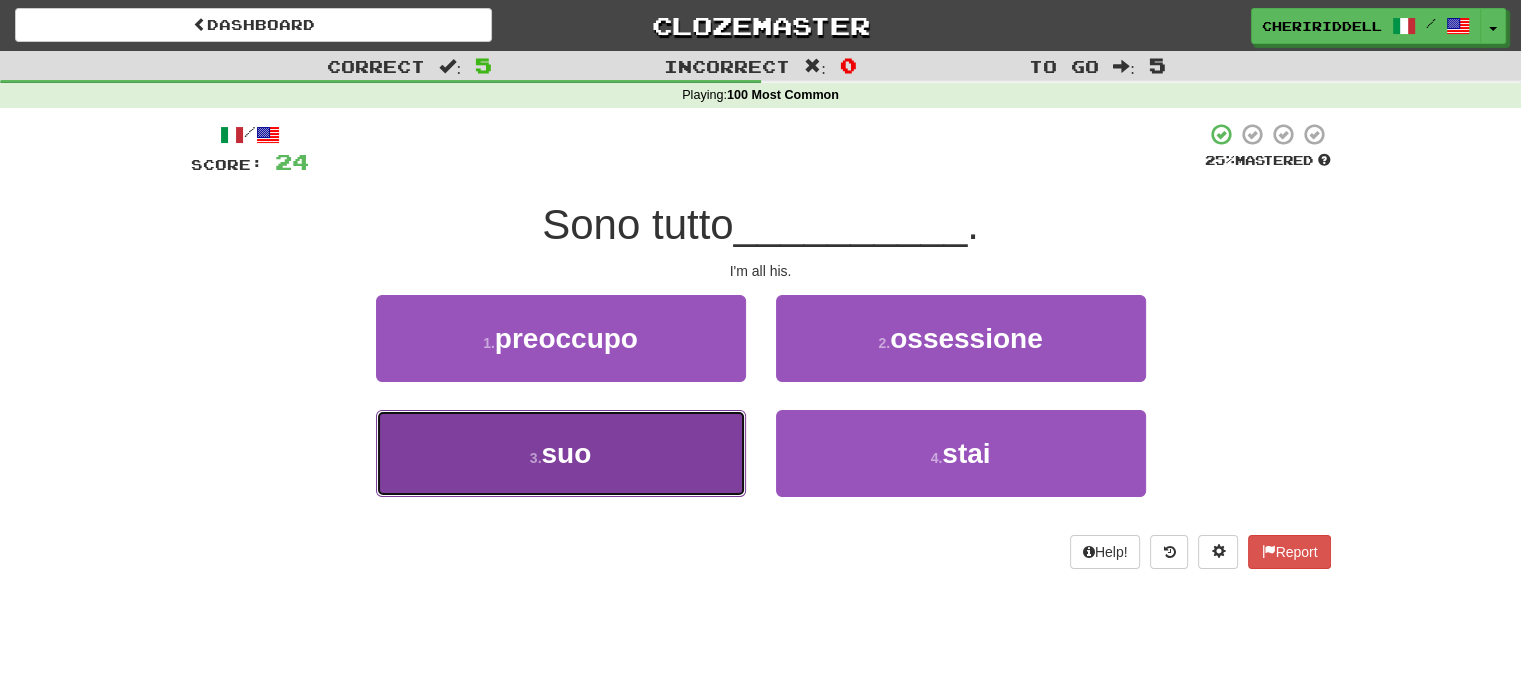 click on "3 .  suo" at bounding box center (561, 453) 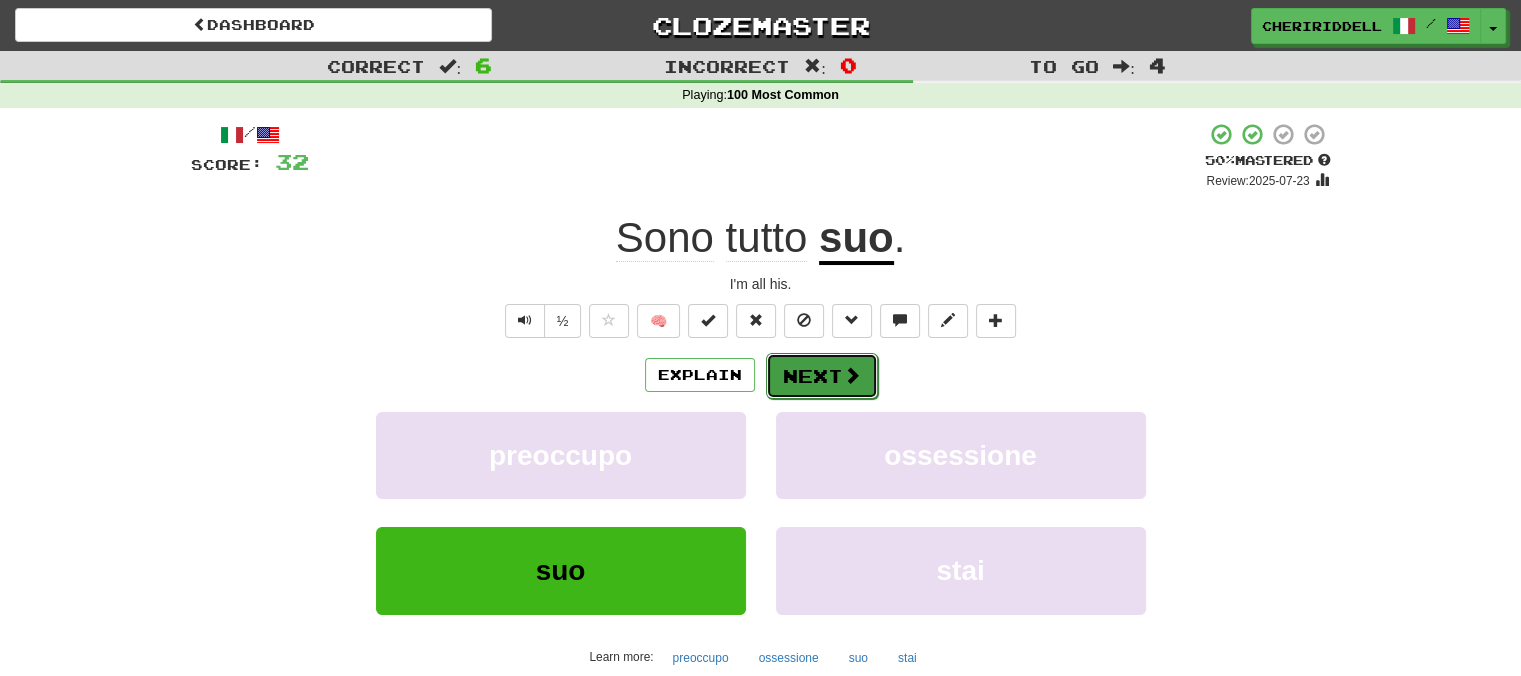 click on "Next" at bounding box center [822, 376] 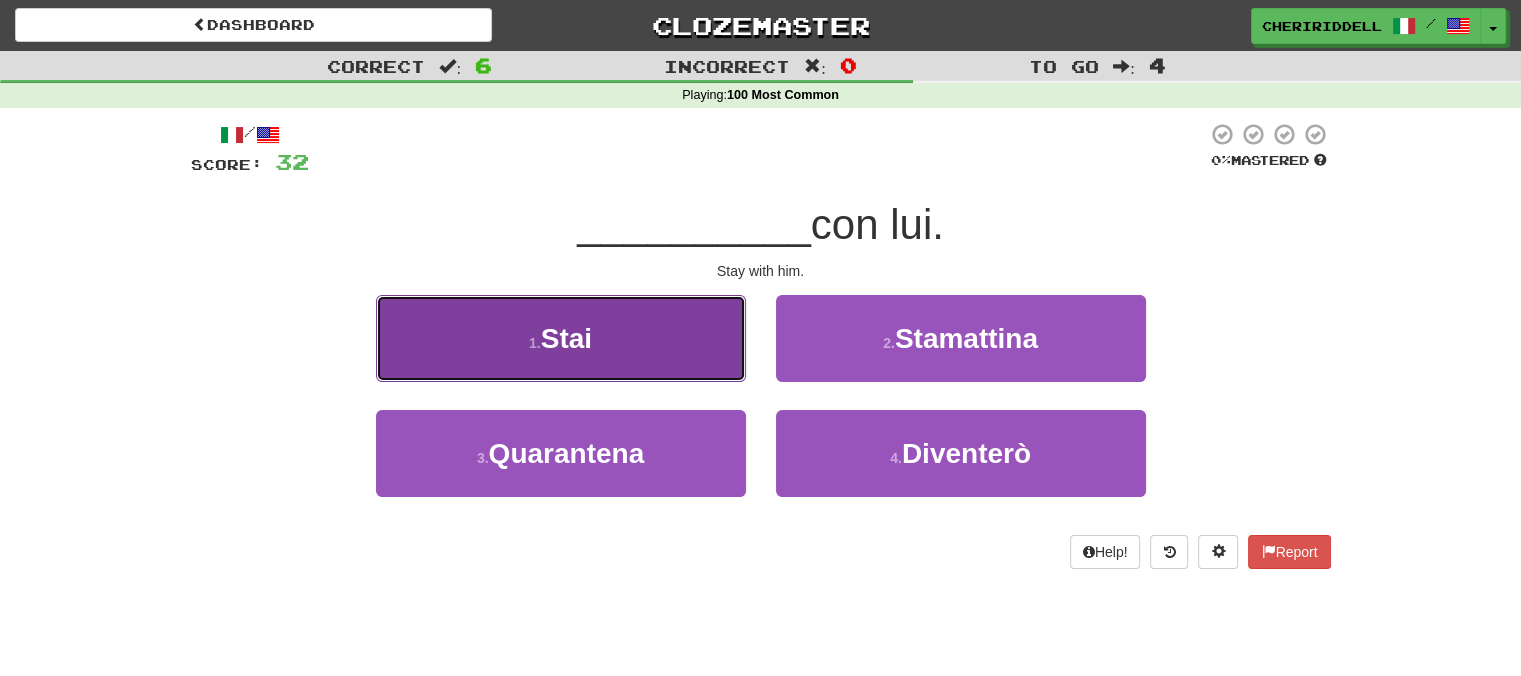 click on "1 .  Stai" at bounding box center [561, 338] 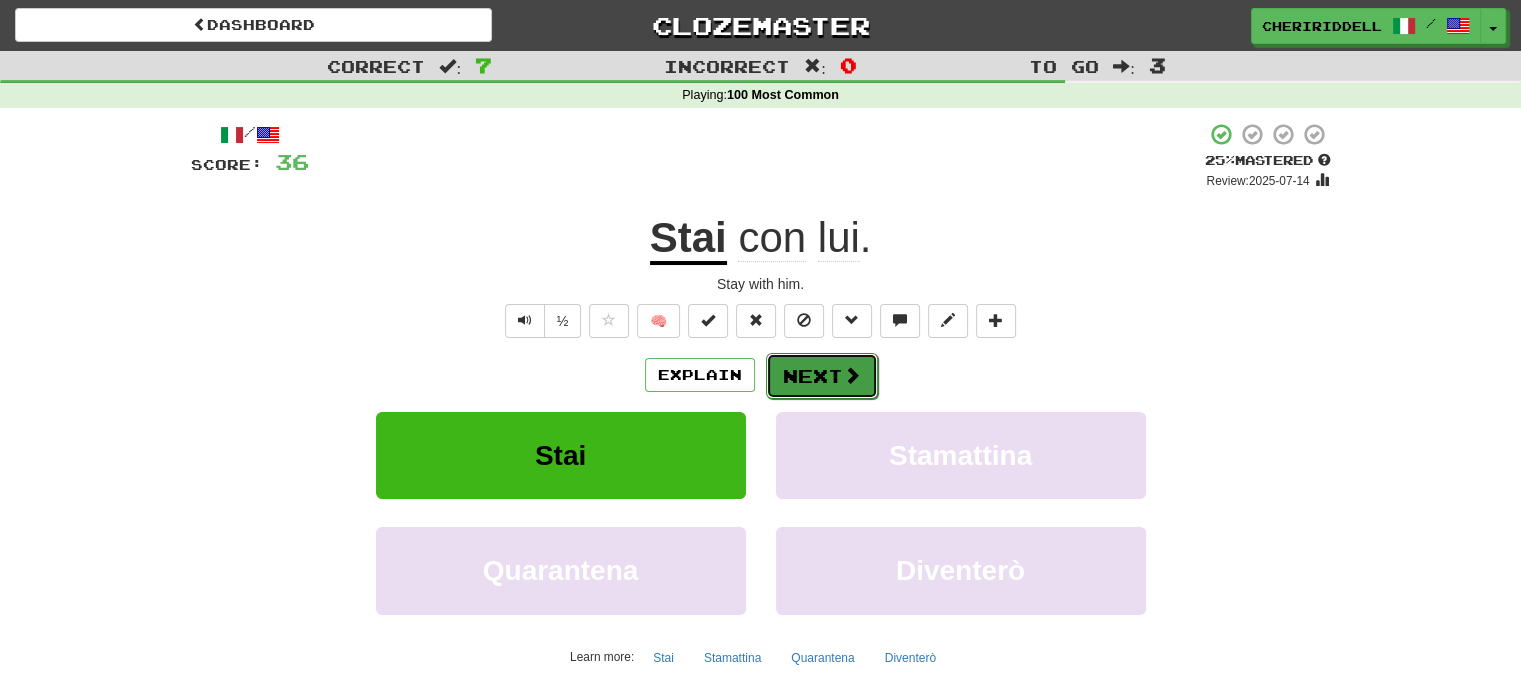 click on "Next" at bounding box center [822, 376] 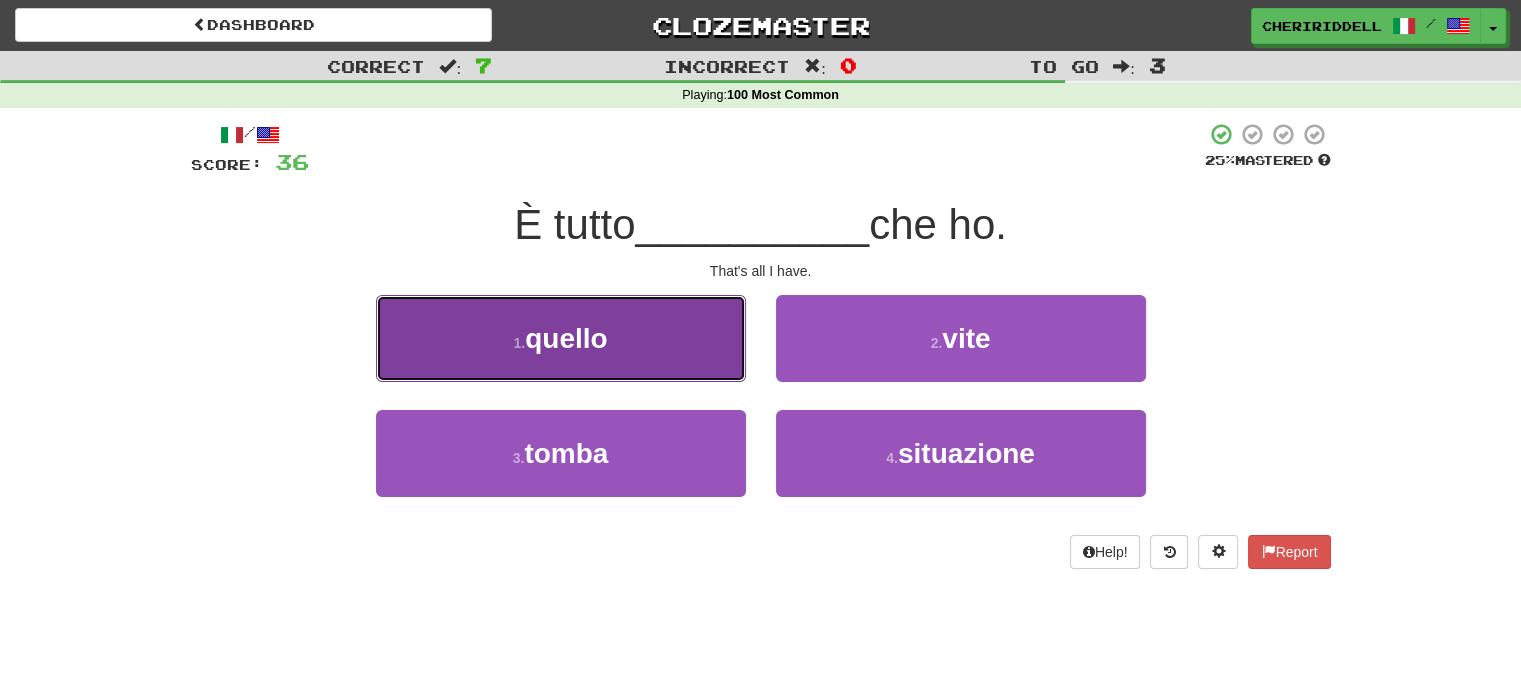 click on "1 .  quello" at bounding box center (561, 338) 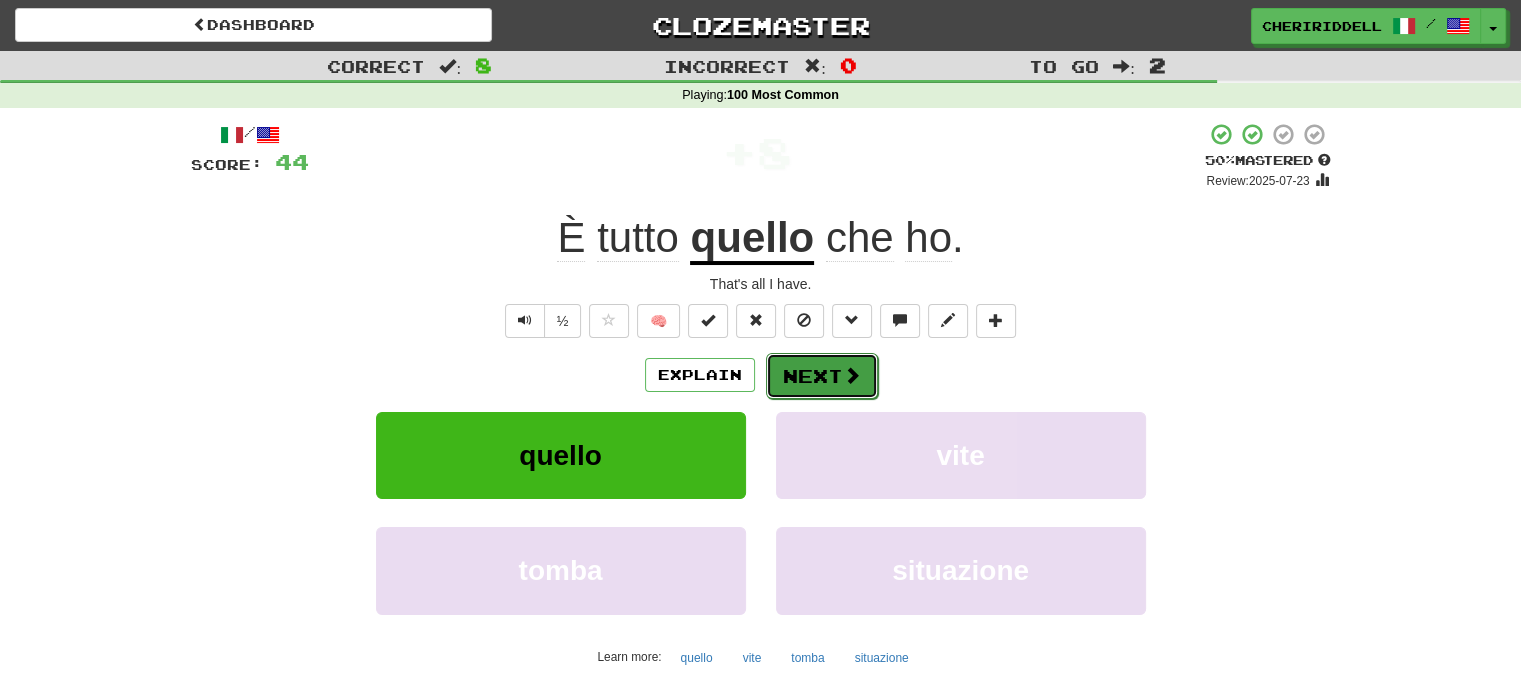 drag, startPoint x: 821, startPoint y: 383, endPoint x: 821, endPoint y: 367, distance: 16 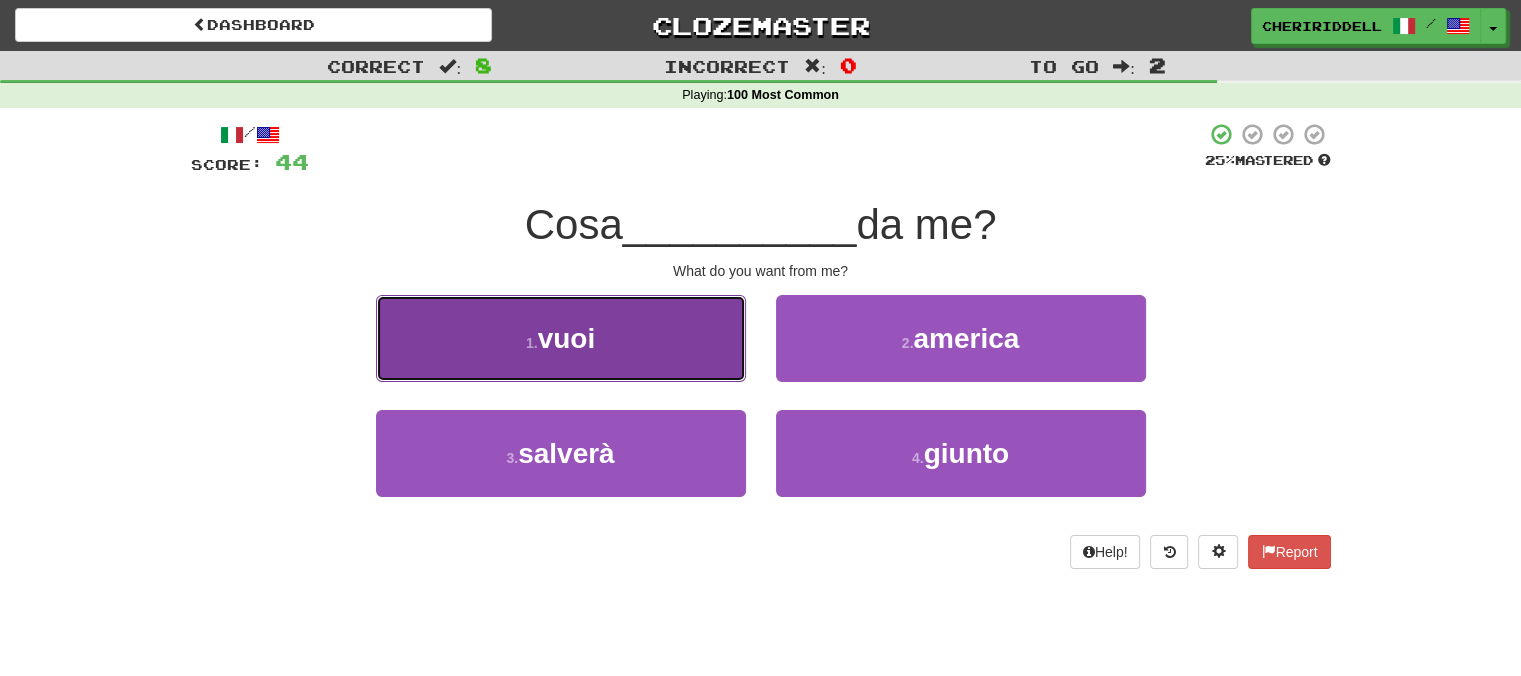 click on "1 .  vuoi" at bounding box center (561, 338) 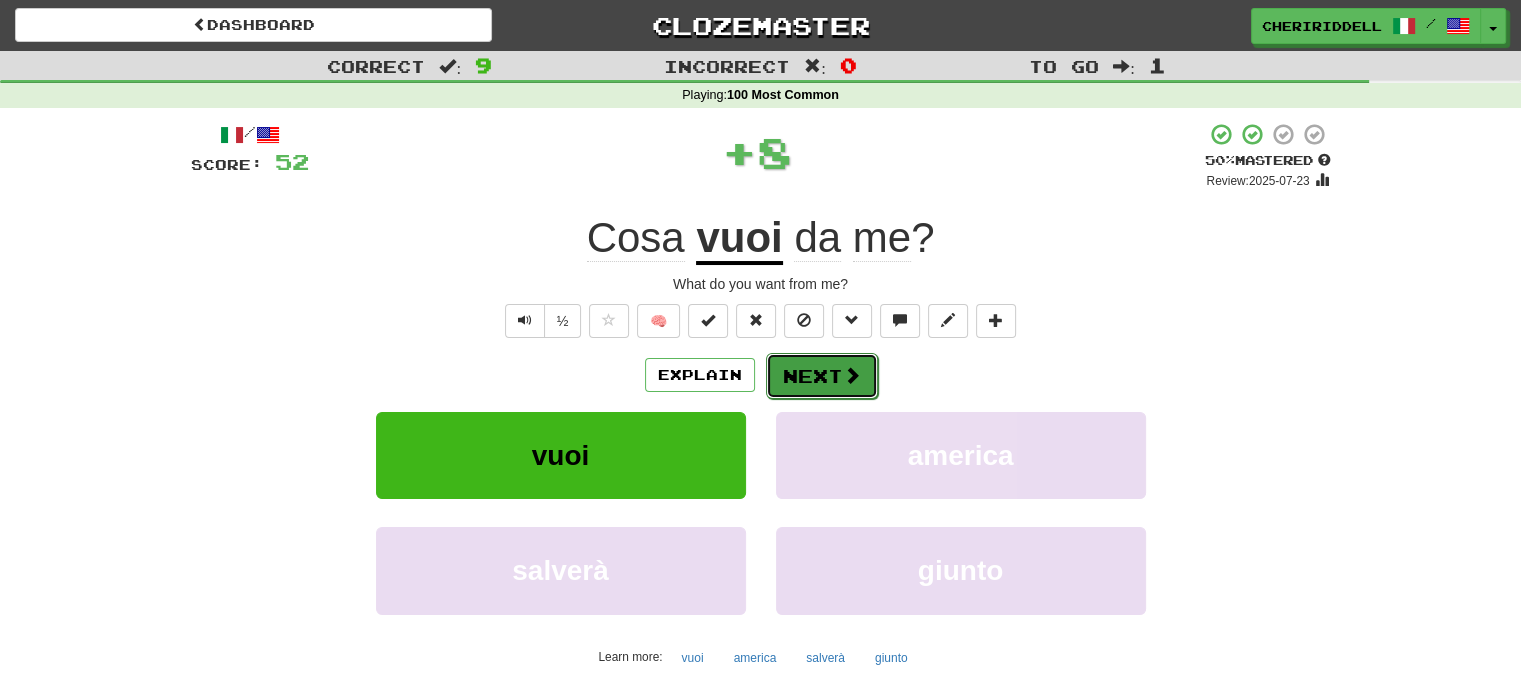 click on "Next" at bounding box center [822, 376] 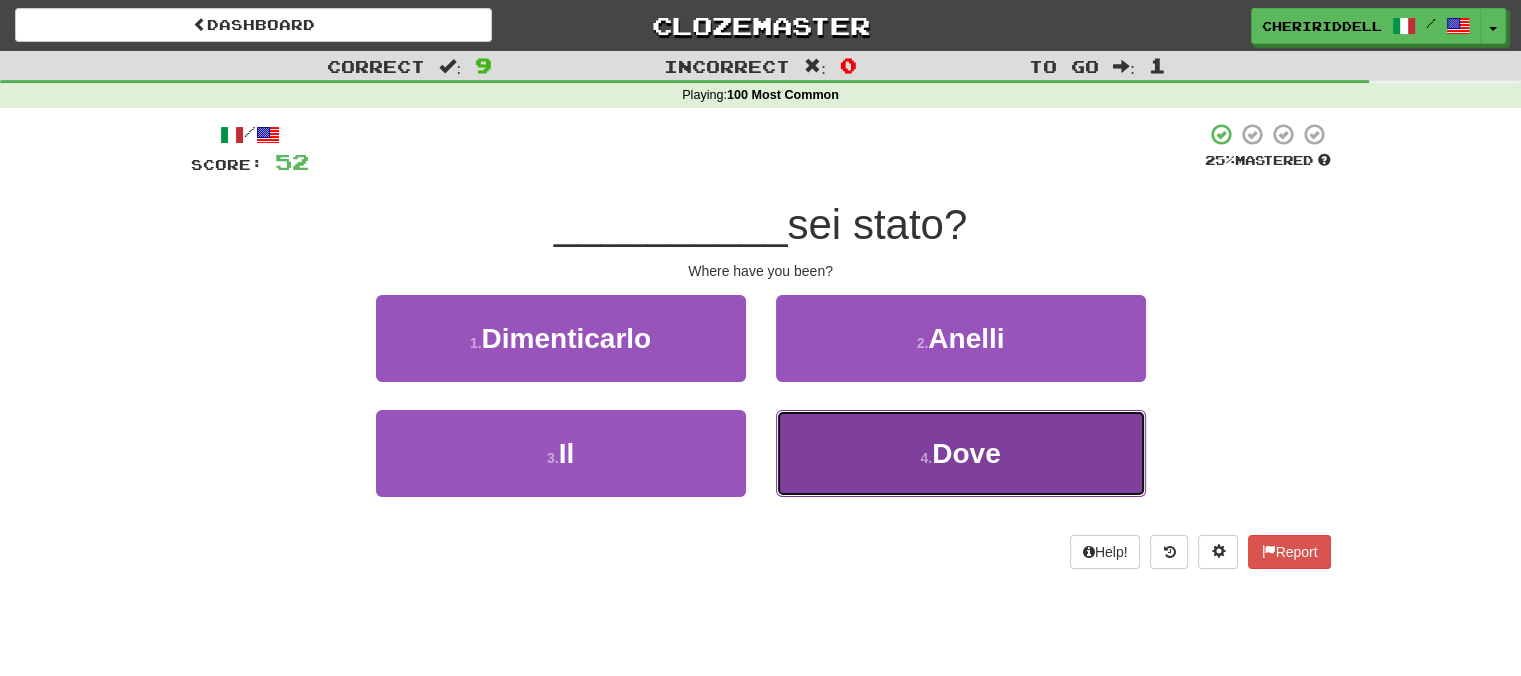click on "4 .  Dove" at bounding box center [961, 453] 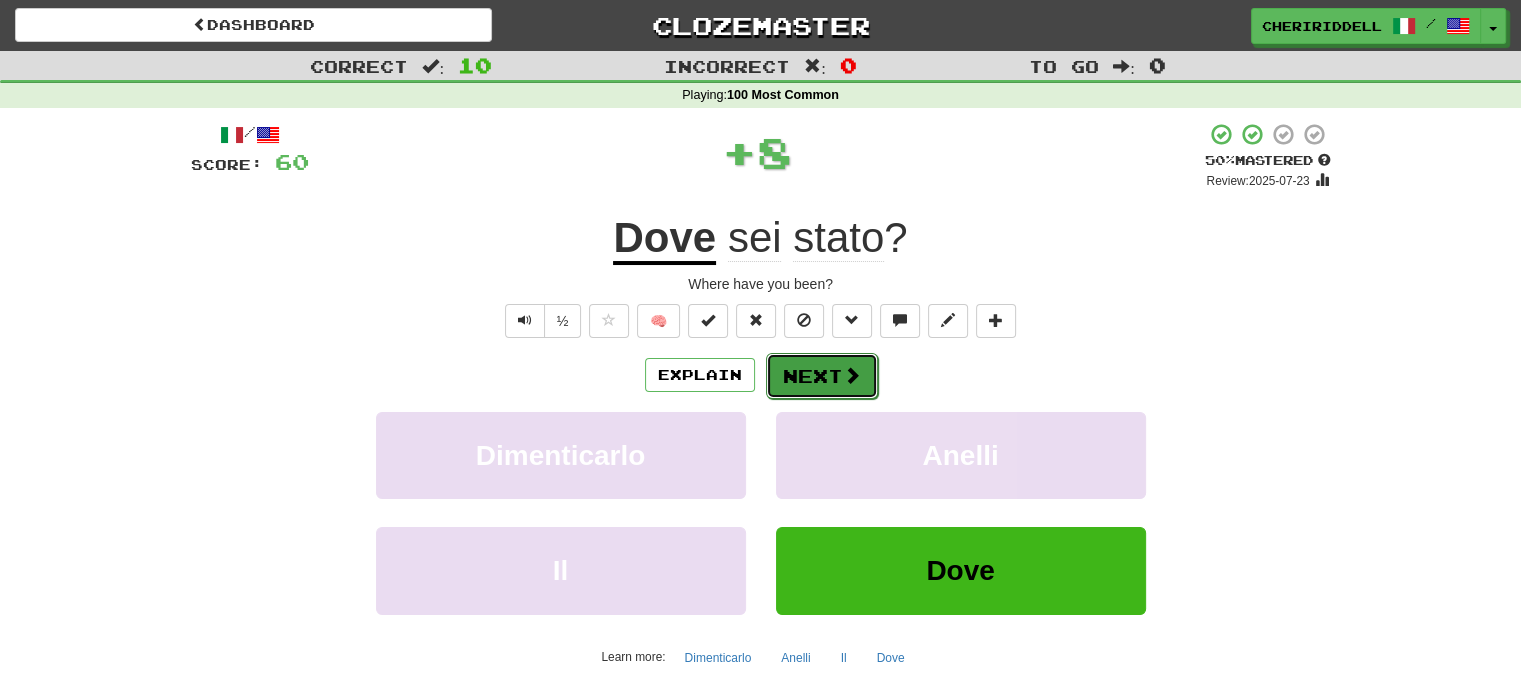click at bounding box center (852, 375) 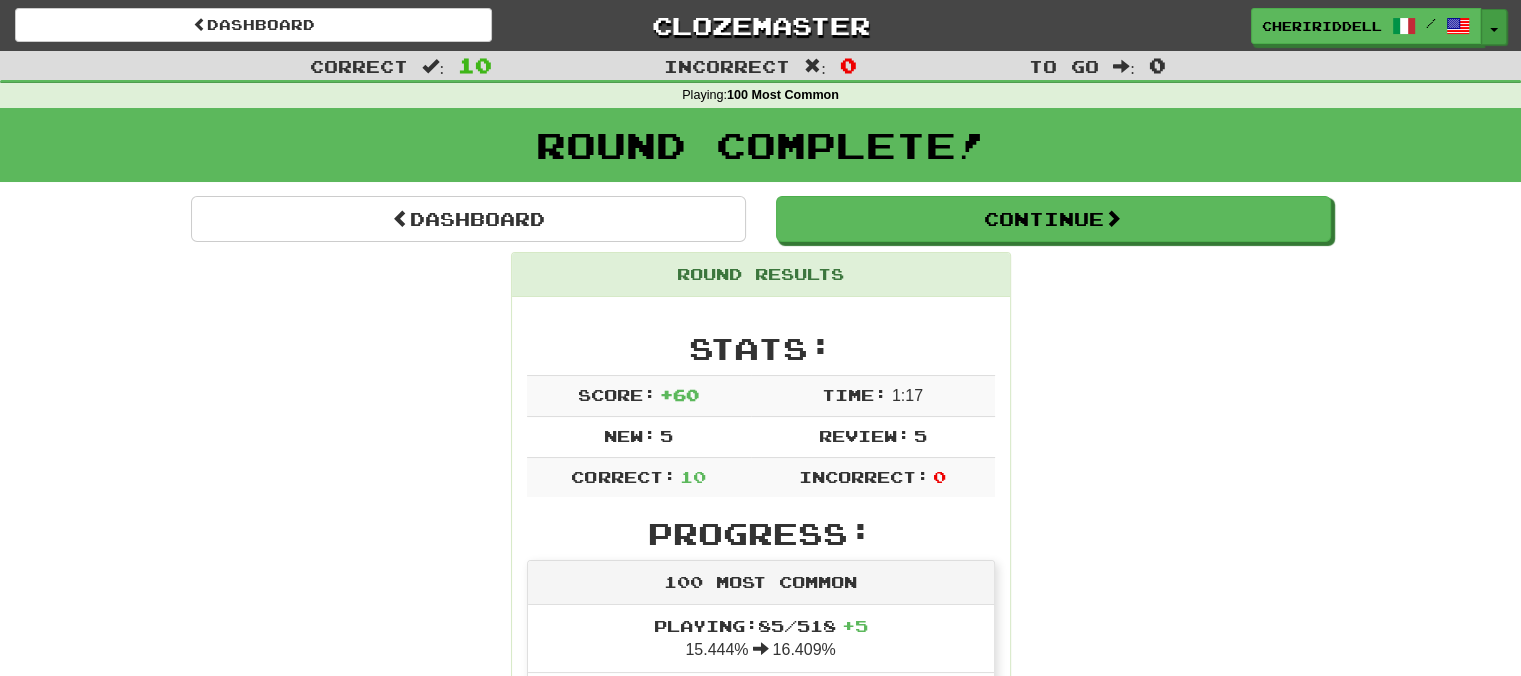 click on "Toggle Dropdown" at bounding box center [1494, 27] 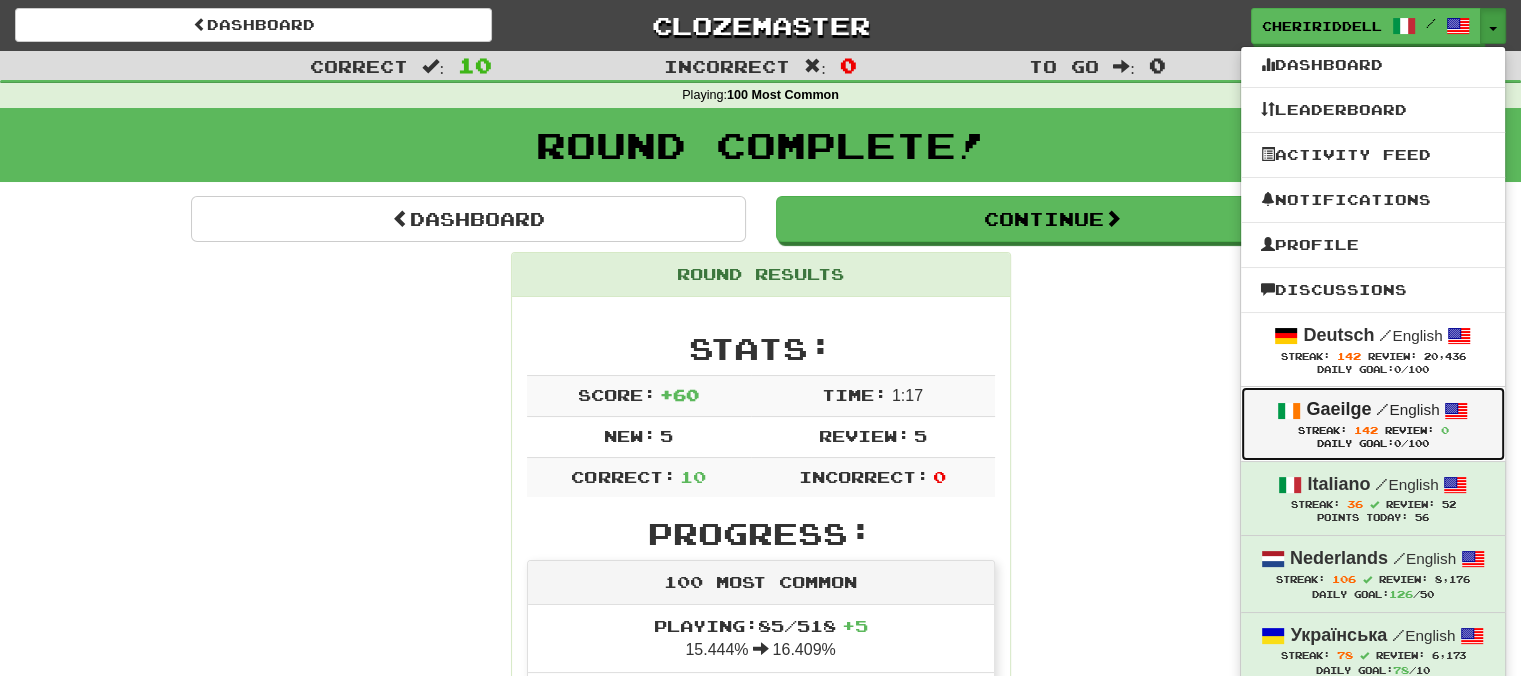 click on "Gaeilge" at bounding box center [1338, 409] 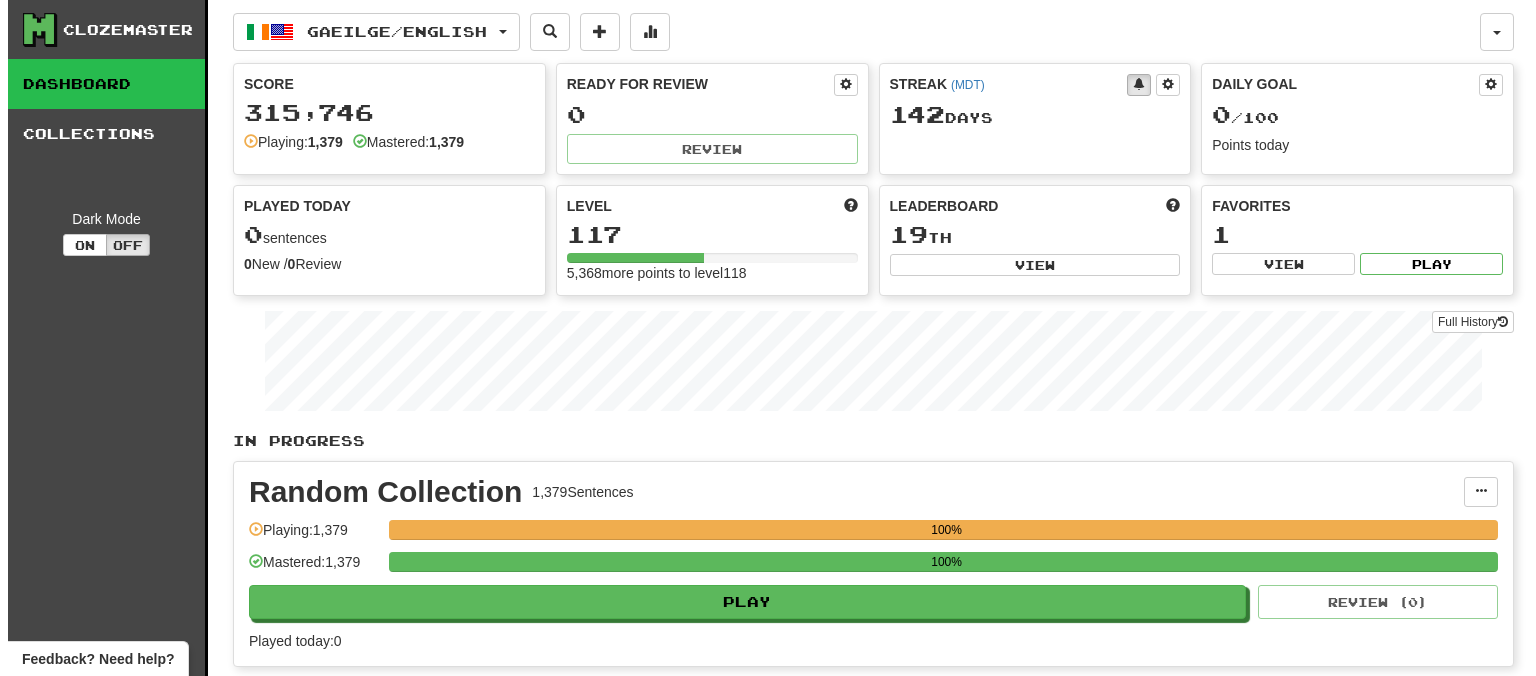 scroll, scrollTop: 0, scrollLeft: 0, axis: both 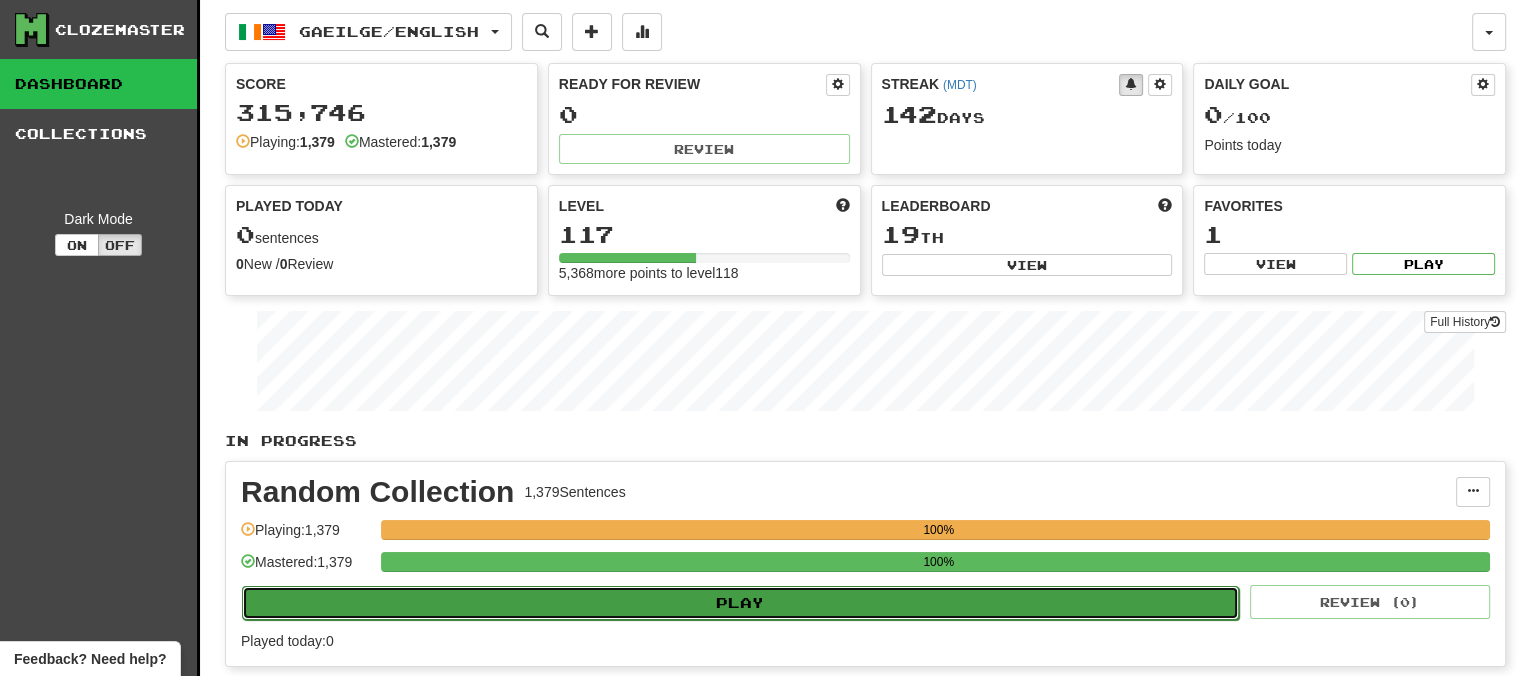 click on "Play" at bounding box center (740, 603) 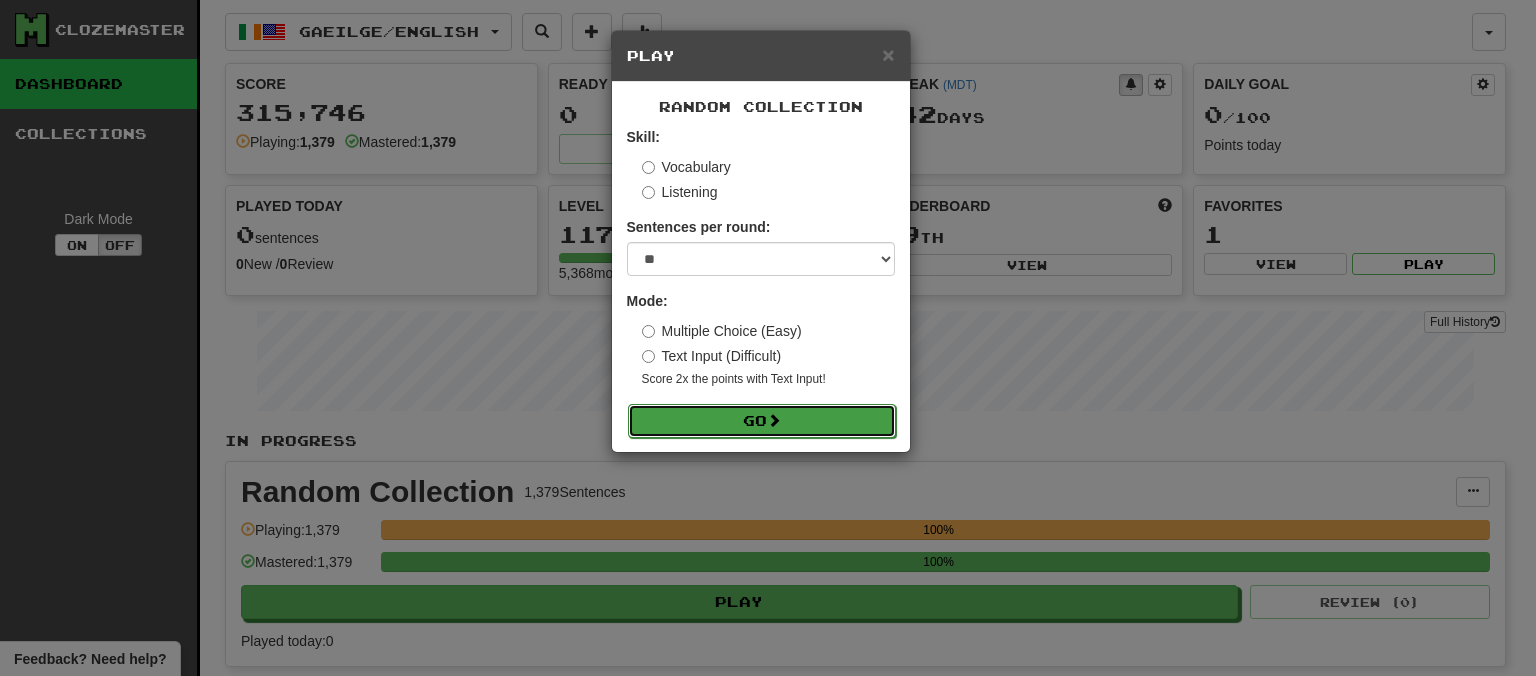 click on "Go" at bounding box center (762, 421) 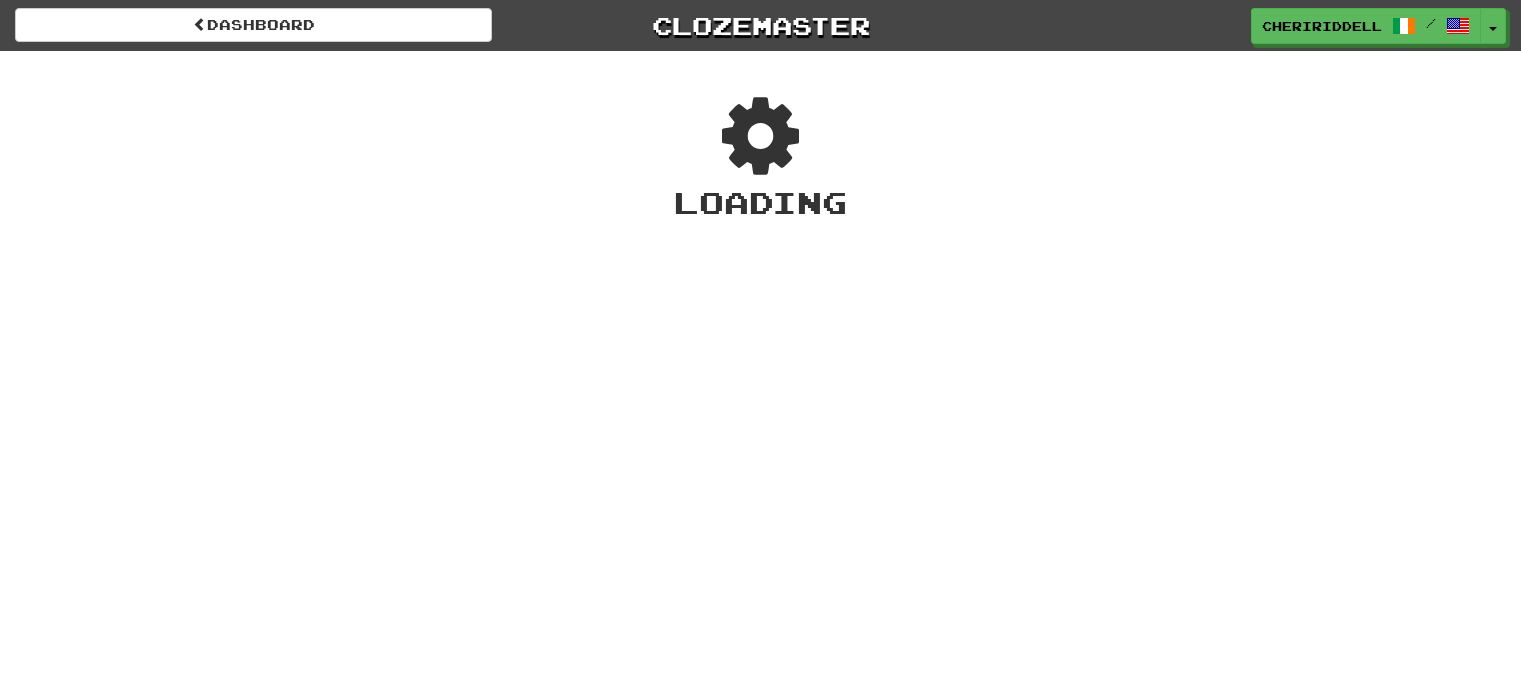 scroll, scrollTop: 0, scrollLeft: 0, axis: both 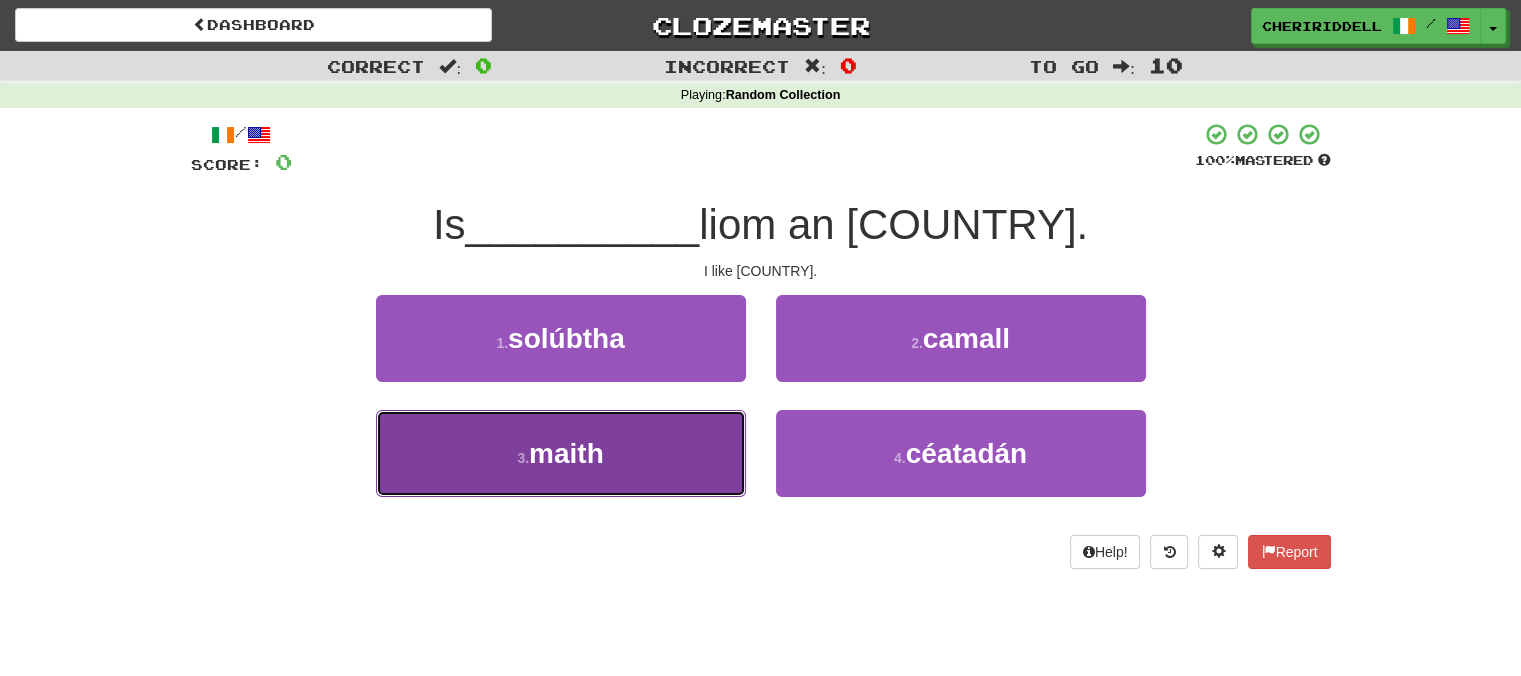 click on "3 .  maith" at bounding box center (561, 453) 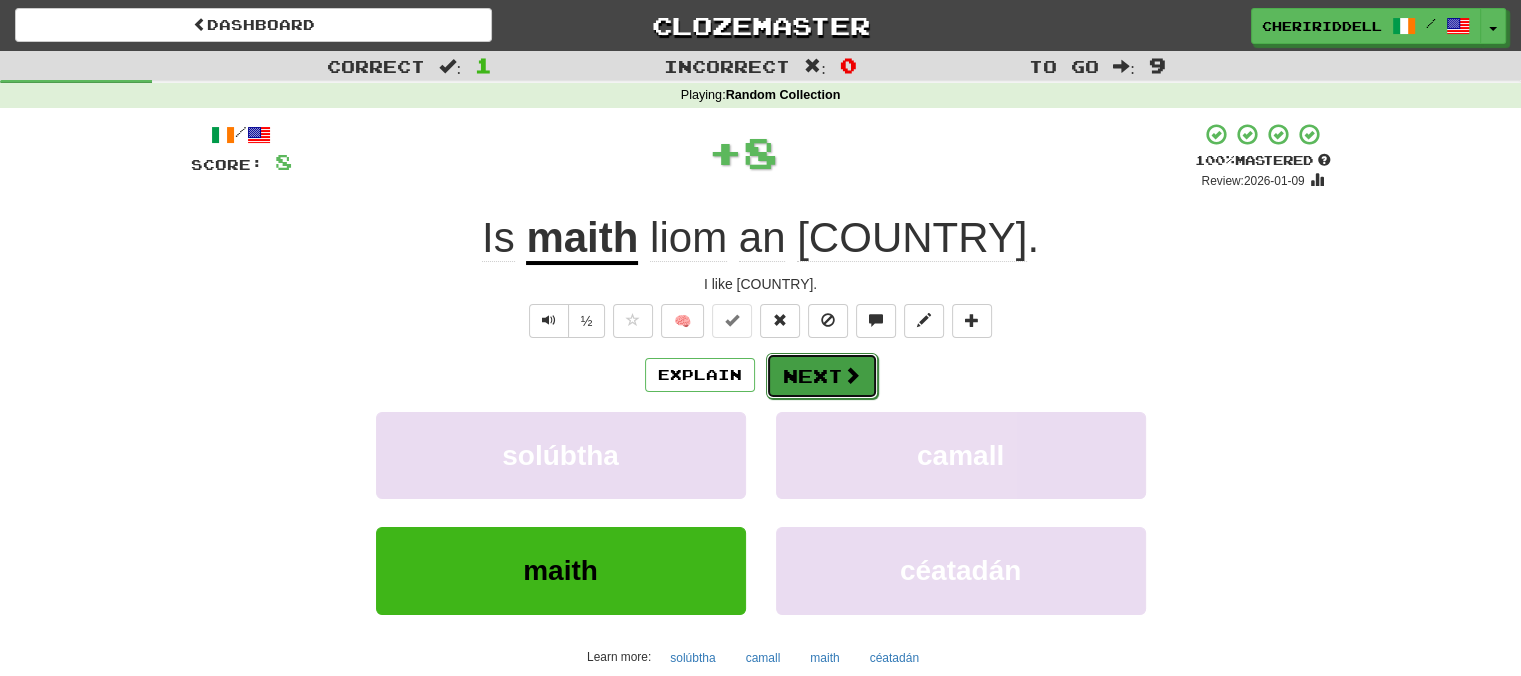 click on "Next" at bounding box center (822, 376) 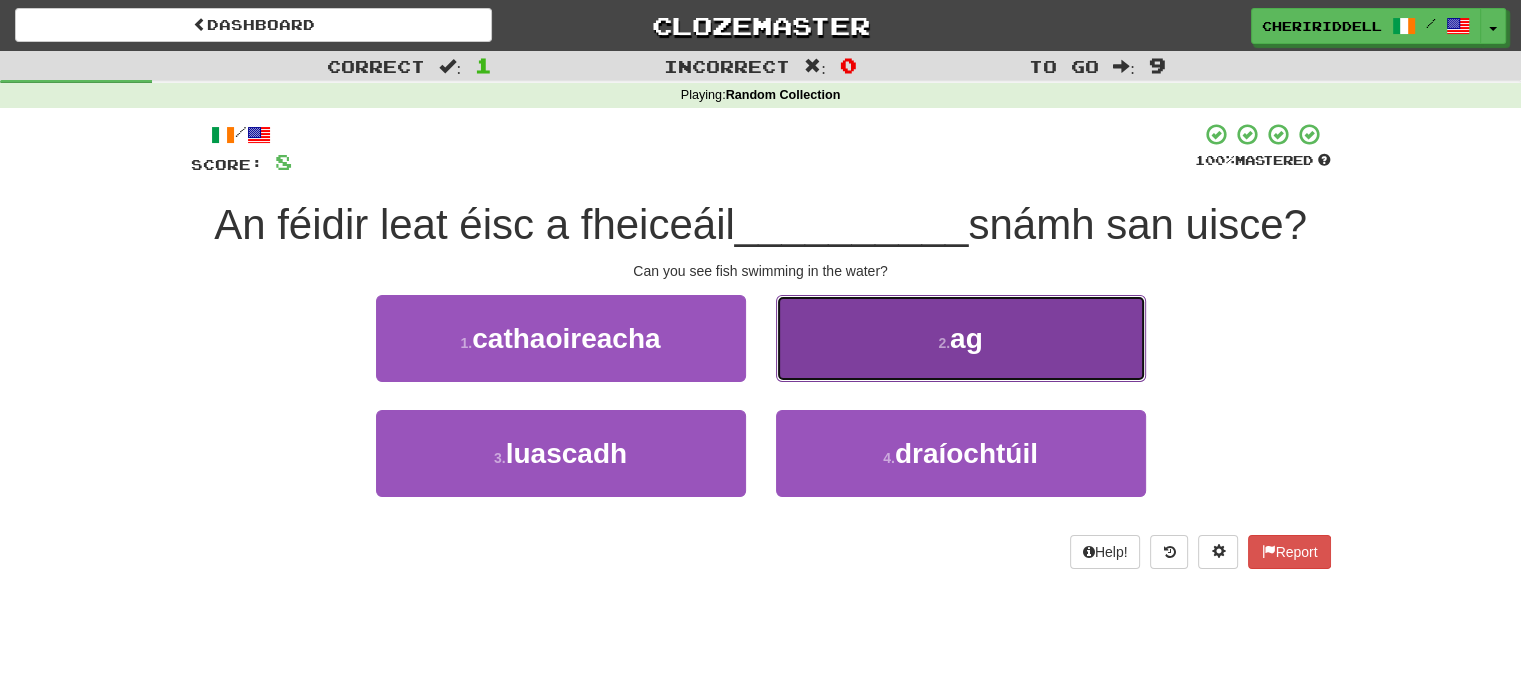 click on "2 .  ag" at bounding box center [961, 338] 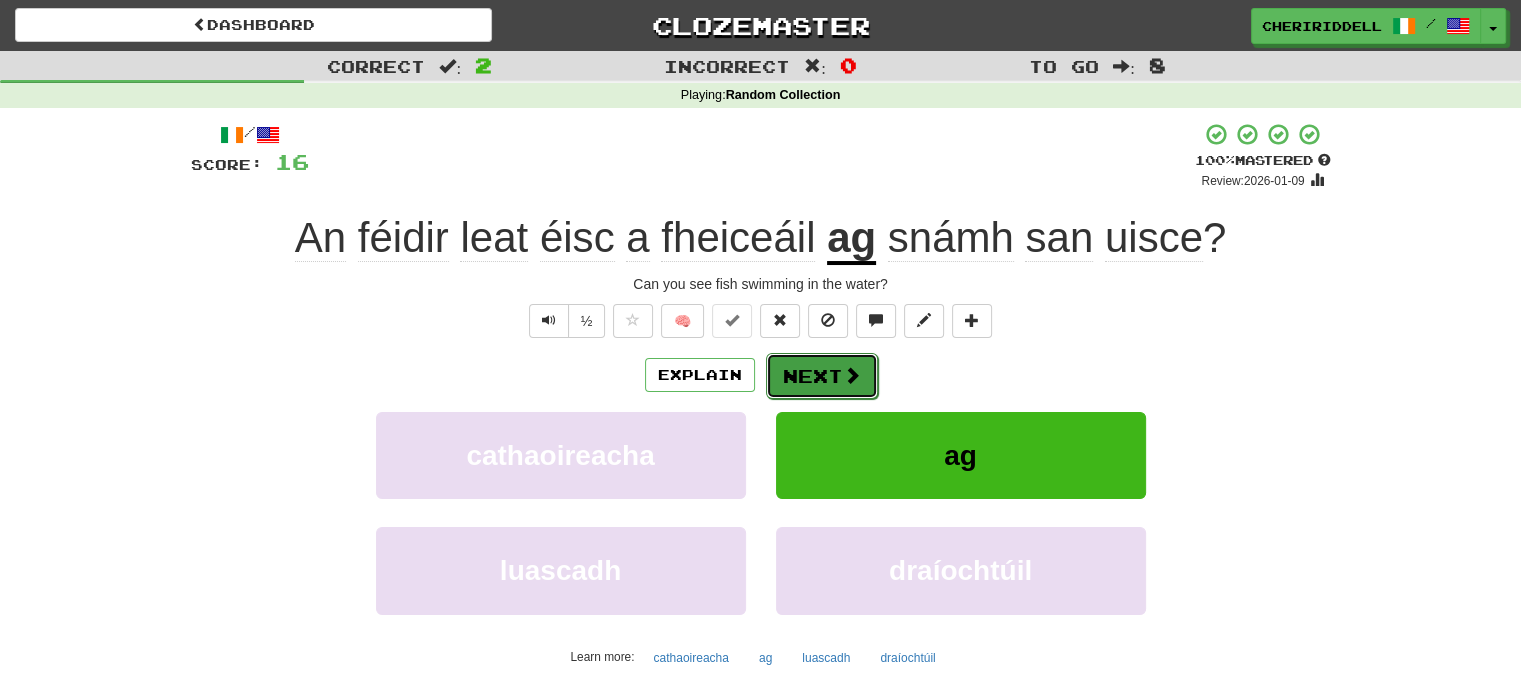 click on "Next" at bounding box center (822, 376) 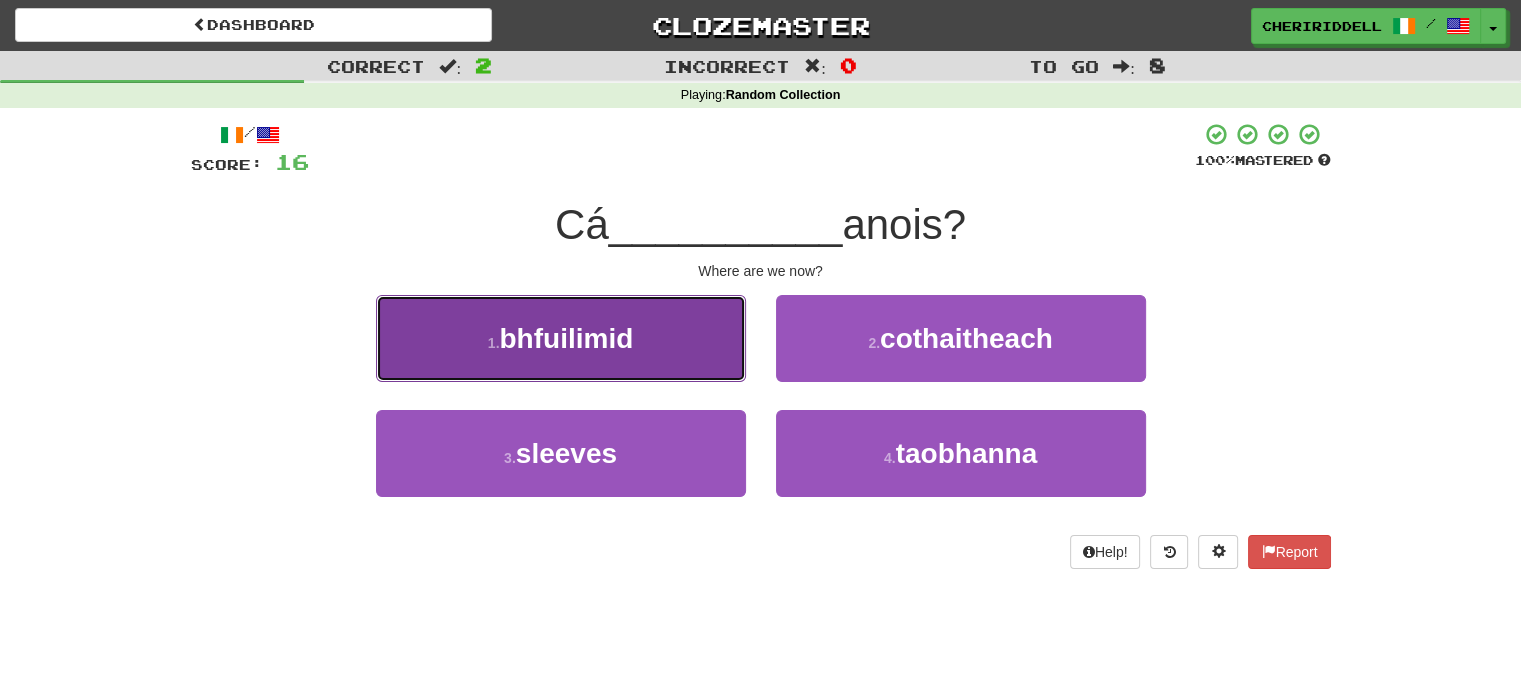 click on "1 .  bhfuilimid" at bounding box center (561, 338) 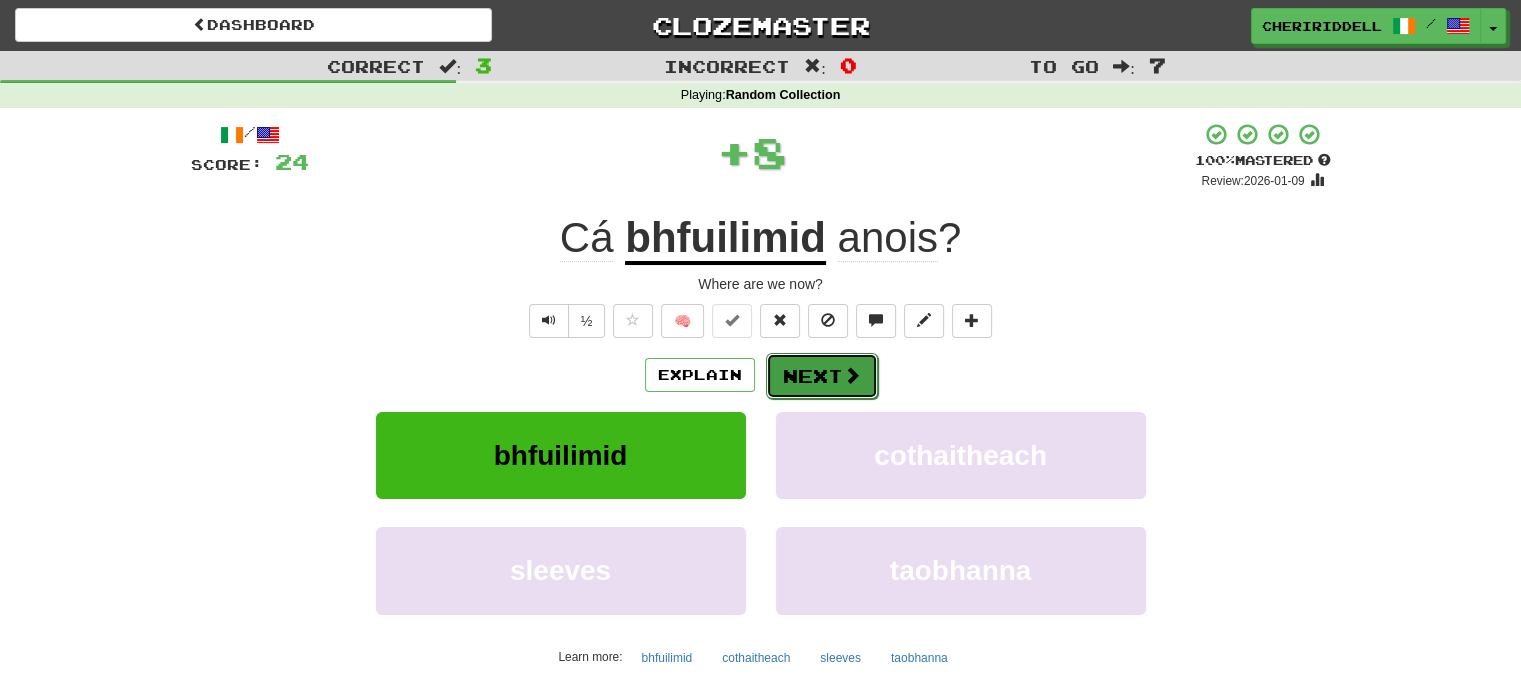 click on "Next" at bounding box center (822, 376) 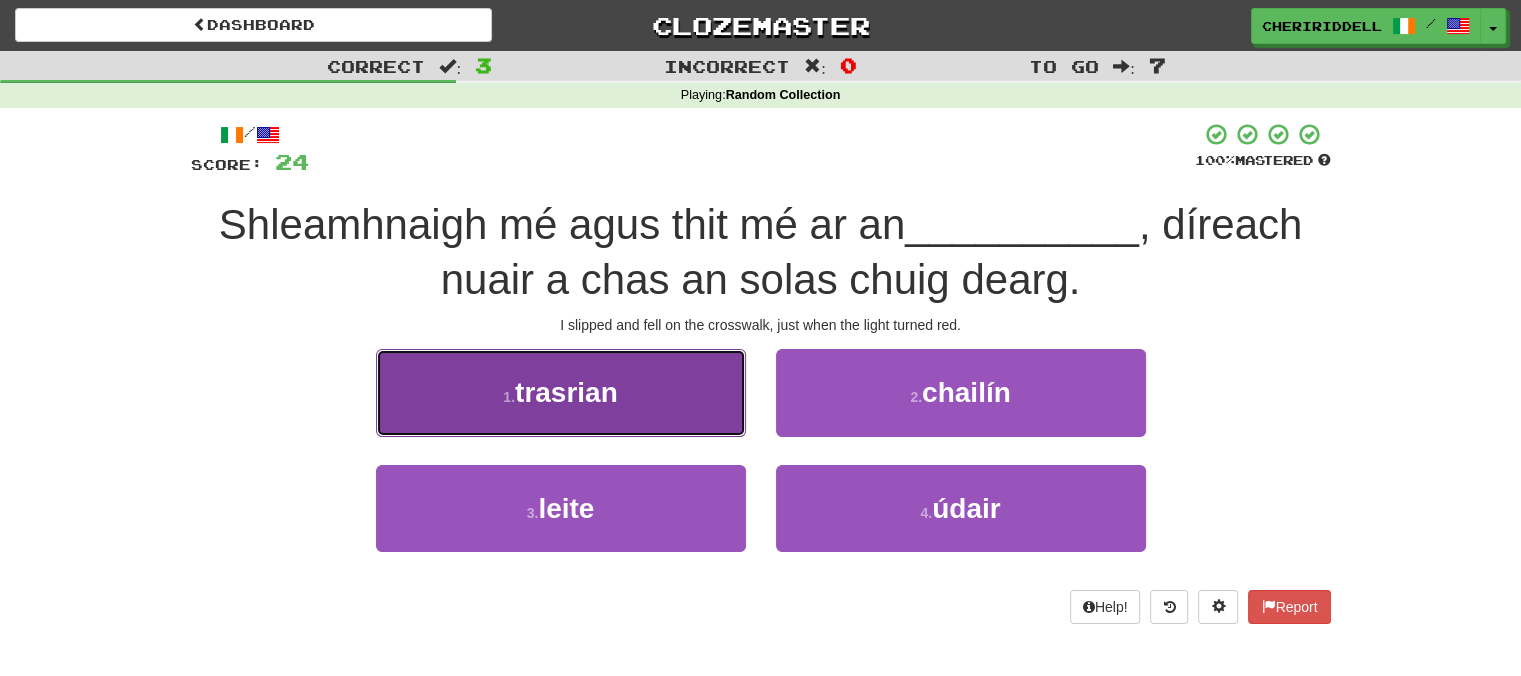 click on "1 .  trasrian" at bounding box center (561, 392) 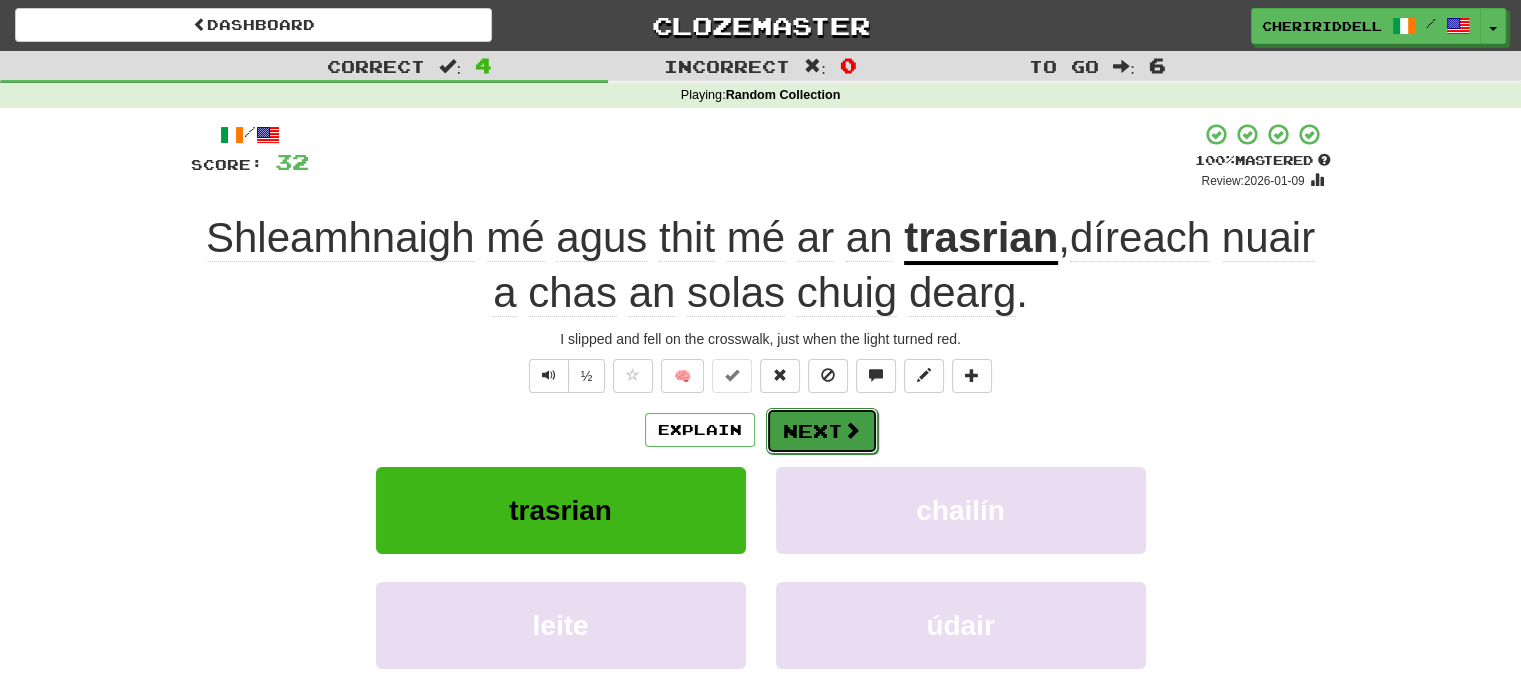 click on "Next" at bounding box center (822, 431) 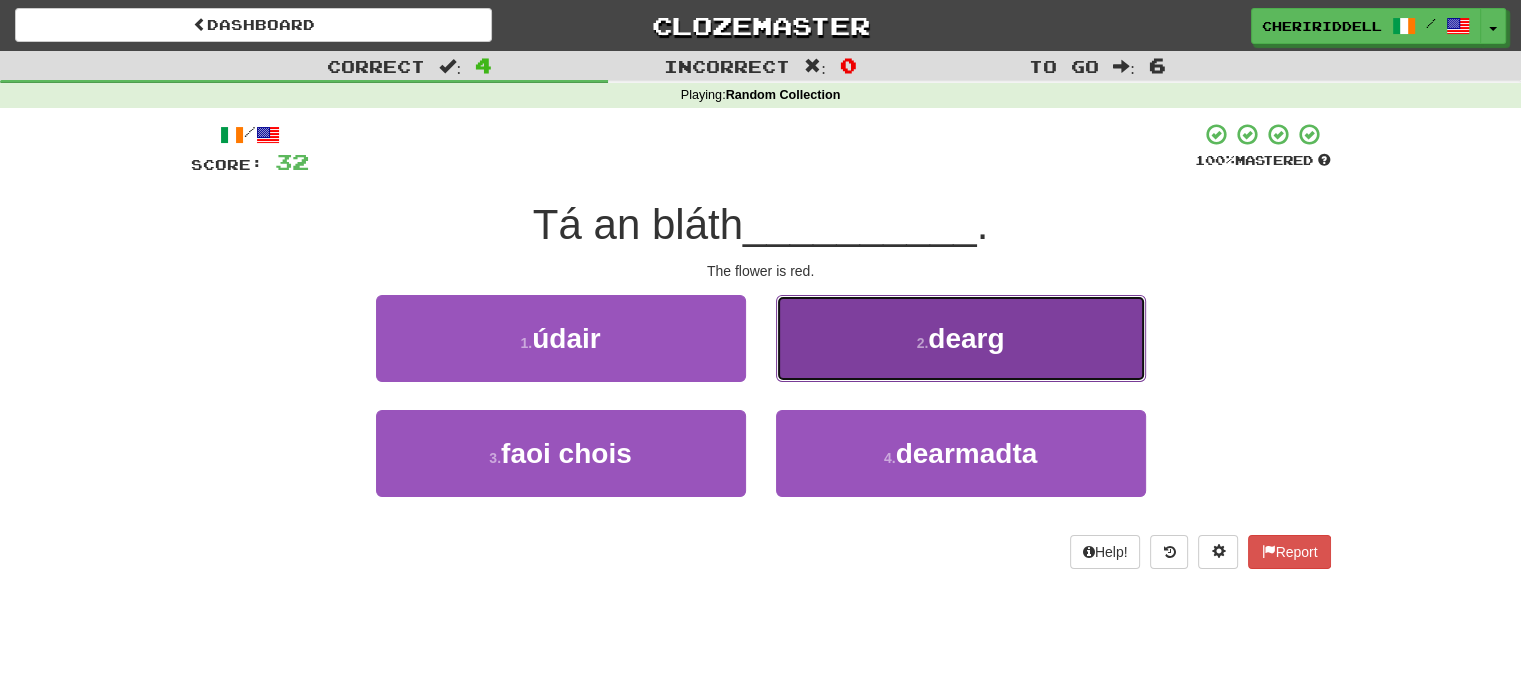 click on "2 .  dearg" at bounding box center (961, 338) 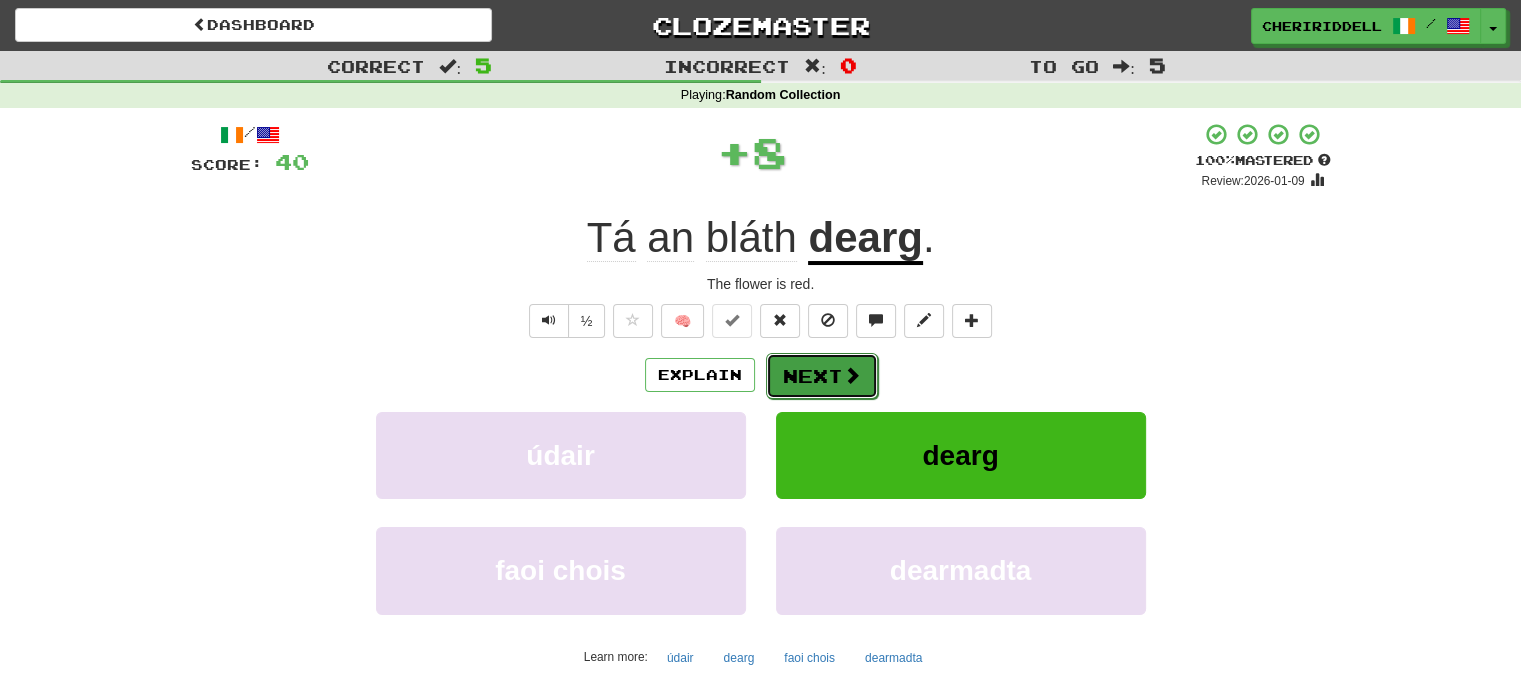 click on "Next" at bounding box center (822, 376) 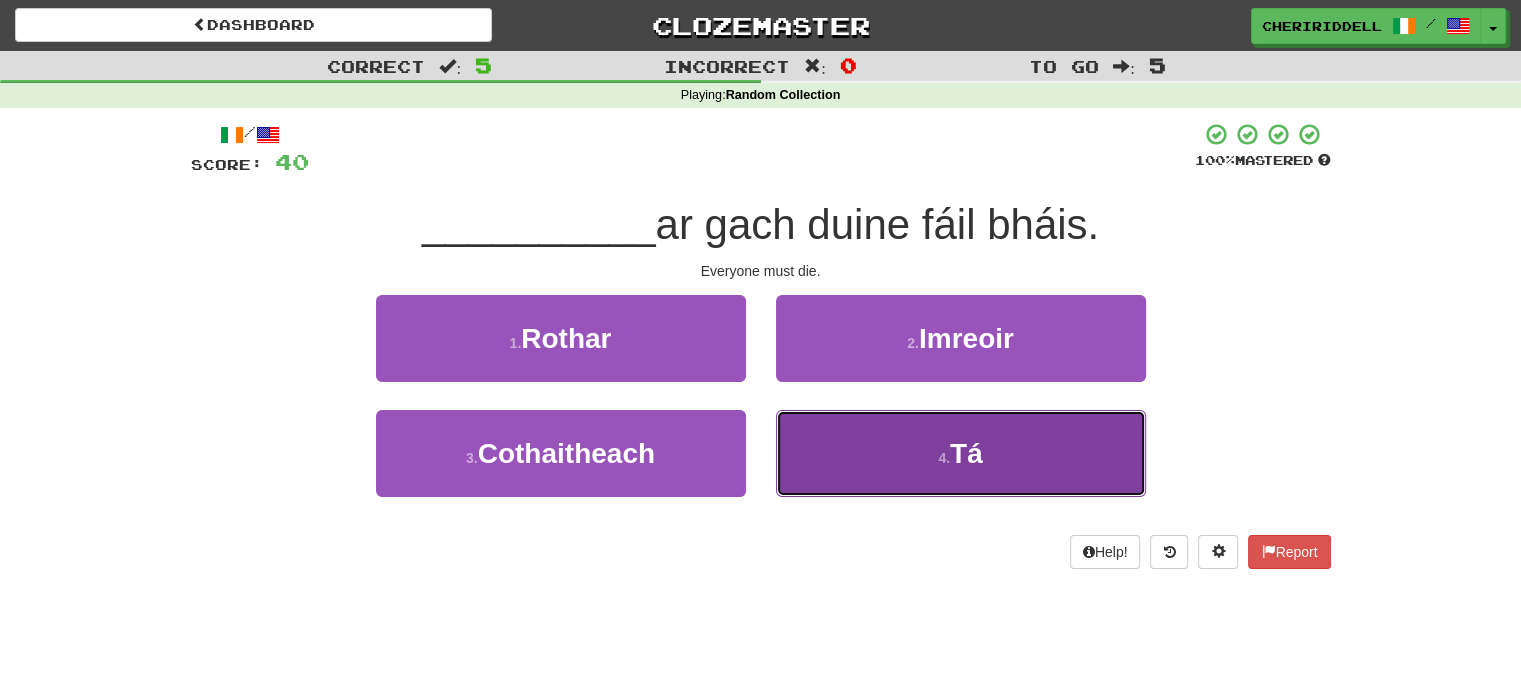 click on "4 .  Tá" at bounding box center (961, 453) 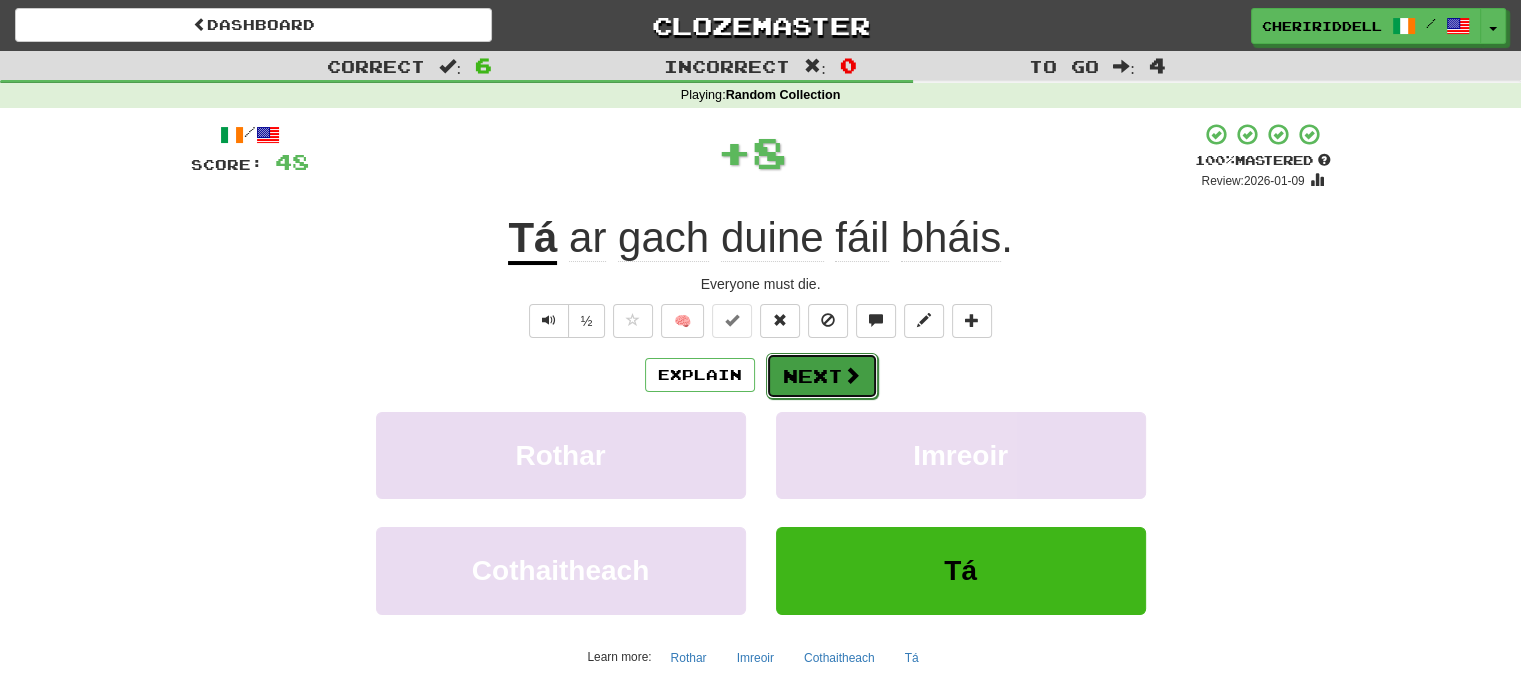click at bounding box center [852, 375] 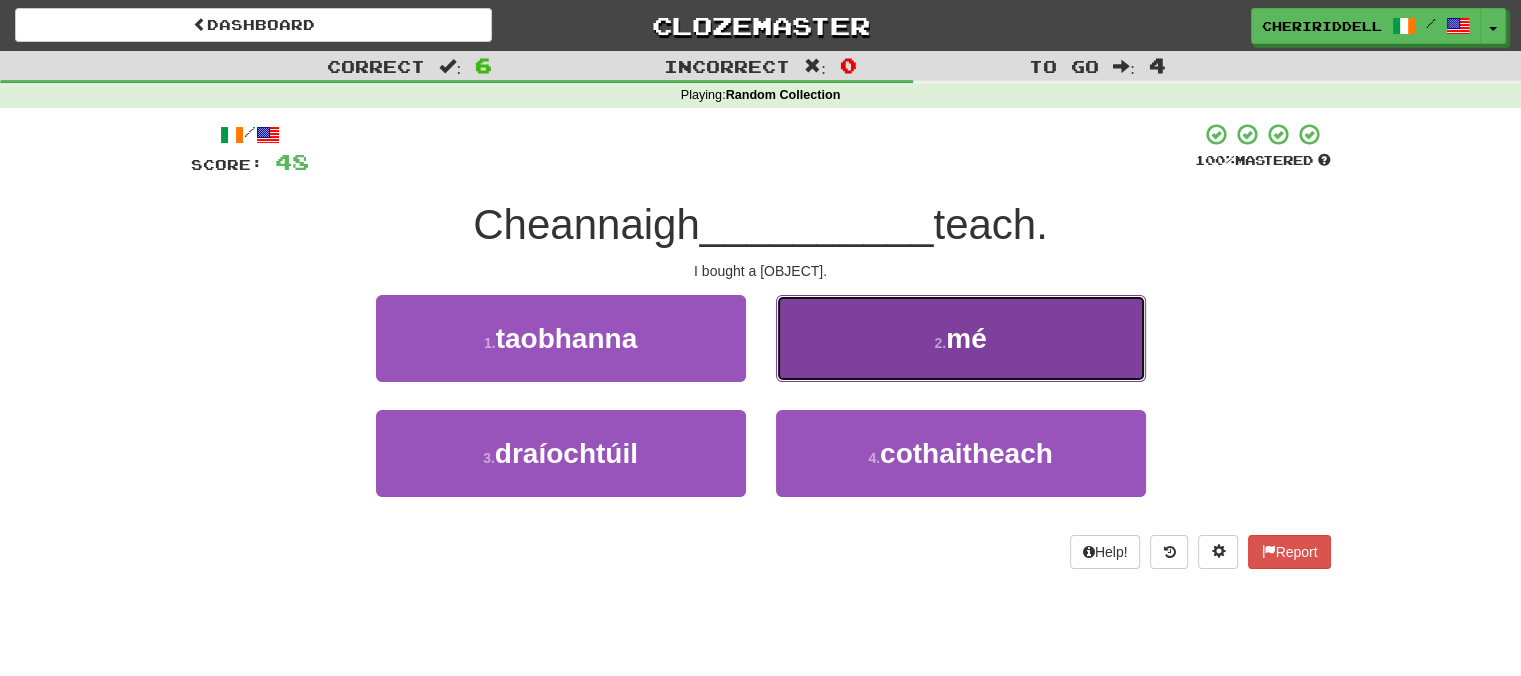 click on "2 .  mé" at bounding box center (961, 338) 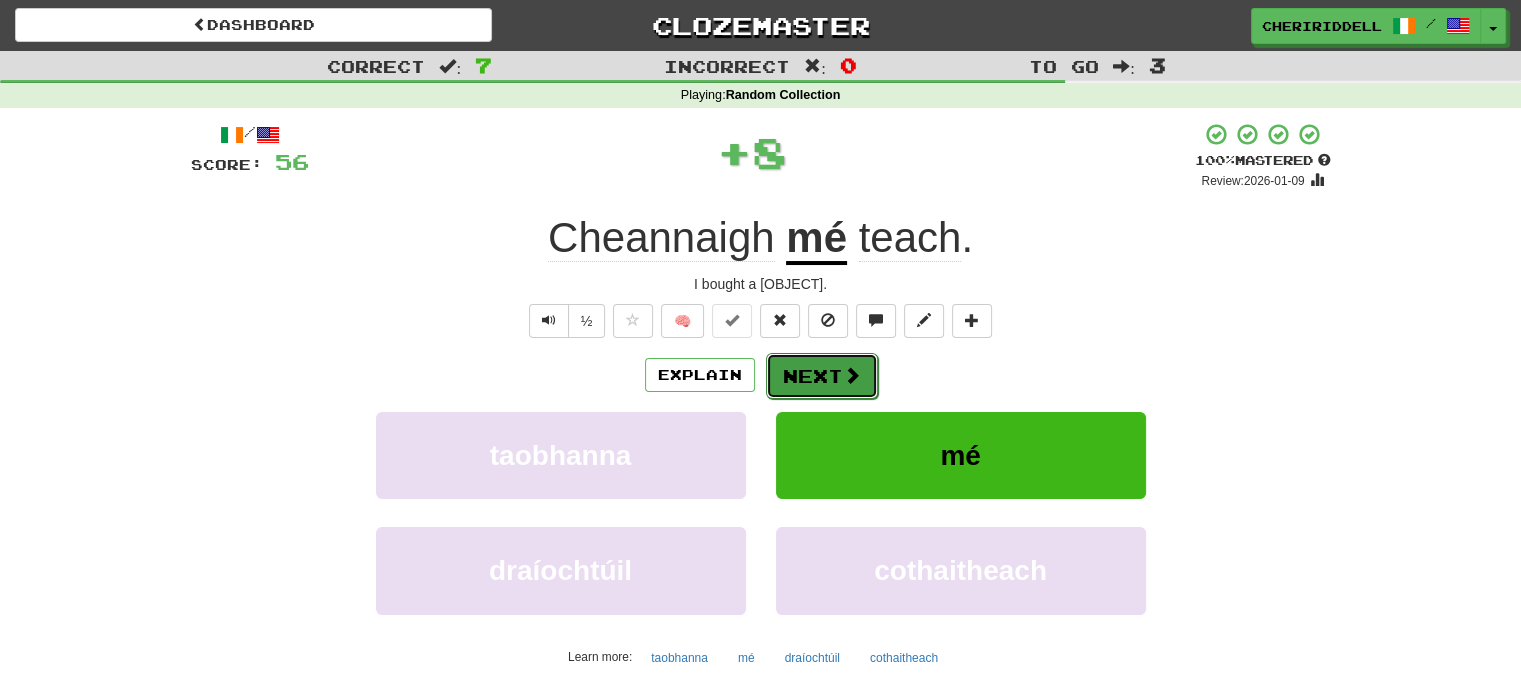 click at bounding box center [852, 375] 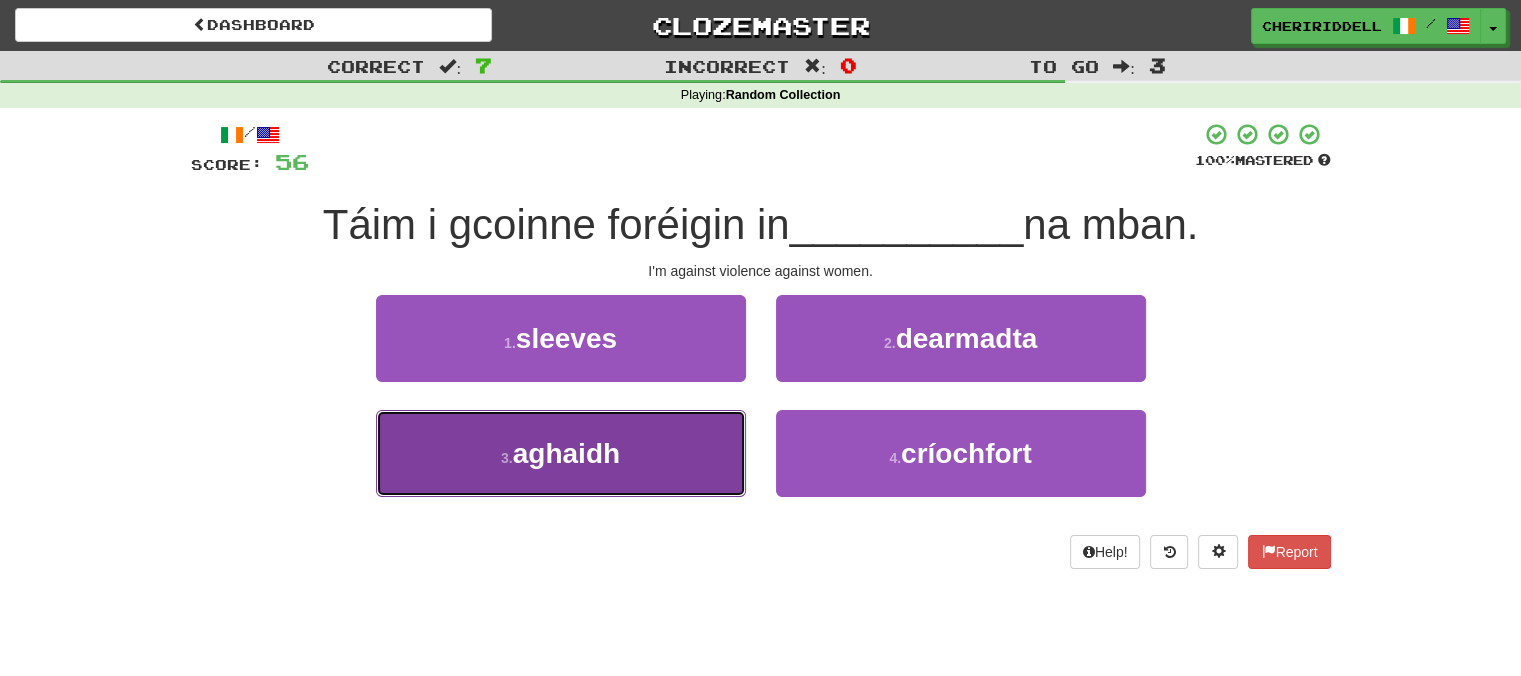 click on "3 .  aghaidh" at bounding box center (561, 453) 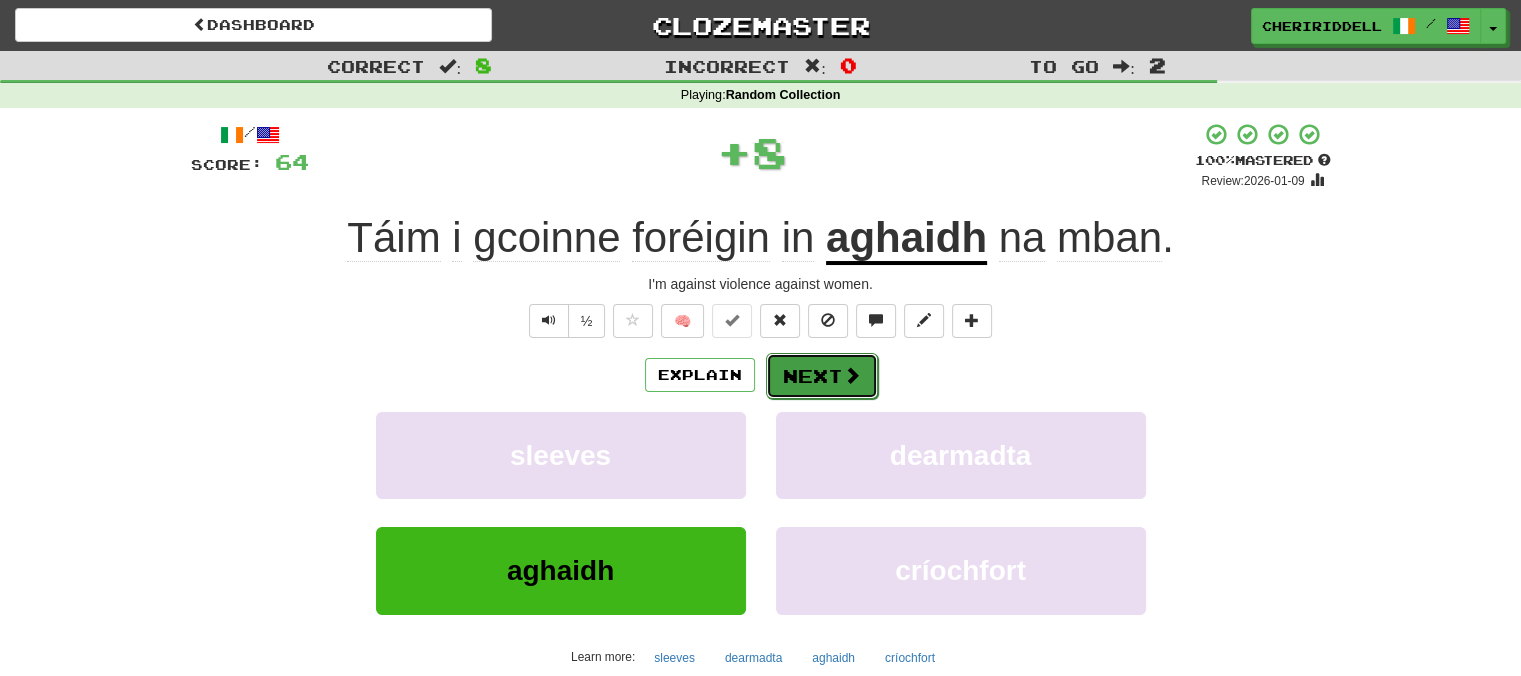 click on "Next" at bounding box center [822, 376] 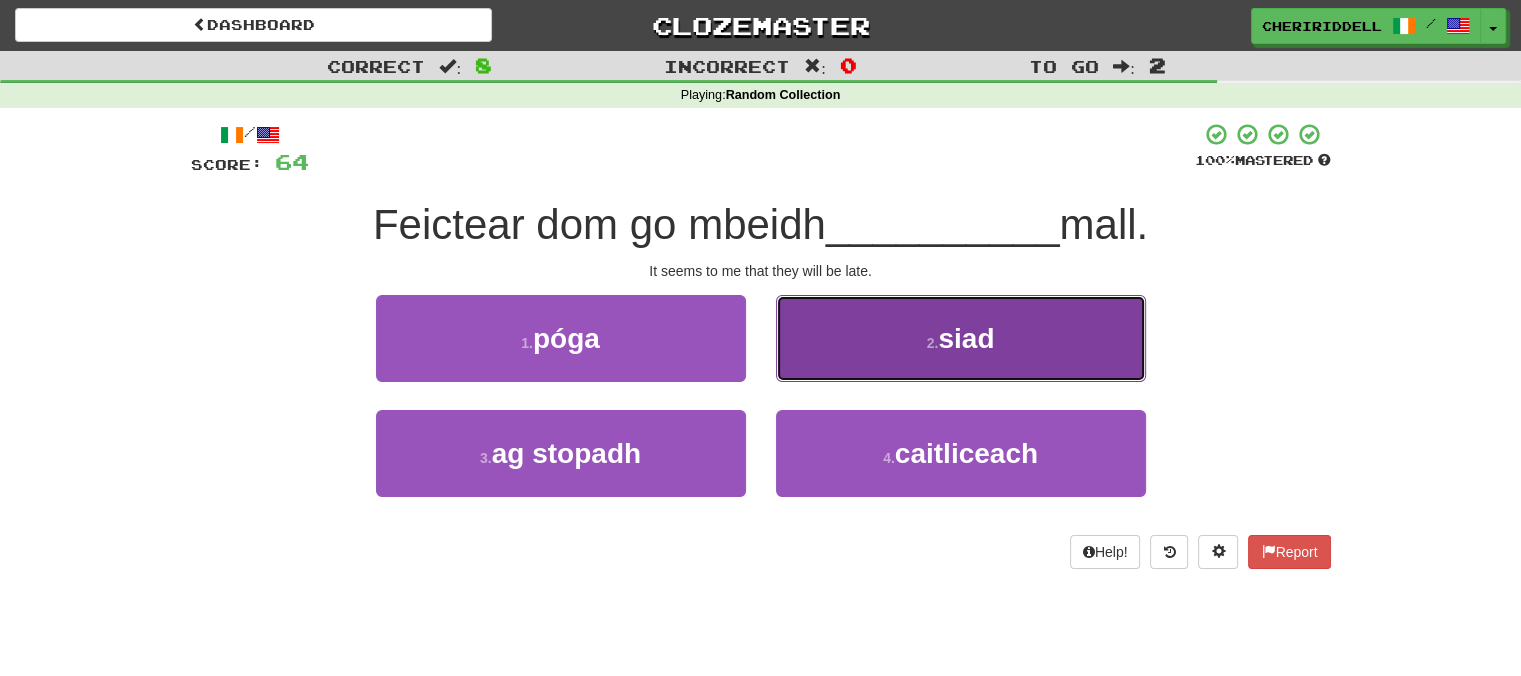click on "2 .  siad" at bounding box center [961, 338] 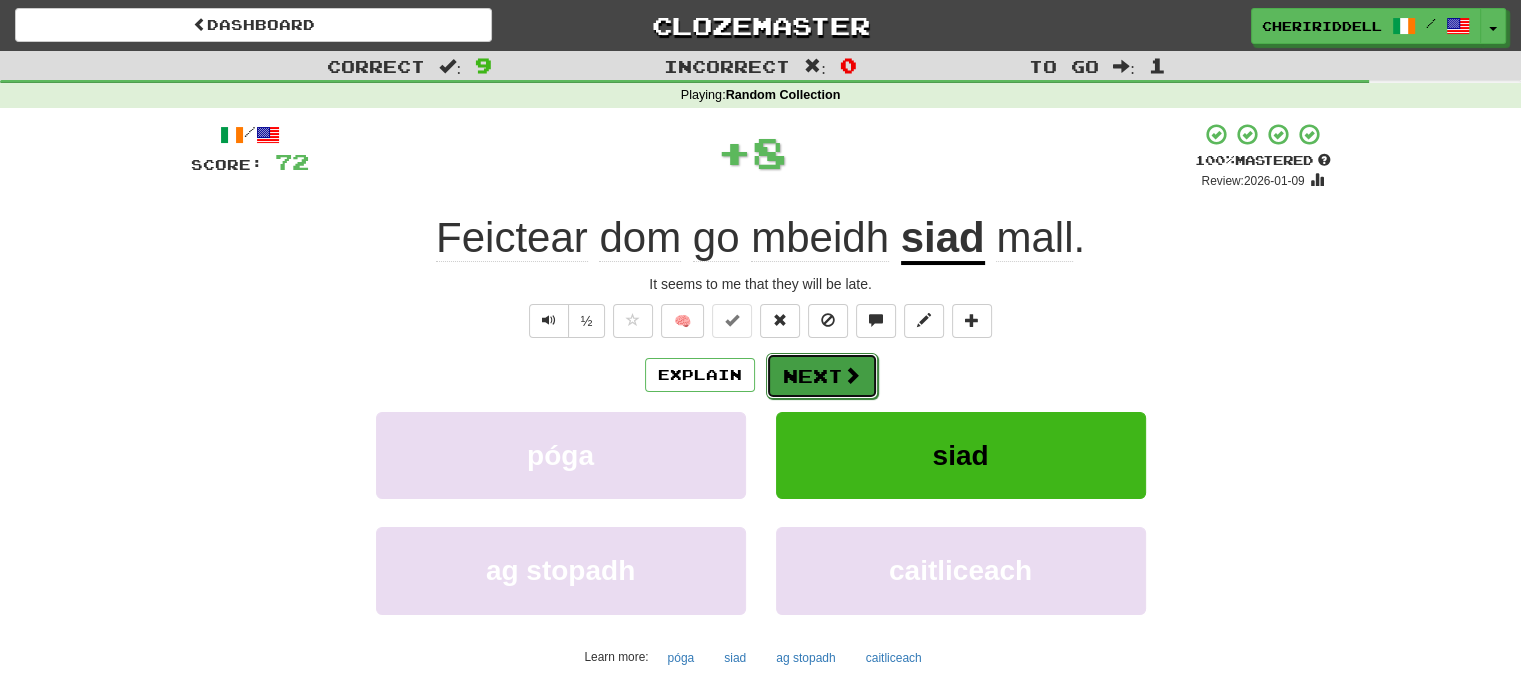 click at bounding box center (852, 375) 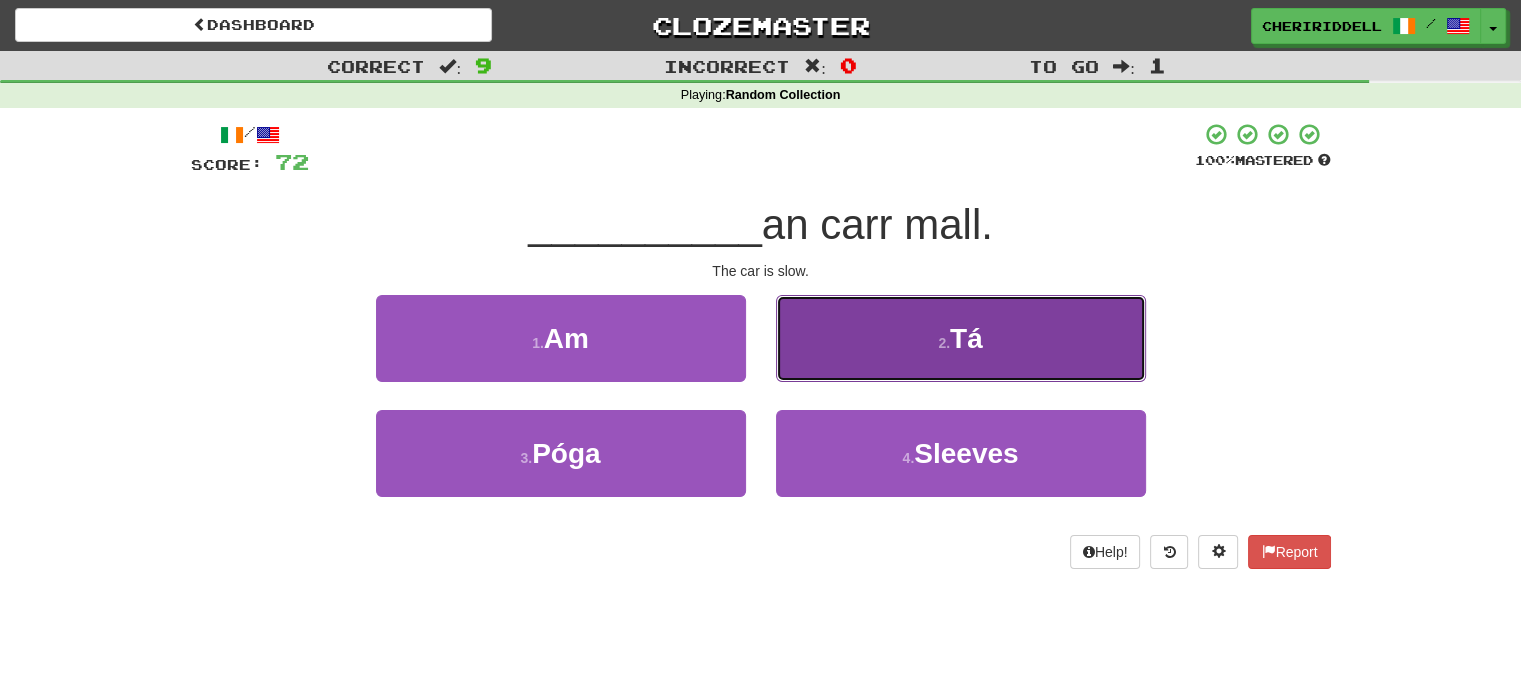 click on "2 .  Tá" at bounding box center (961, 338) 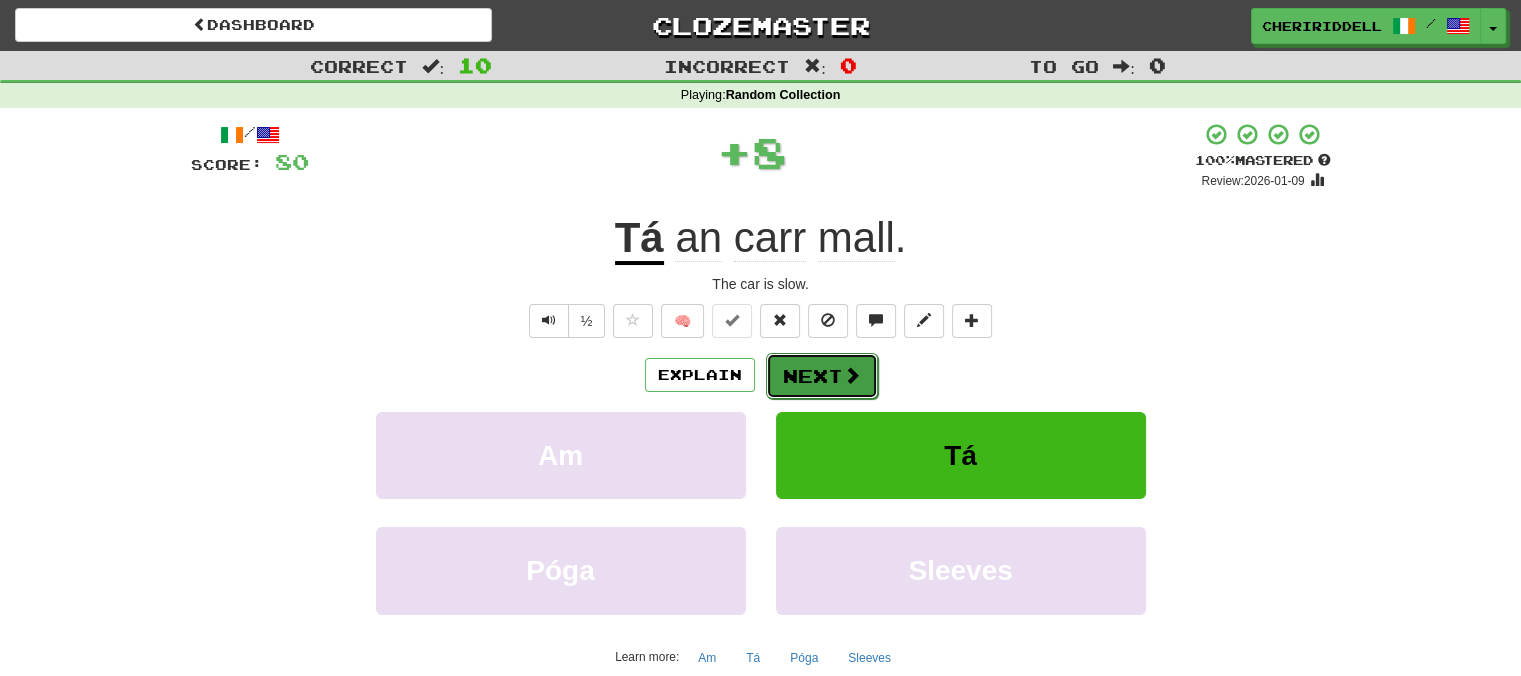 click at bounding box center [852, 375] 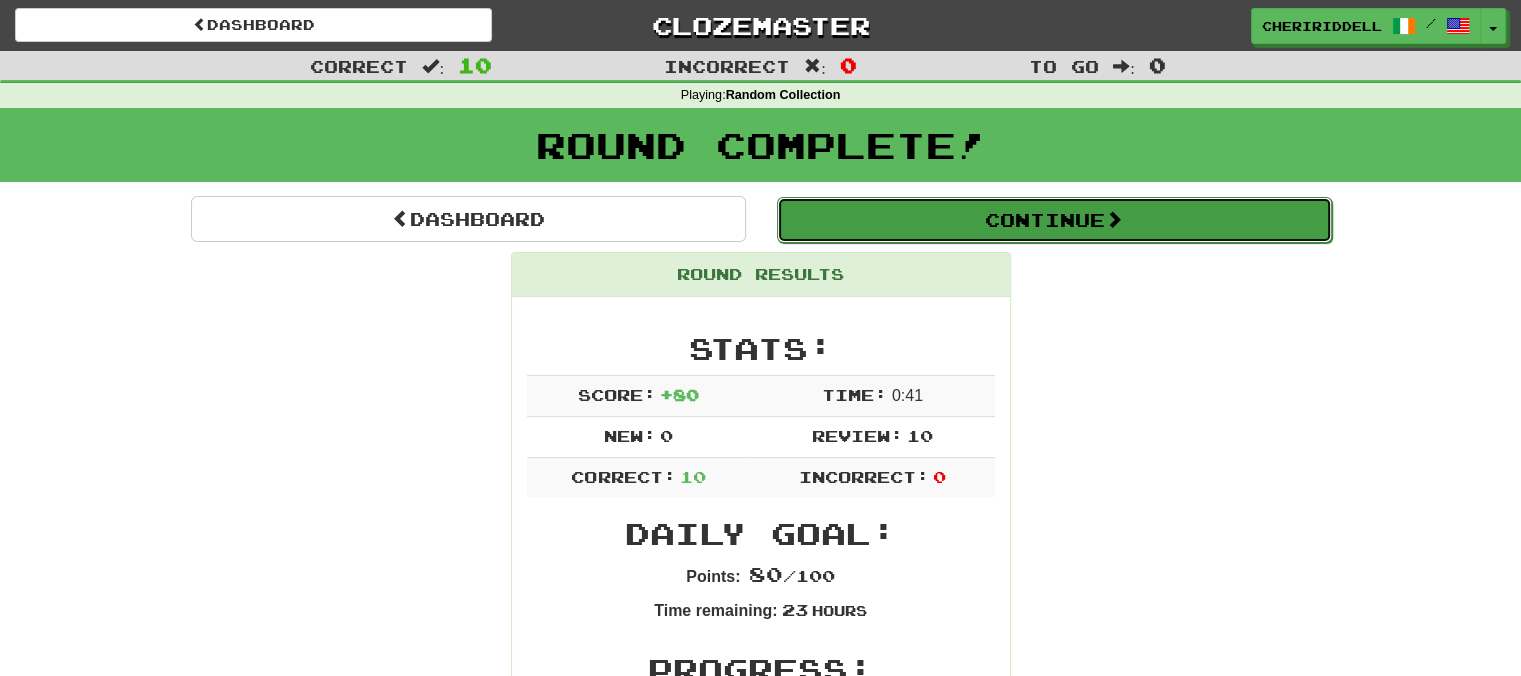 click on "Continue" at bounding box center (1054, 220) 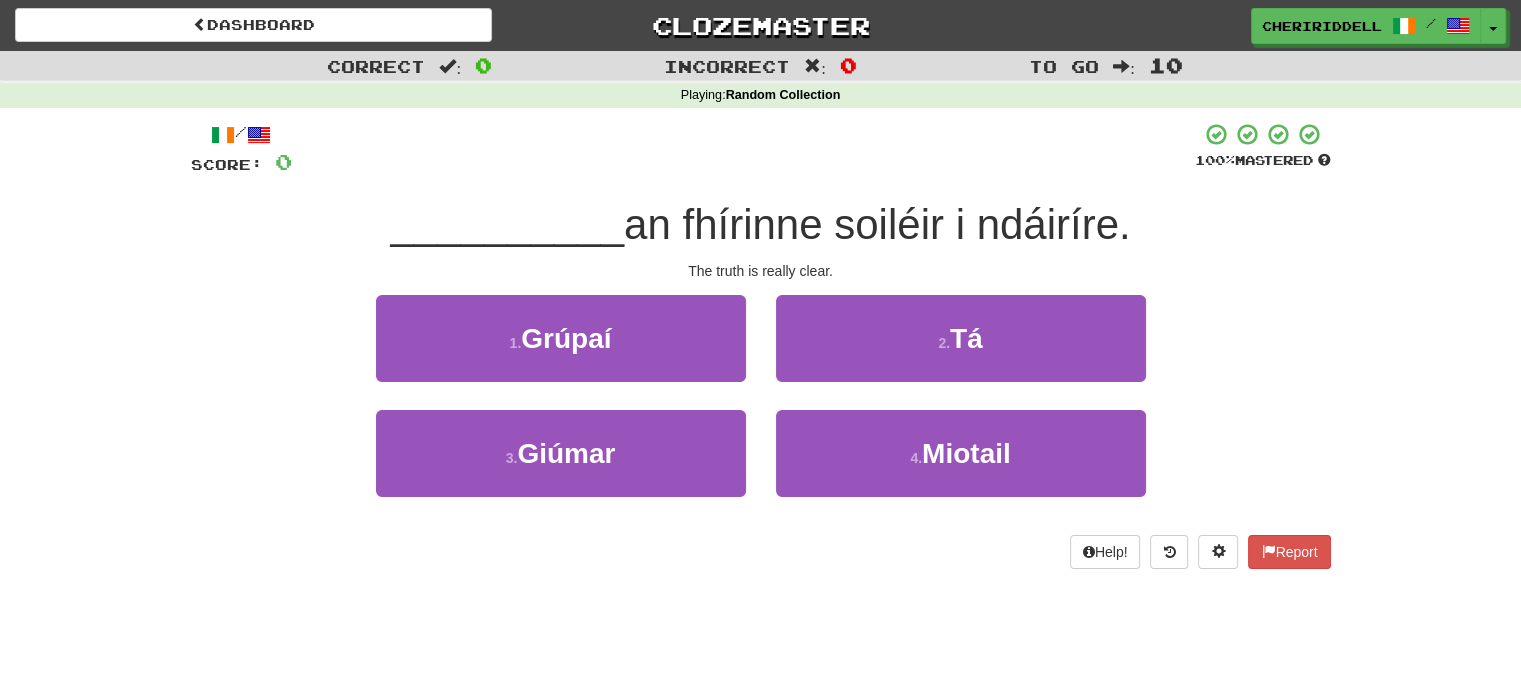 click on "2 .  Tá" at bounding box center (961, 352) 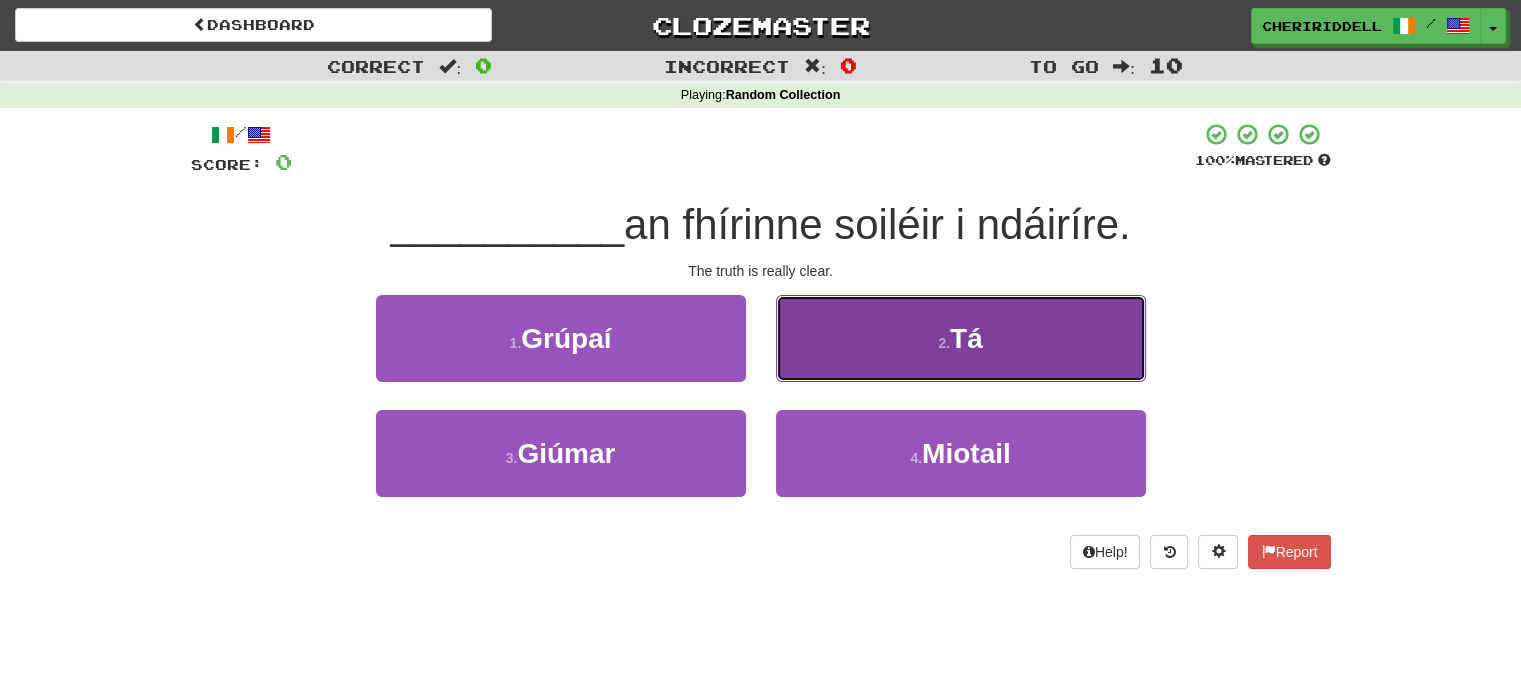 click on "2 .  Tá" at bounding box center [961, 338] 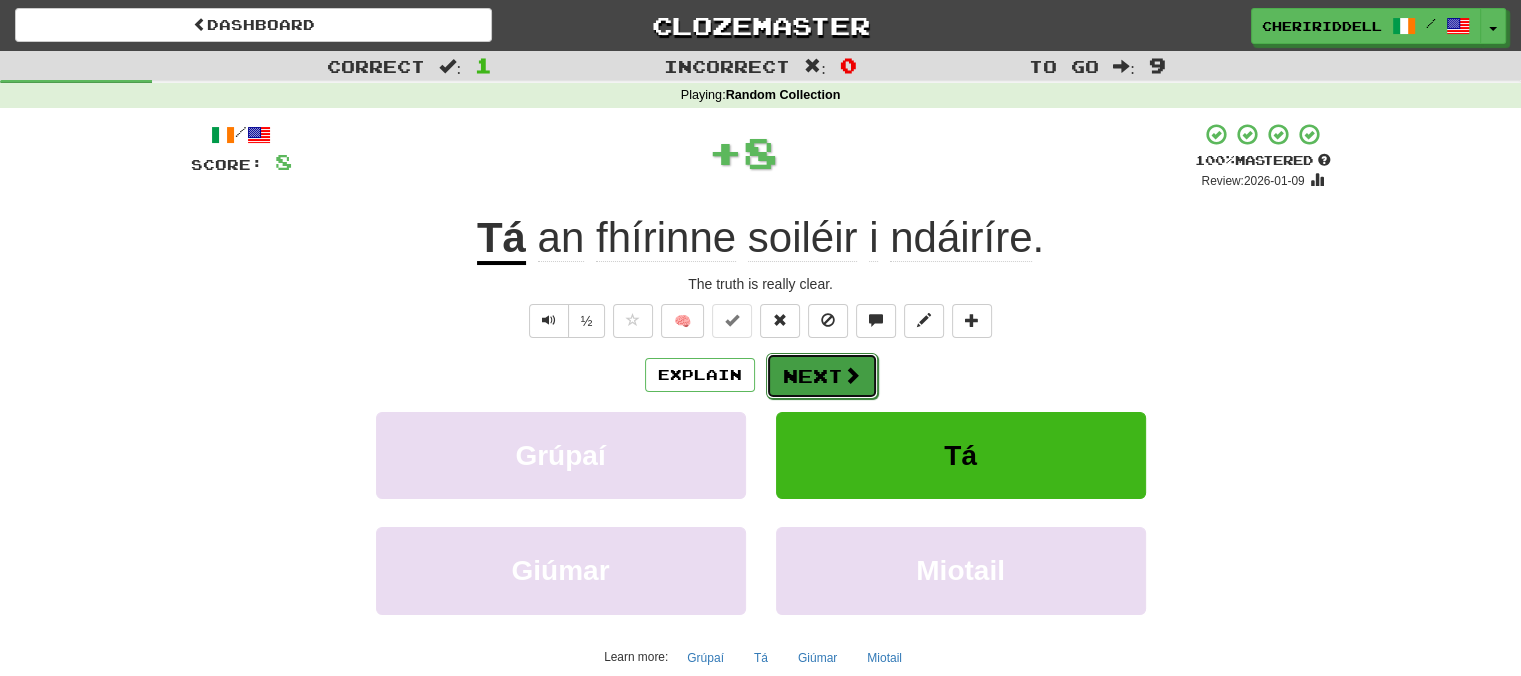 click on "Next" at bounding box center [822, 376] 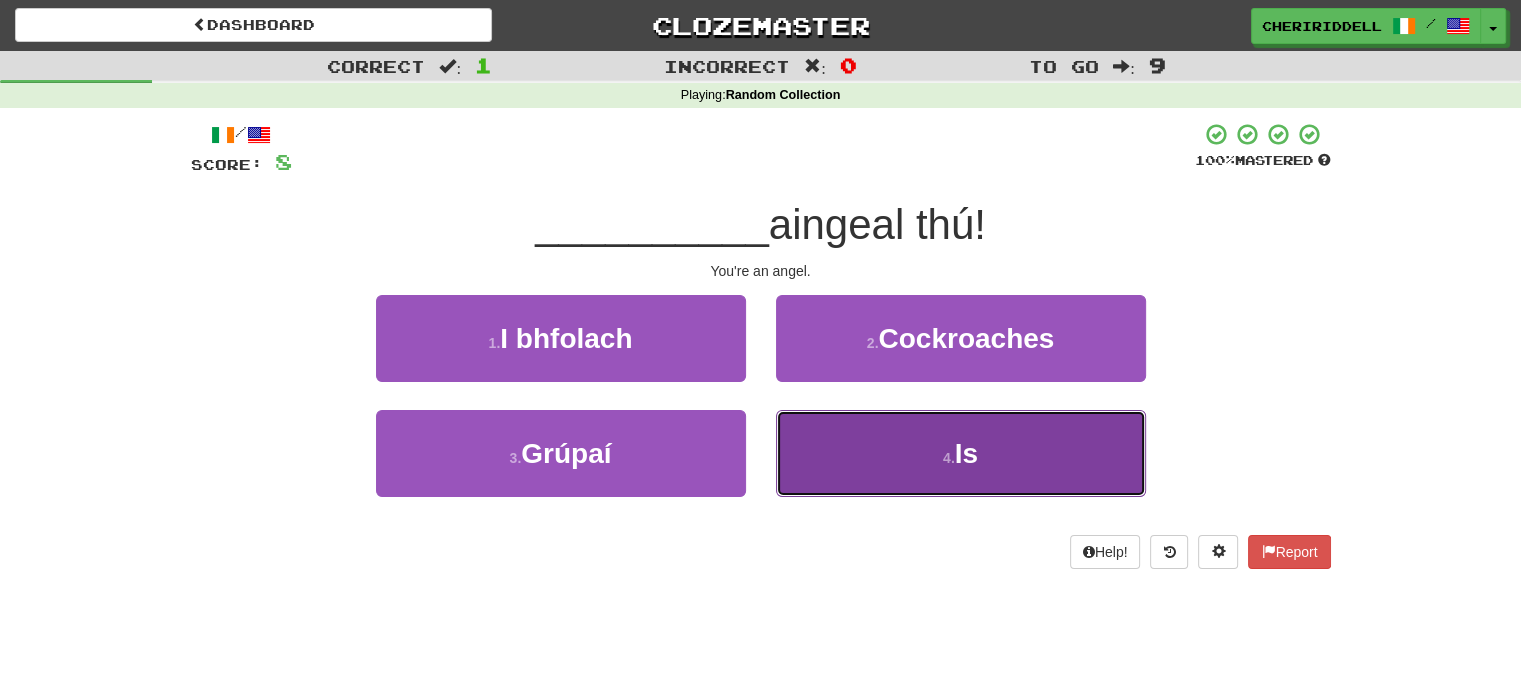 click on "4 .  Is" at bounding box center (961, 453) 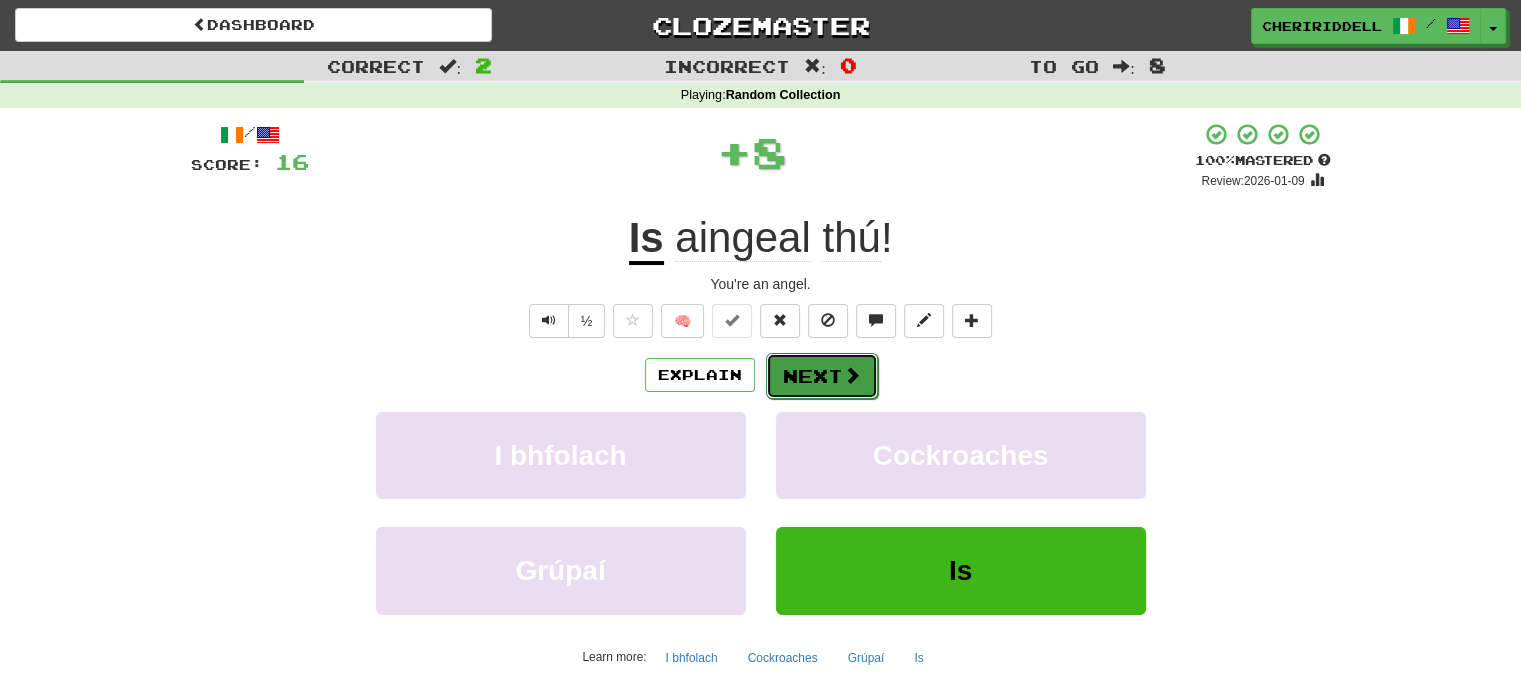 click on "Next" at bounding box center (822, 376) 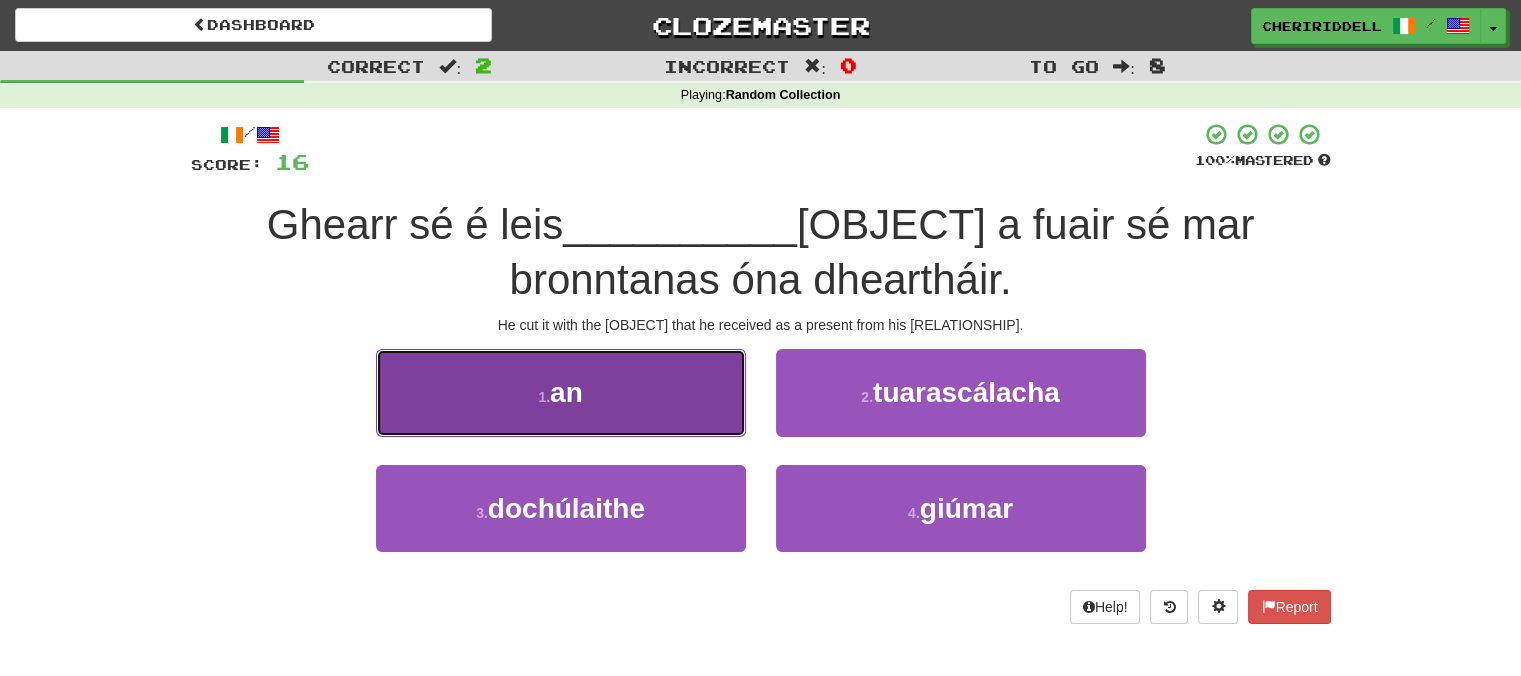 click on "1 .  an" at bounding box center [561, 392] 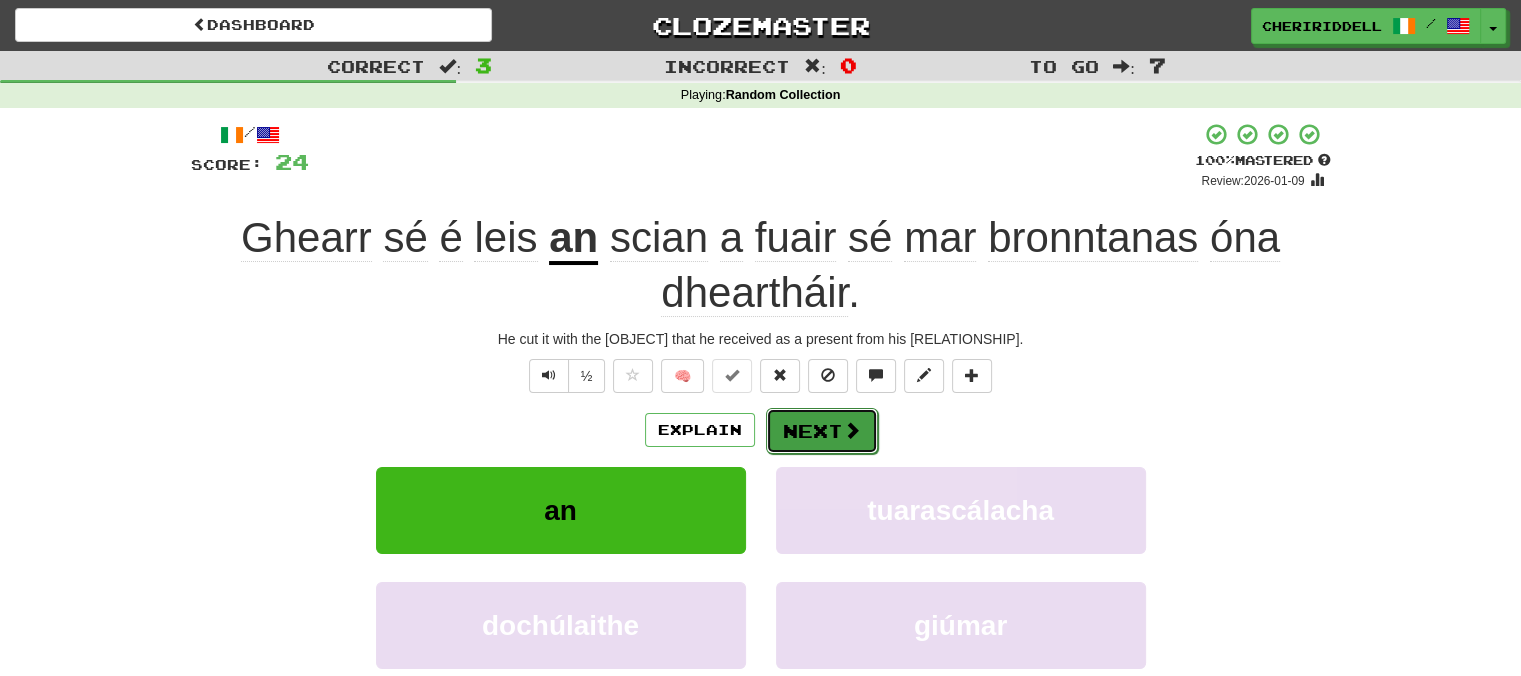 click on "Next" at bounding box center (822, 431) 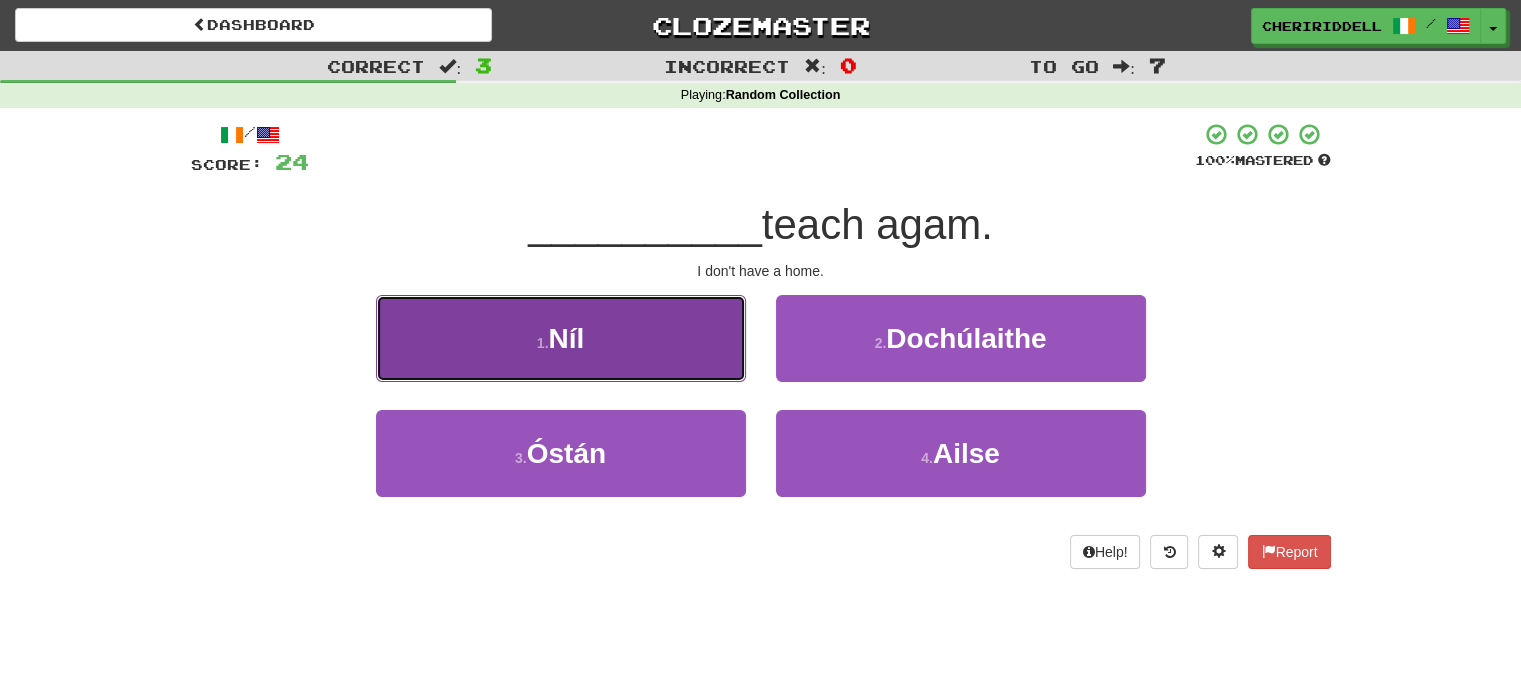 click on "1 .  Níl" at bounding box center [561, 338] 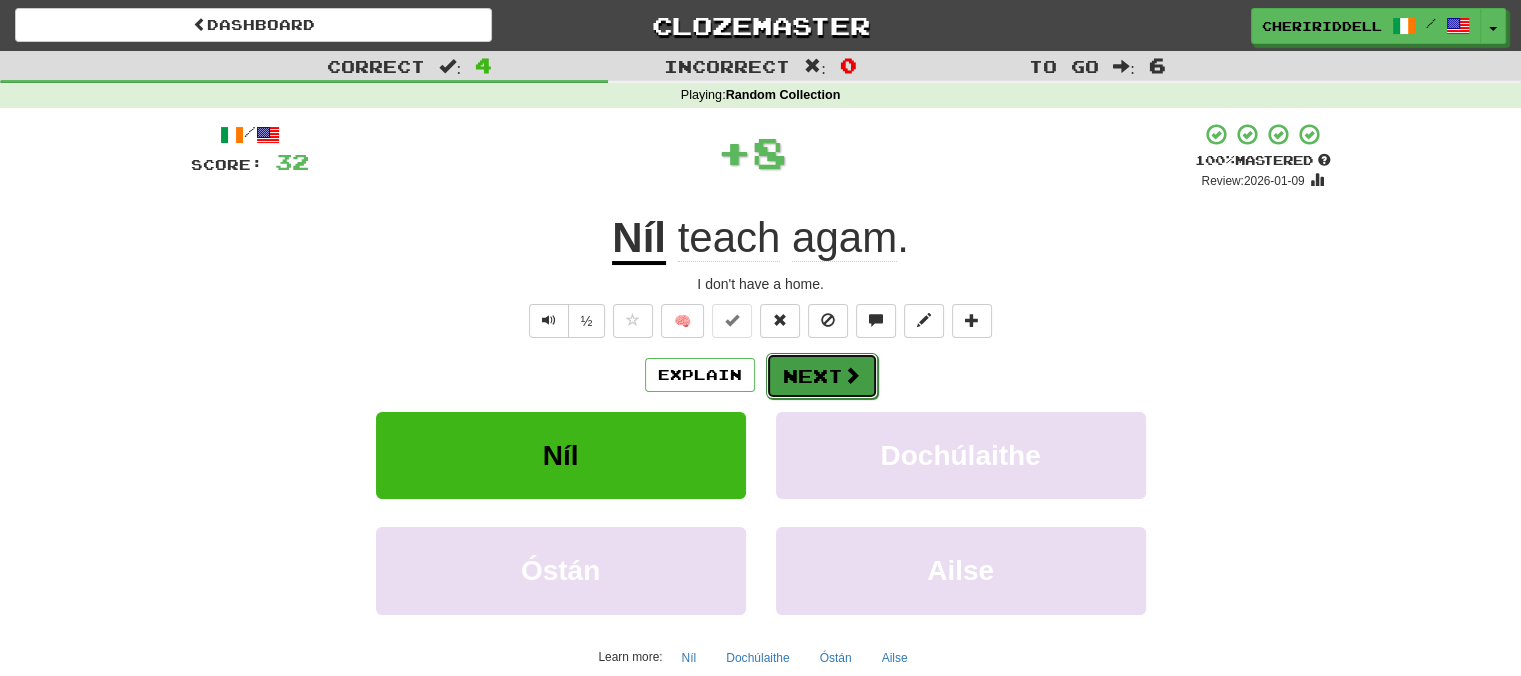 click on "Next" at bounding box center (822, 376) 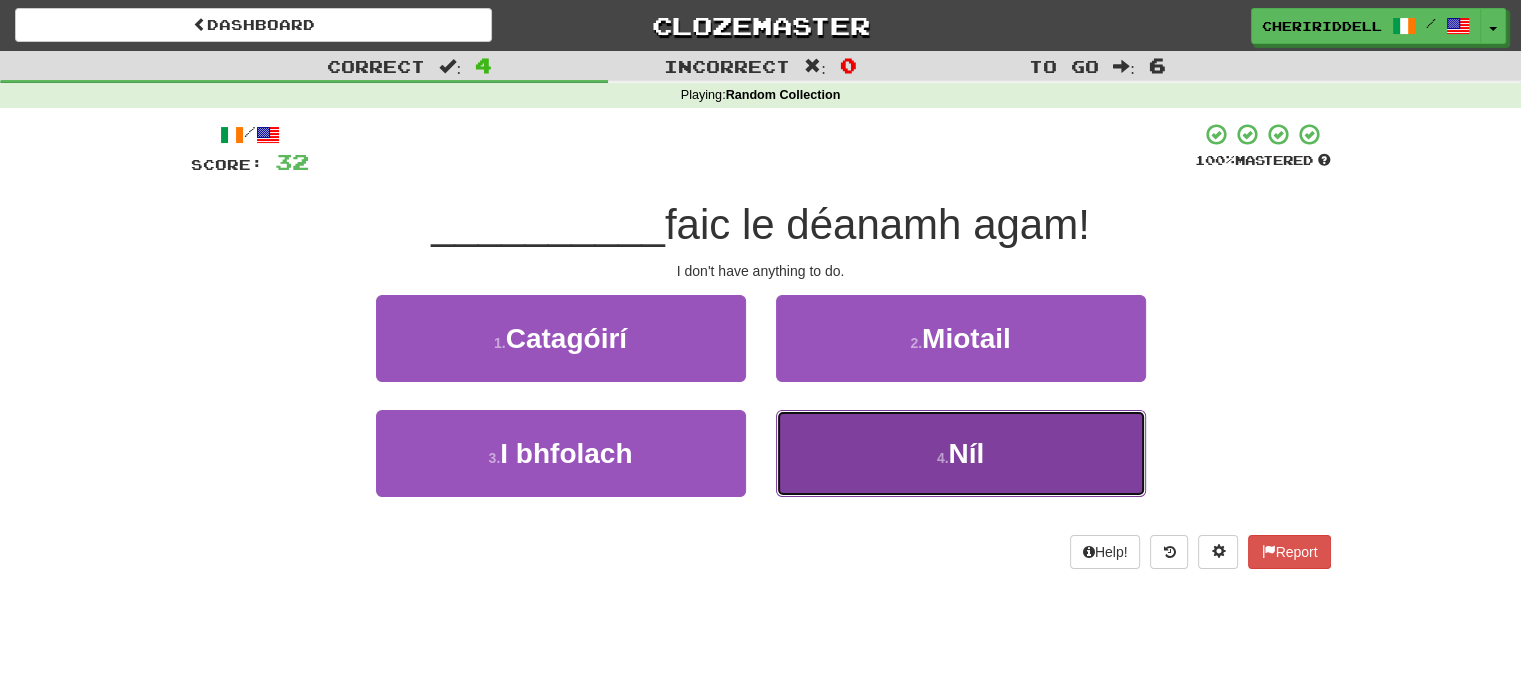 click on "4 .  Níl" at bounding box center [961, 453] 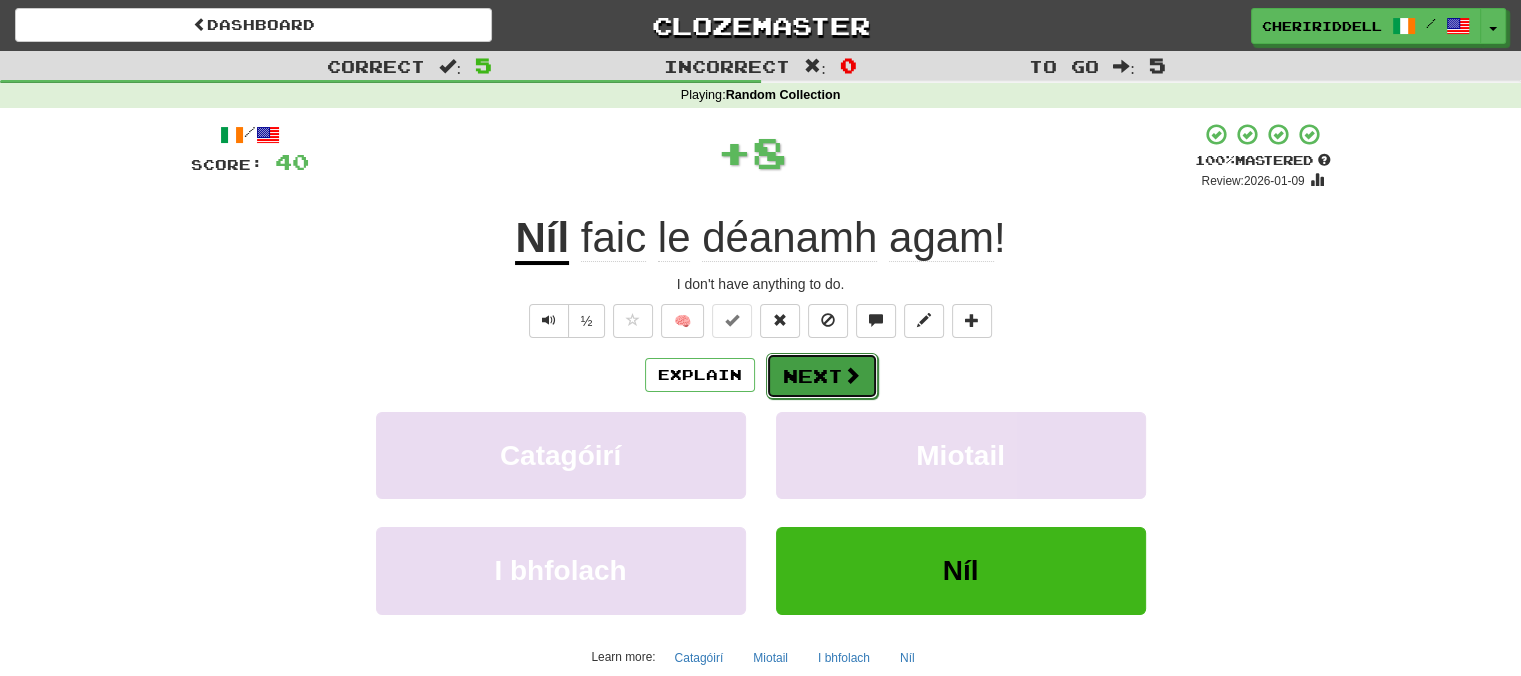 click on "Next" at bounding box center [822, 376] 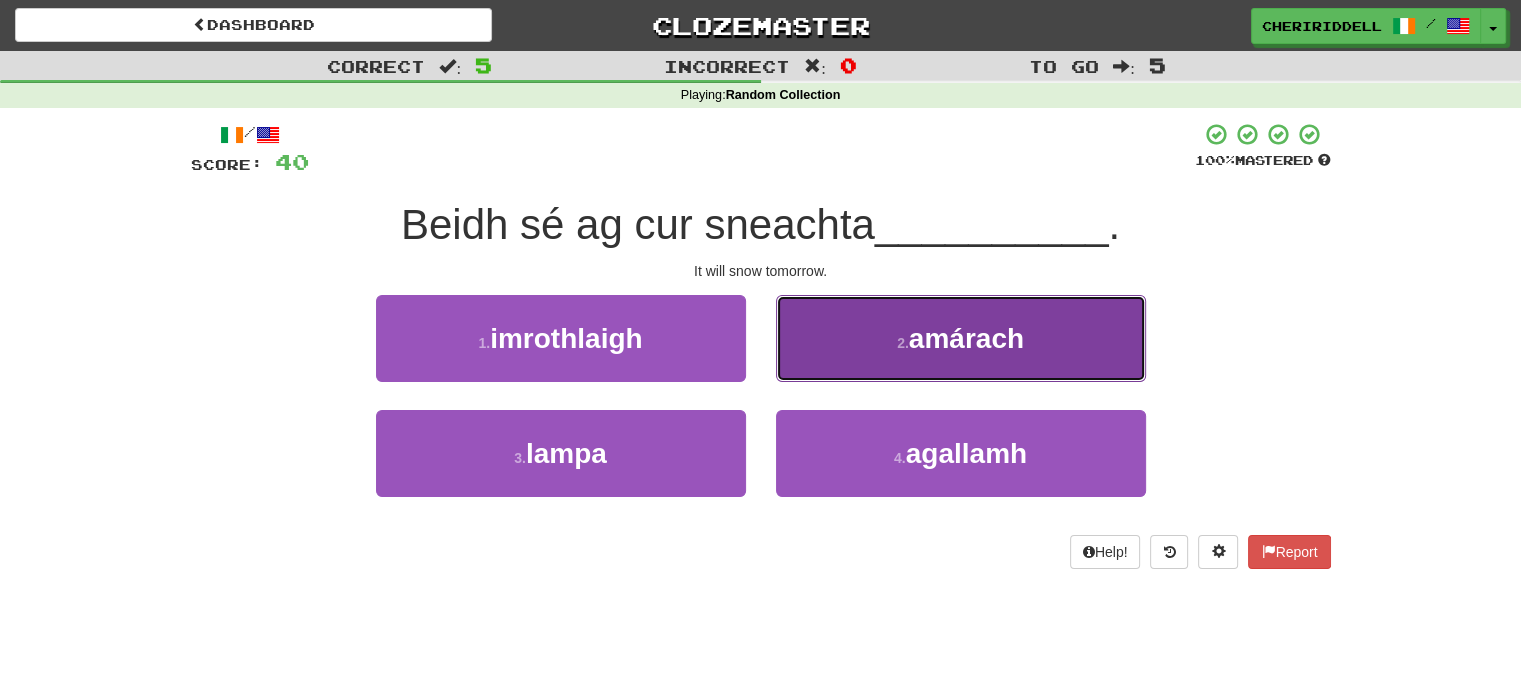 click on "2 .  amárach" at bounding box center (961, 338) 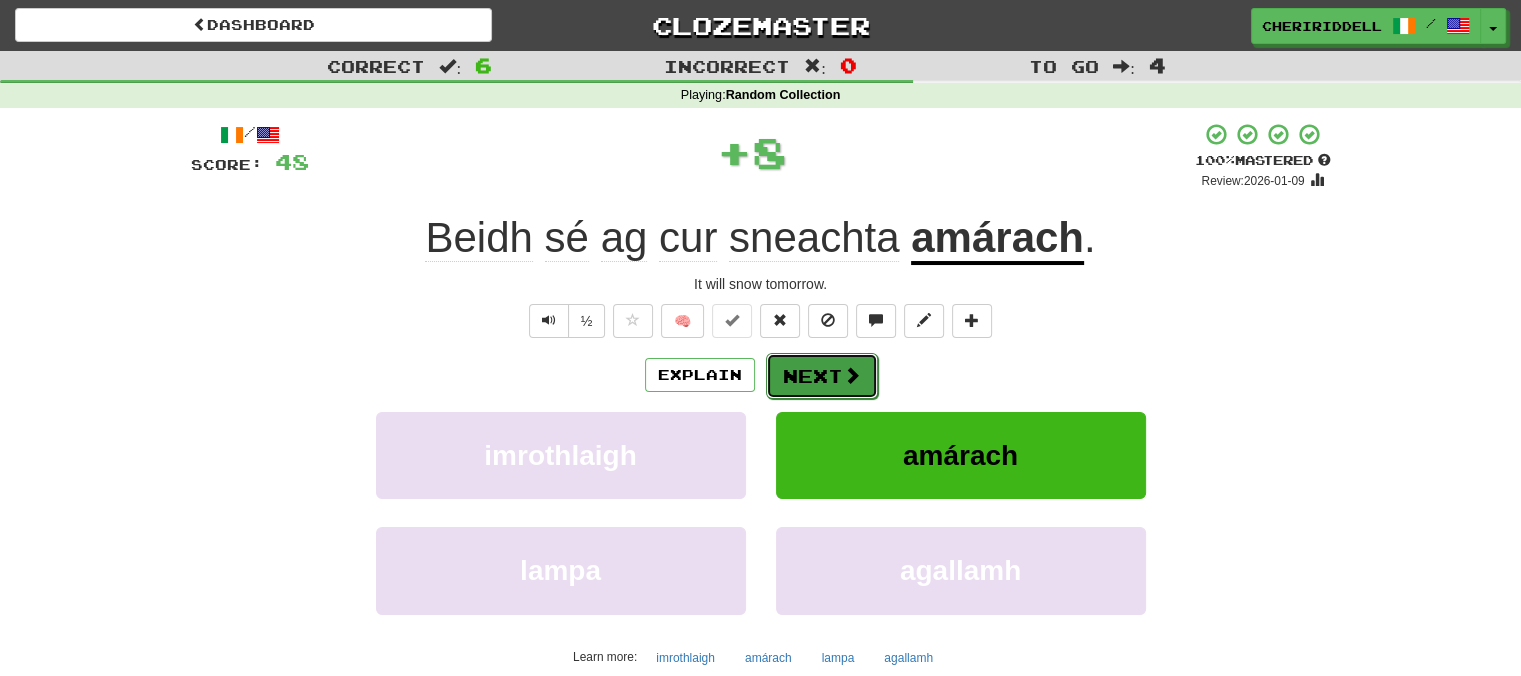 click on "Next" at bounding box center (822, 376) 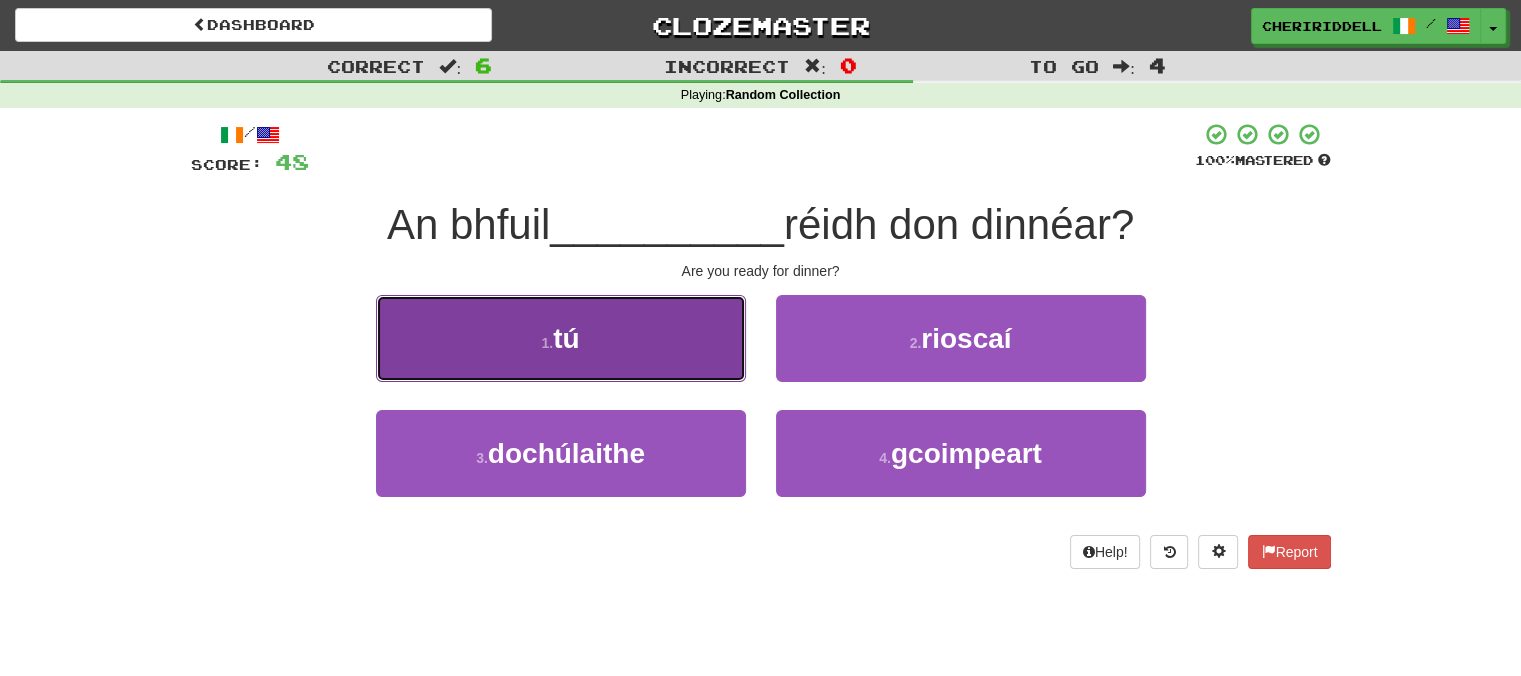 click on "1 .  tú" at bounding box center [561, 338] 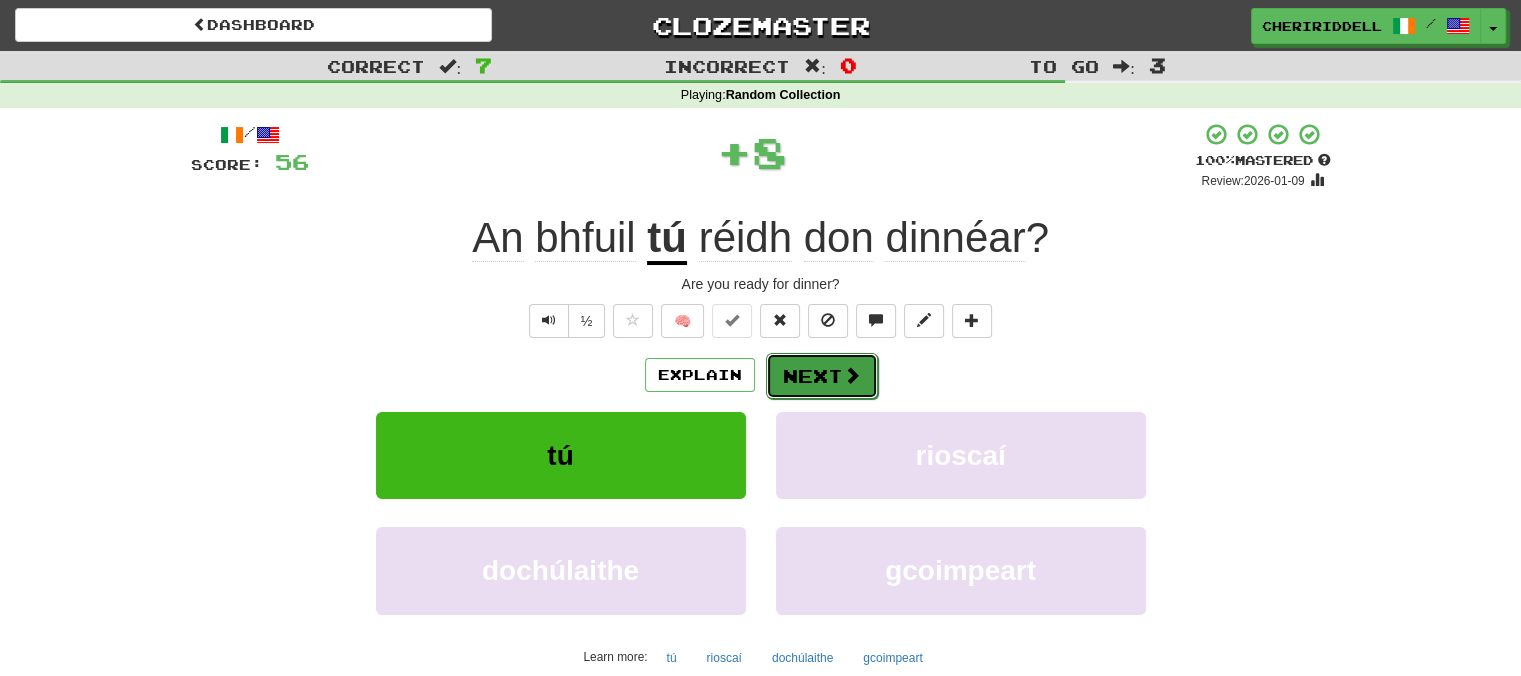 click on "Next" at bounding box center (822, 376) 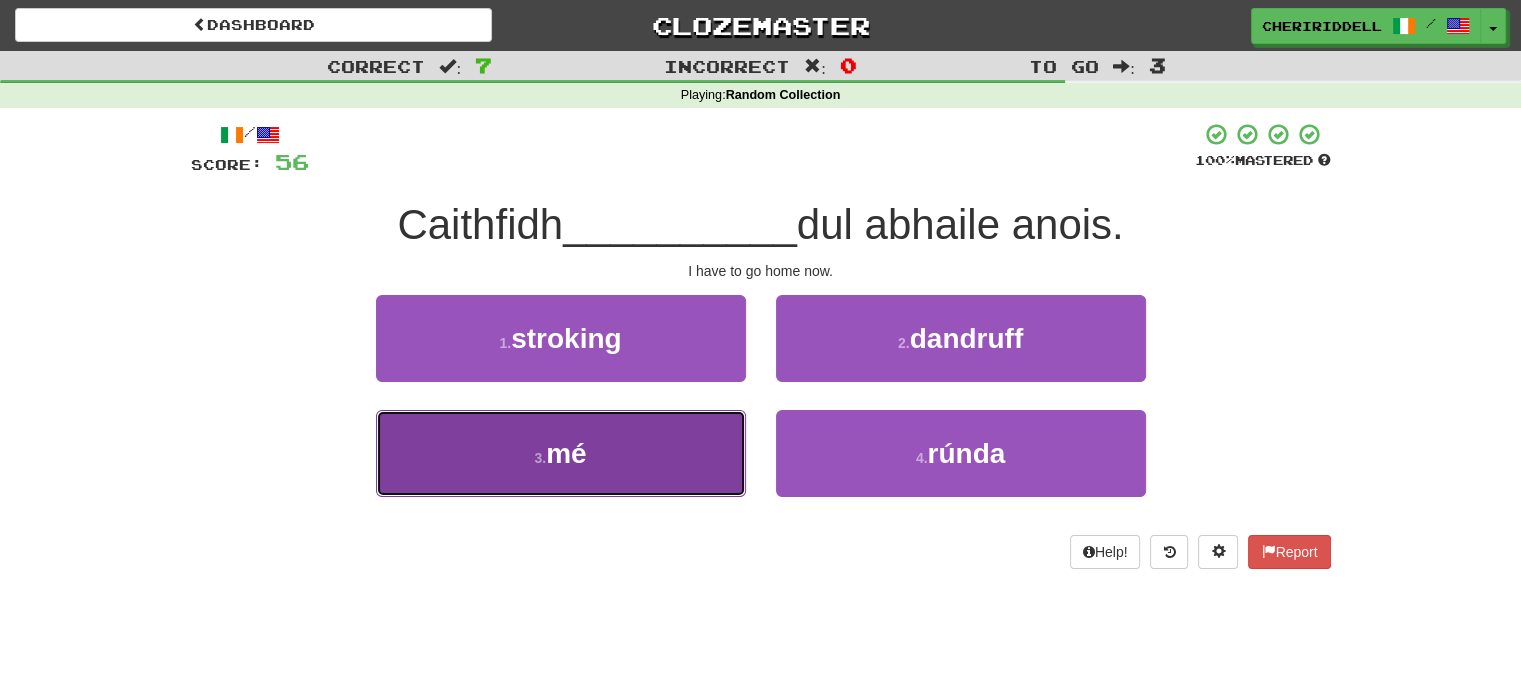 click on "3 .  mé" at bounding box center [561, 453] 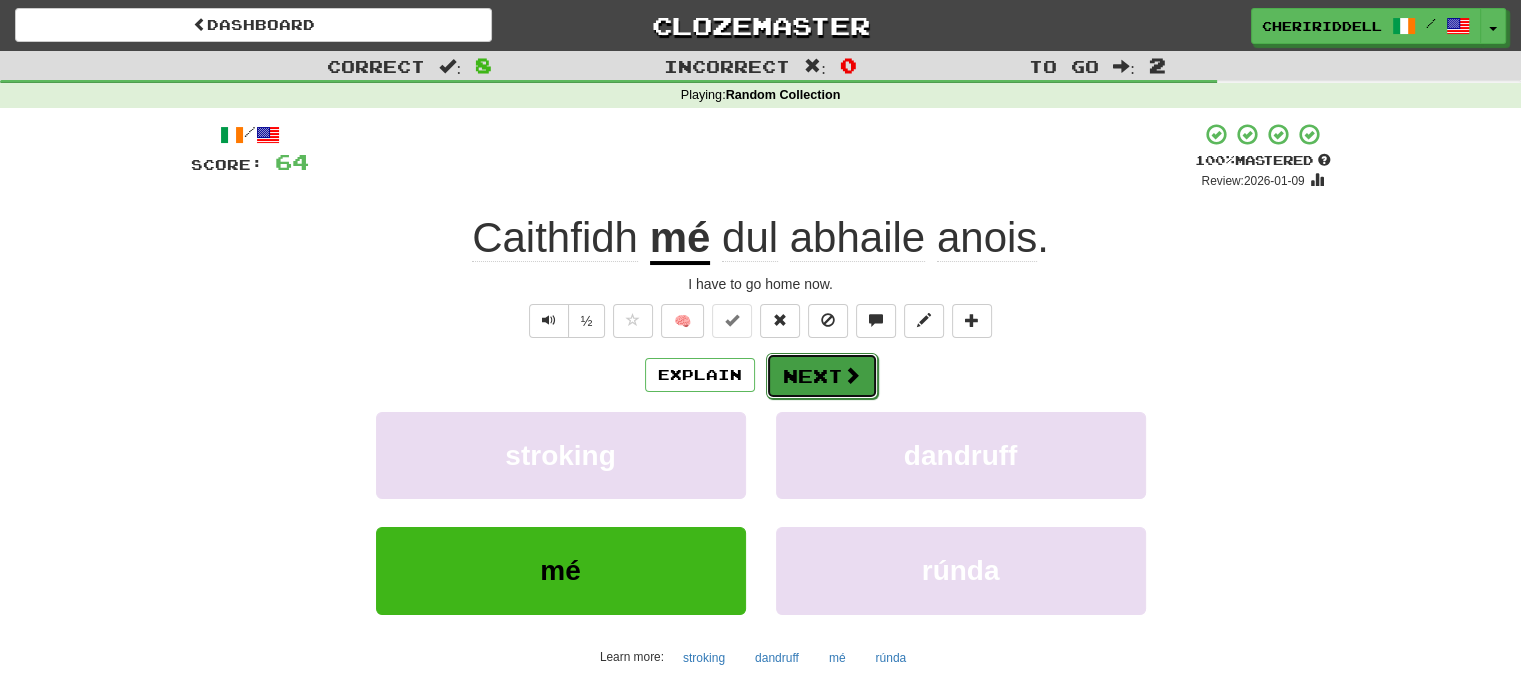 click on "Next" at bounding box center (822, 376) 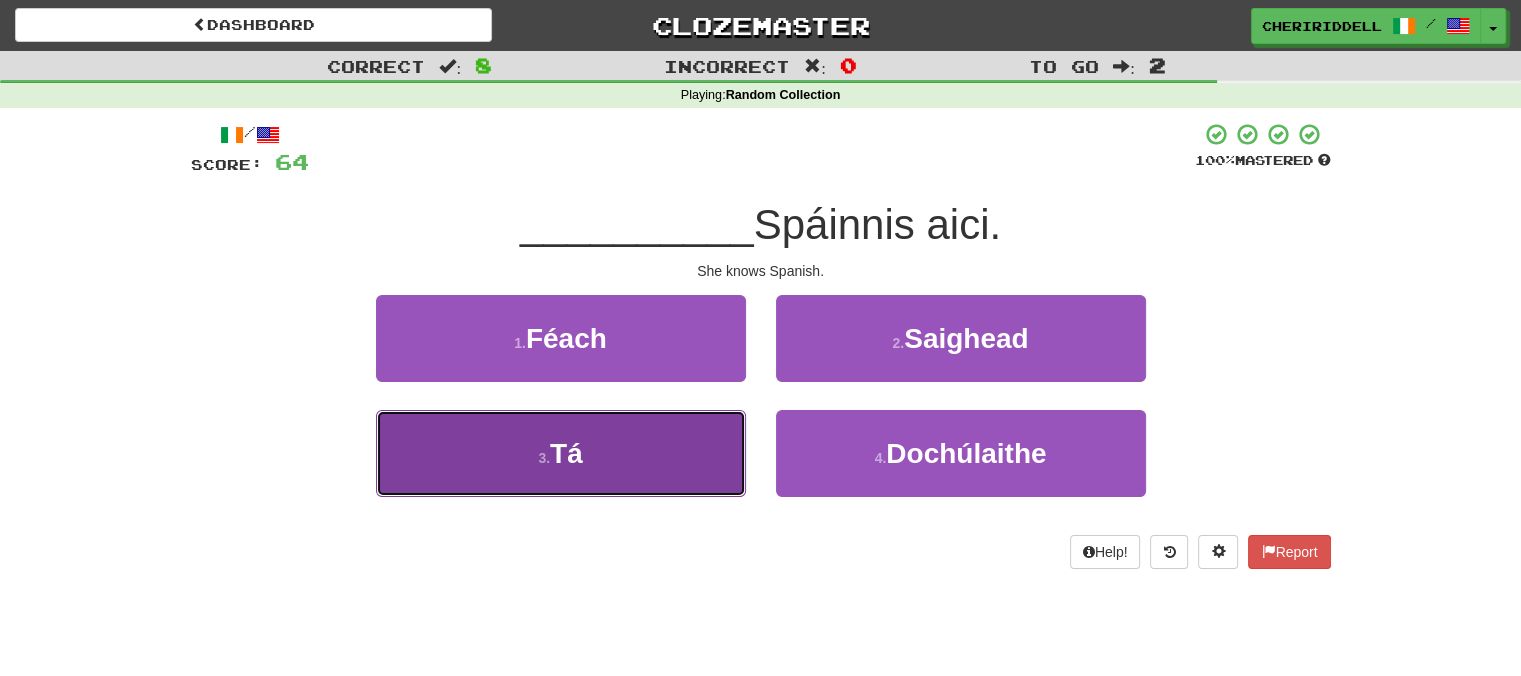 click on "3 .  Tá" at bounding box center (561, 453) 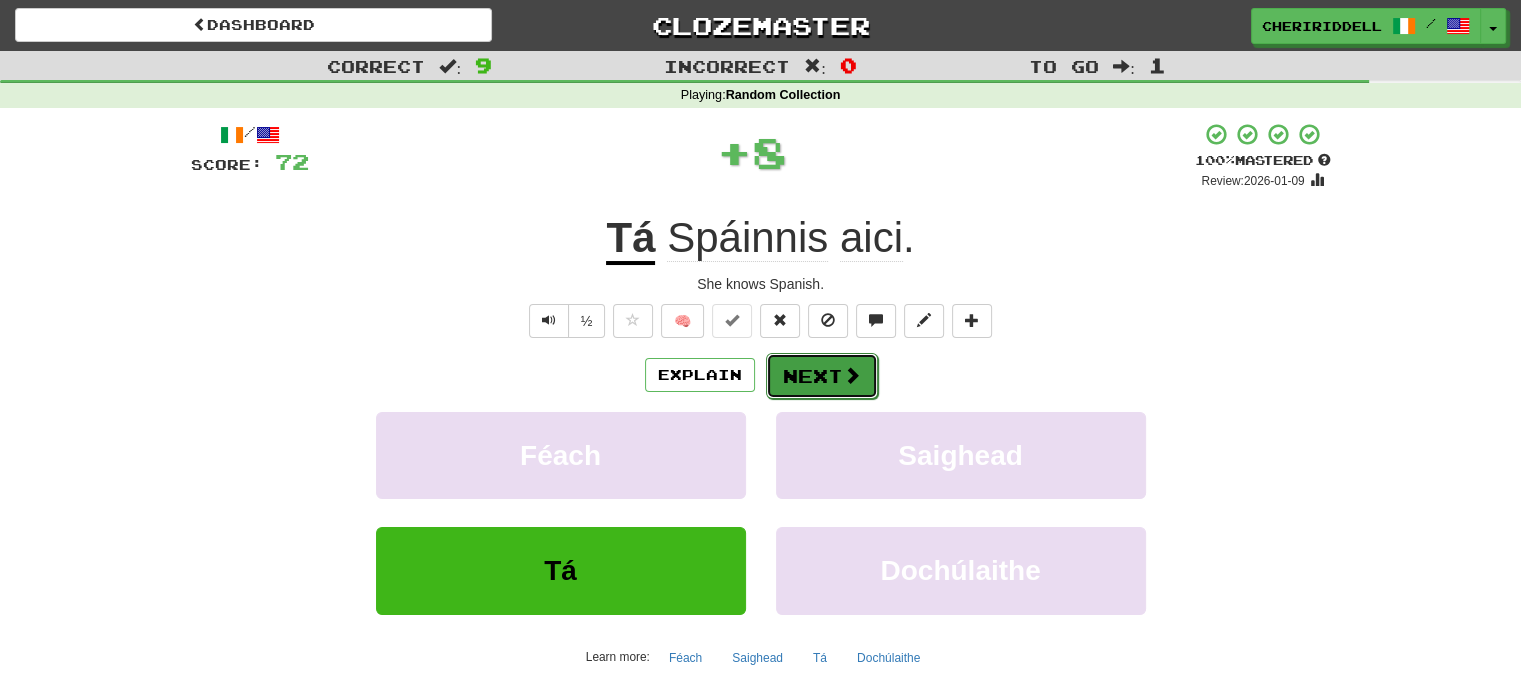 click on "Next" at bounding box center (822, 376) 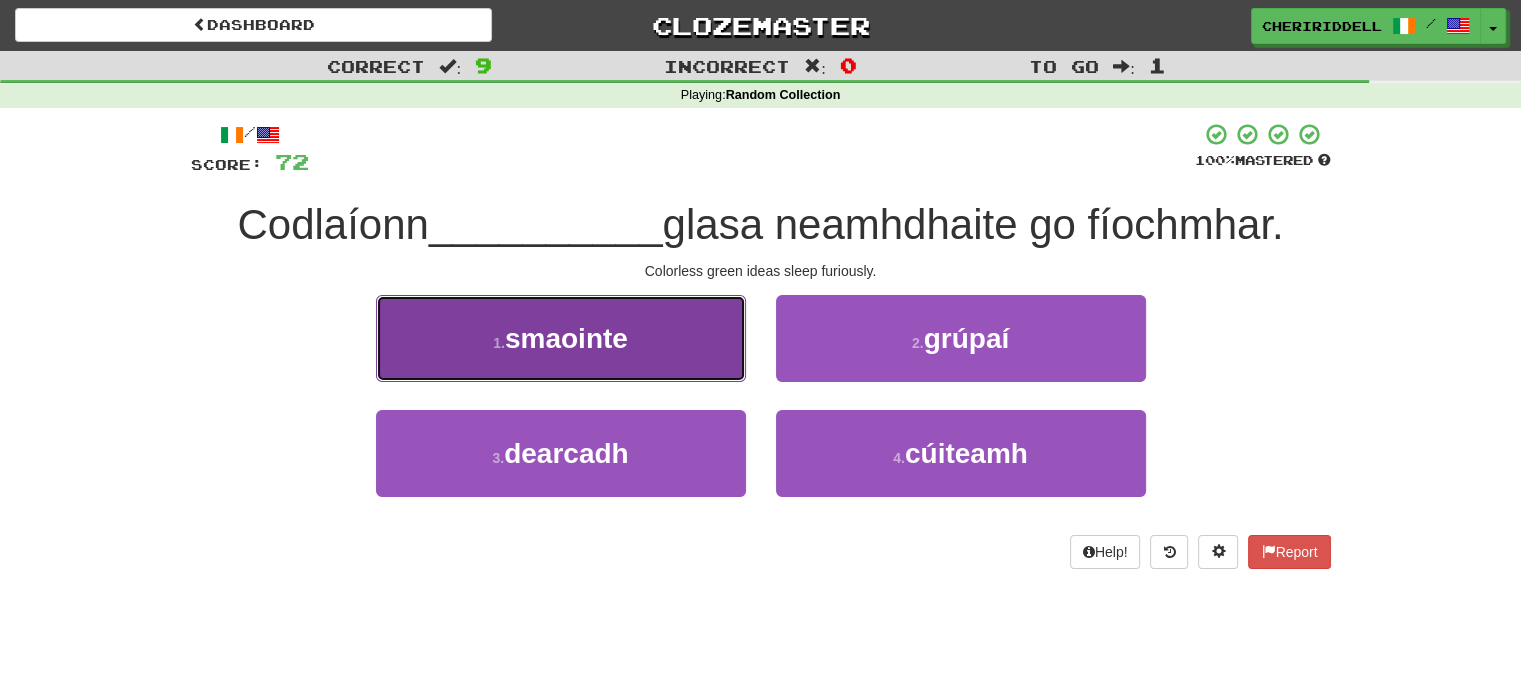 click on "1 .  smaointe" at bounding box center [561, 338] 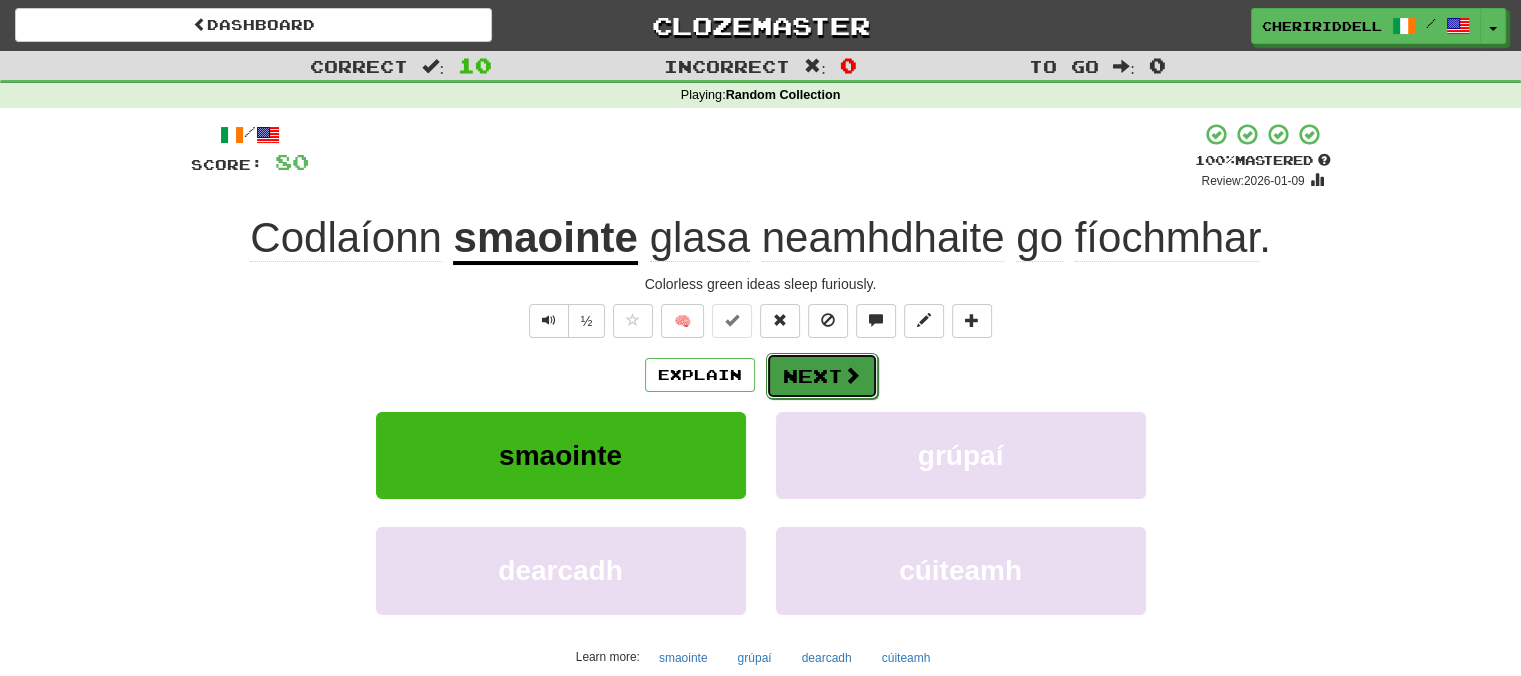 click on "Next" at bounding box center [822, 376] 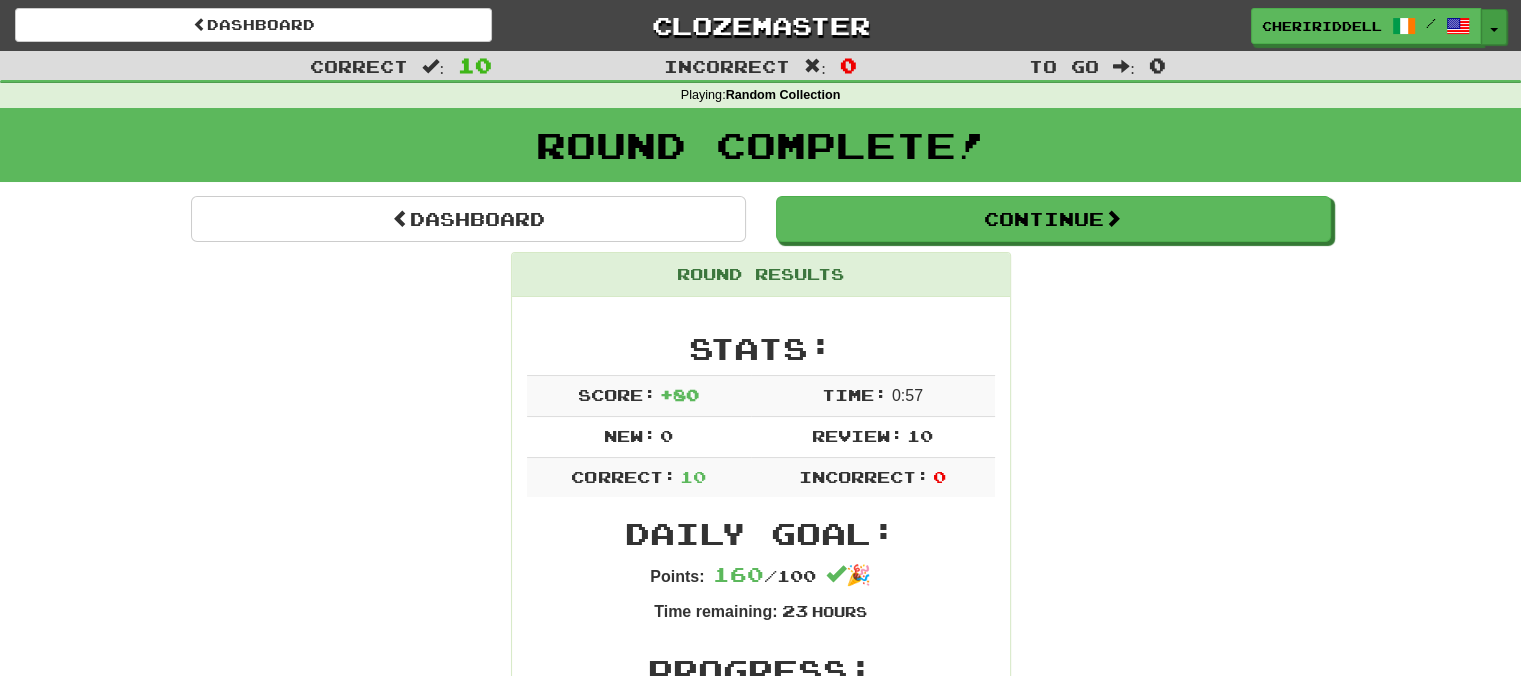 click at bounding box center [1494, 30] 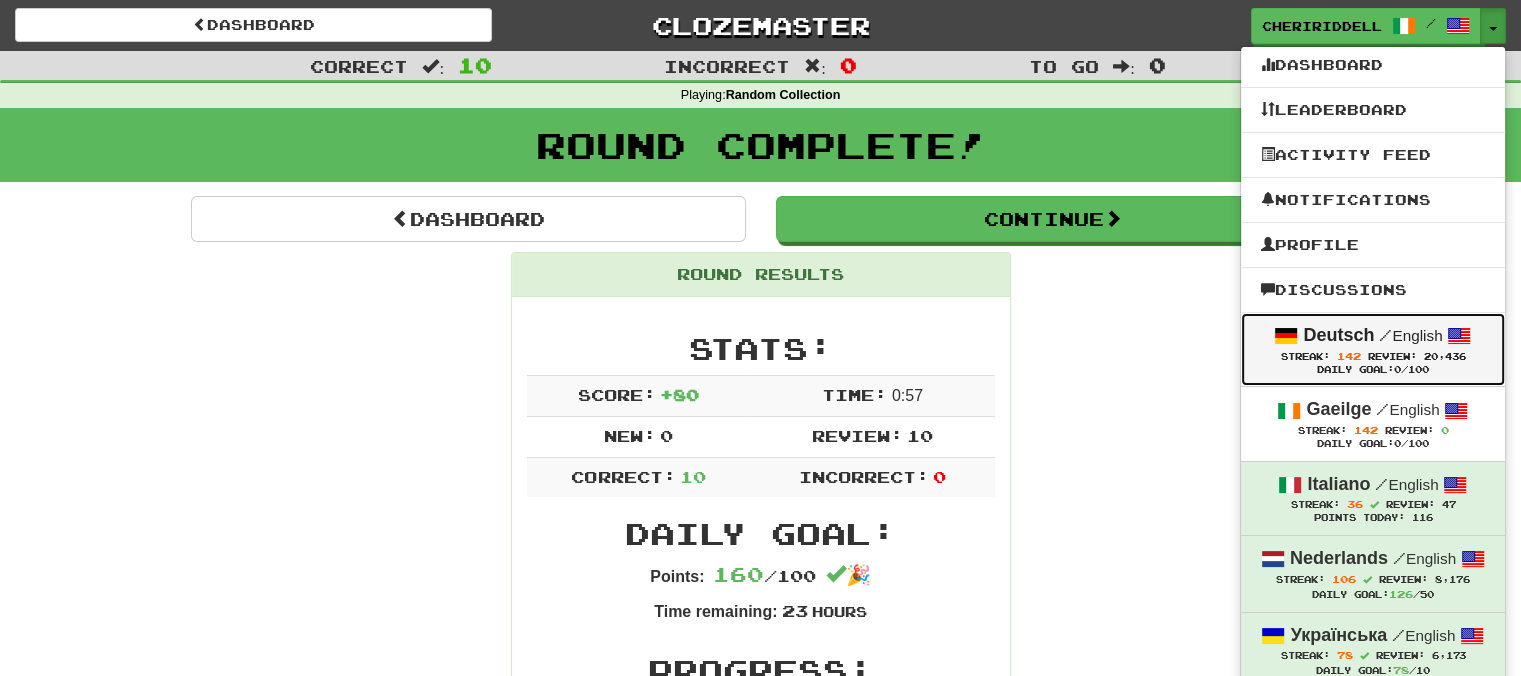 click on "Deutsch" at bounding box center (1338, 335) 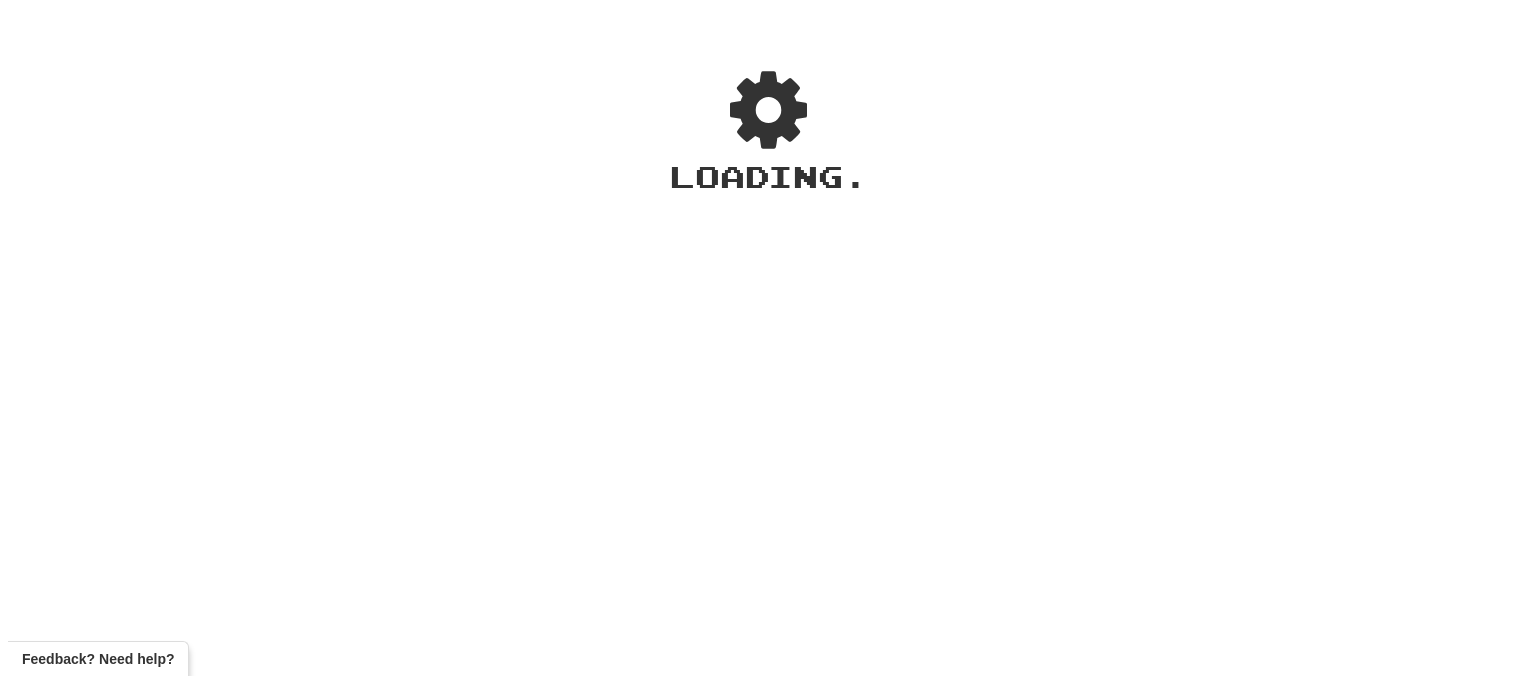 scroll, scrollTop: 0, scrollLeft: 0, axis: both 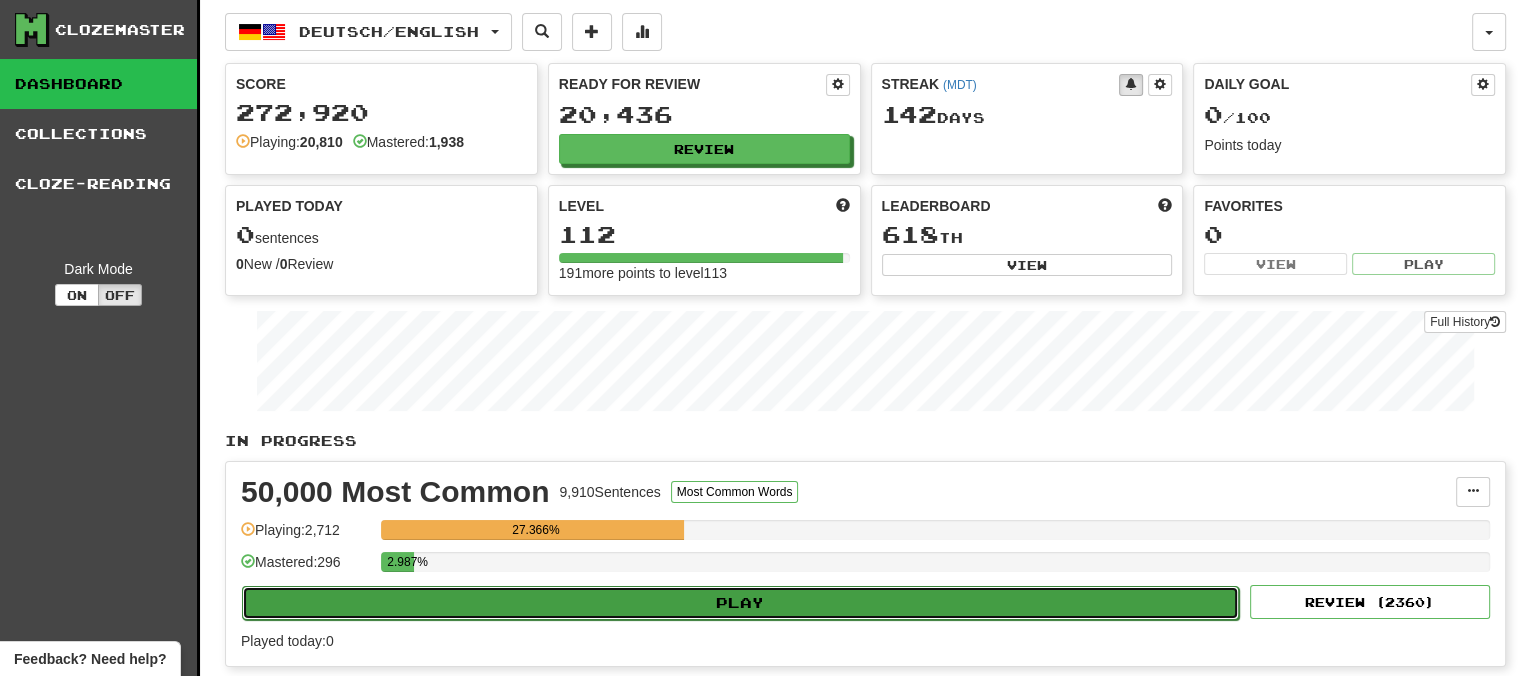 click on "Play" at bounding box center [740, 603] 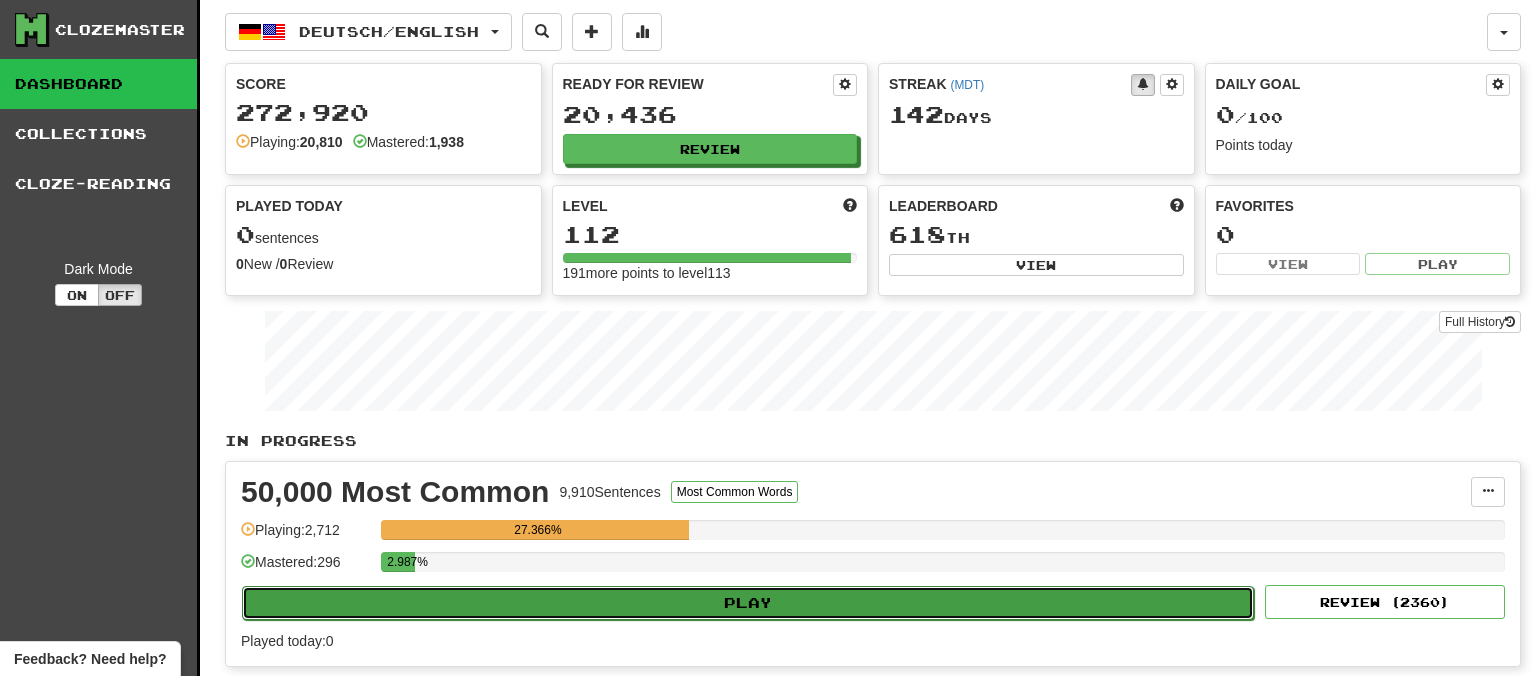 select on "**" 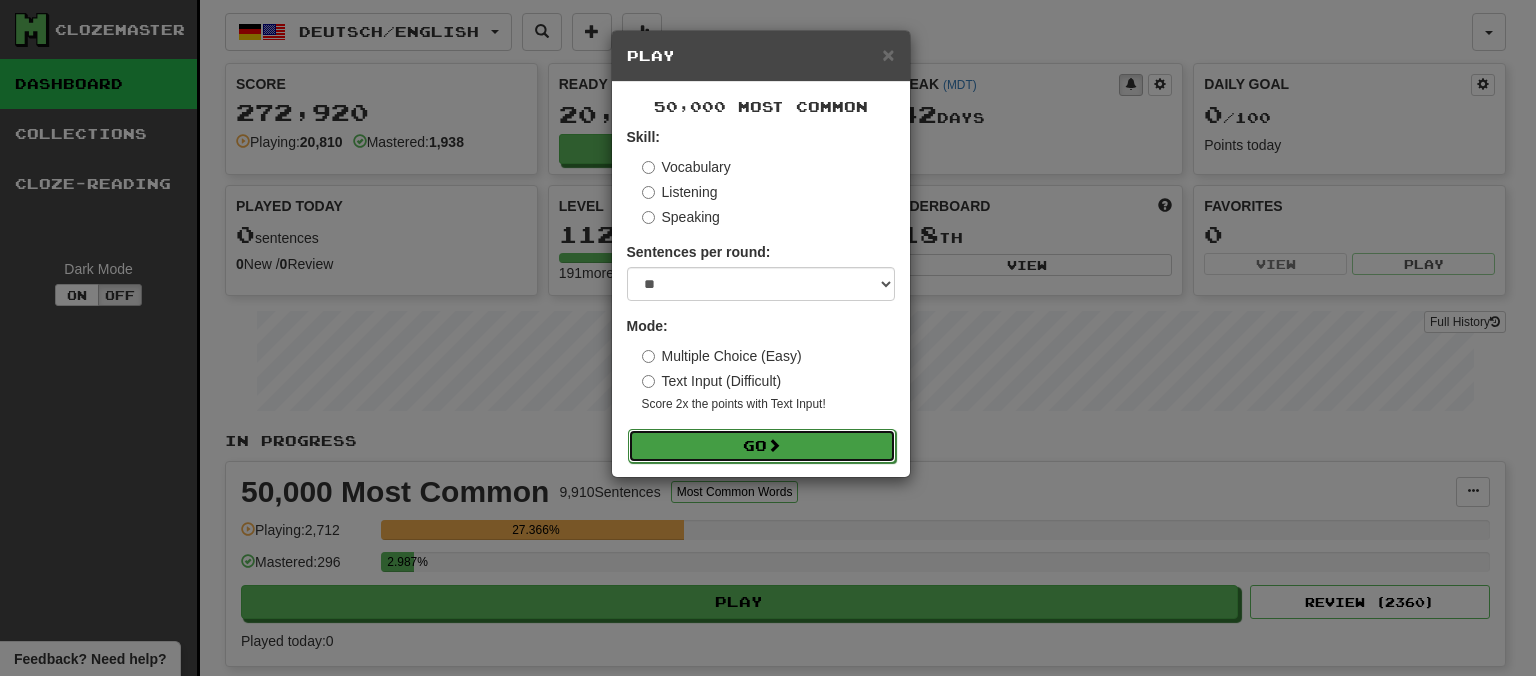 click on "Go" at bounding box center [762, 446] 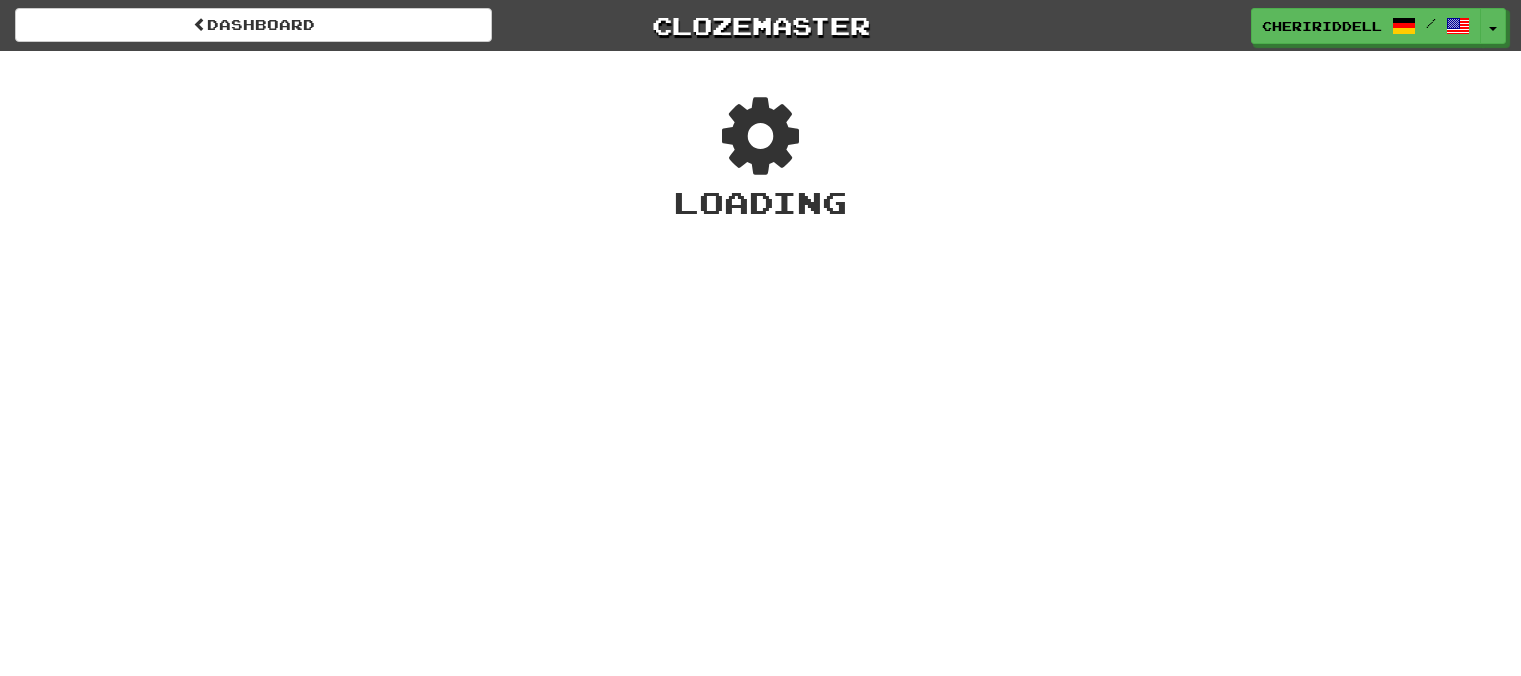 scroll, scrollTop: 0, scrollLeft: 0, axis: both 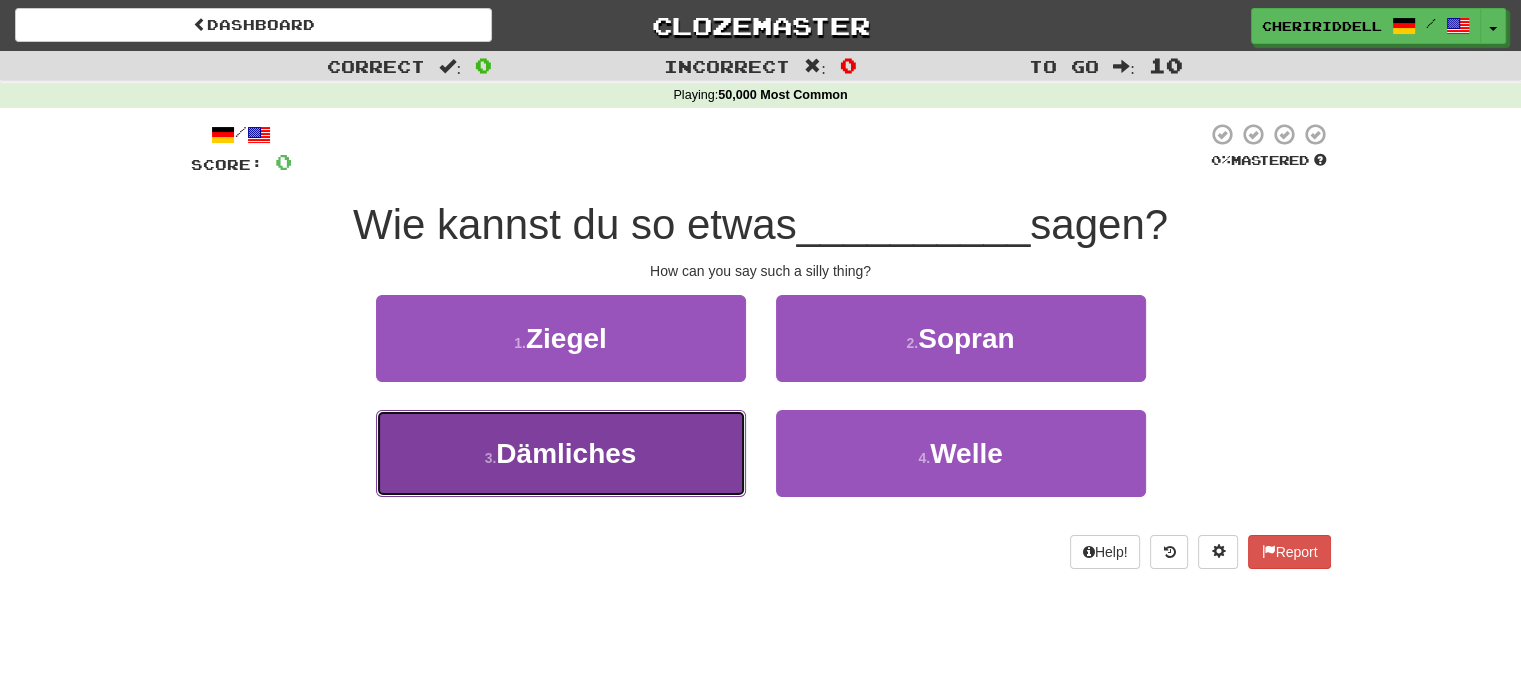 click on "3 .  Dämliches" at bounding box center [561, 453] 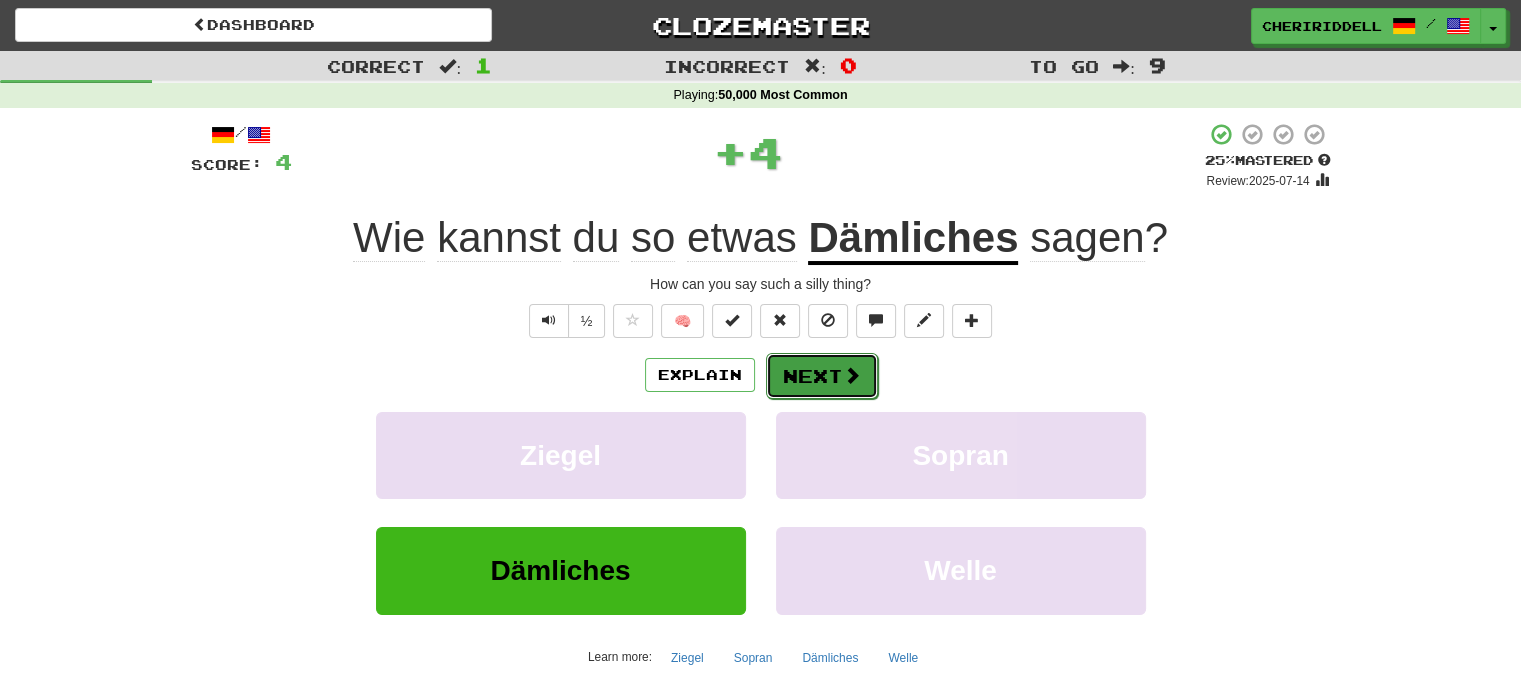 click on "Next" at bounding box center (822, 376) 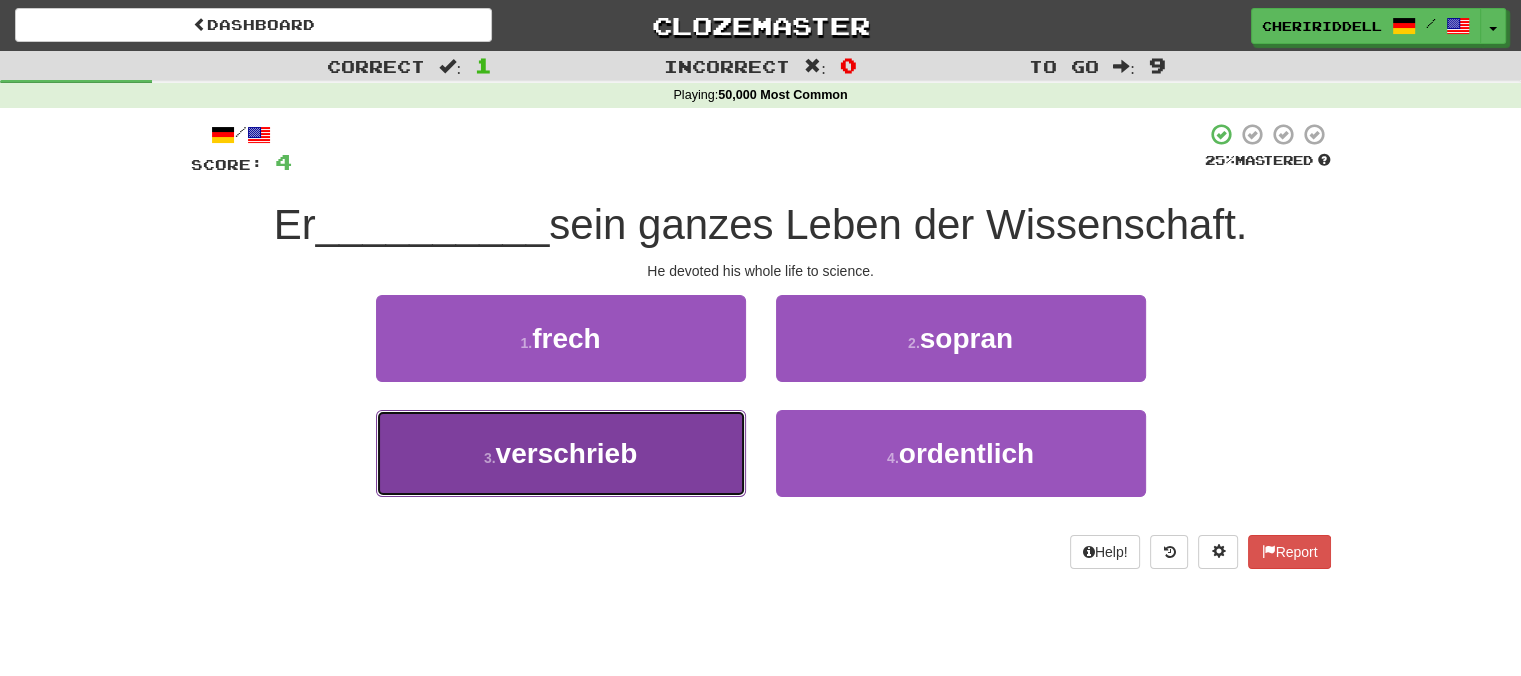 click on "3 .  verschrieb" at bounding box center [561, 453] 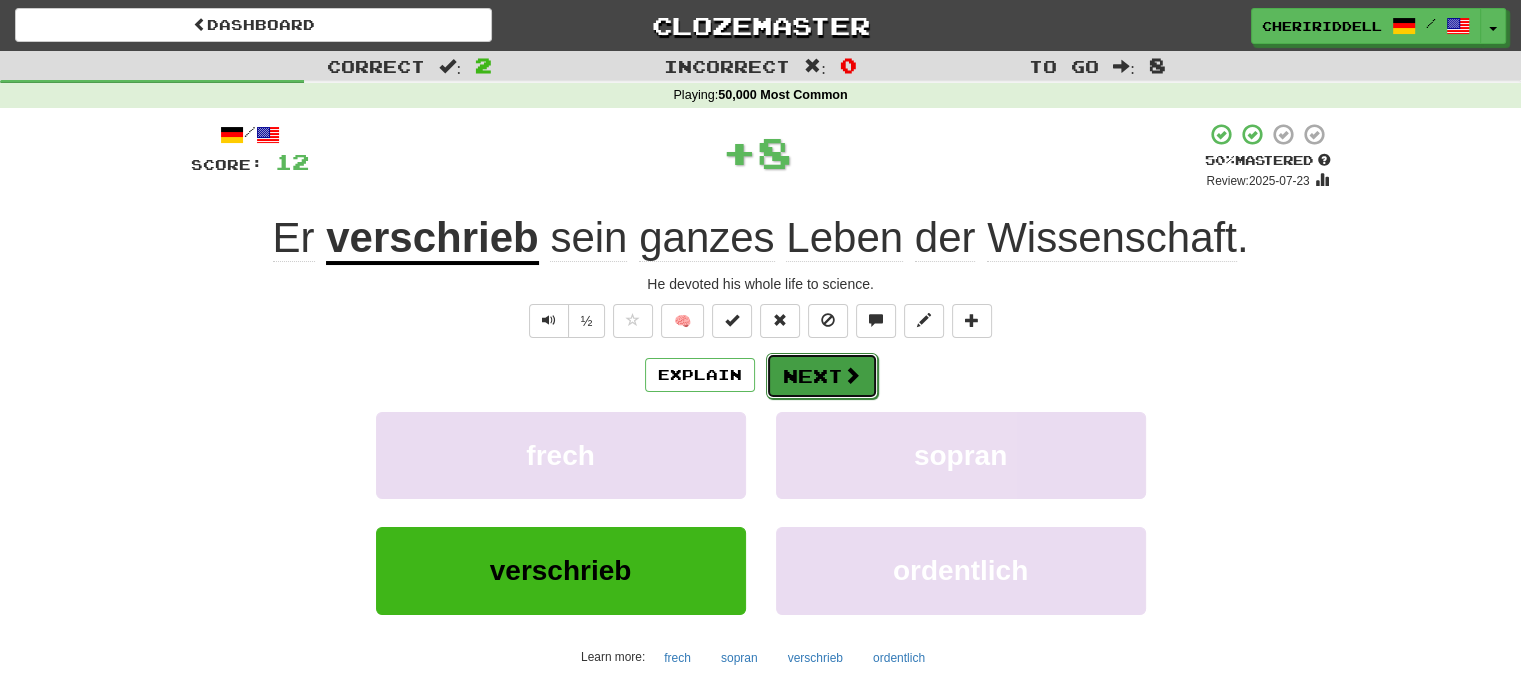 click on "Next" at bounding box center (822, 376) 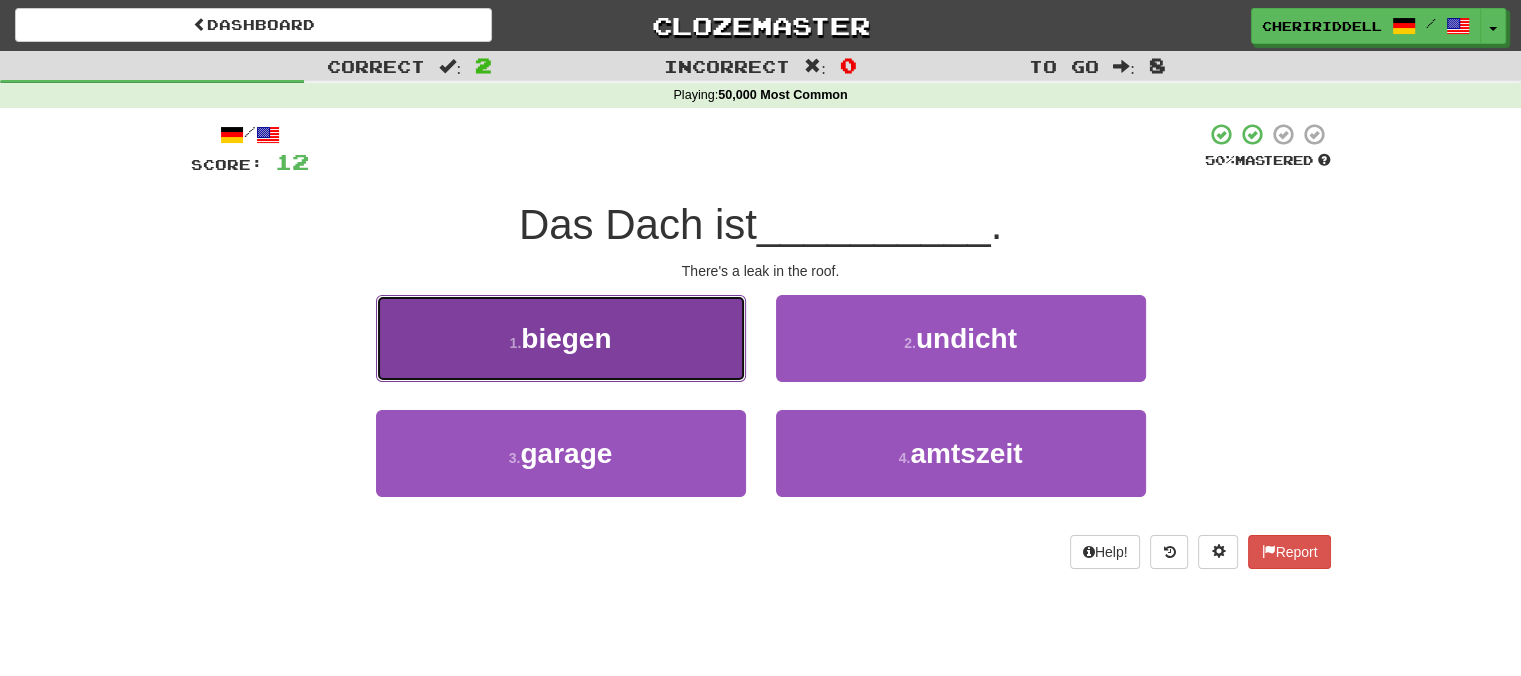 click on "1 .  biegen" at bounding box center [561, 338] 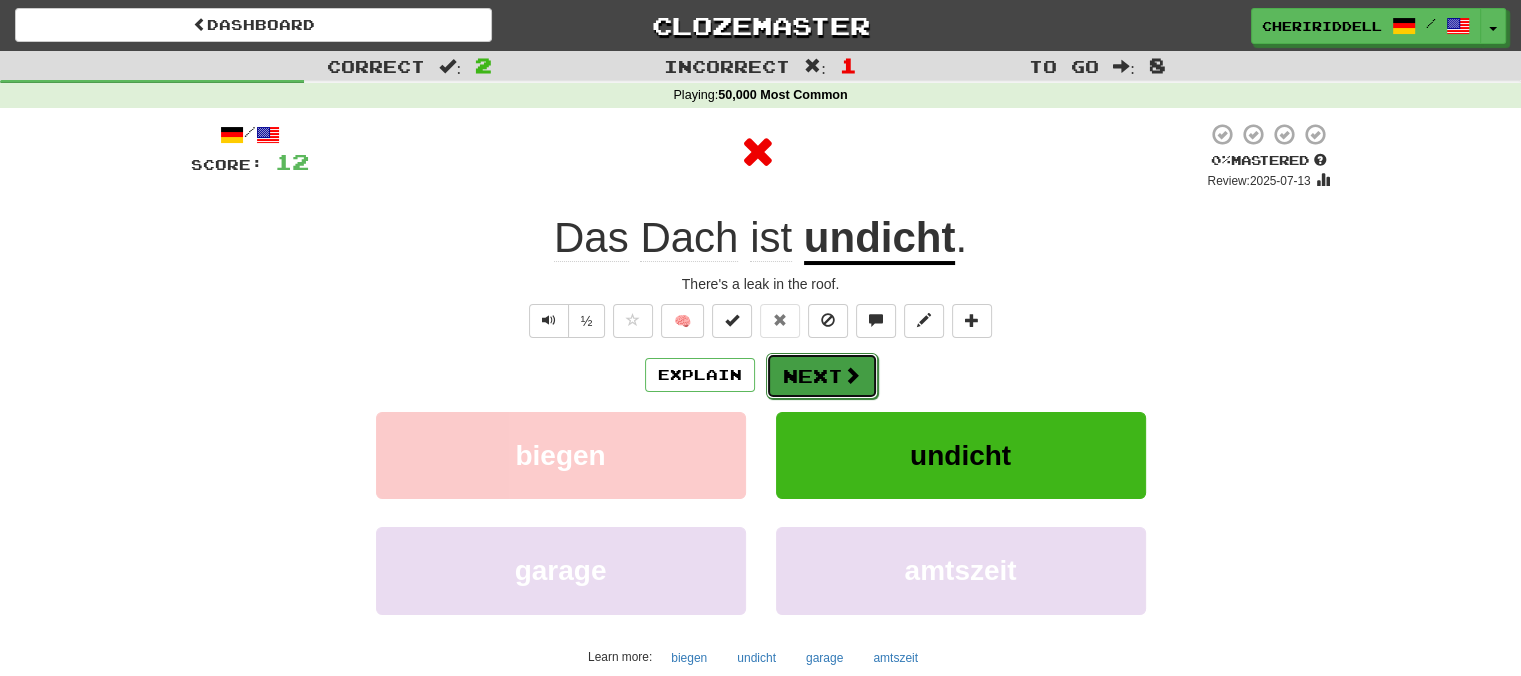 click on "Next" at bounding box center (822, 376) 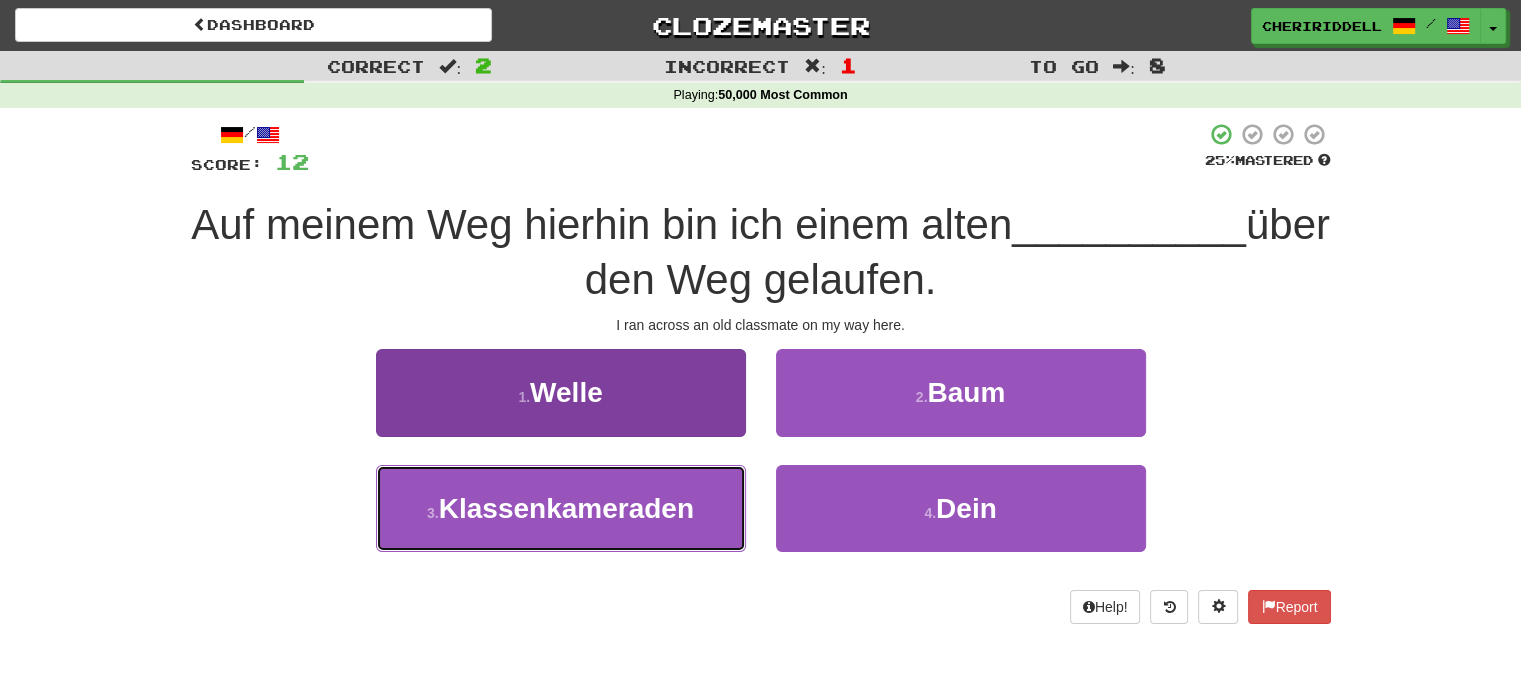 drag, startPoint x: 673, startPoint y: 515, endPoint x: 684, endPoint y: 507, distance: 13.601471 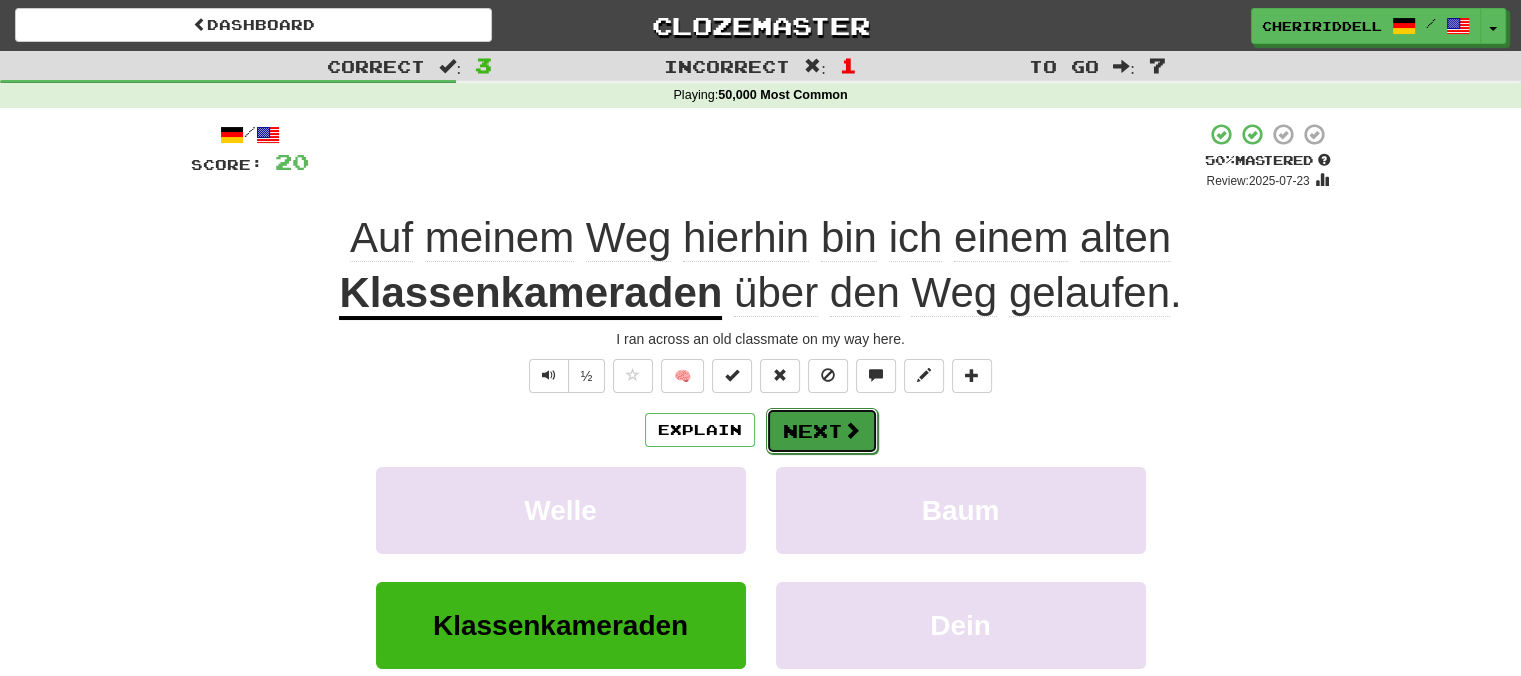 click at bounding box center [852, 430] 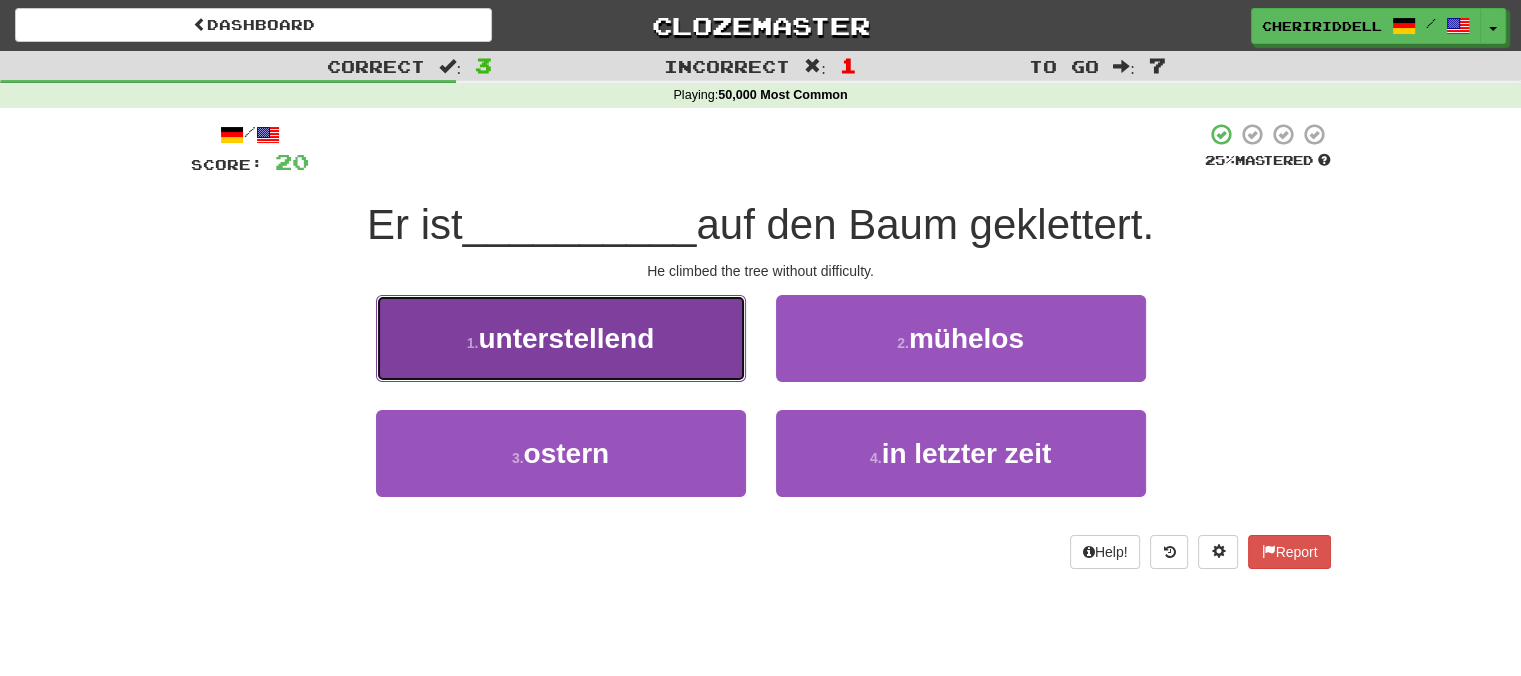 click on "1 .  unterstellend" at bounding box center [561, 338] 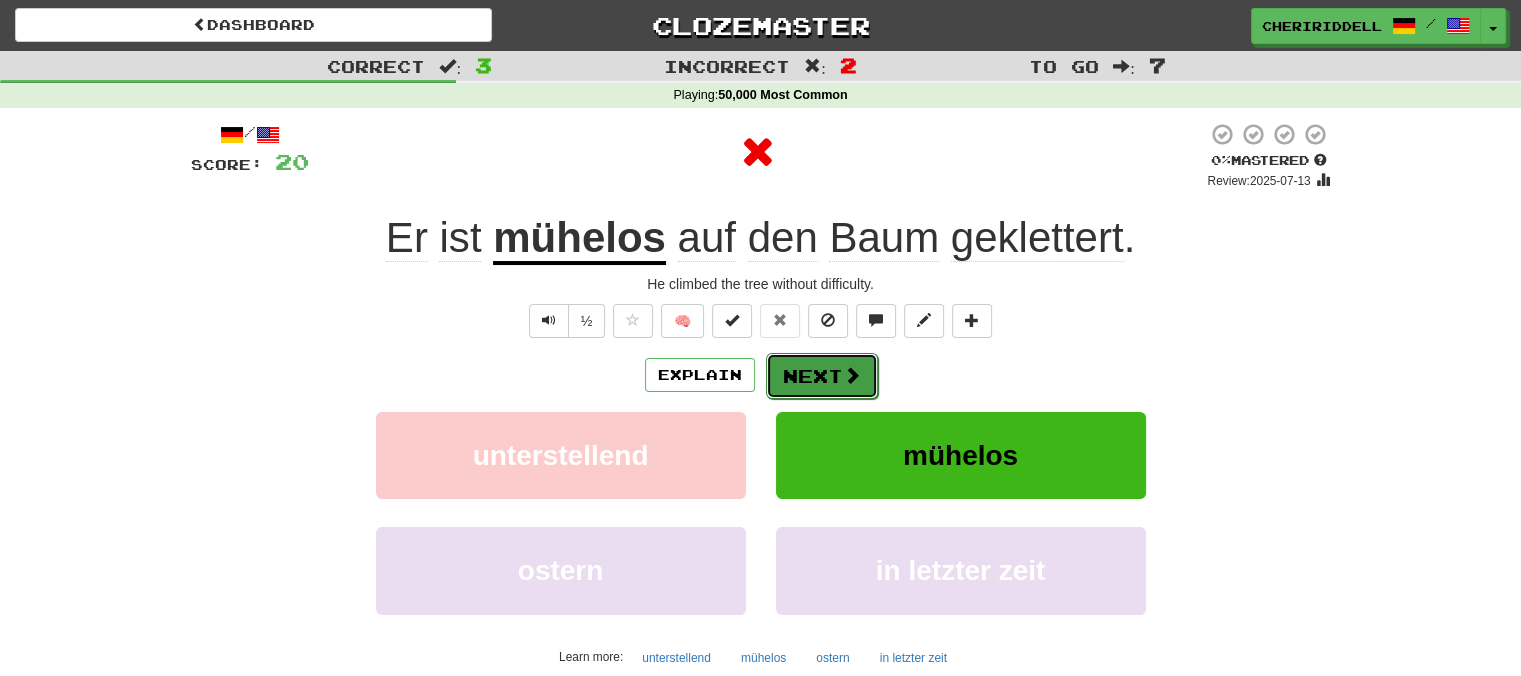 click on "Next" at bounding box center [822, 376] 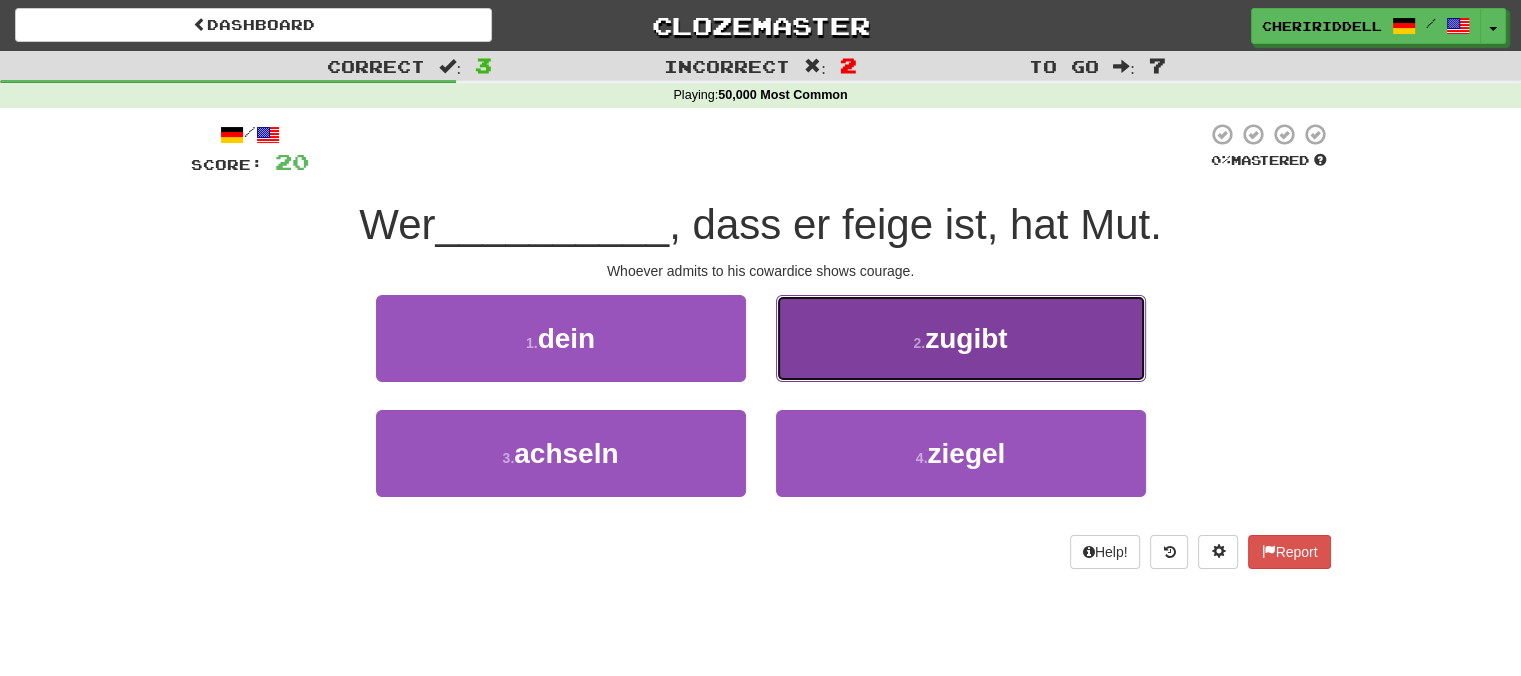 click on "2 .  zugibt" at bounding box center (961, 338) 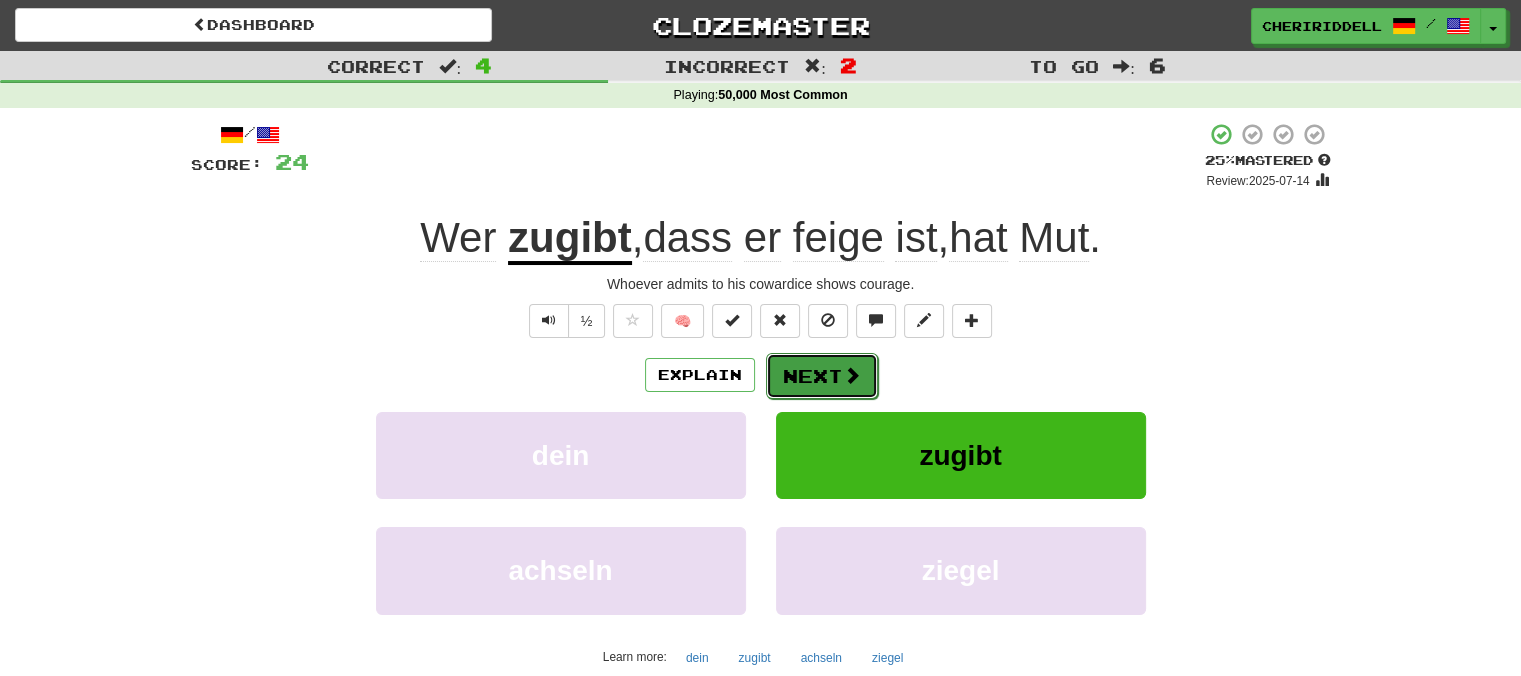 click on "Next" at bounding box center [822, 376] 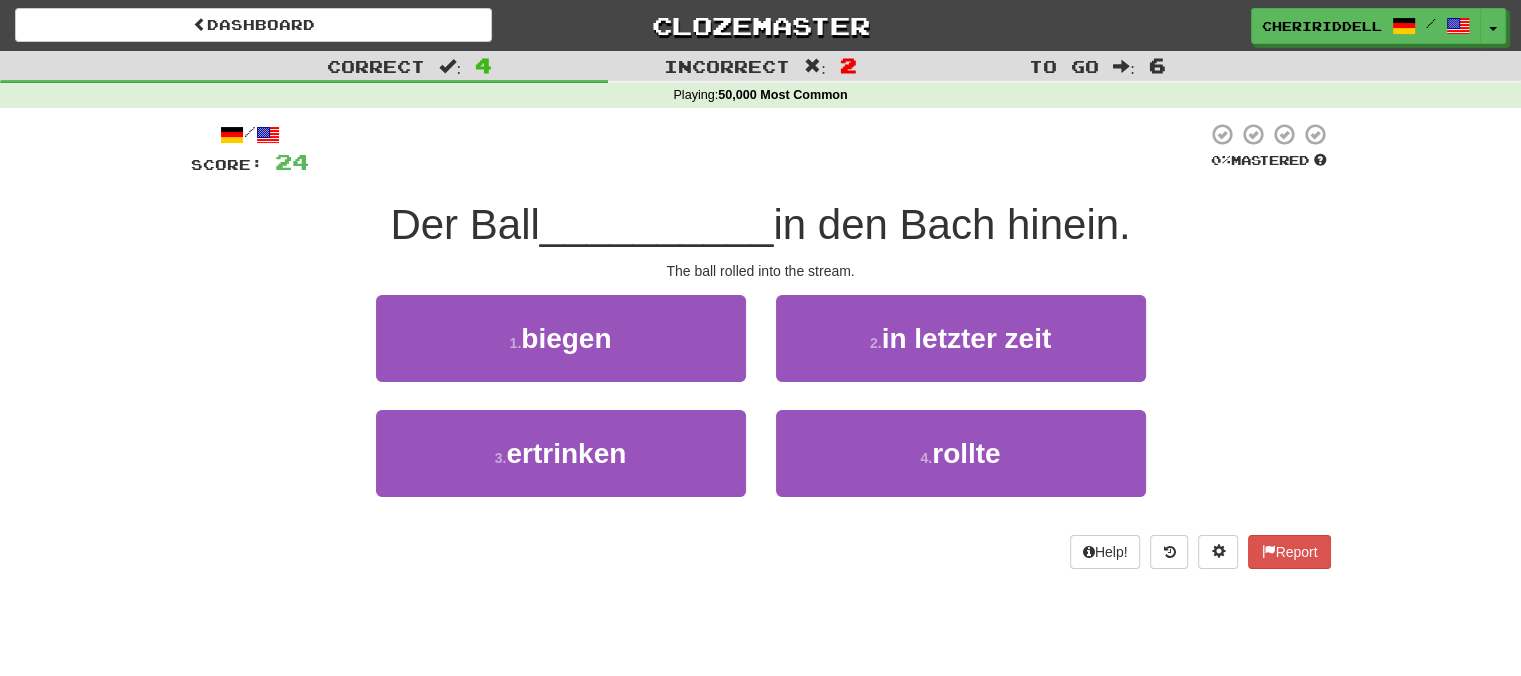 drag, startPoint x: 813, startPoint y: 383, endPoint x: 687, endPoint y: 159, distance: 257.00583 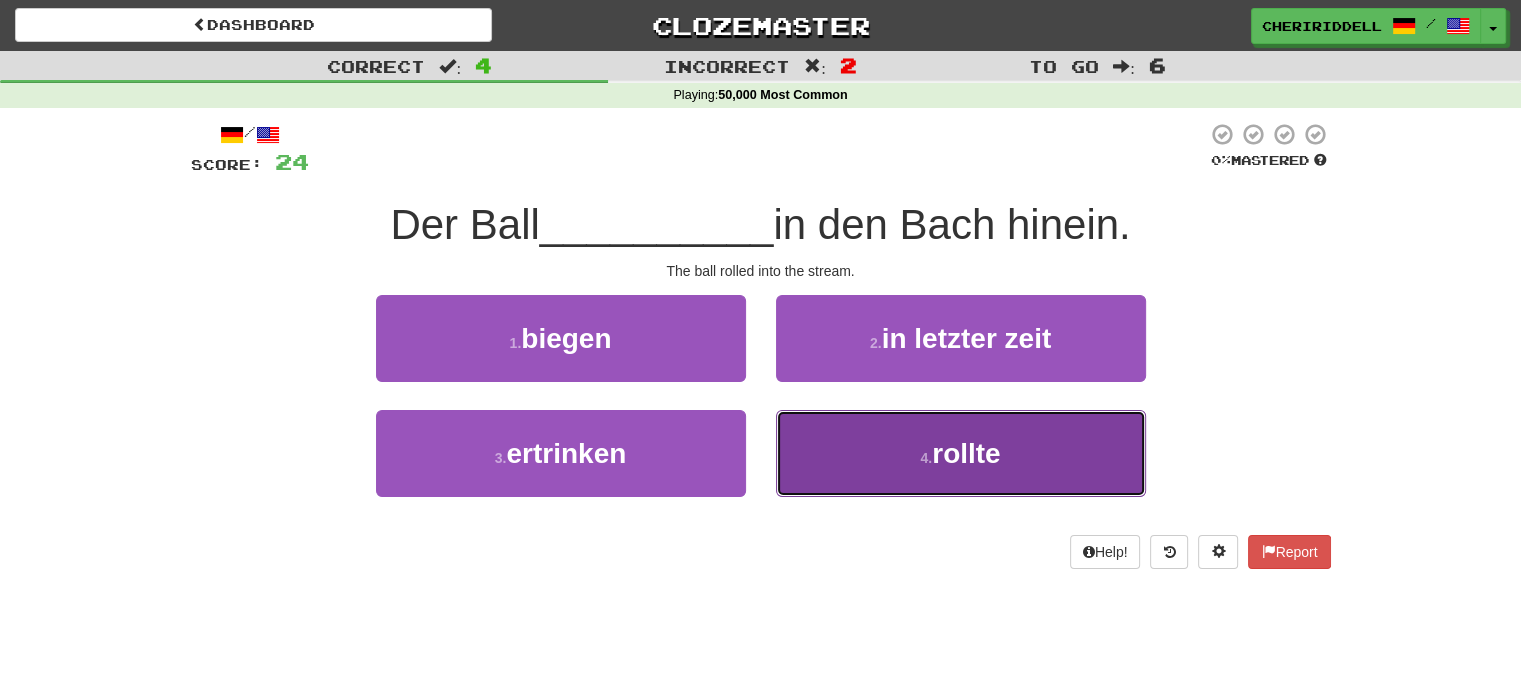 click on "4 .  rollte" at bounding box center (961, 453) 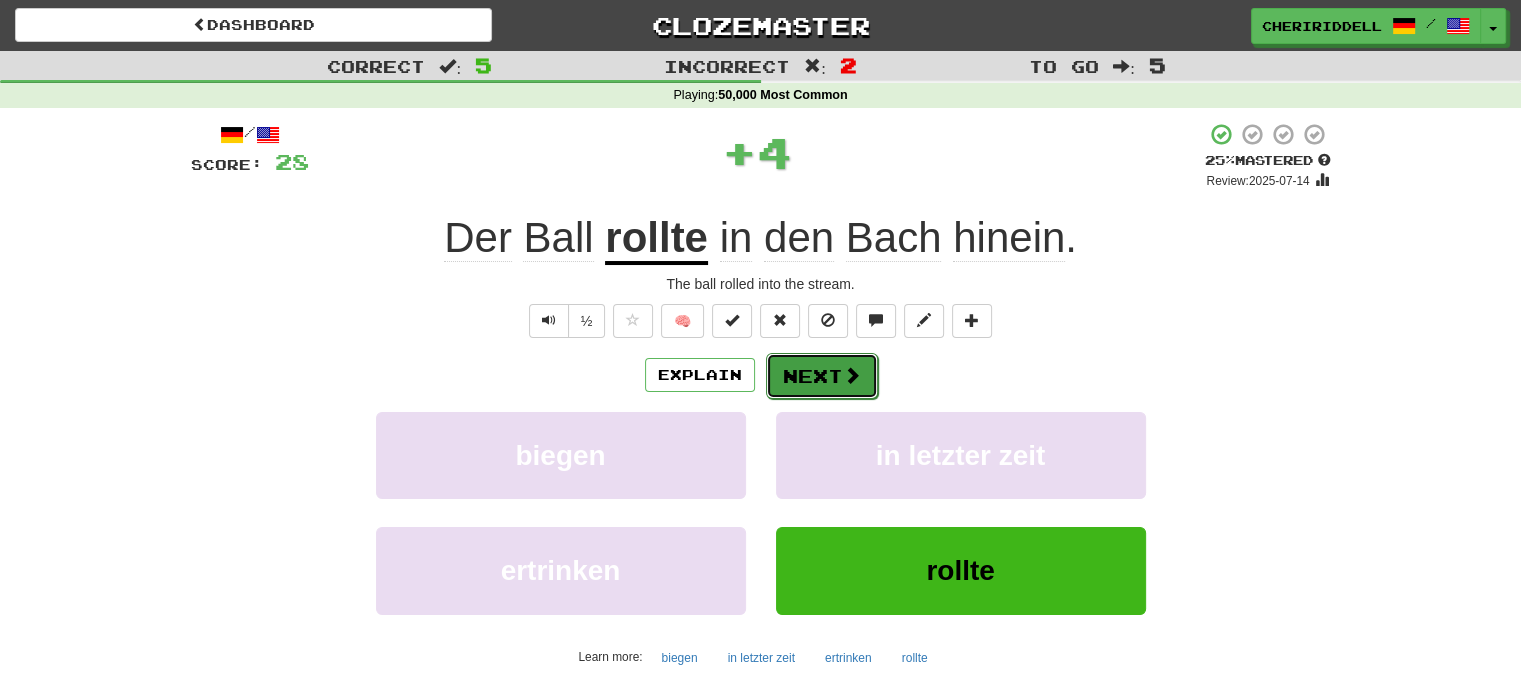 click on "Next" at bounding box center [822, 376] 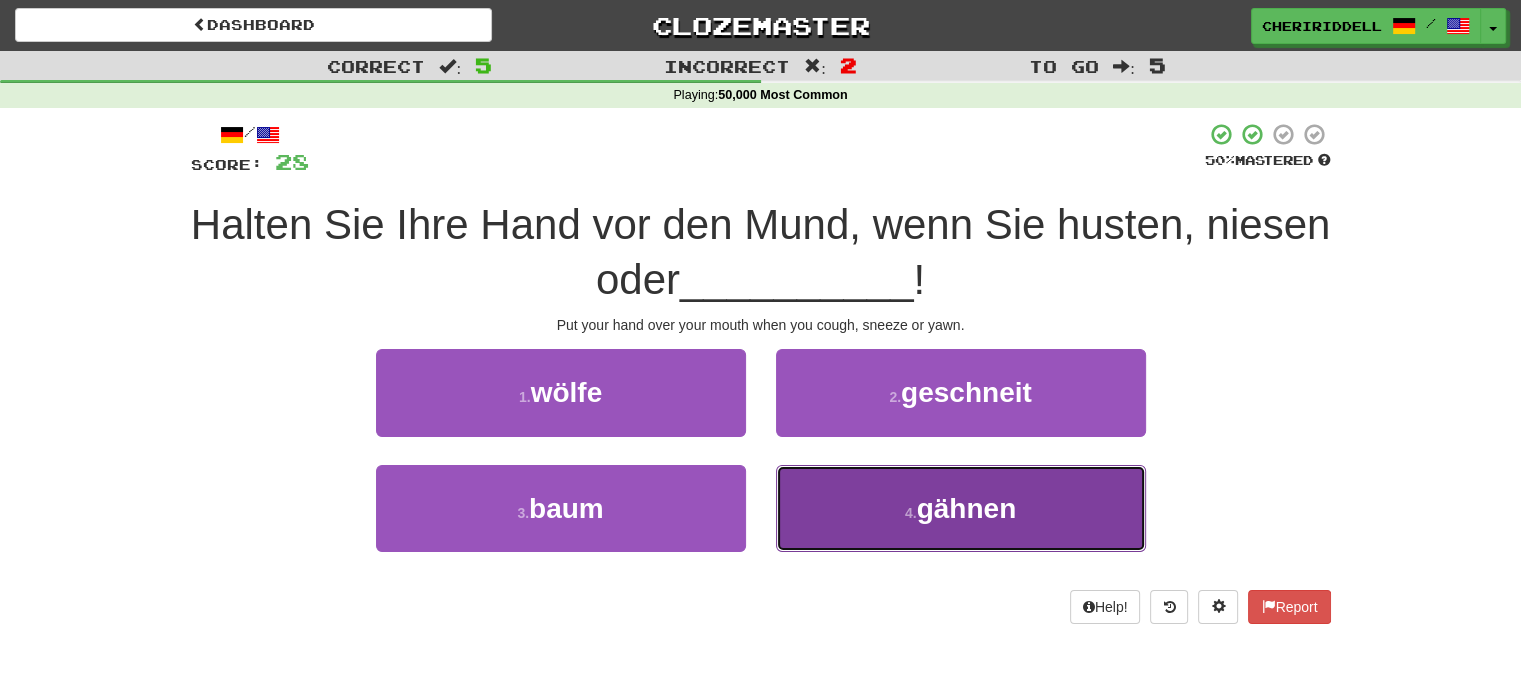 click on "4 .  gähnen" at bounding box center [961, 508] 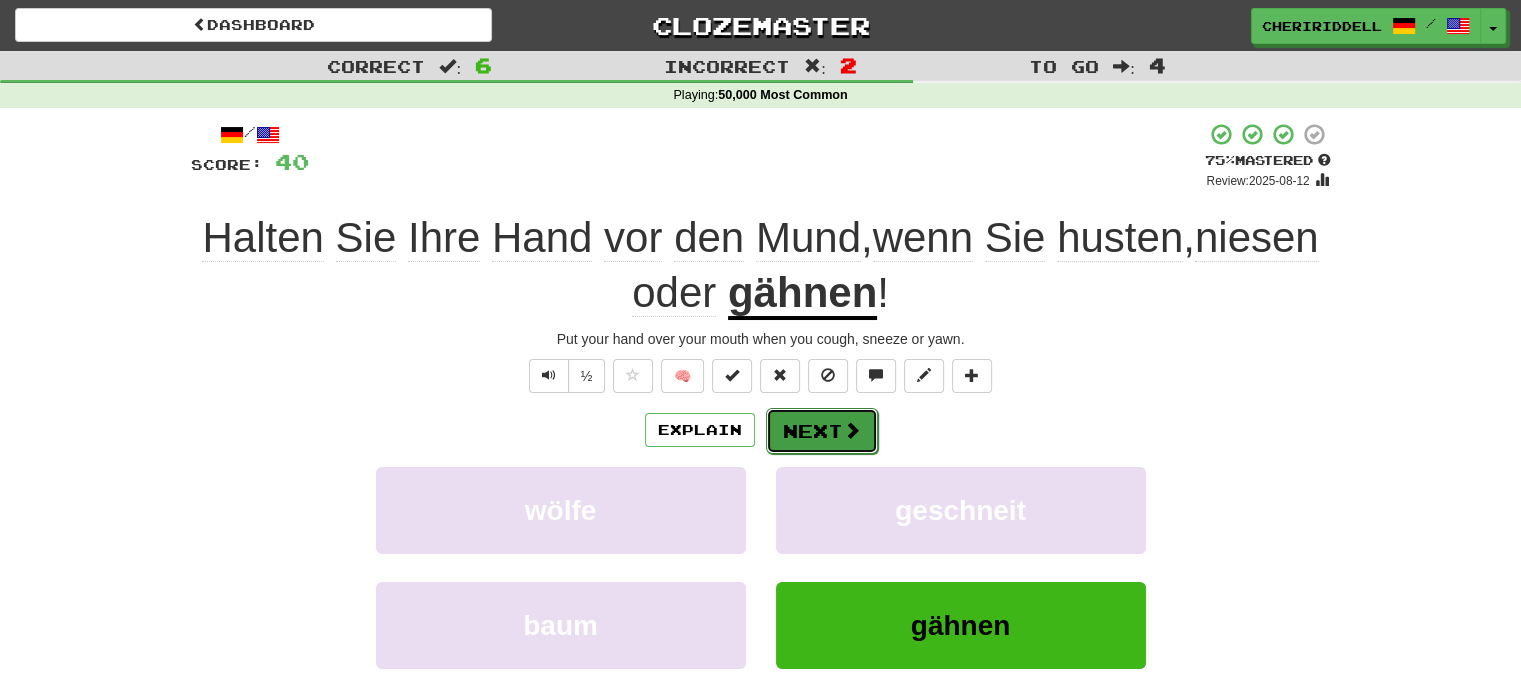 click on "Next" at bounding box center (822, 431) 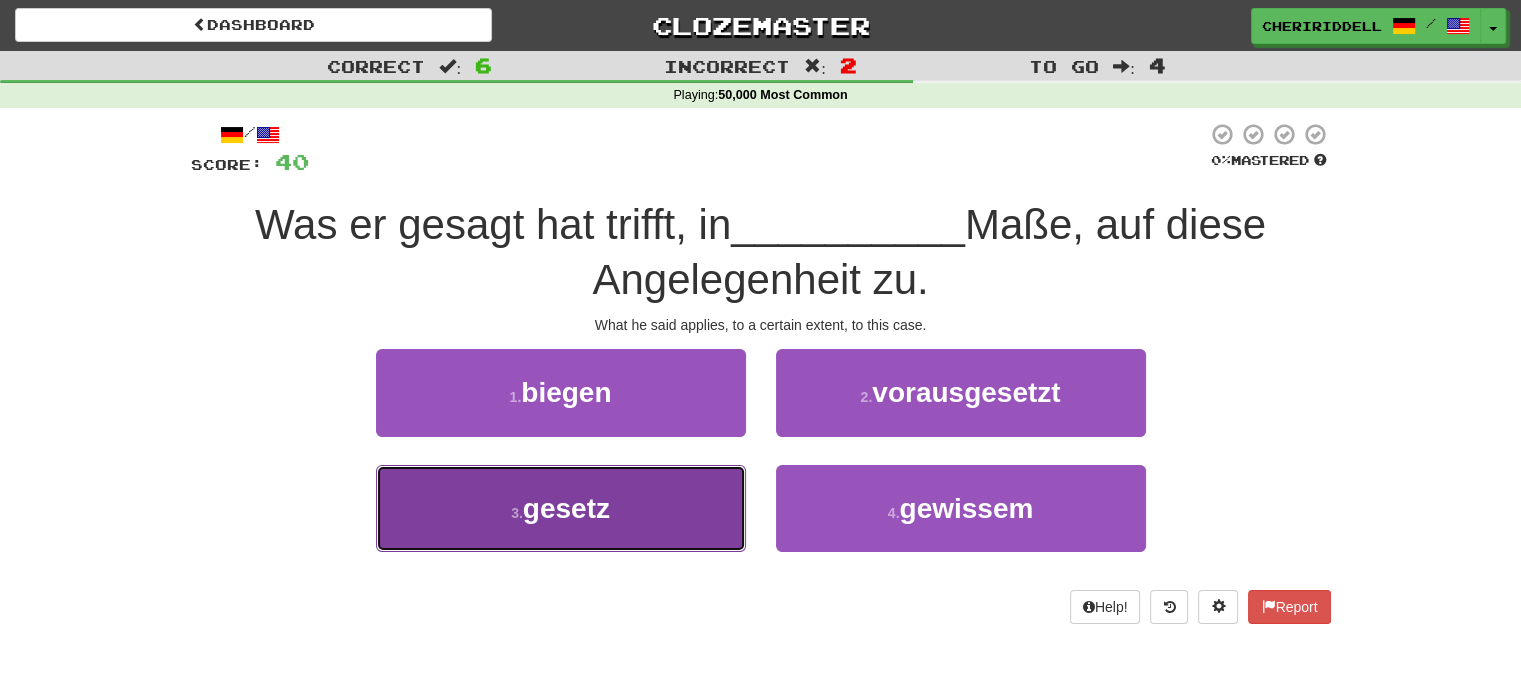 click on "3 .  gesetz" at bounding box center [561, 508] 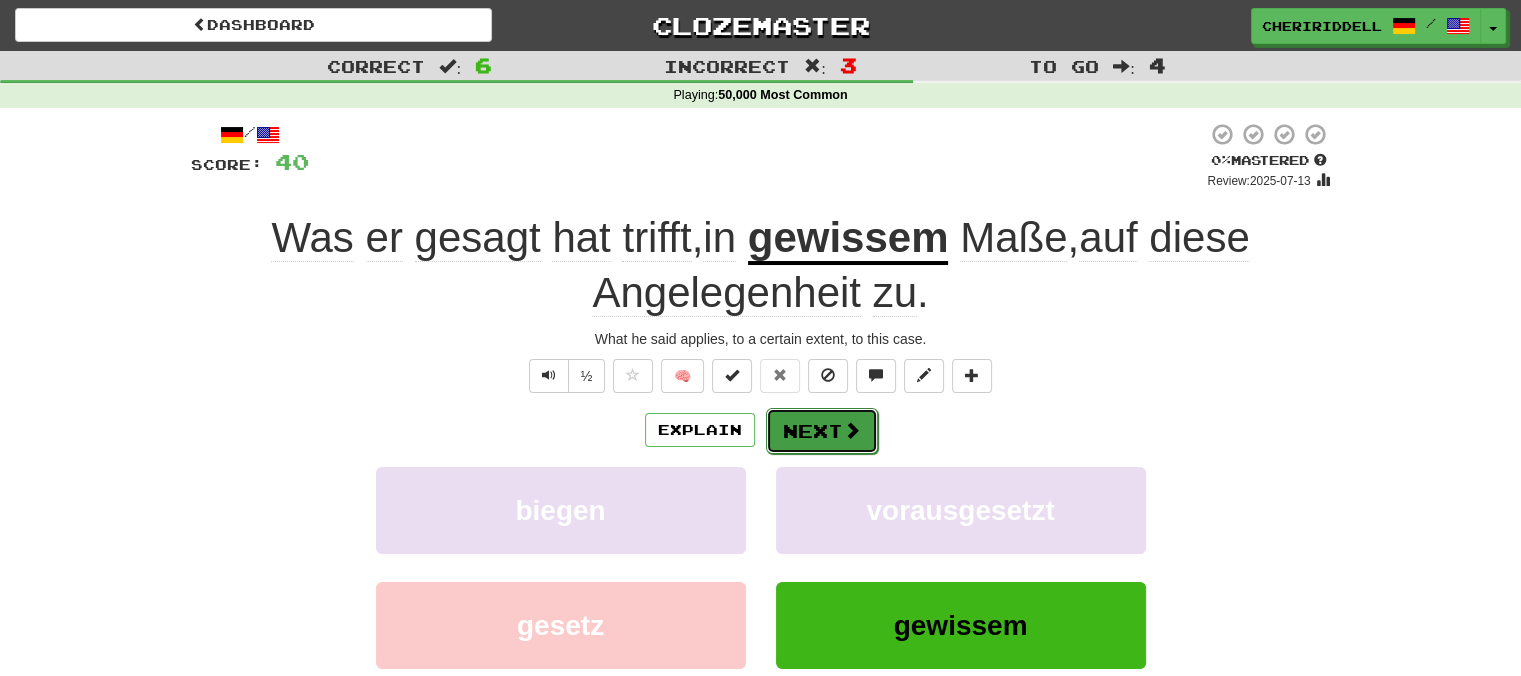 click at bounding box center (852, 430) 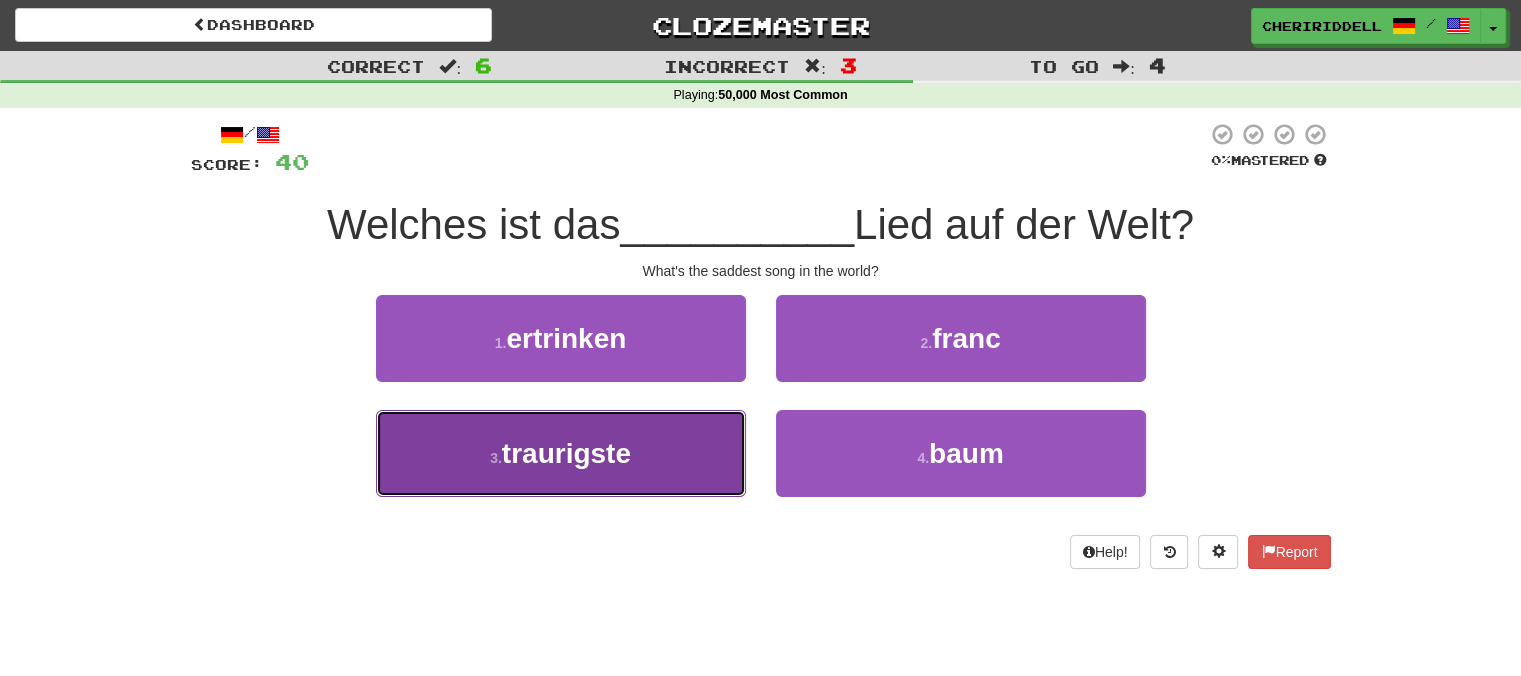 click on "3 .  traurigste" at bounding box center [561, 453] 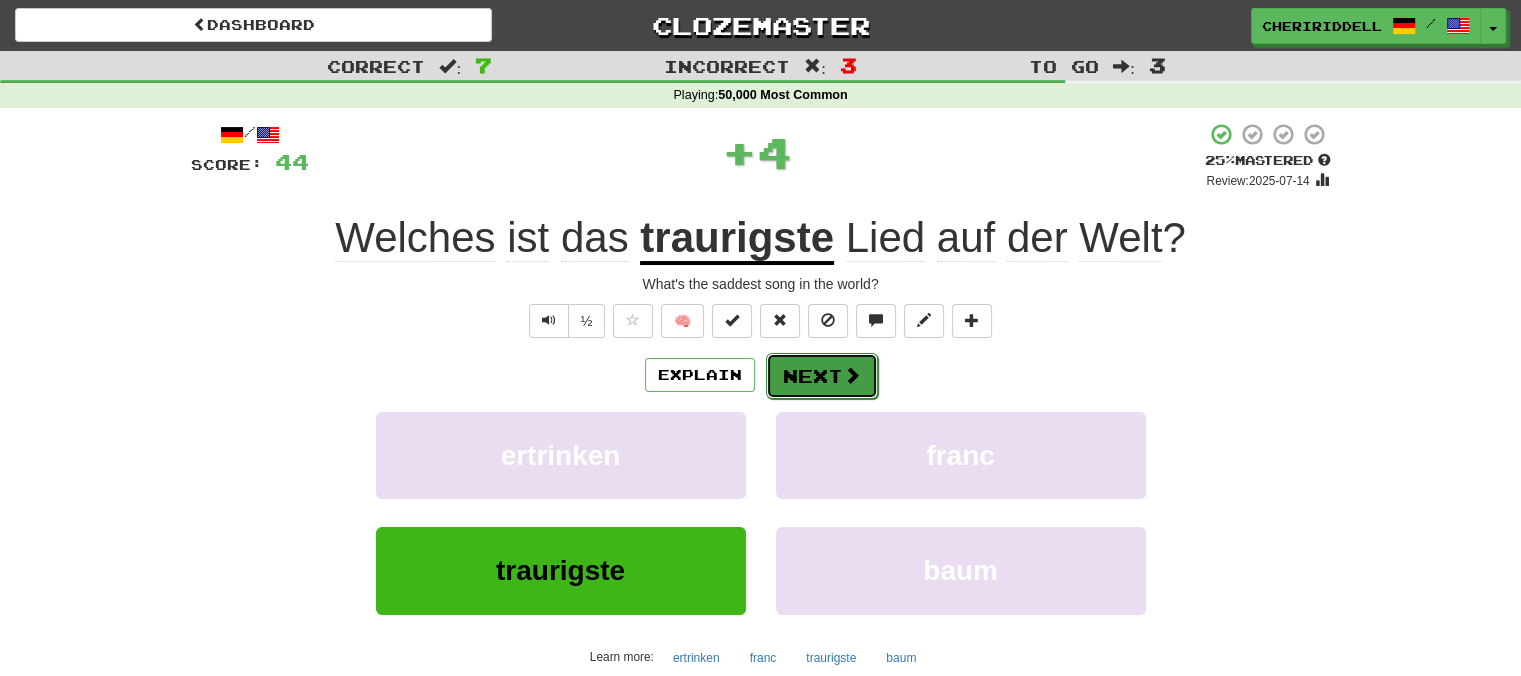 click on "Next" at bounding box center [822, 376] 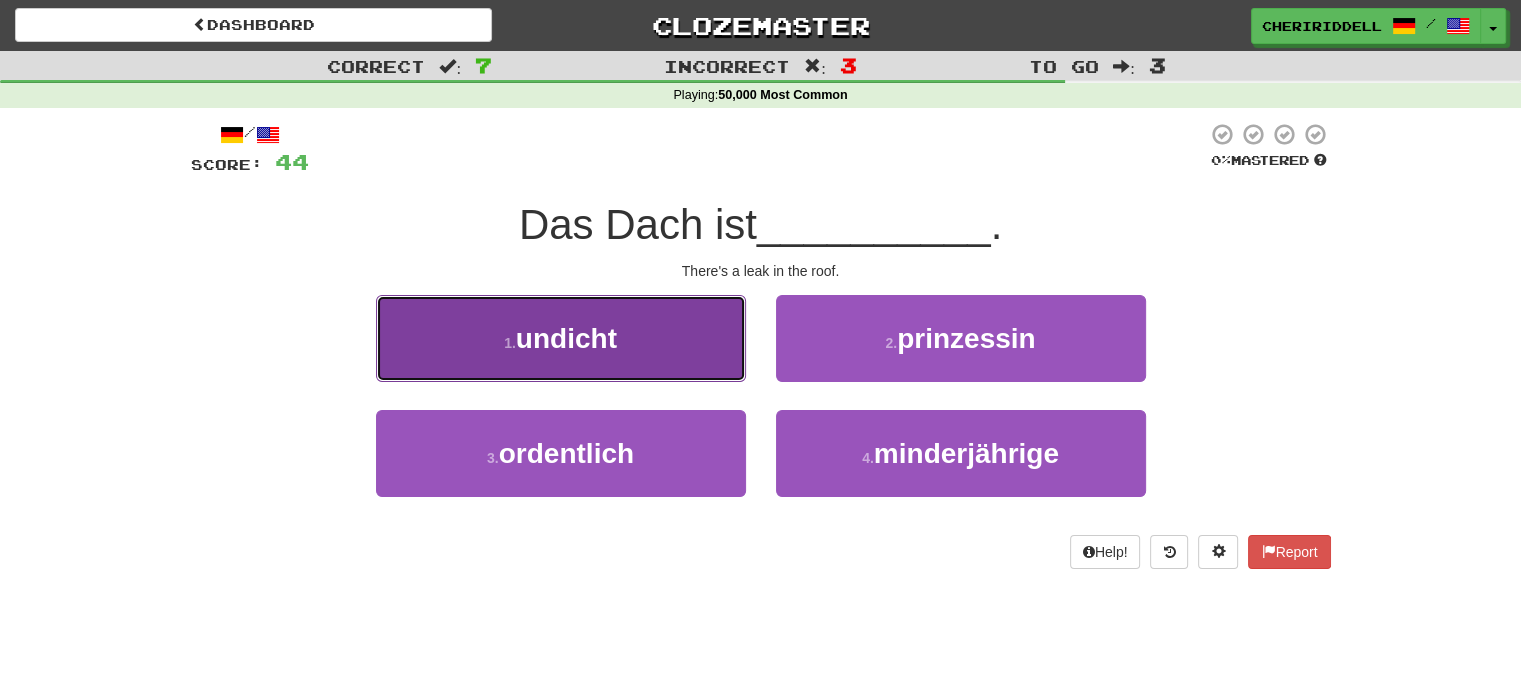 click on "1 .  undicht" at bounding box center [561, 338] 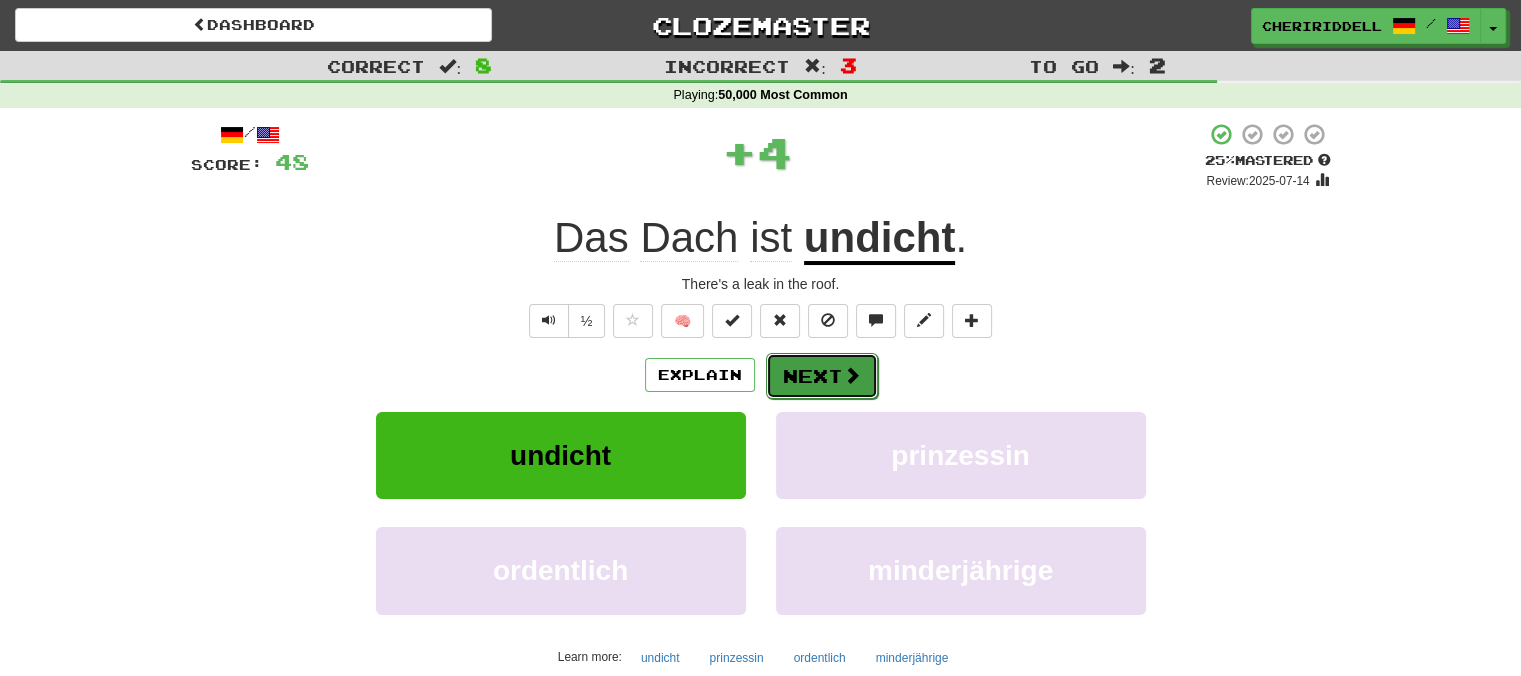 click on "Next" at bounding box center (822, 376) 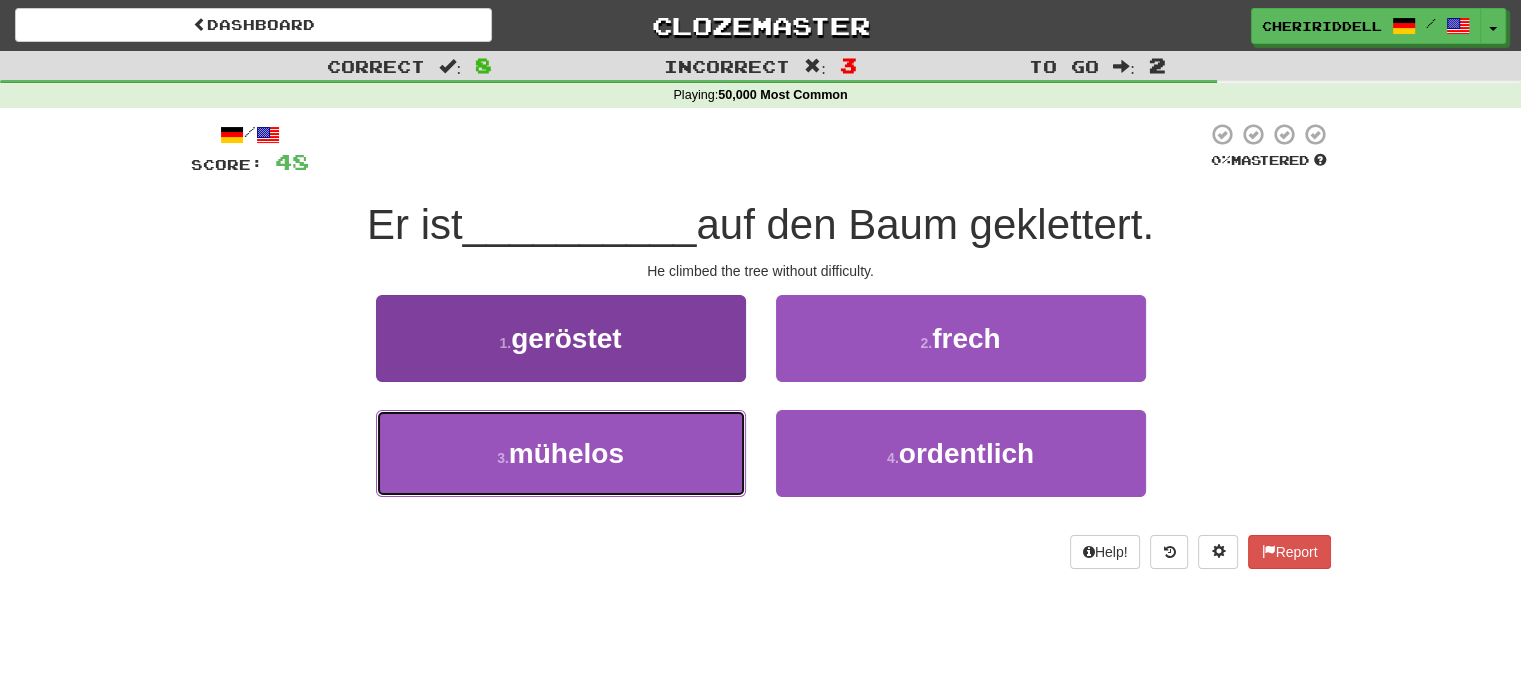 drag, startPoint x: 677, startPoint y: 433, endPoint x: 691, endPoint y: 427, distance: 15.231546 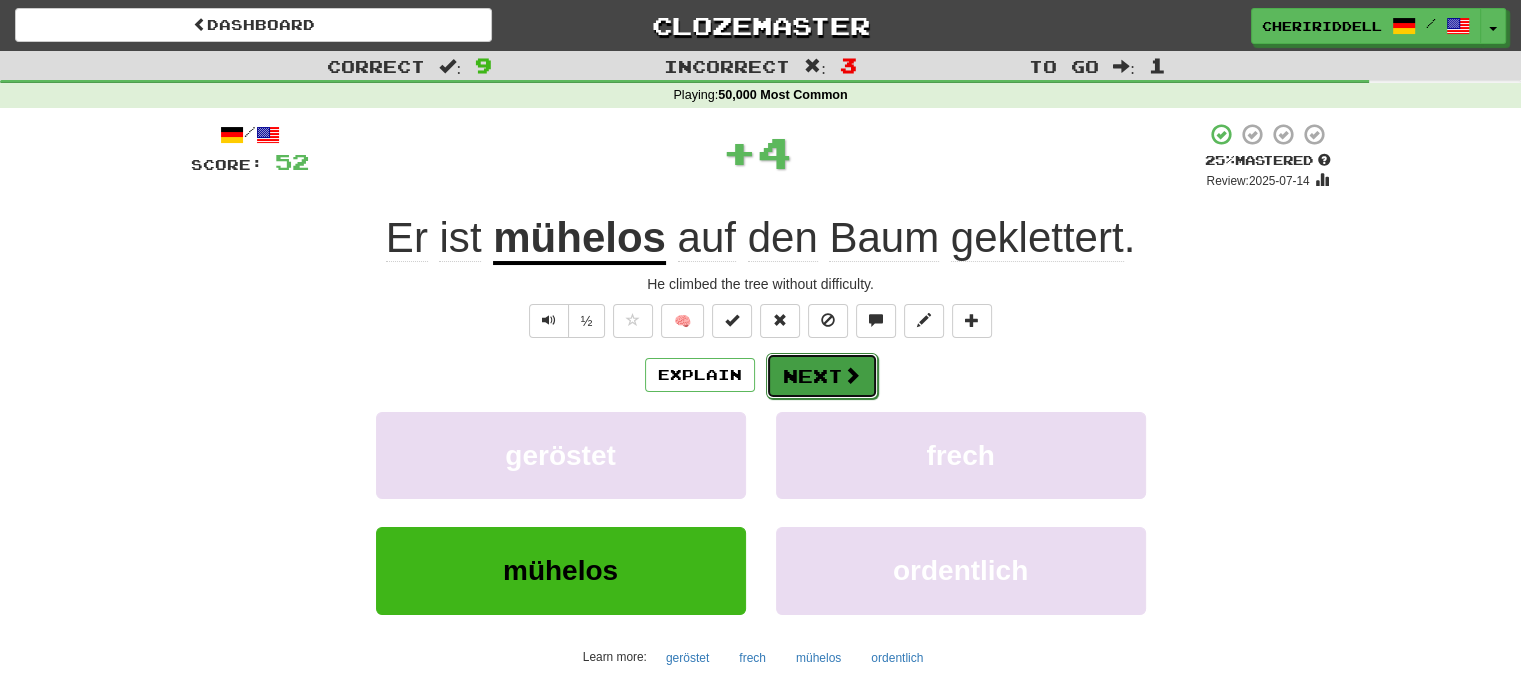click on "Next" at bounding box center [822, 376] 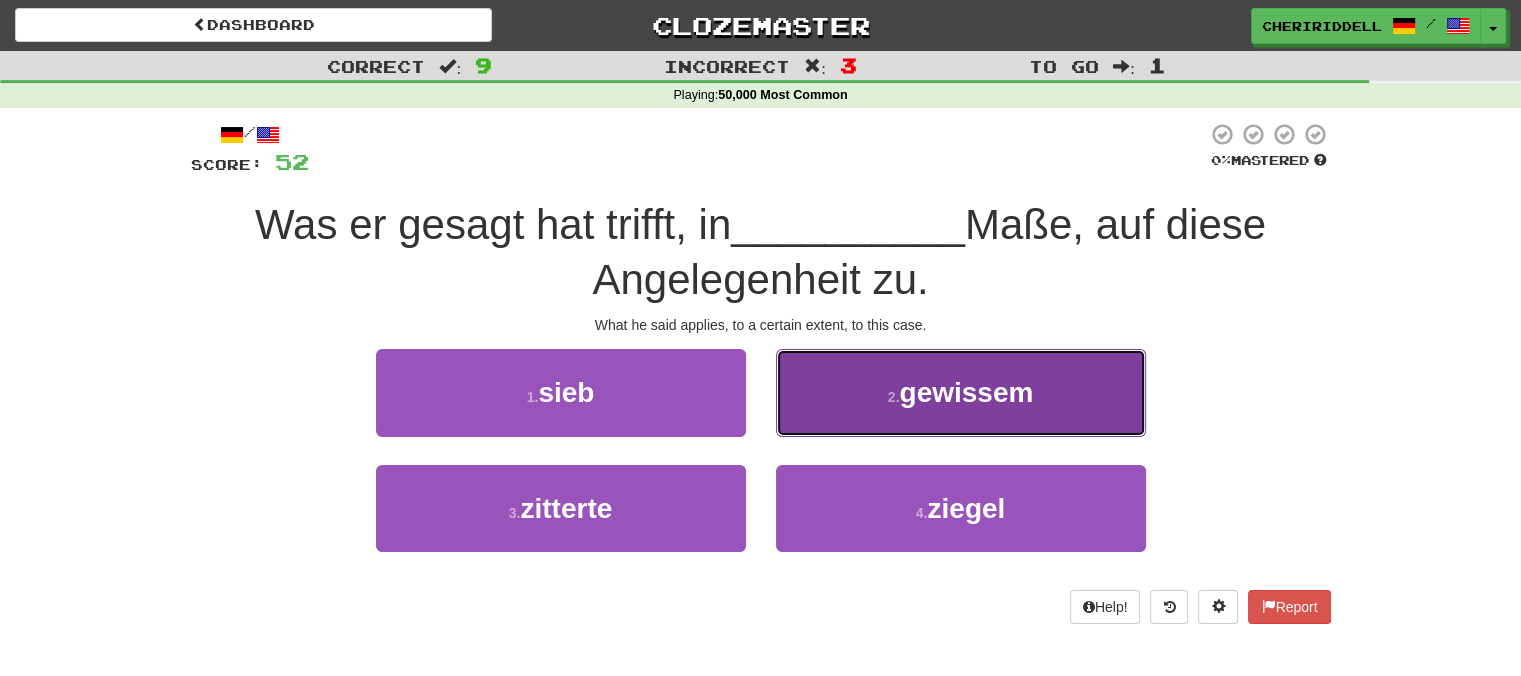 click on "2 .  gewissem" at bounding box center (961, 392) 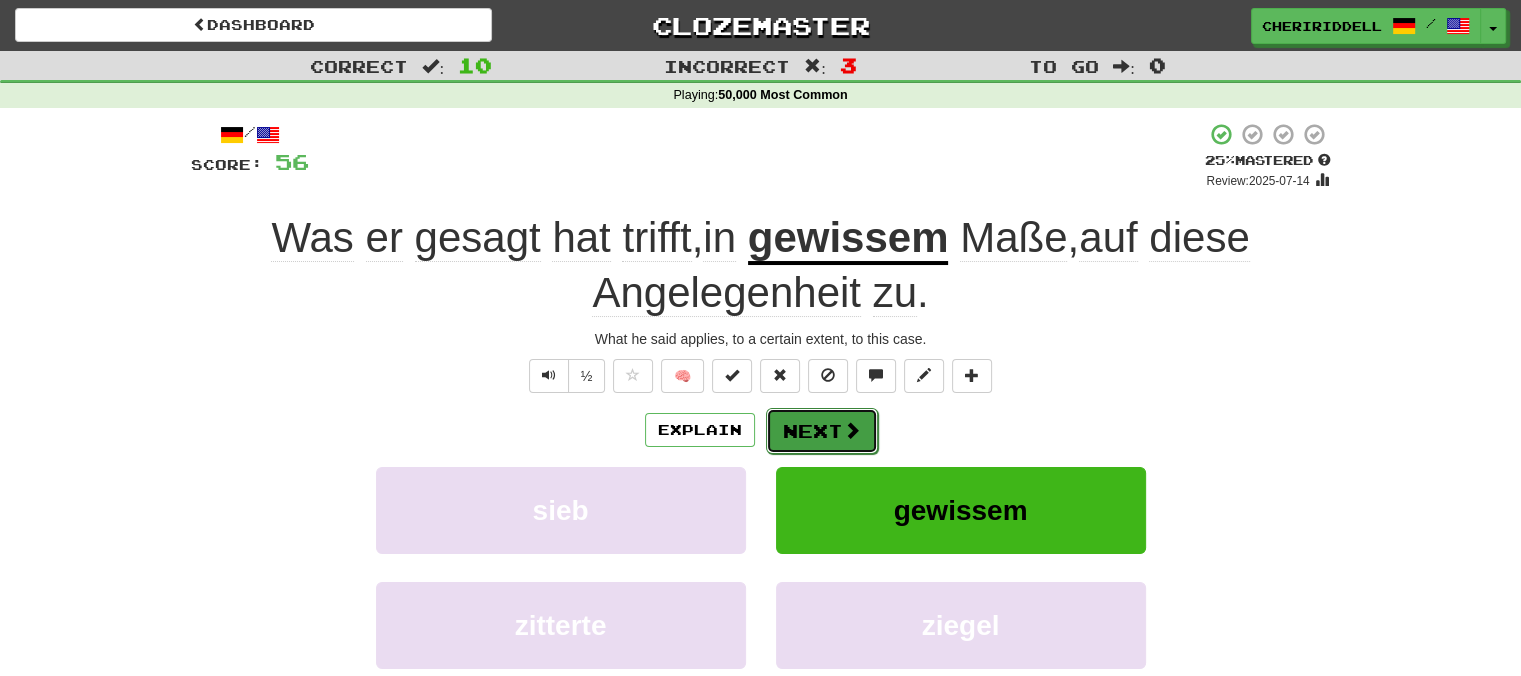 click on "Next" at bounding box center (822, 431) 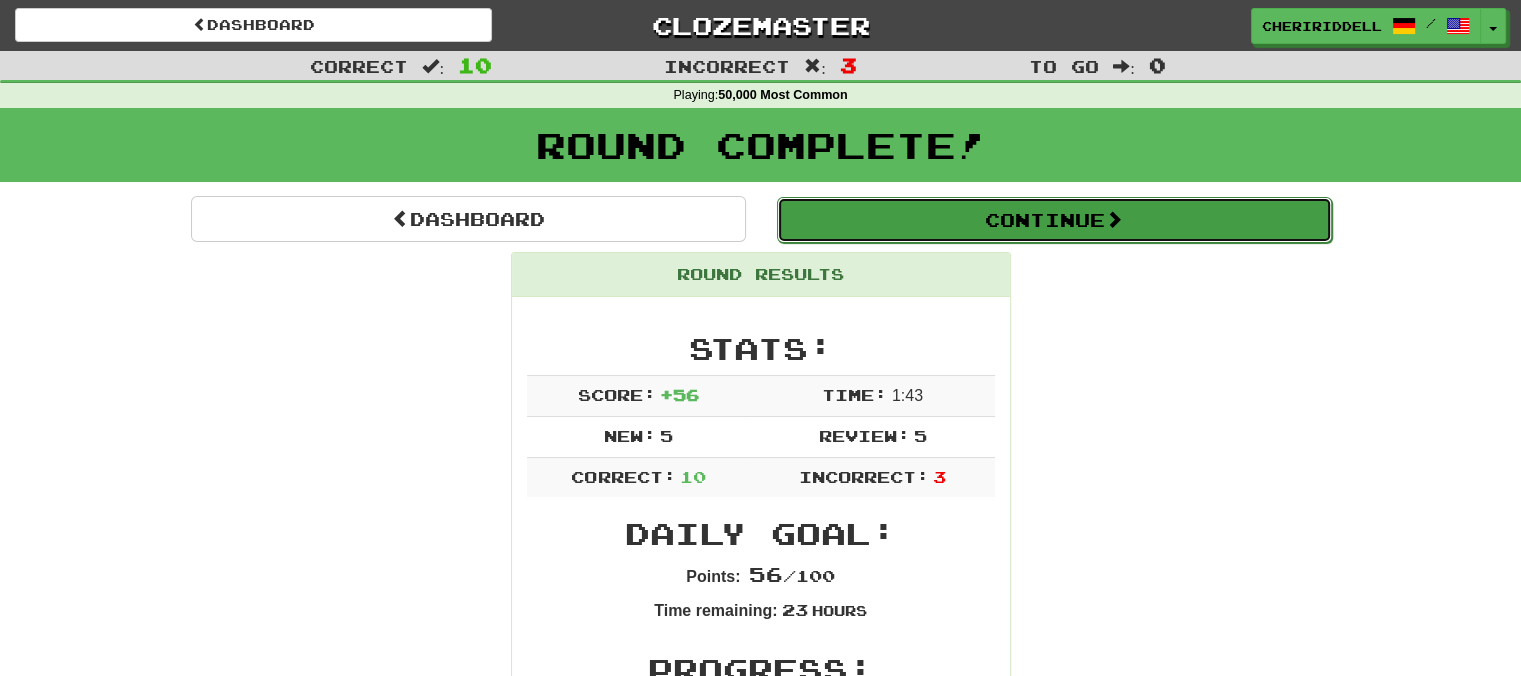 click on "Continue" at bounding box center [1054, 220] 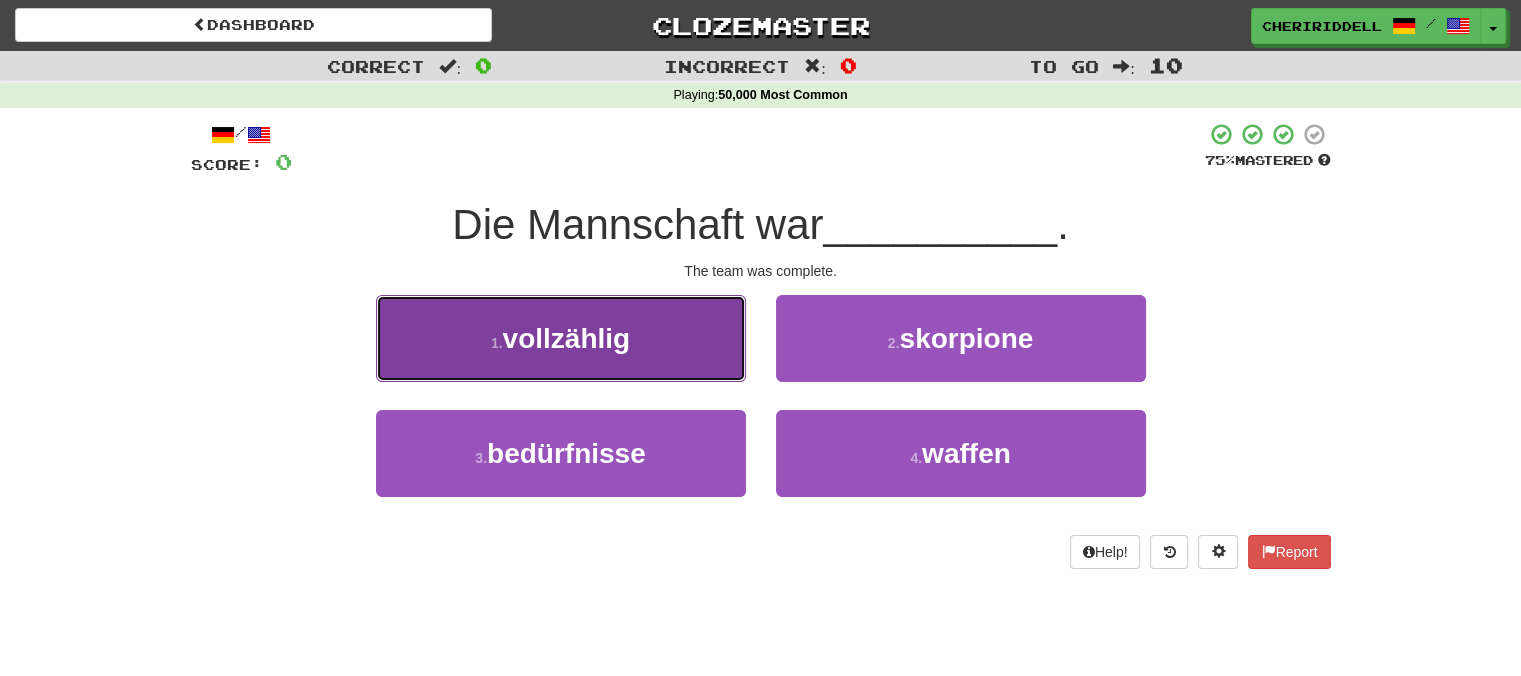 click on "1 .  vollzählig" at bounding box center [561, 338] 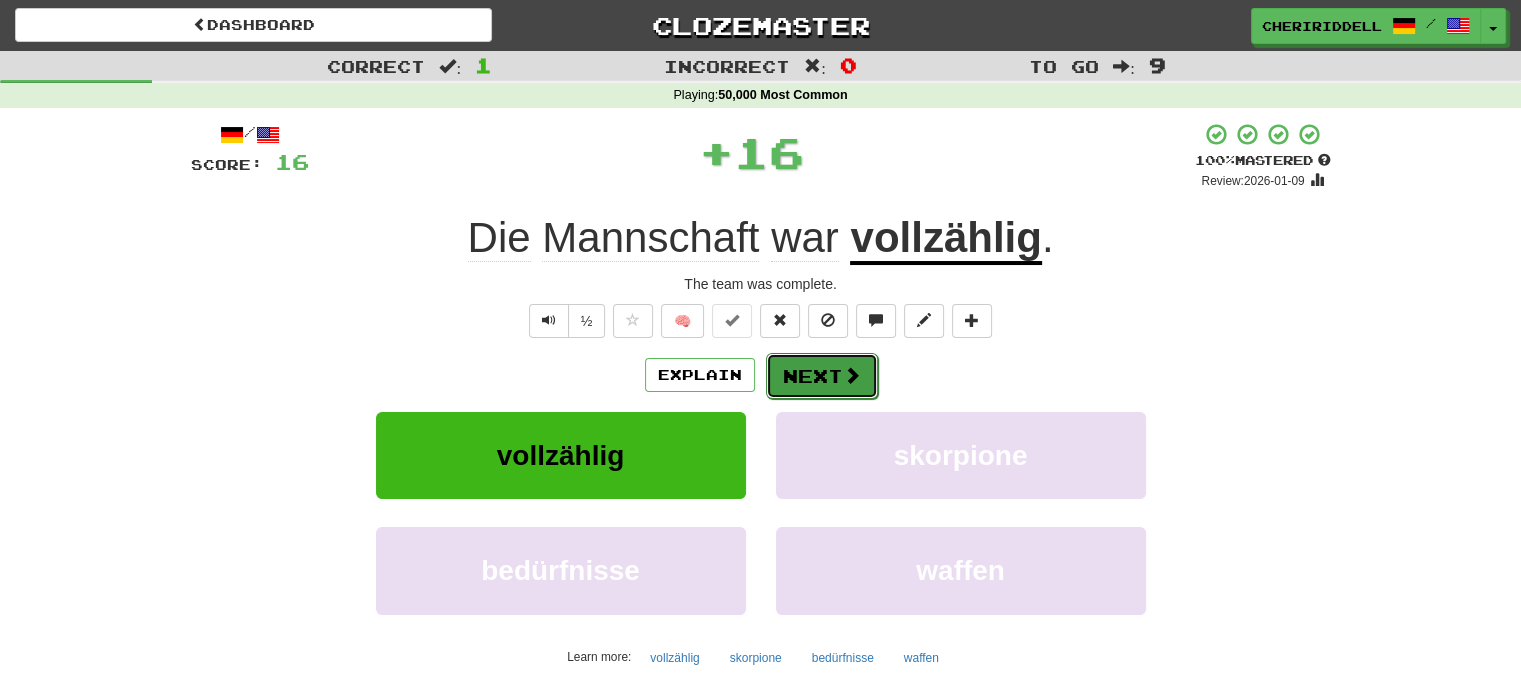 click on "Next" at bounding box center [822, 376] 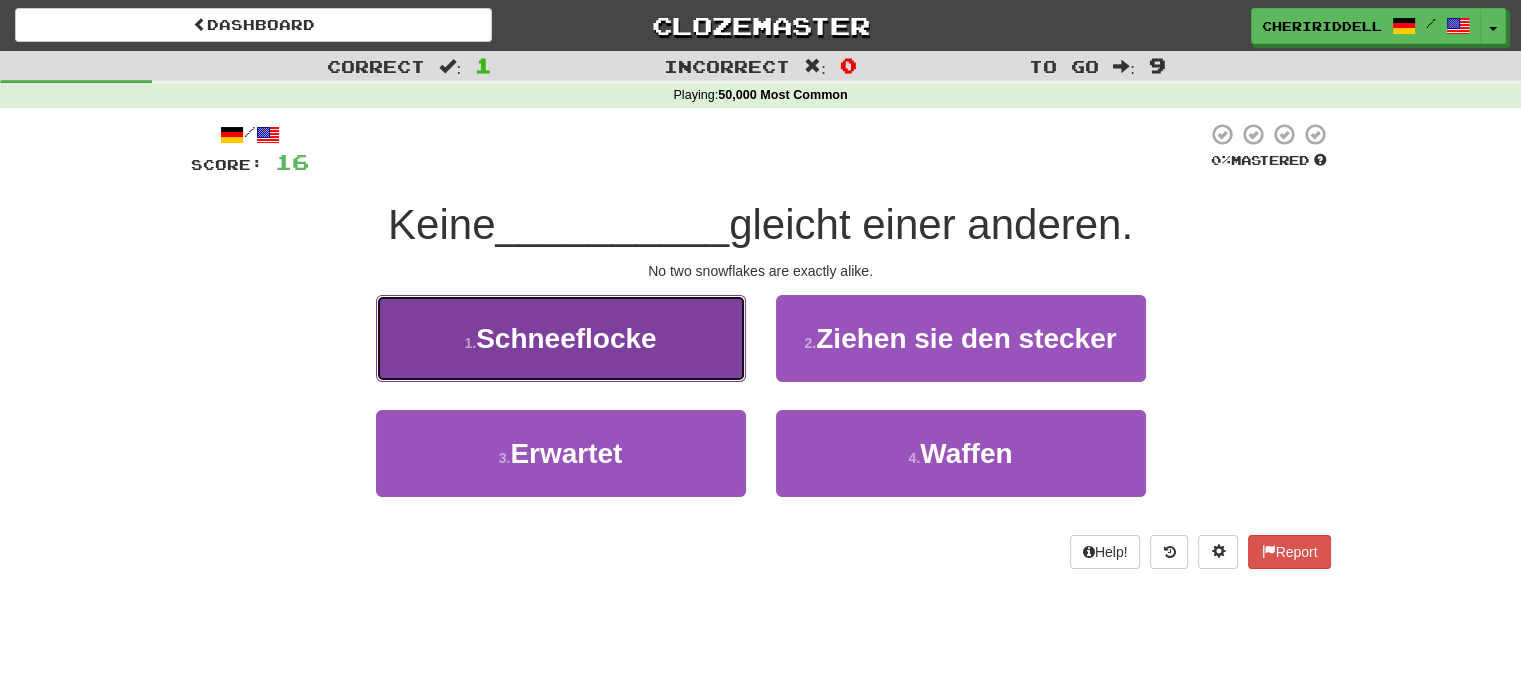 click on "1 .  Schneeflocke" at bounding box center (561, 338) 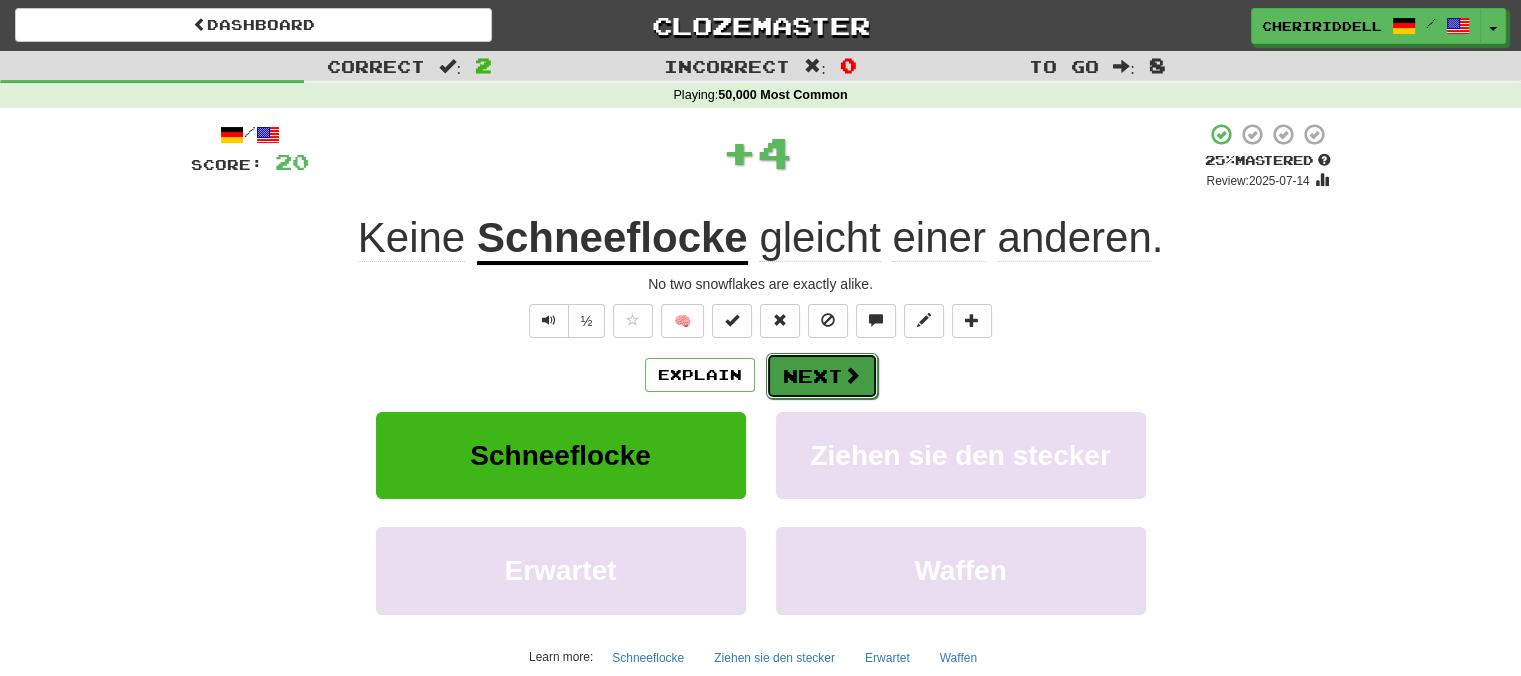 click on "Next" at bounding box center (822, 376) 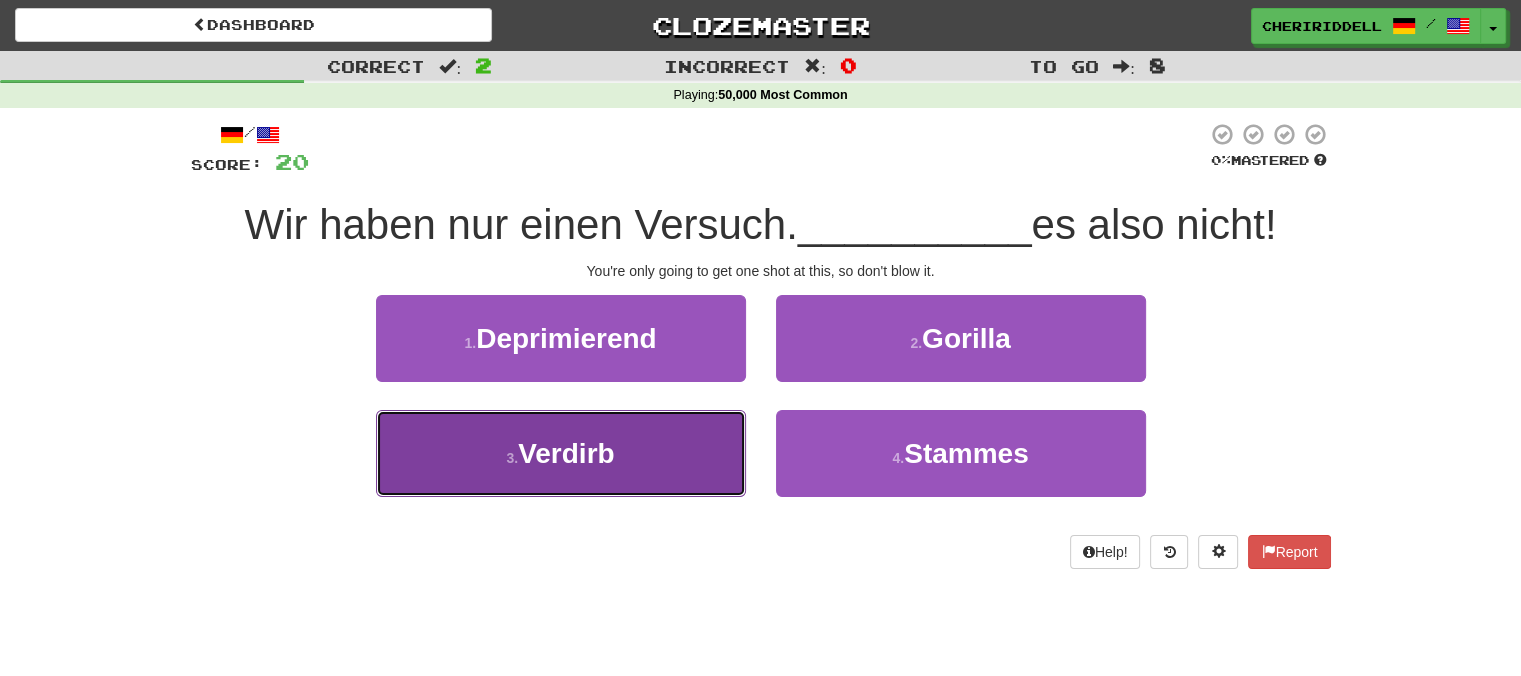 click on "3 .  Verdirb" at bounding box center (561, 453) 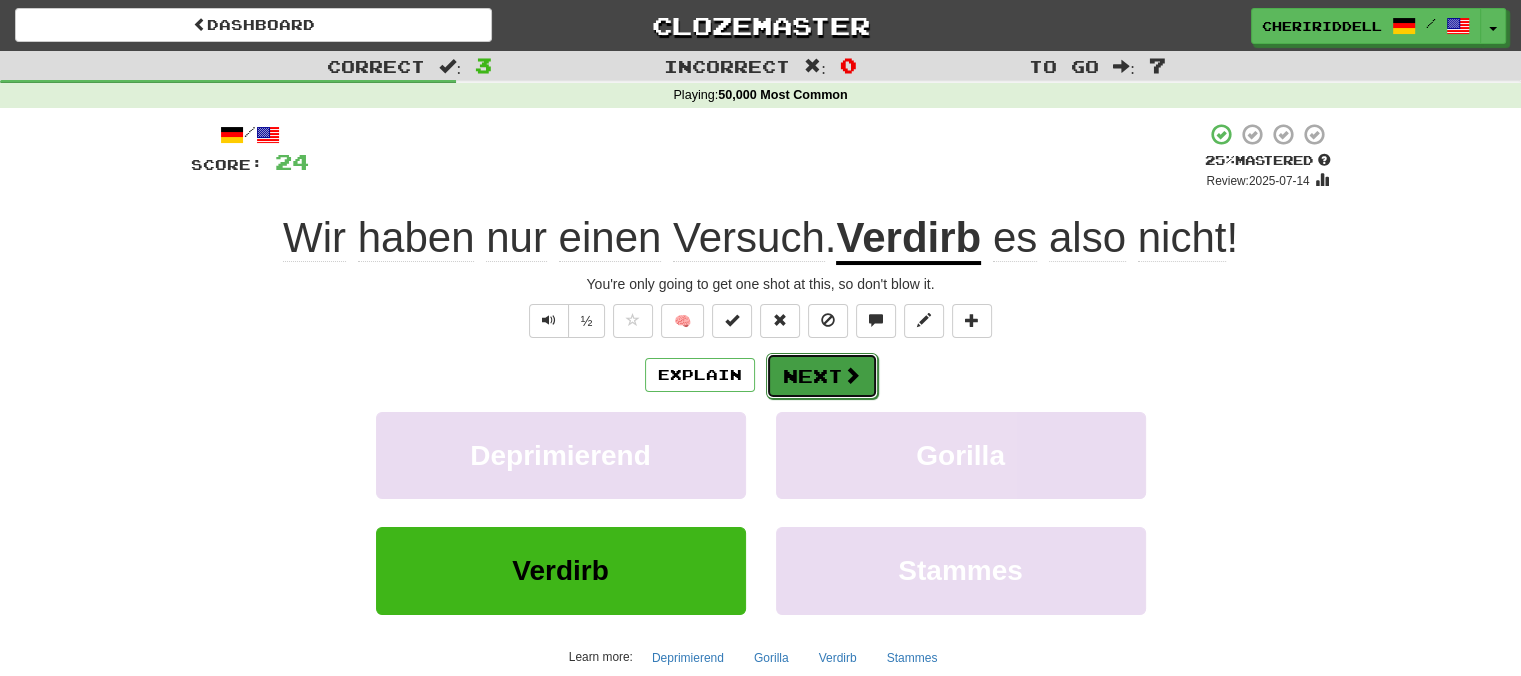 click on "Next" at bounding box center (822, 376) 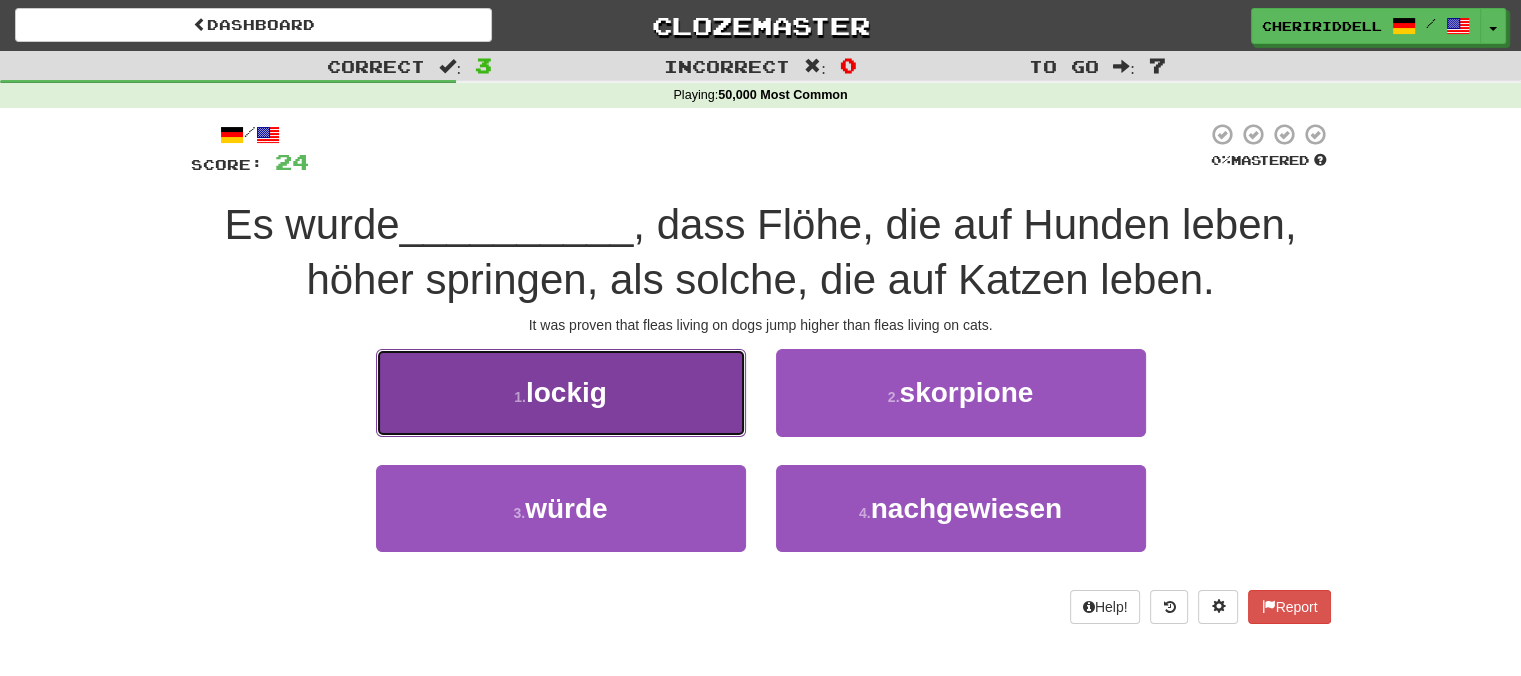 click on "1 .  lockig" at bounding box center [561, 392] 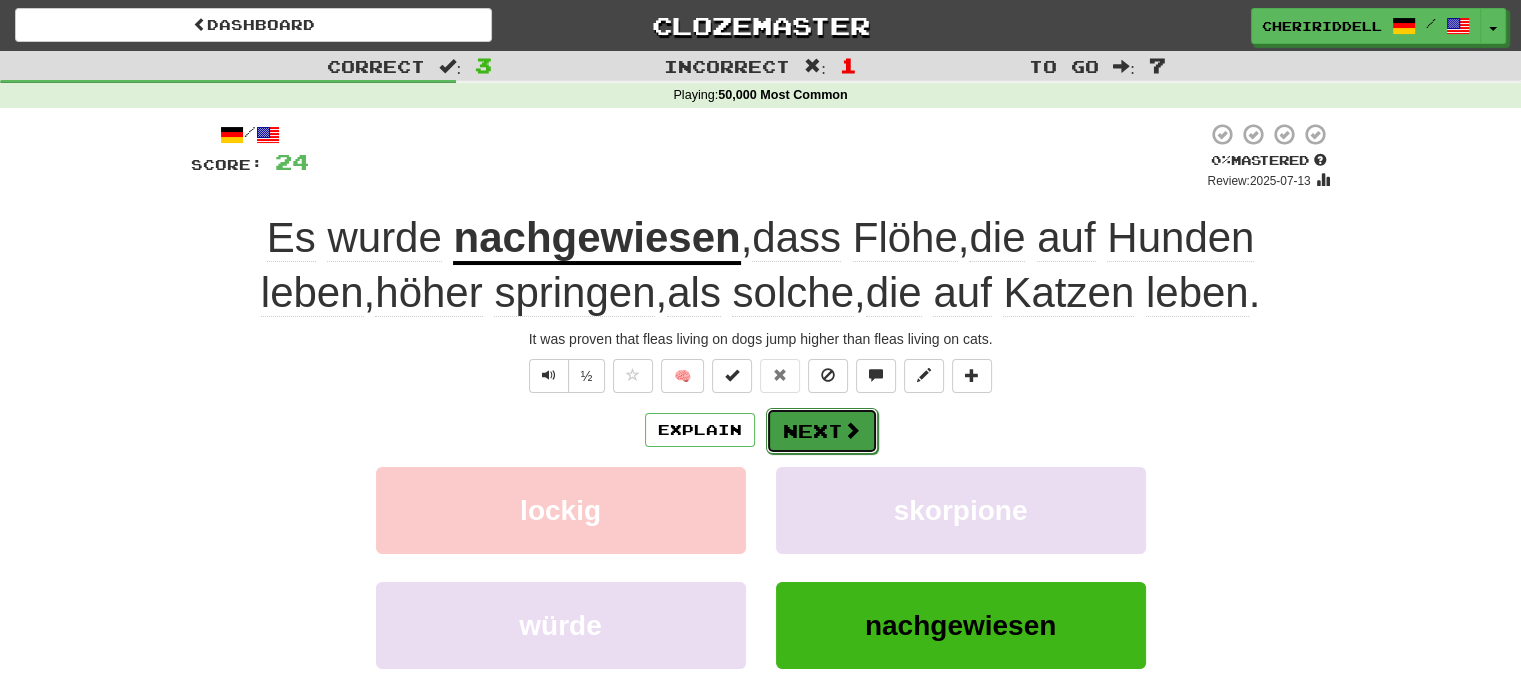 click on "Next" at bounding box center [822, 431] 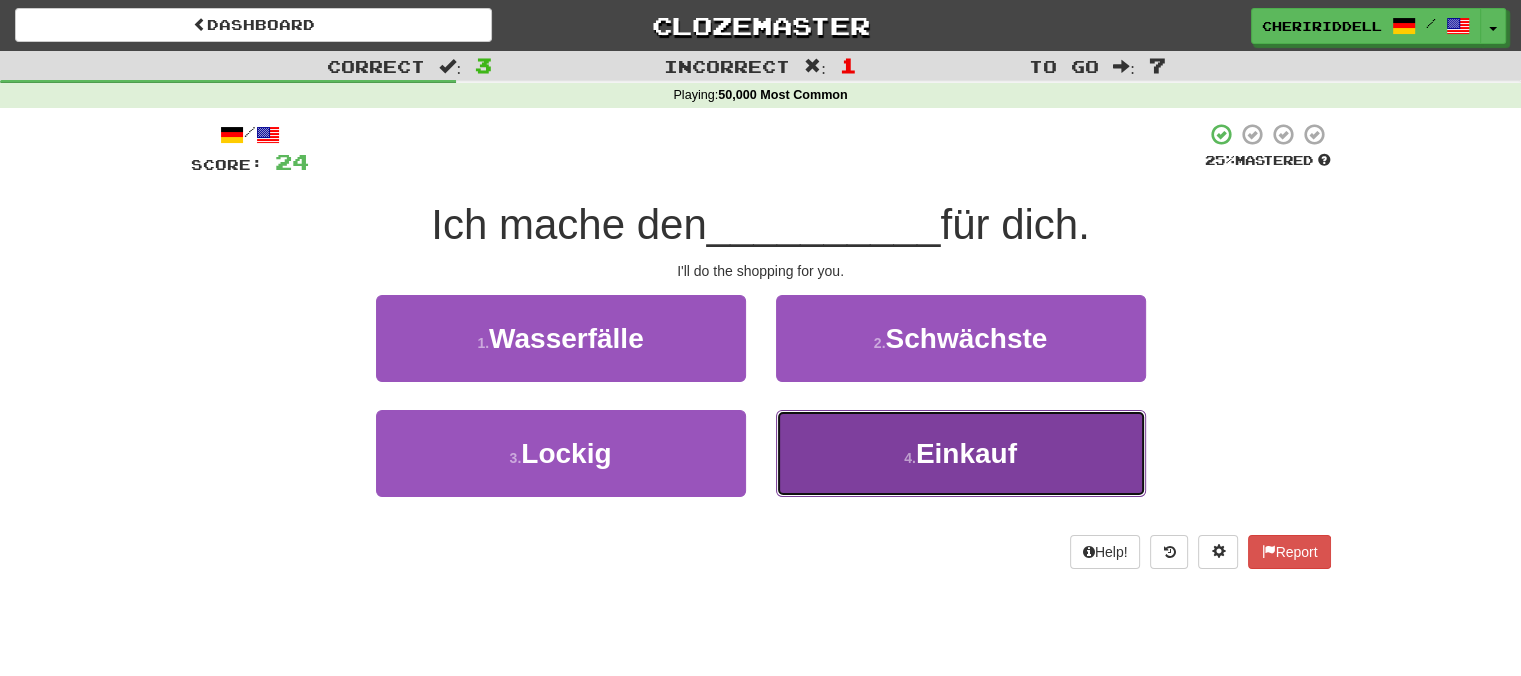 click on "4 . Einkauf" at bounding box center (961, 453) 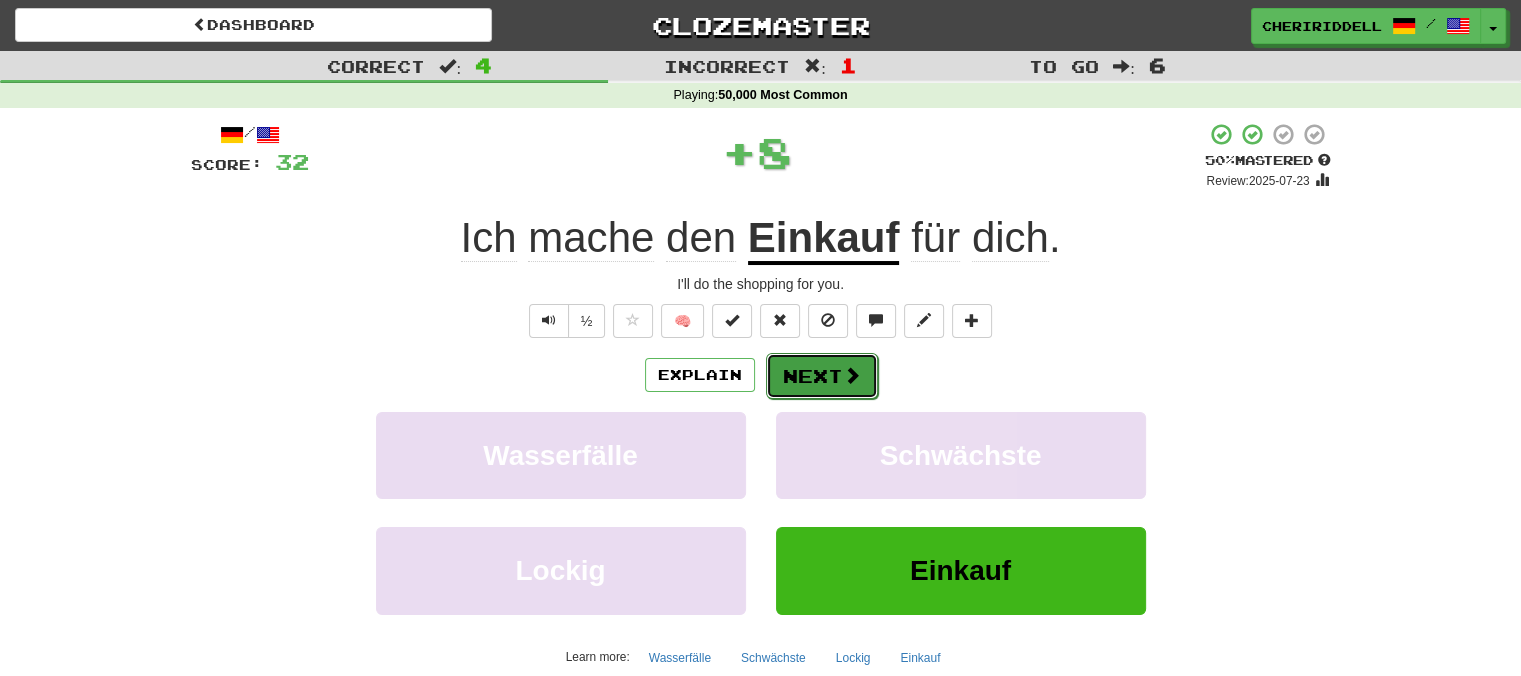 click on "Next" at bounding box center [822, 376] 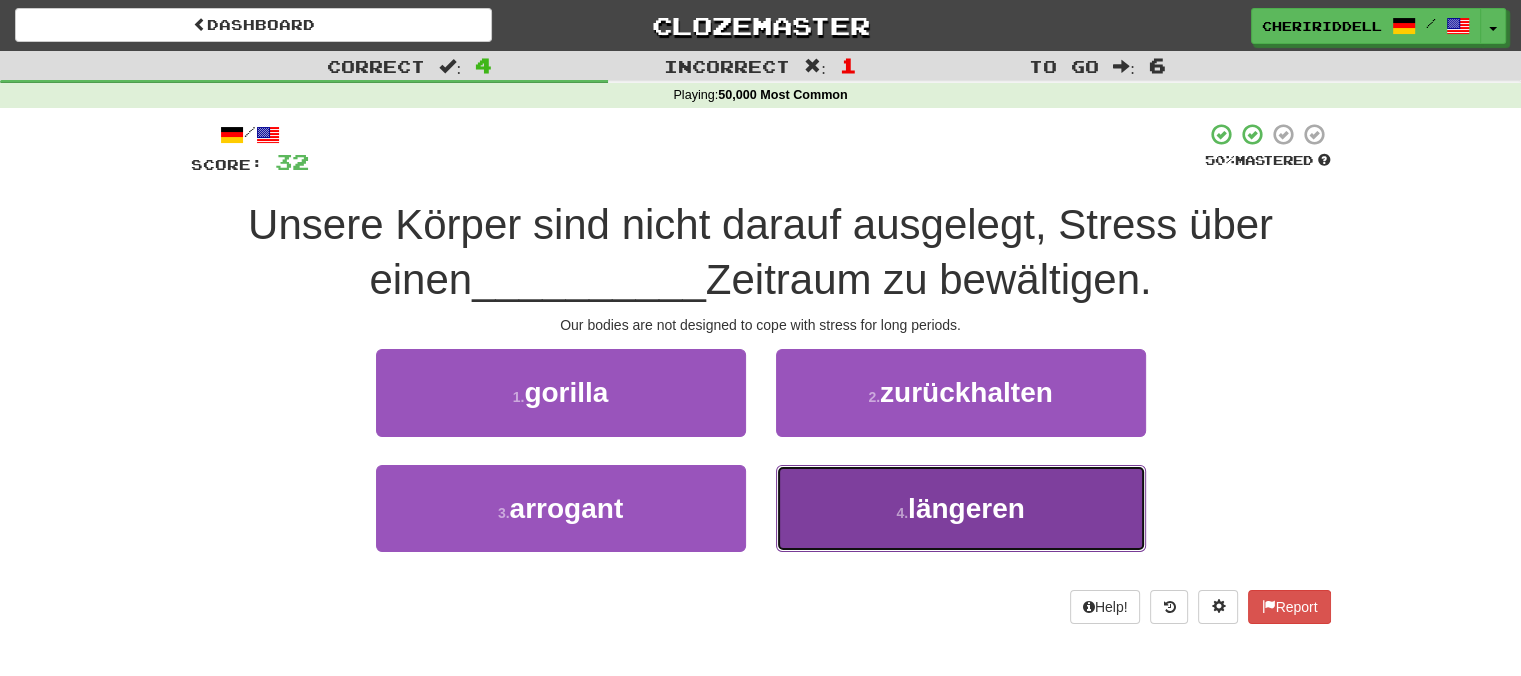 click on "4 .  längeren" at bounding box center [961, 508] 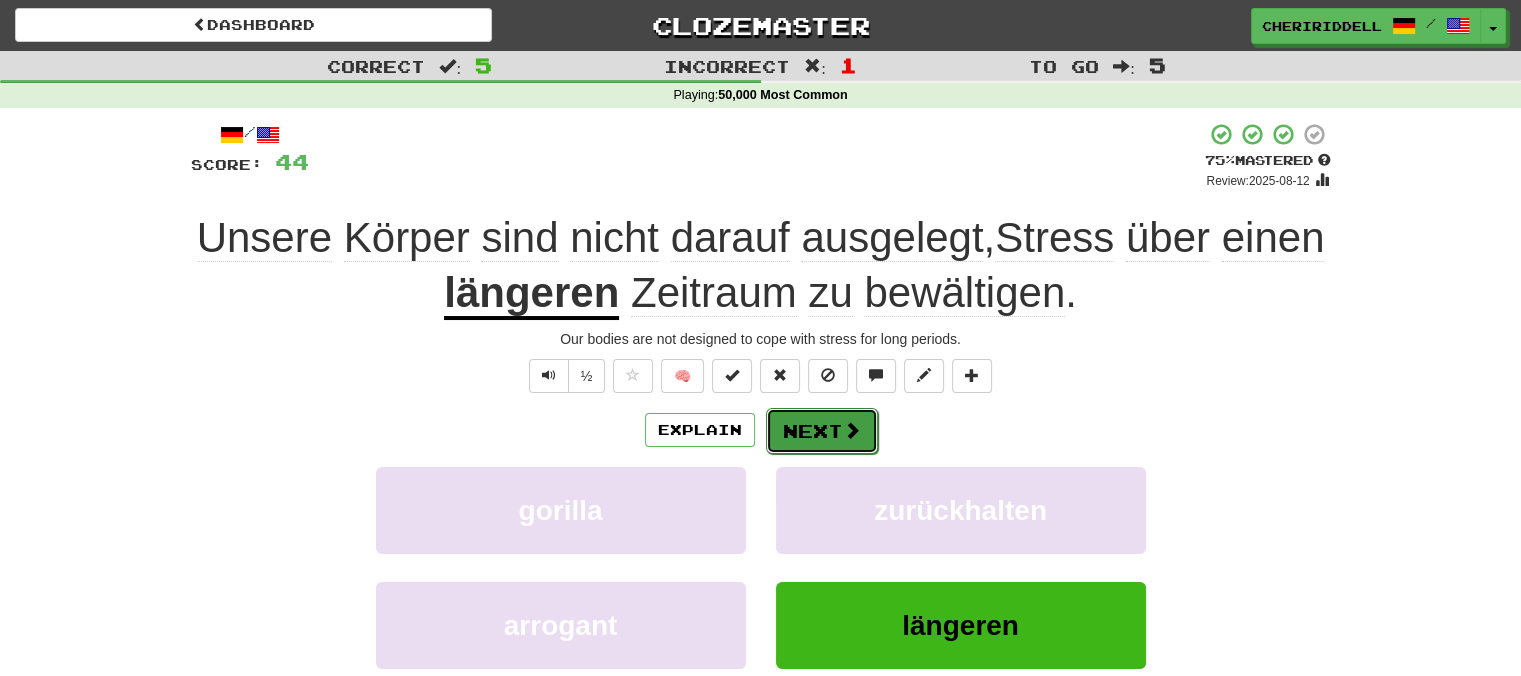 click on "Next" at bounding box center [822, 431] 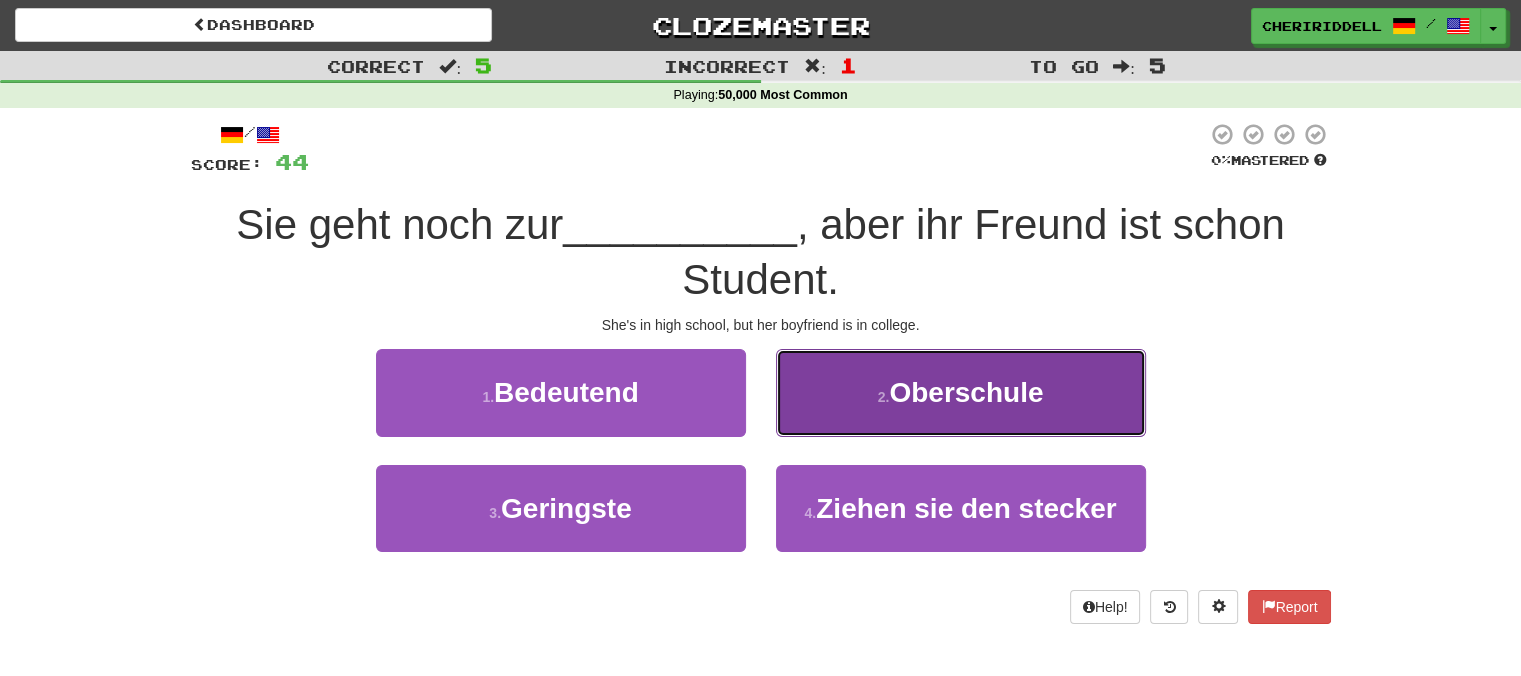 click on "2 ." at bounding box center (884, 397) 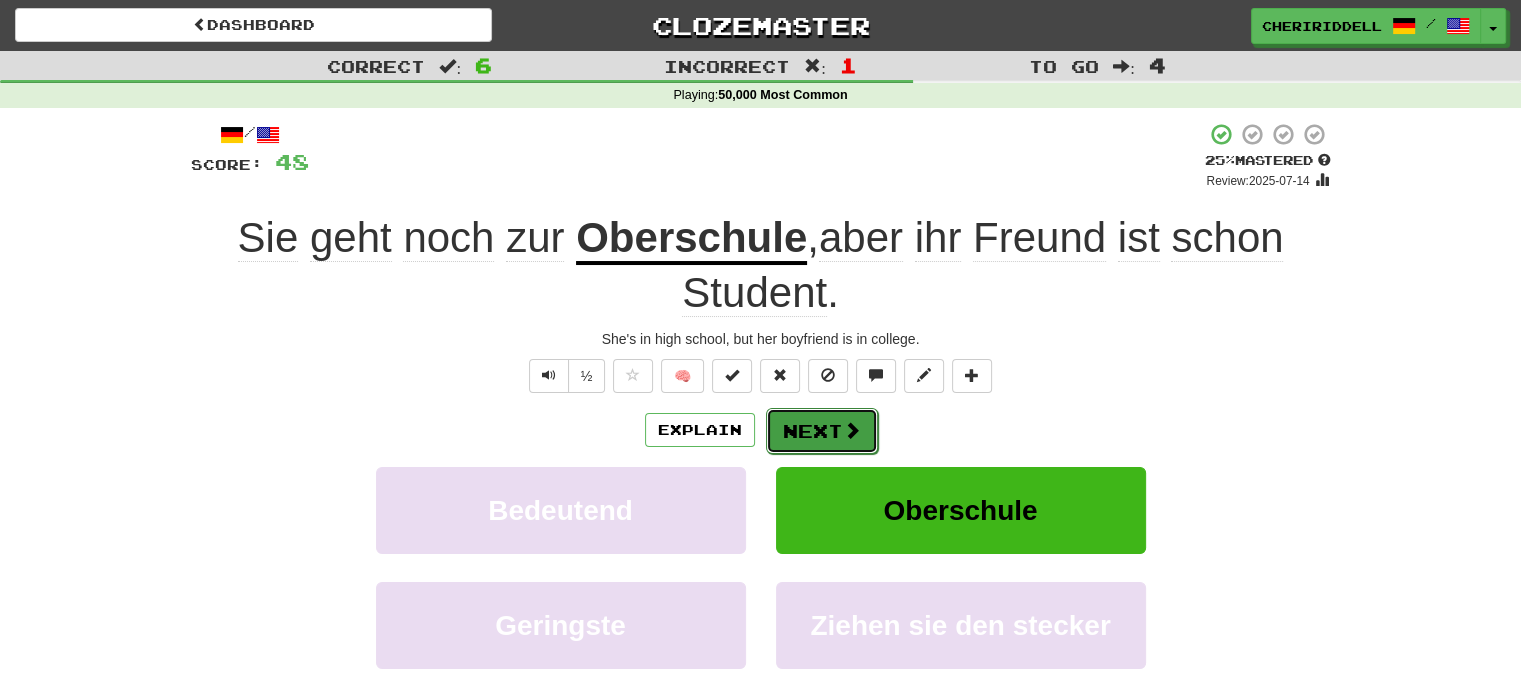 click at bounding box center (852, 430) 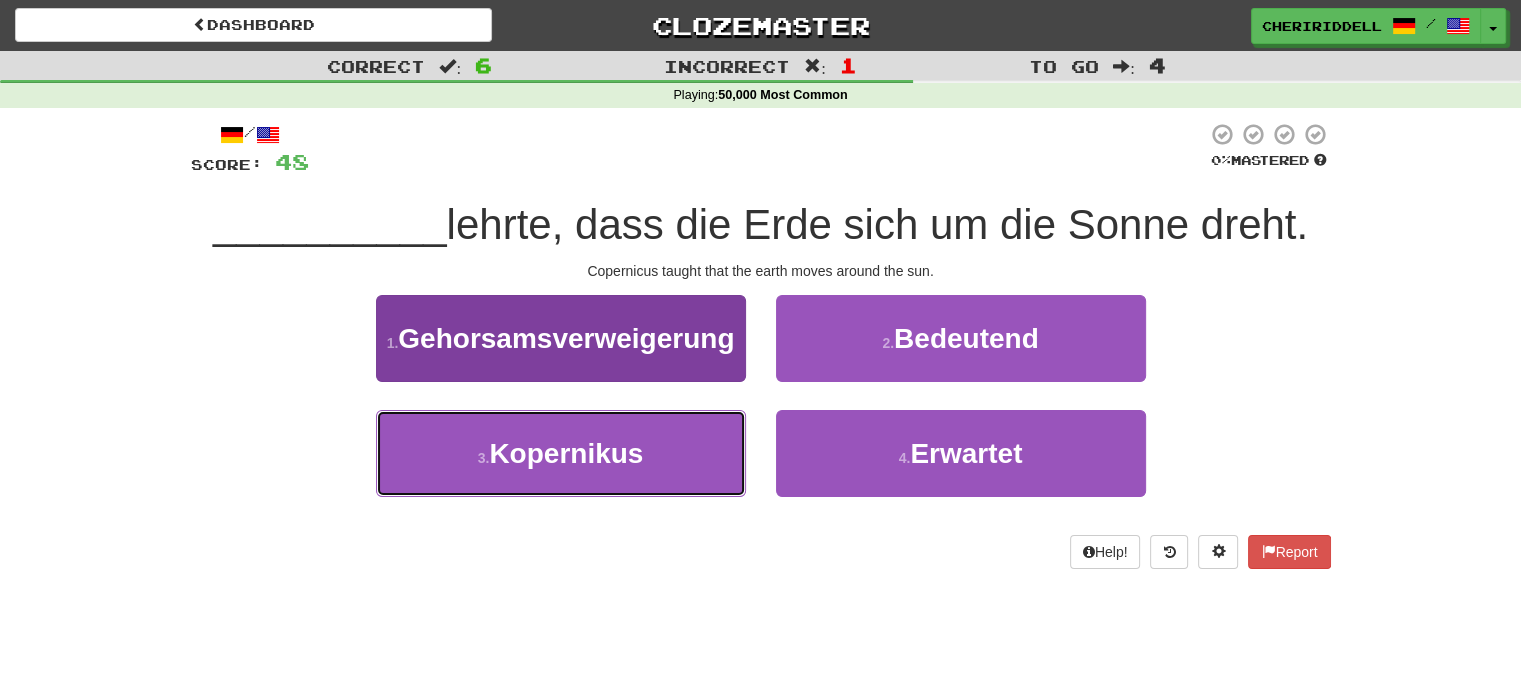 click on "3 .  Kopernikus" at bounding box center (561, 453) 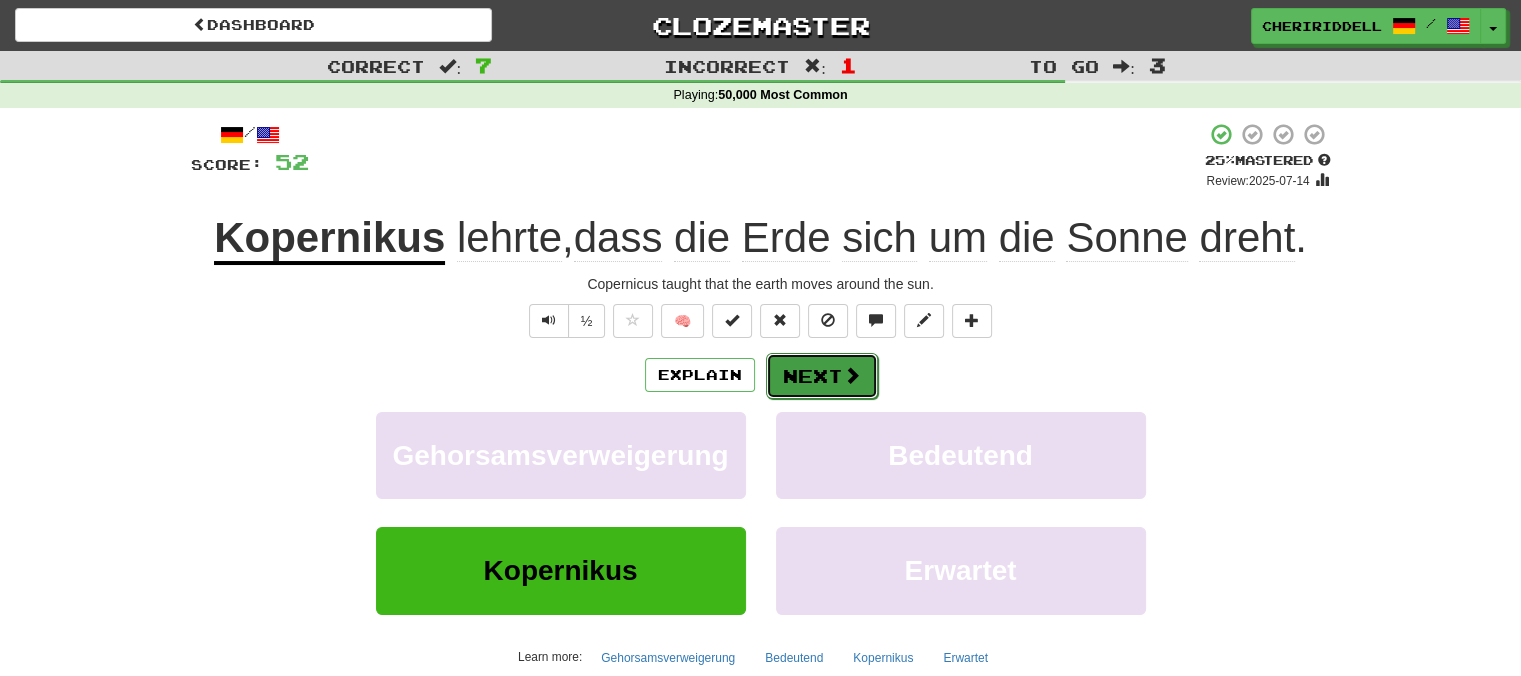 click on "Next" at bounding box center (822, 376) 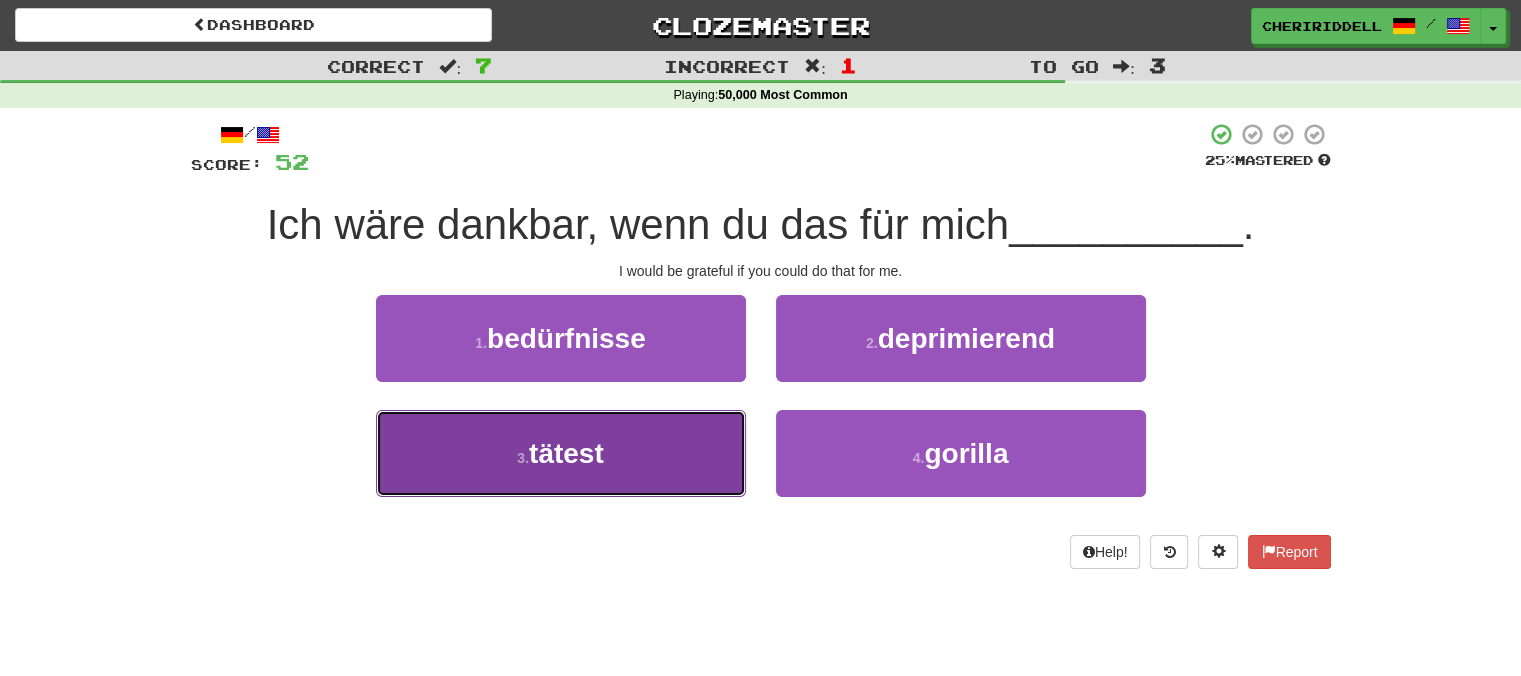click on "tätest" at bounding box center (566, 453) 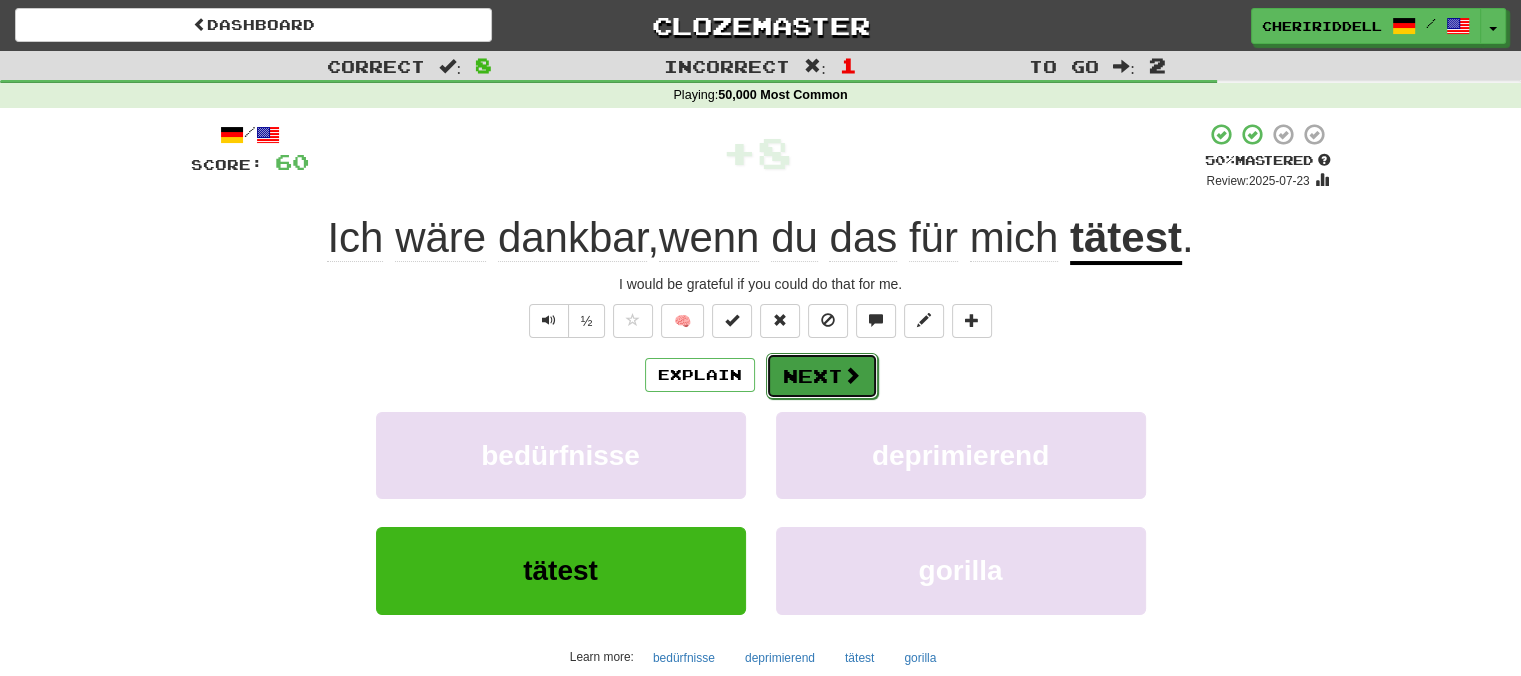 click on "Next" at bounding box center (822, 376) 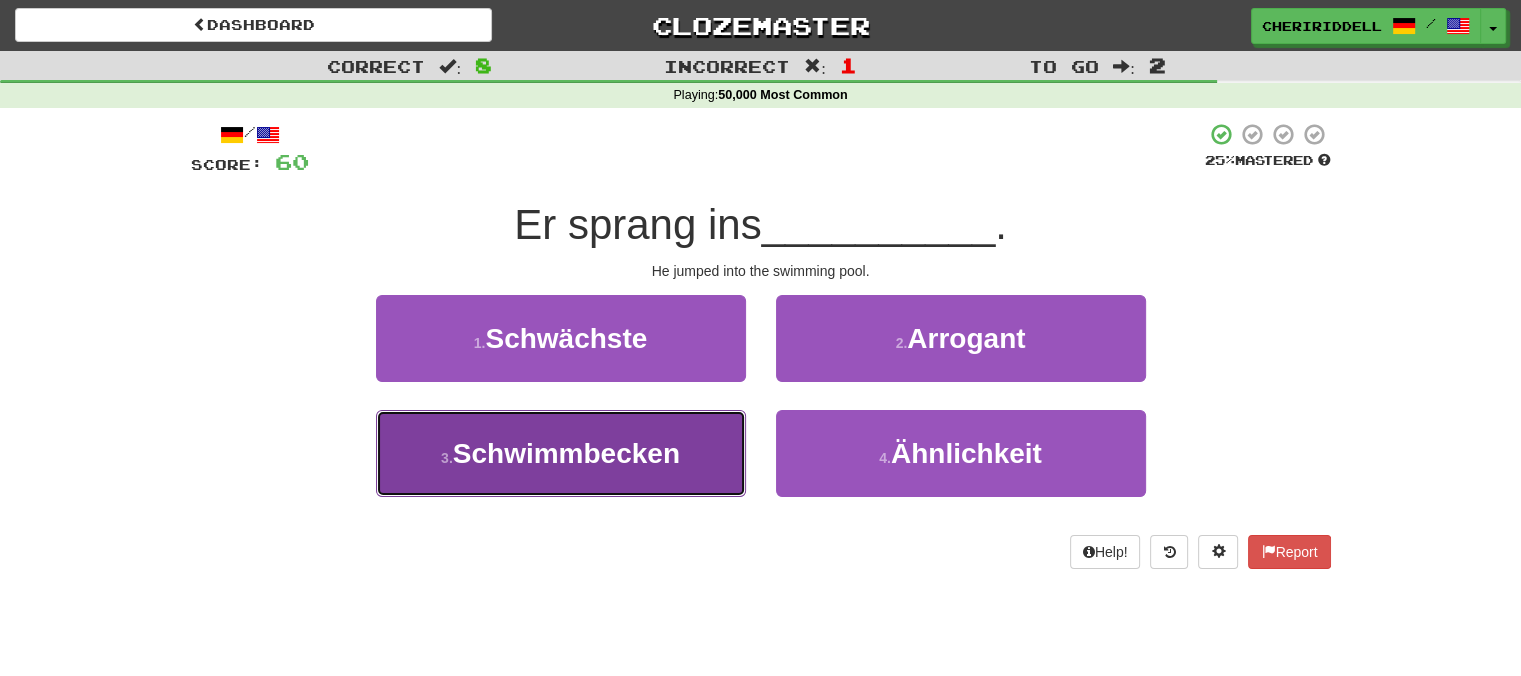 click on "3 .  Schwimmbecken" at bounding box center (561, 453) 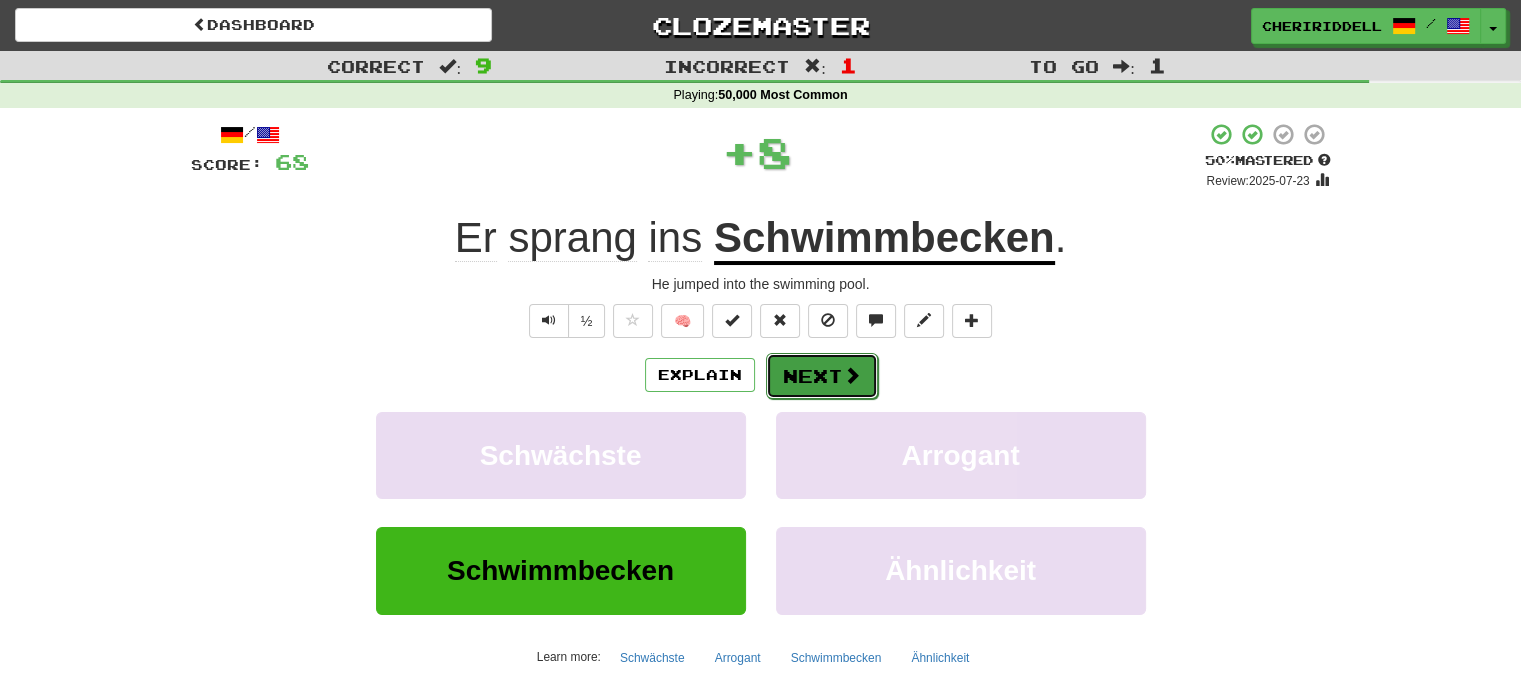 click on "Next" at bounding box center [822, 376] 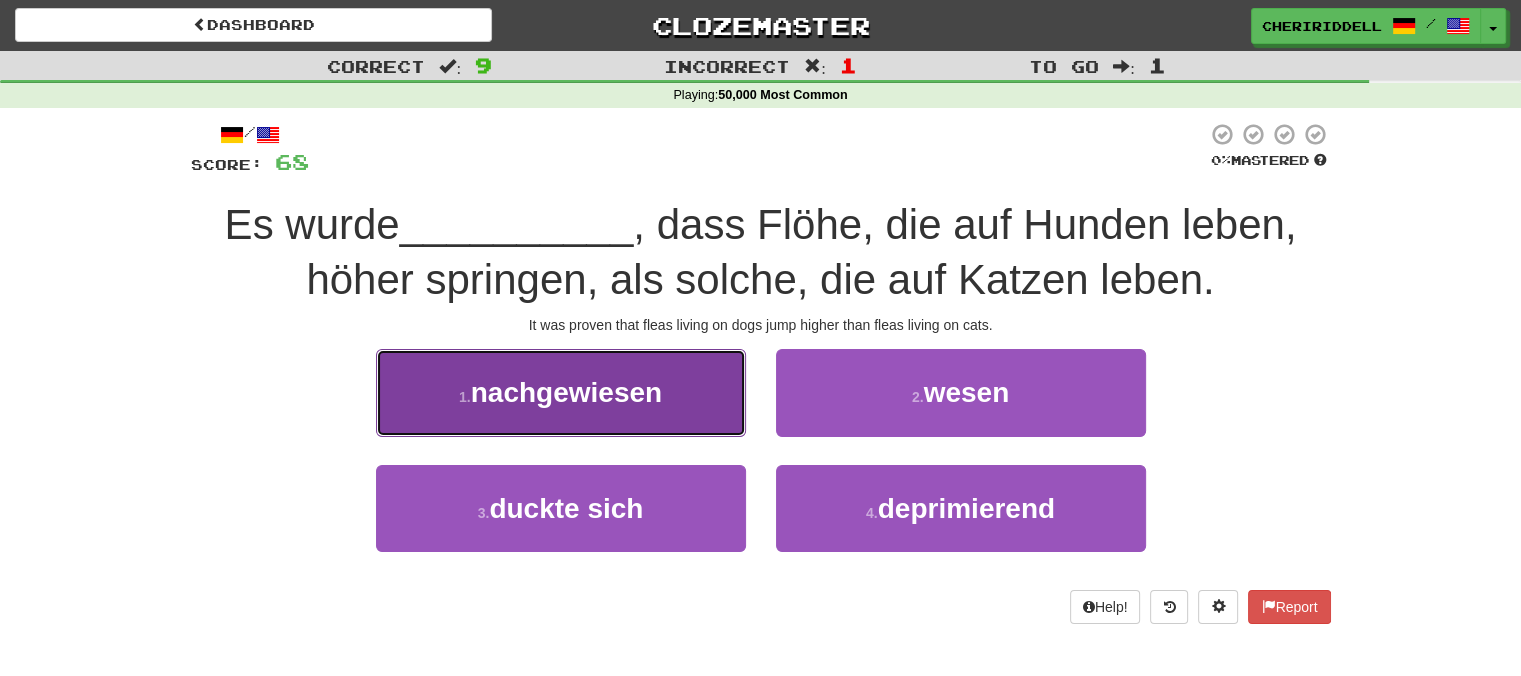 click on "1 .  nachgewiesen" at bounding box center (561, 392) 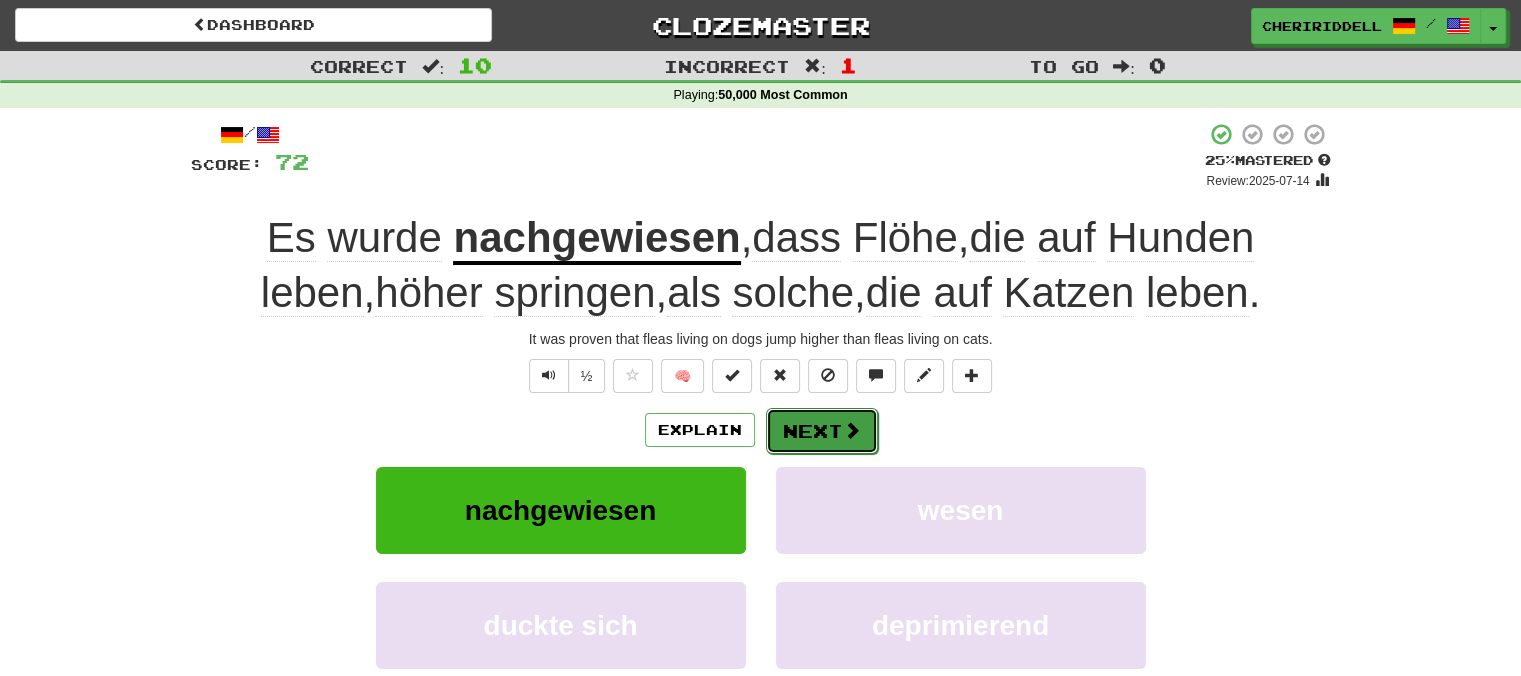 click on "Next" at bounding box center [822, 431] 